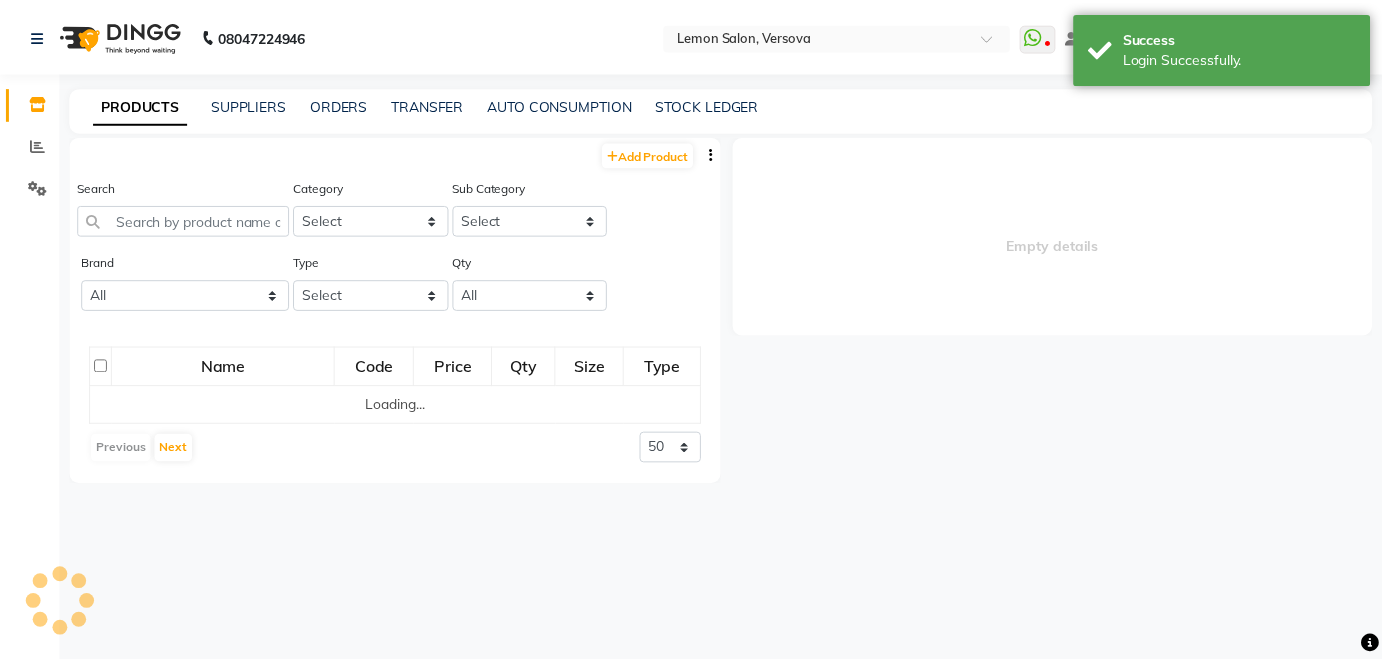 scroll, scrollTop: 0, scrollLeft: 0, axis: both 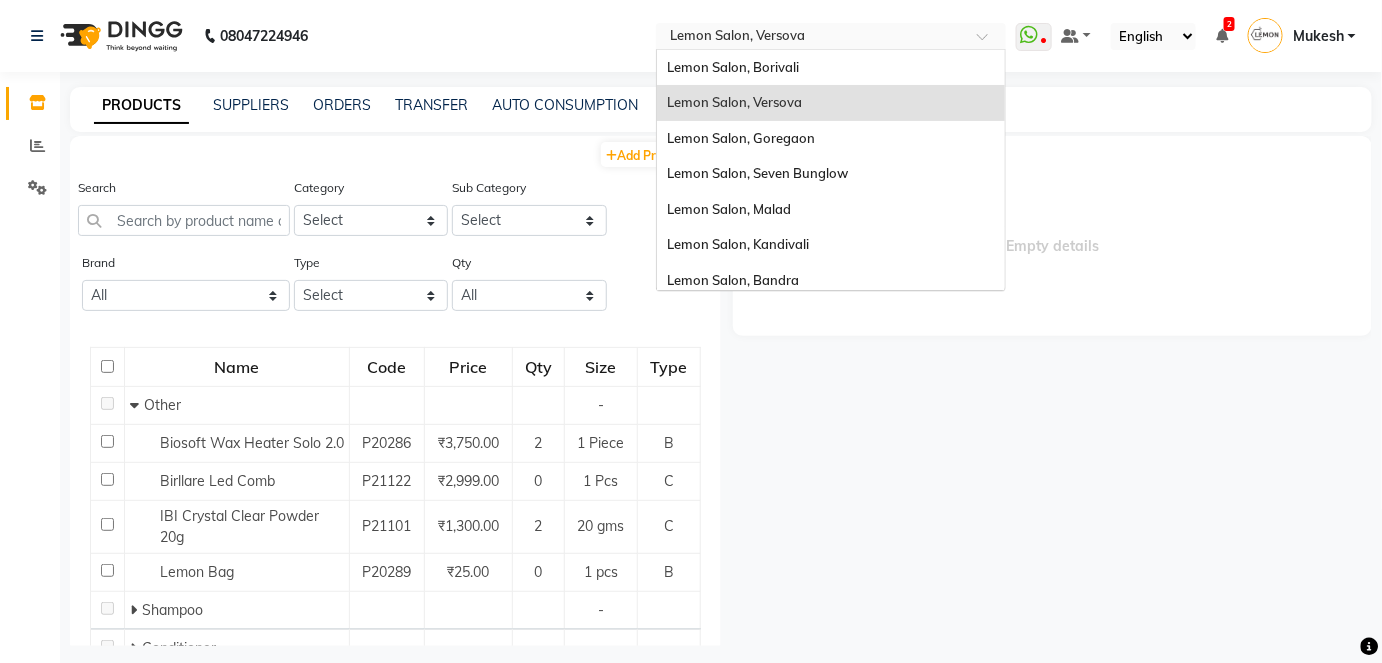 click at bounding box center (989, 42) 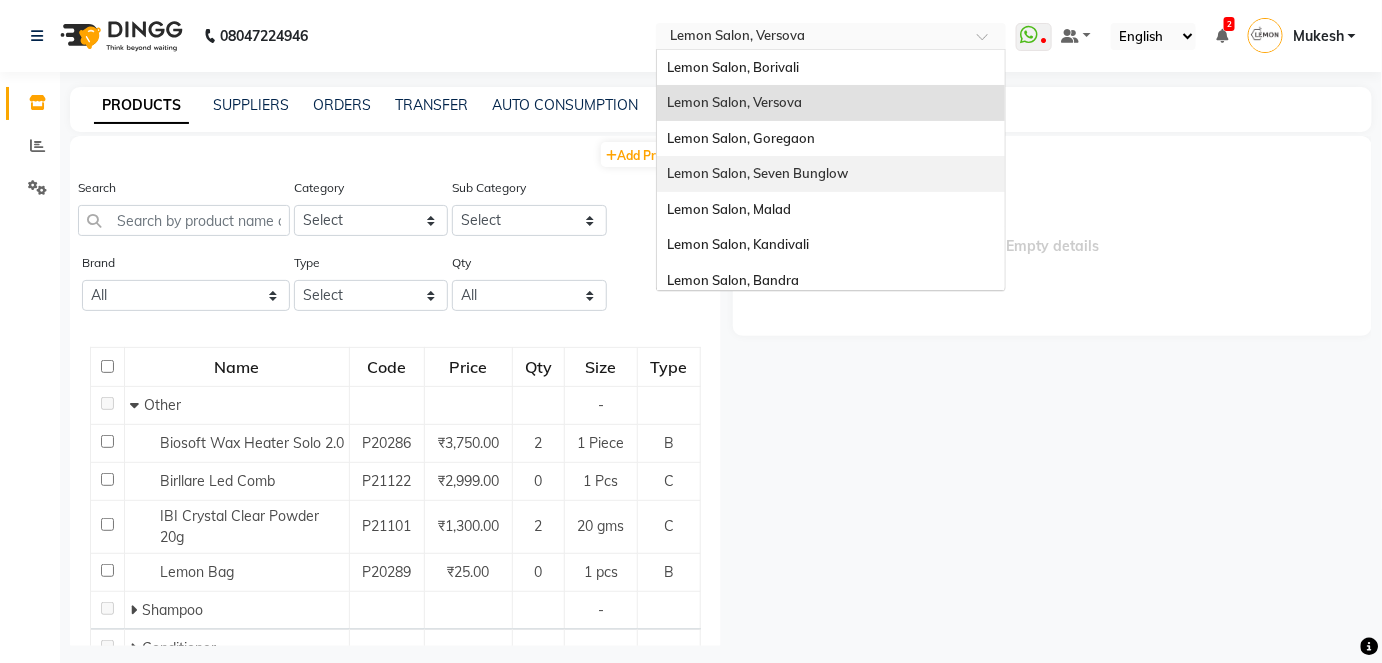 click on "Lemon Salon, Seven Bunglow" at bounding box center [757, 173] 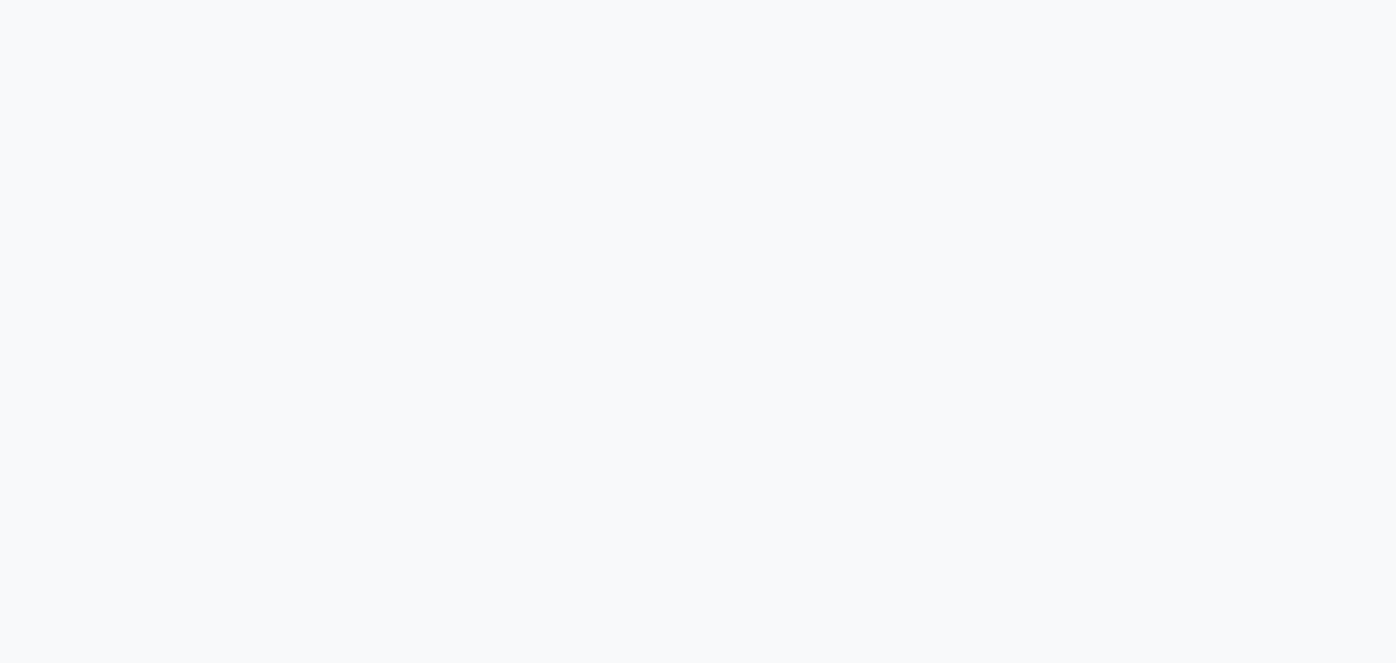 scroll, scrollTop: 0, scrollLeft: 0, axis: both 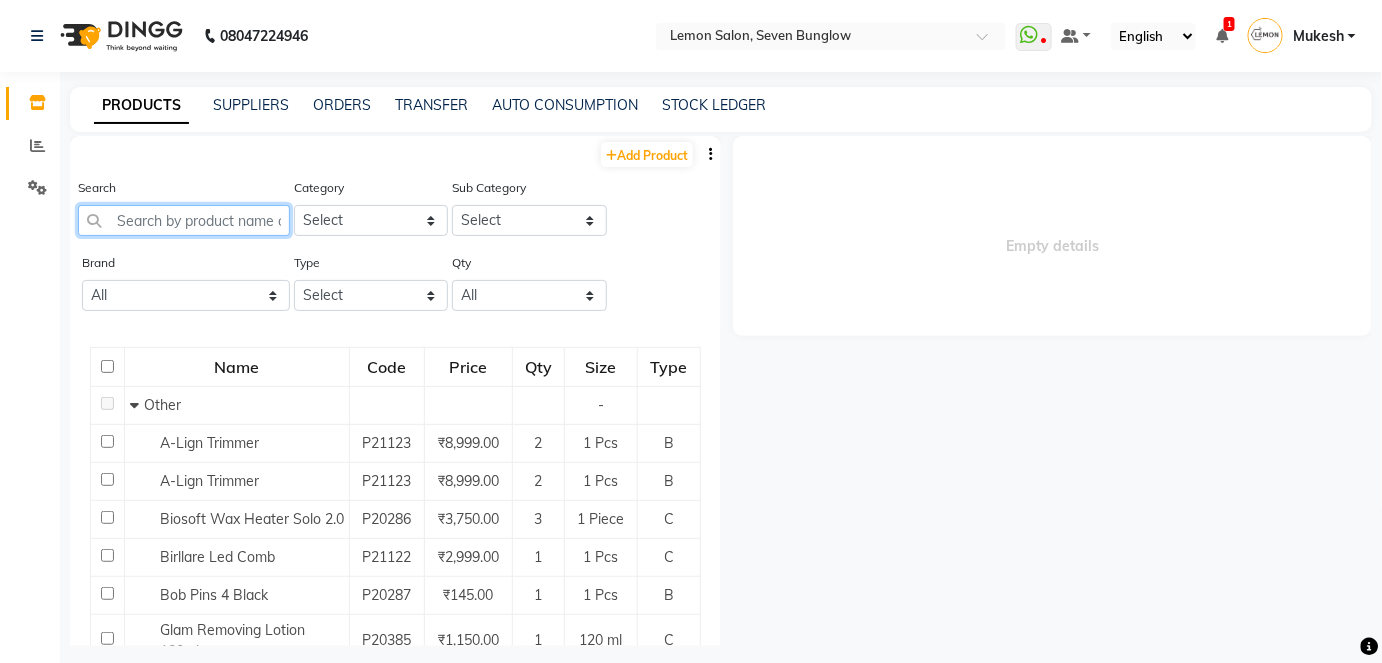 click 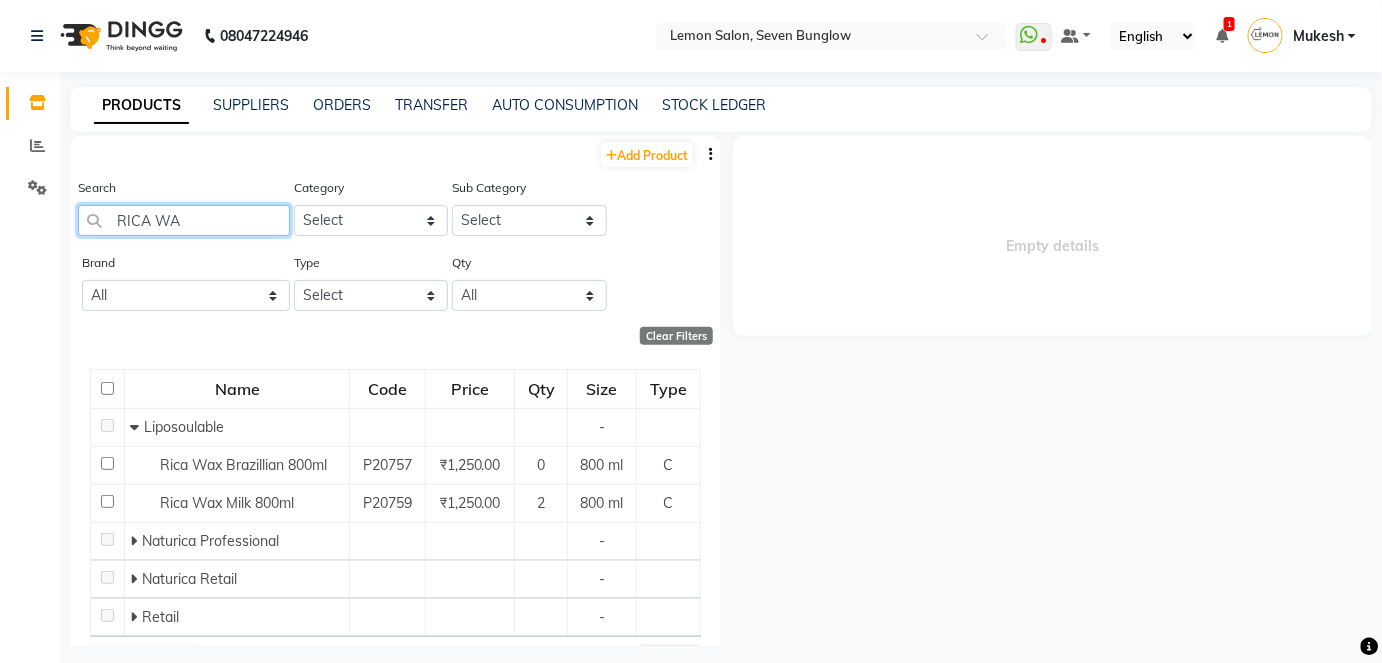 type on "RICA WAX" 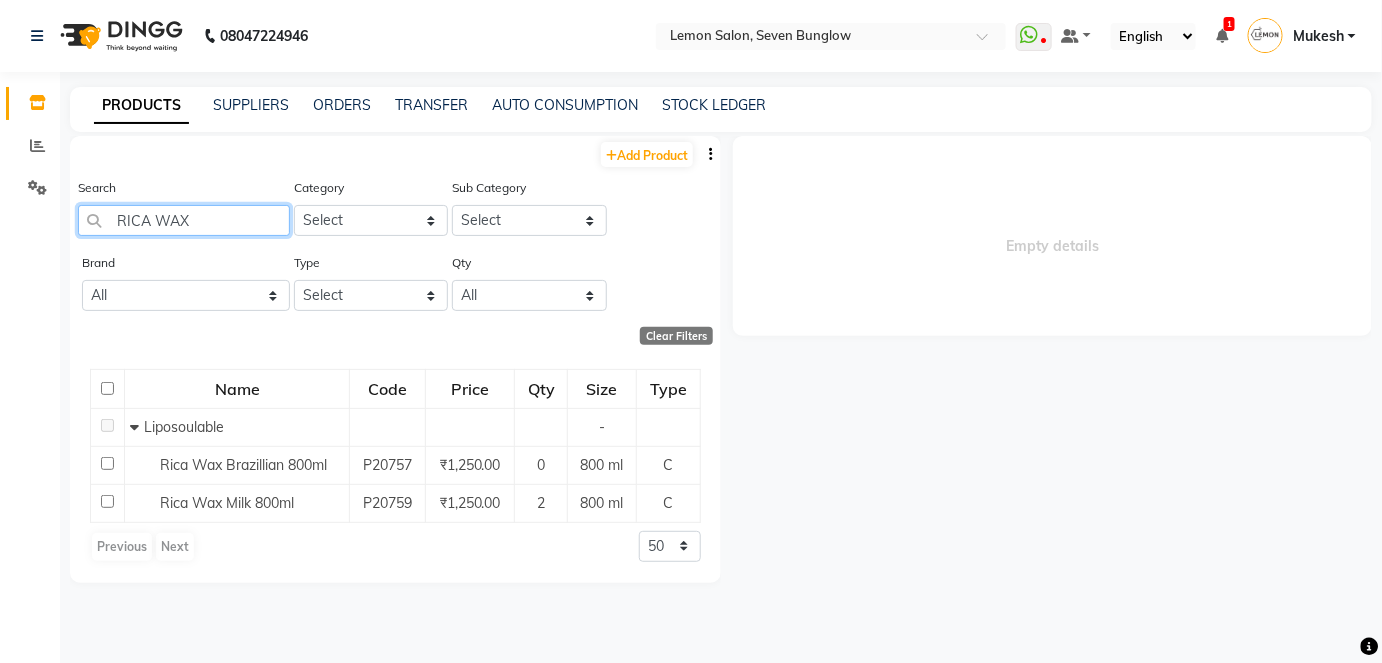 drag, startPoint x: 192, startPoint y: 214, endPoint x: 113, endPoint y: 217, distance: 79.05694 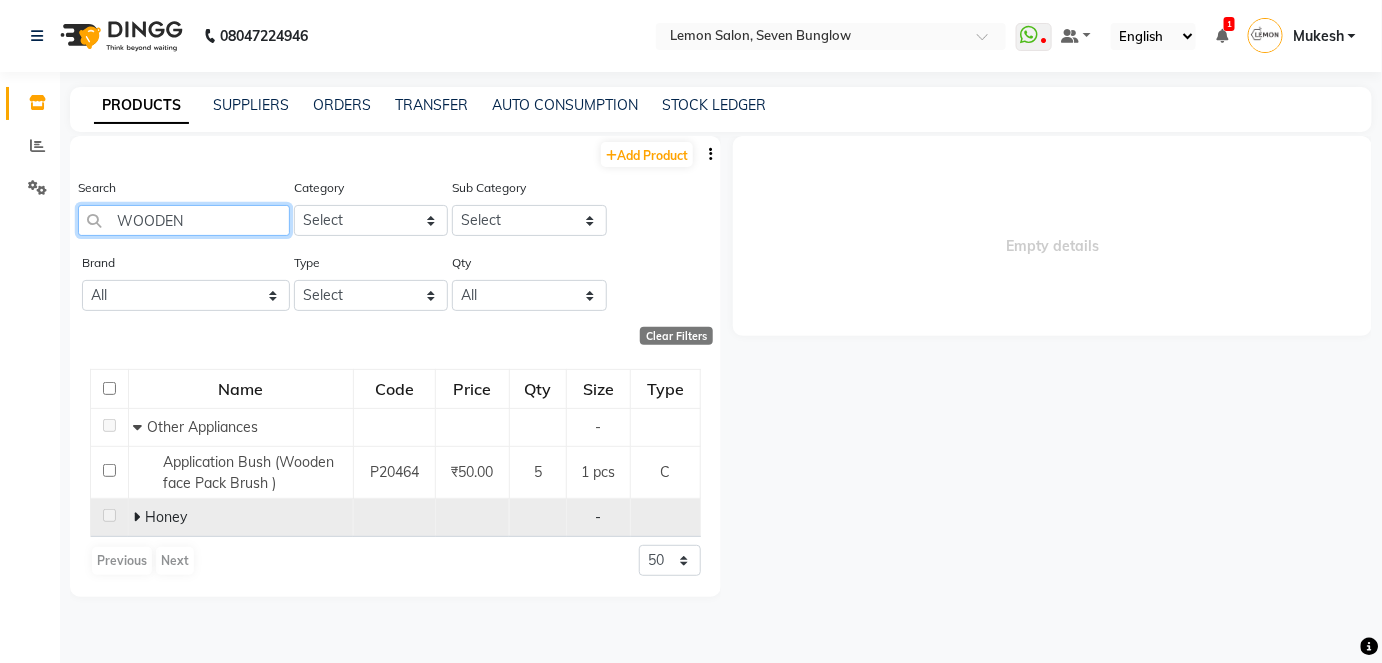 type on "WOODEN" 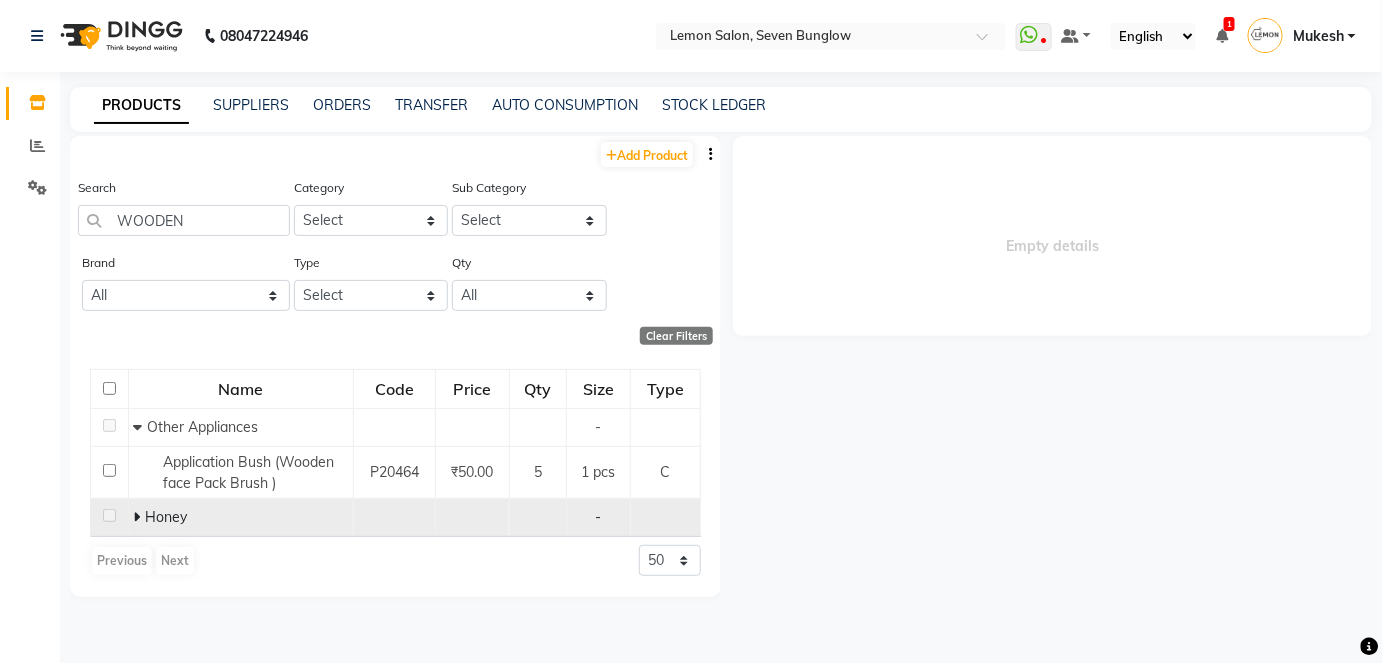 click 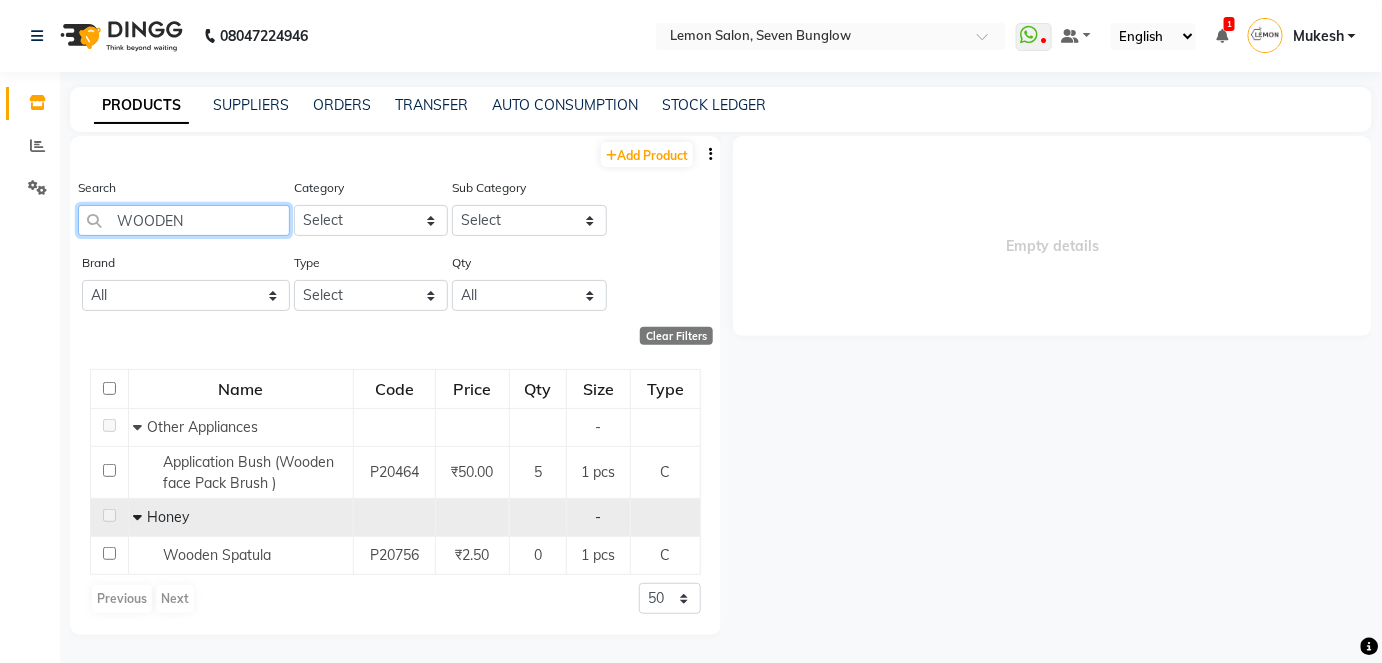 drag, startPoint x: 192, startPoint y: 214, endPoint x: 112, endPoint y: 222, distance: 80.399 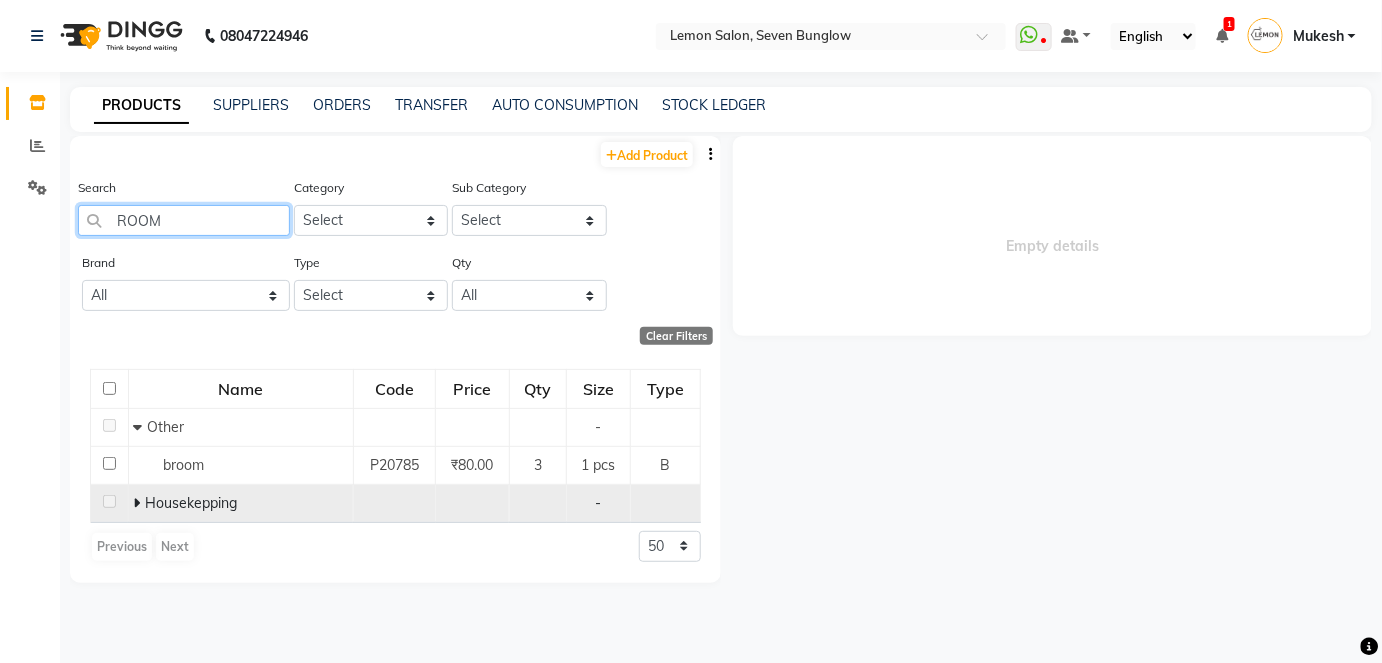 type on "ROOM" 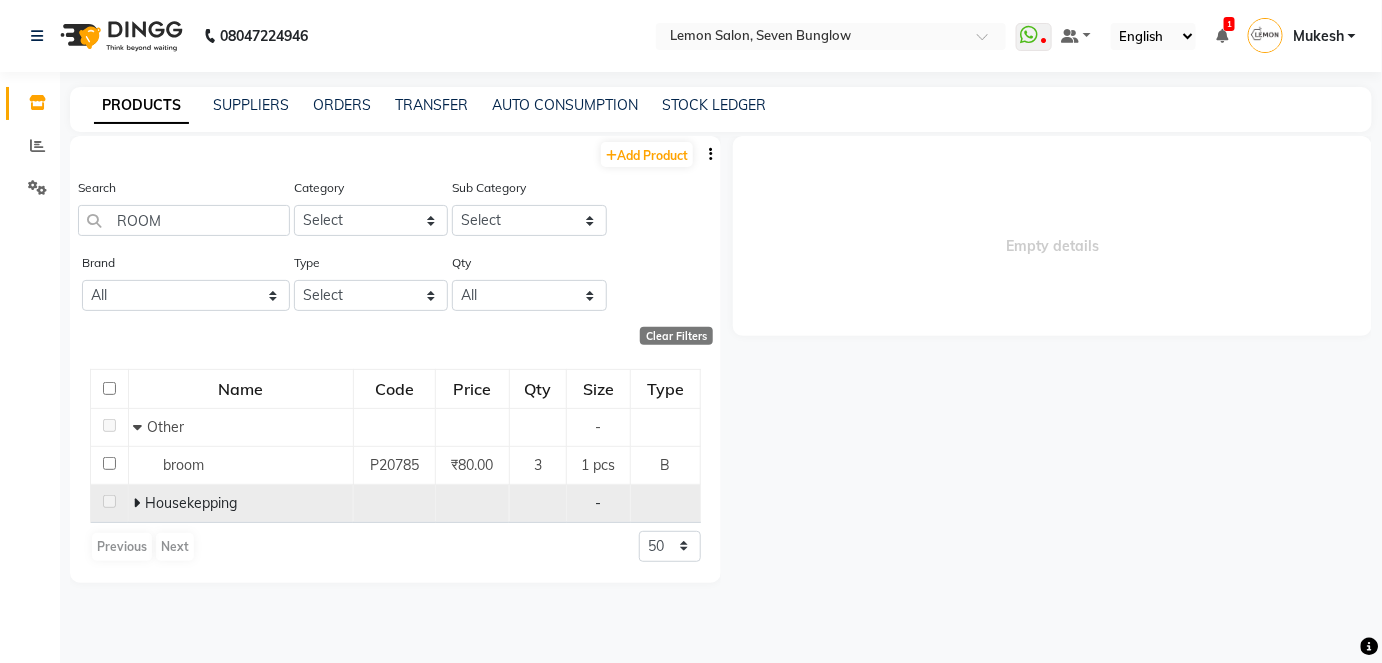 click 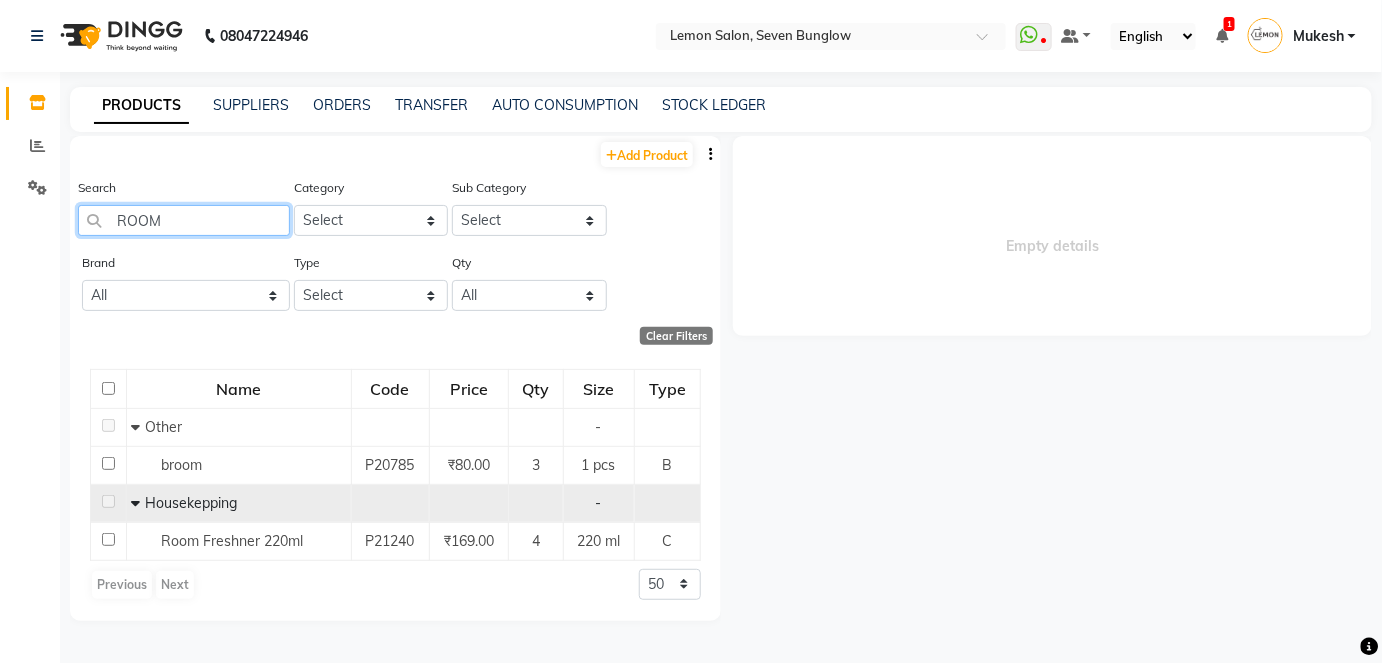 drag, startPoint x: 165, startPoint y: 224, endPoint x: 117, endPoint y: 218, distance: 48.373547 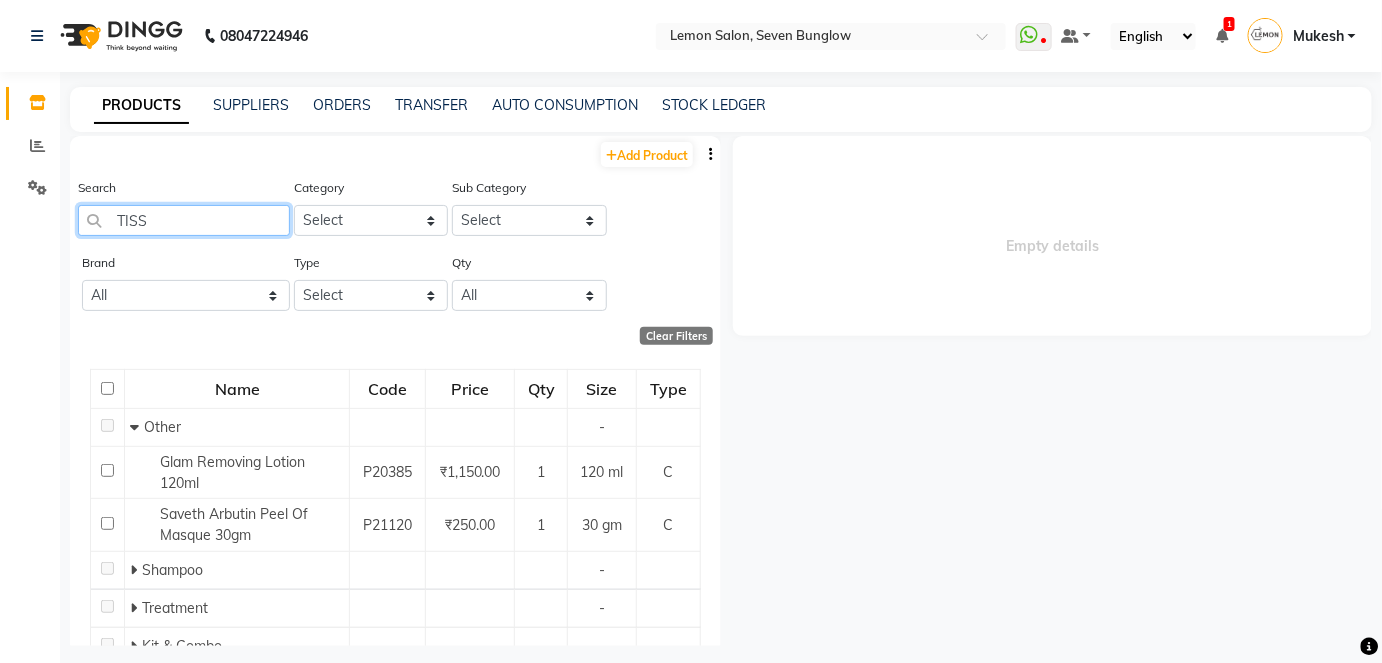 type on "TISSU" 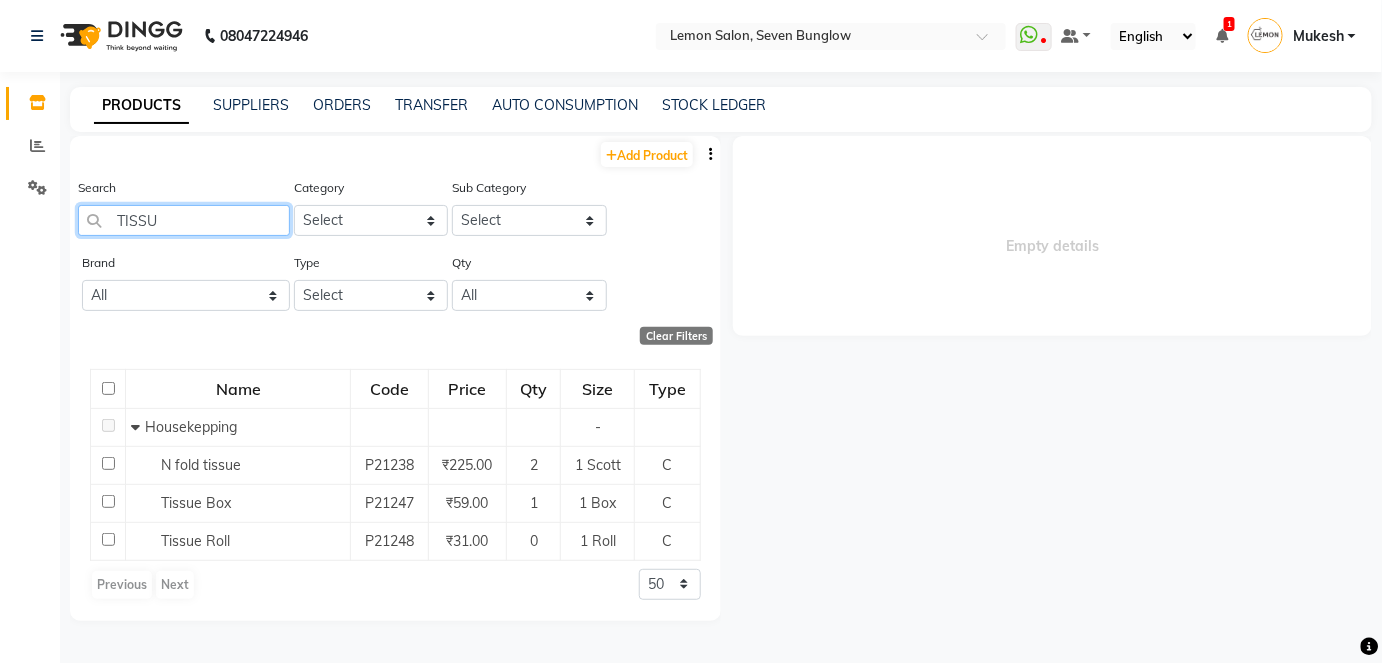 drag, startPoint x: 162, startPoint y: 213, endPoint x: 110, endPoint y: 214, distance: 52.009613 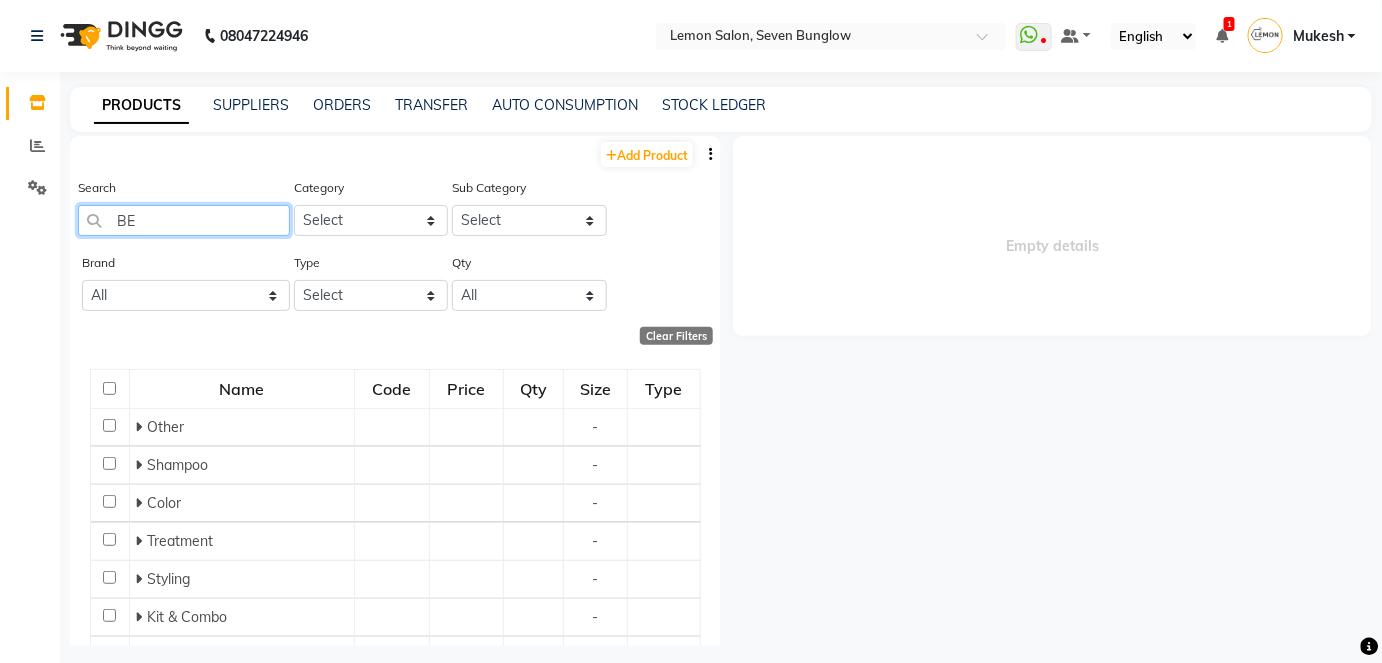 type on "BED" 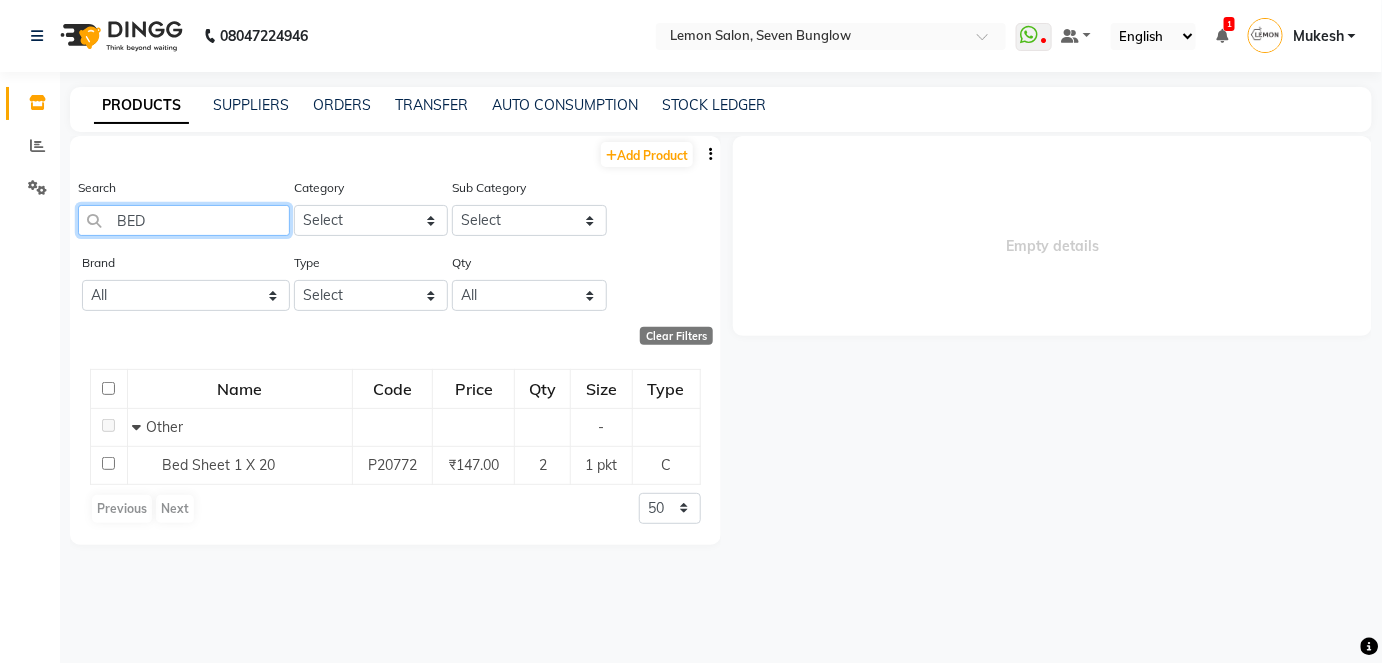 drag, startPoint x: 152, startPoint y: 212, endPoint x: 106, endPoint y: 218, distance: 46.389652 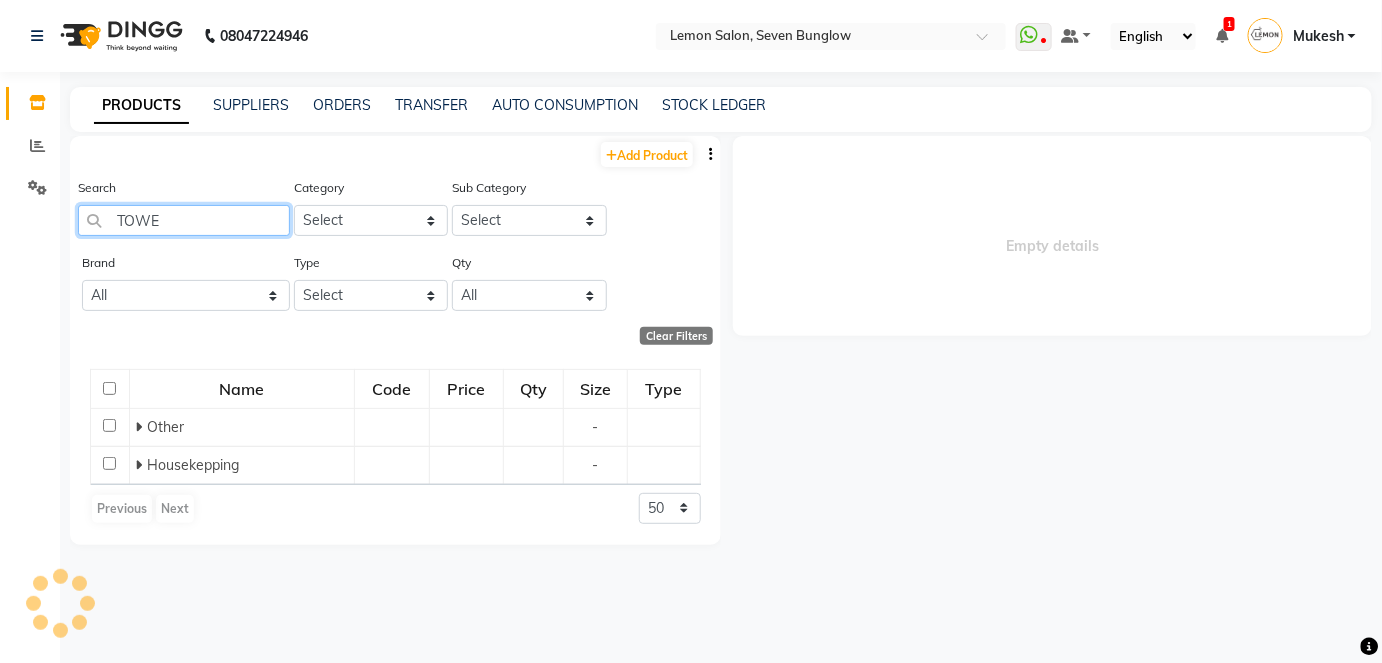 type on "TOWEL" 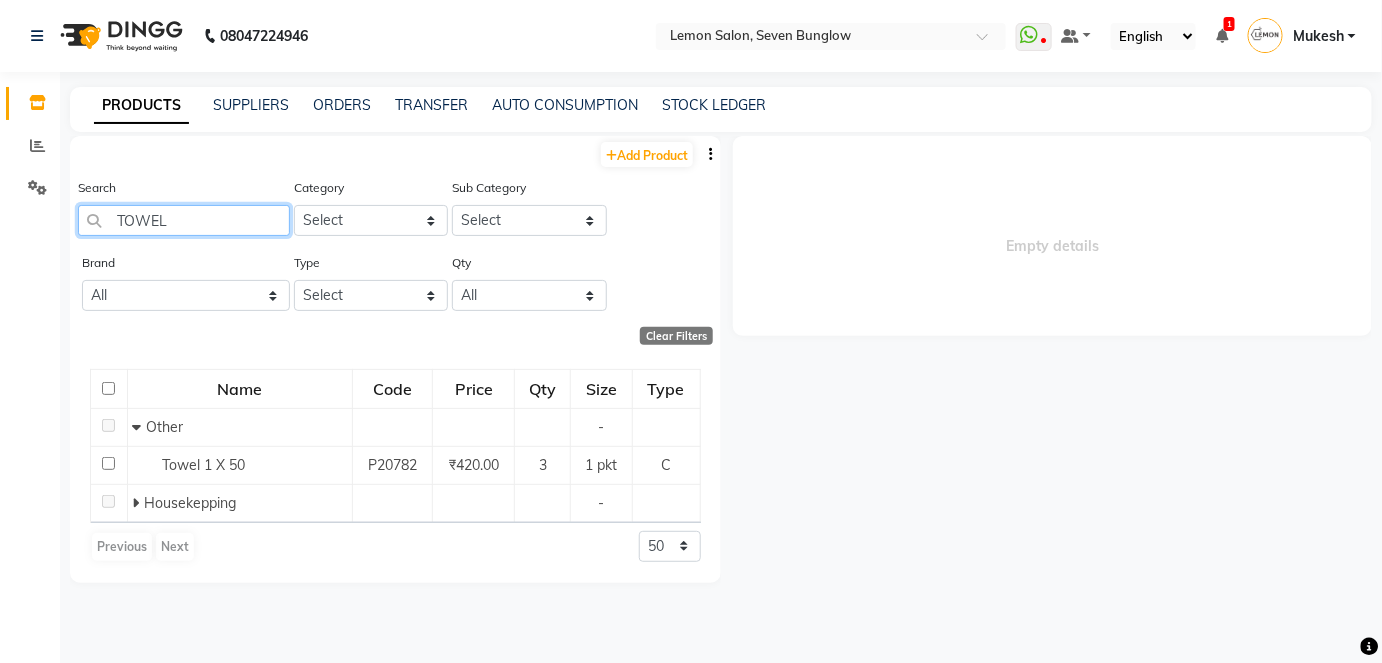 drag, startPoint x: 168, startPoint y: 219, endPoint x: 108, endPoint y: 210, distance: 60.671246 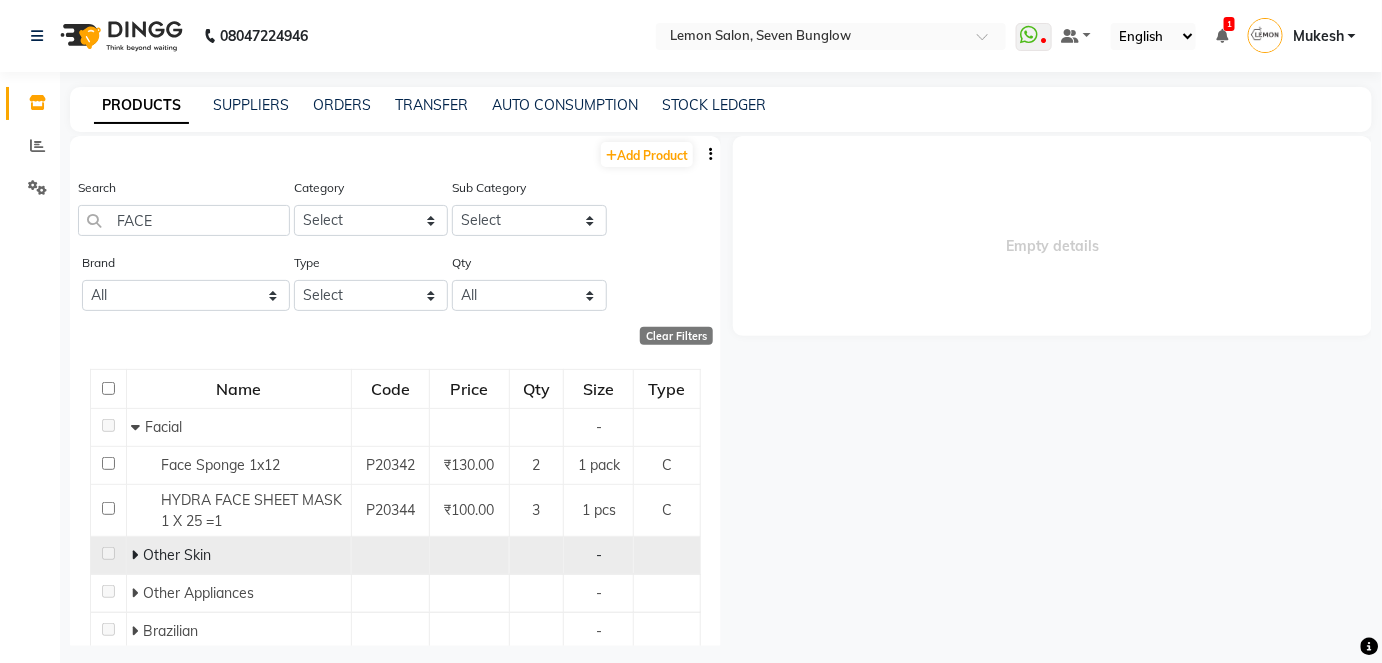 click 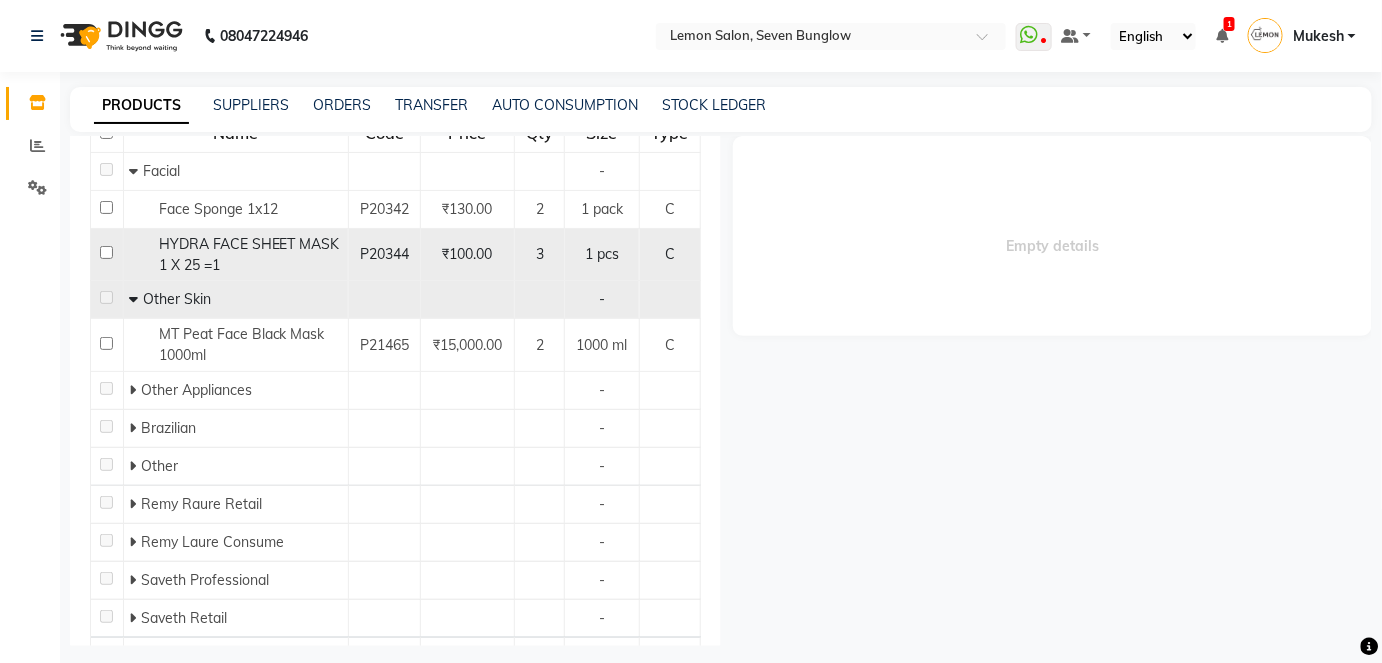 scroll, scrollTop: 0, scrollLeft: 0, axis: both 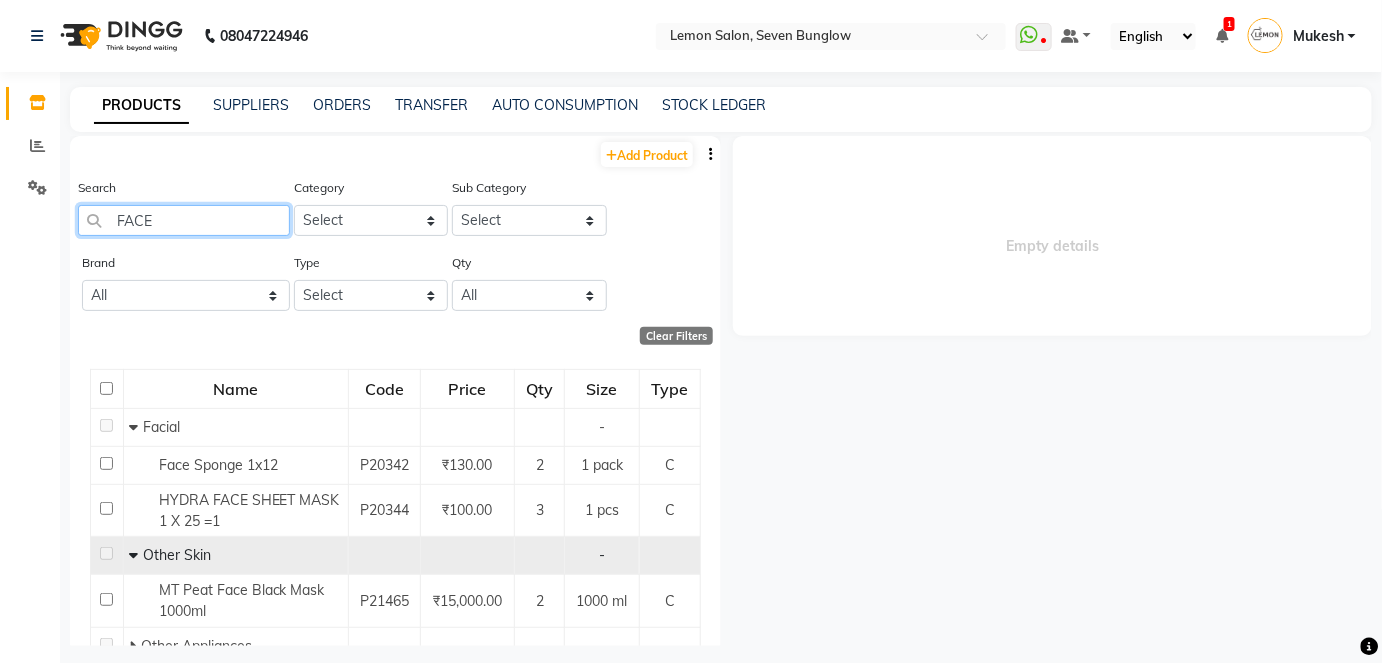 click on "FACE" 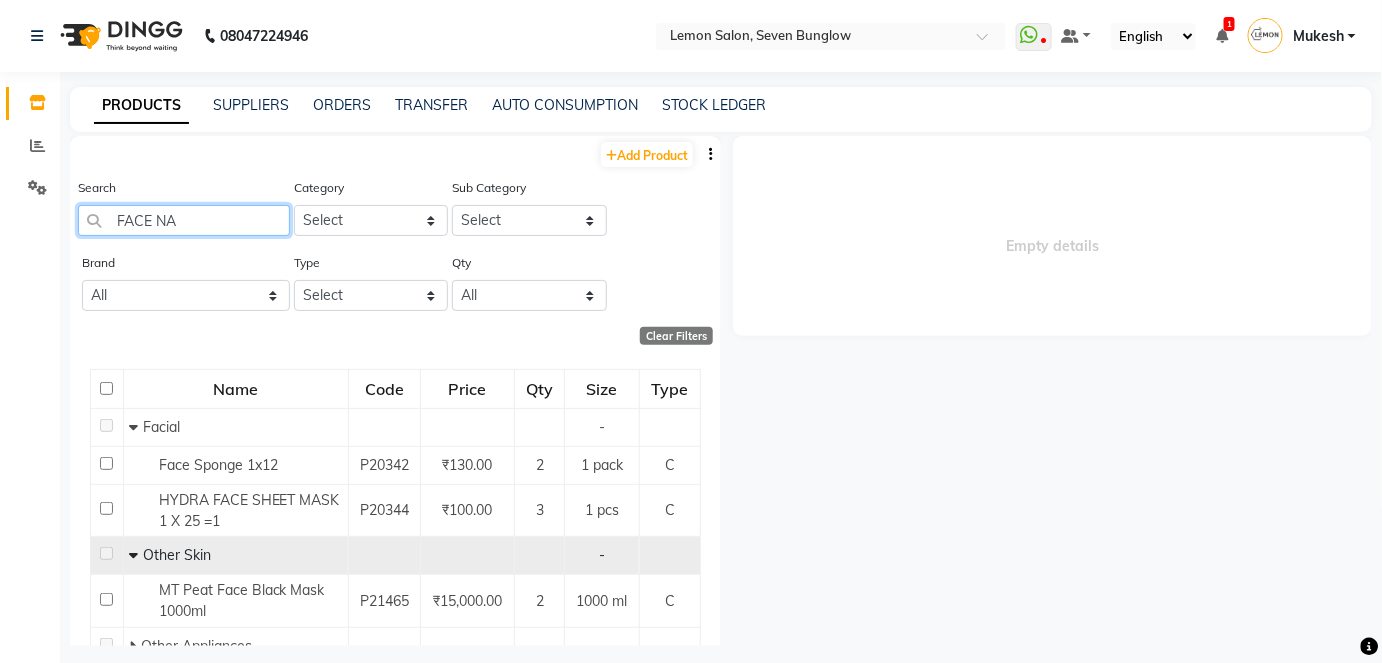 type on "FACE NAP" 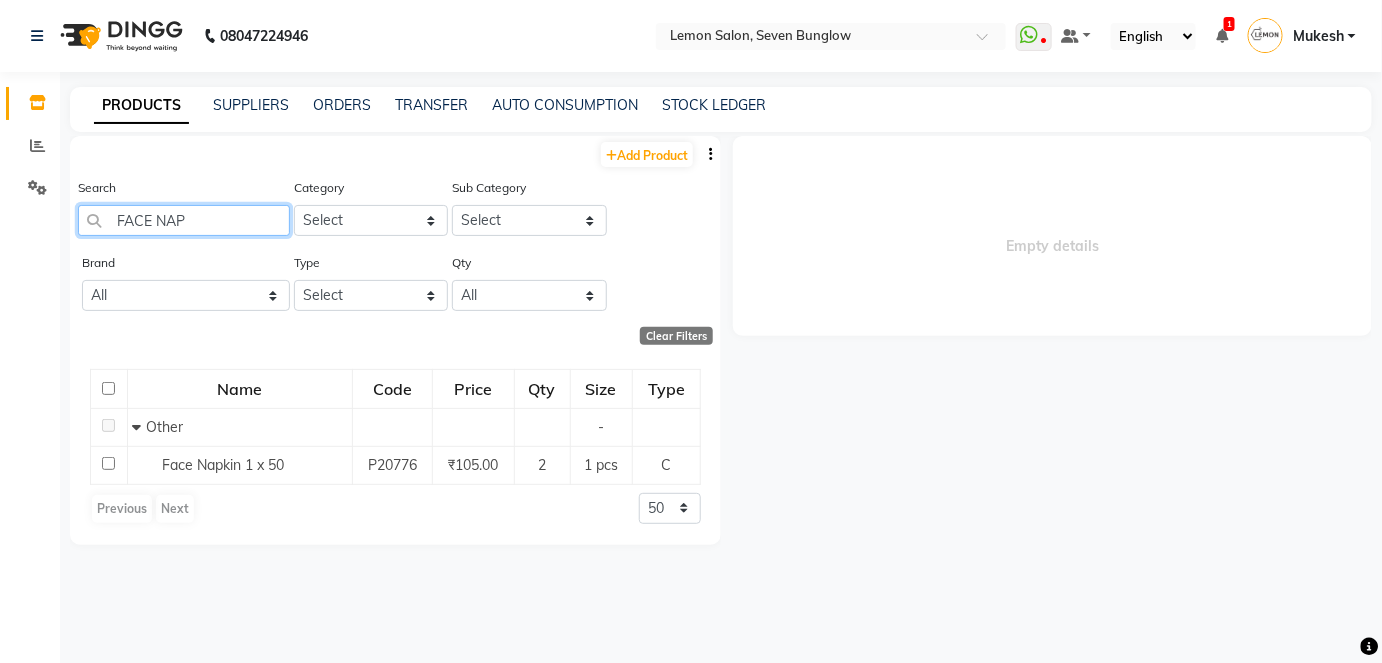 drag, startPoint x: 193, startPoint y: 220, endPoint x: 121, endPoint y: 235, distance: 73.545906 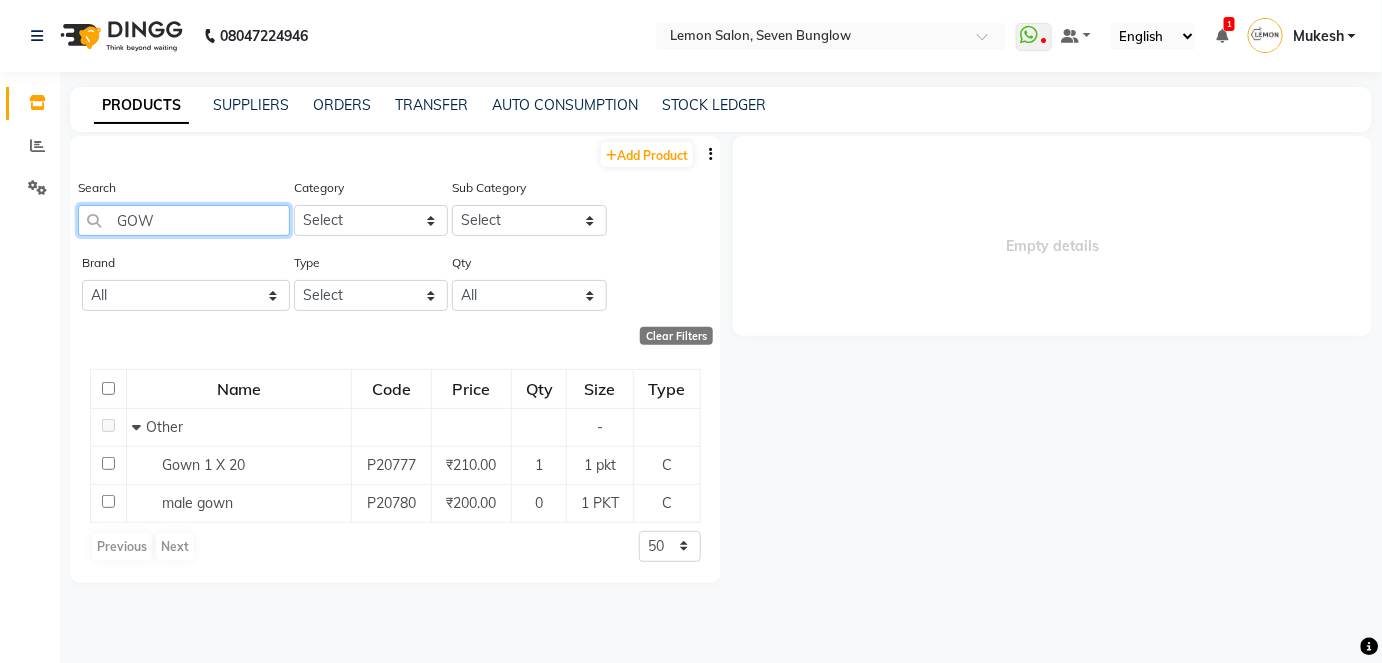 type on "GOWN" 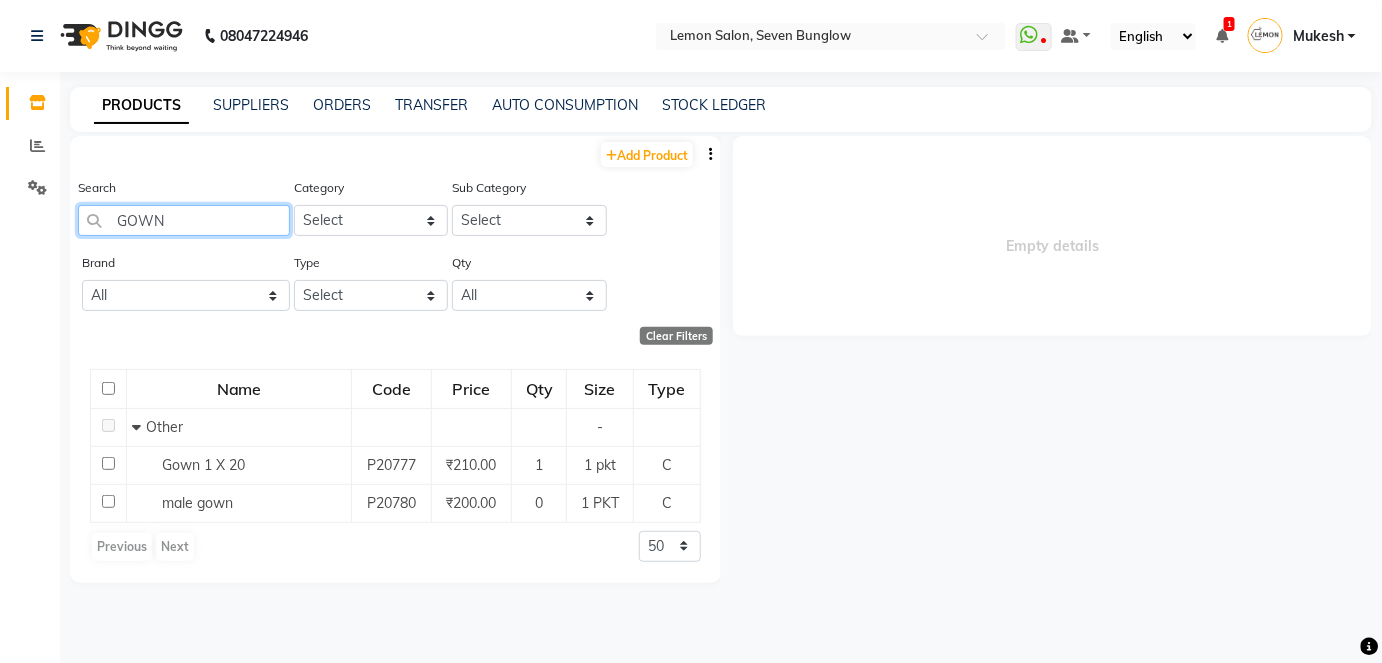 drag, startPoint x: 168, startPoint y: 214, endPoint x: 102, endPoint y: 224, distance: 66.75328 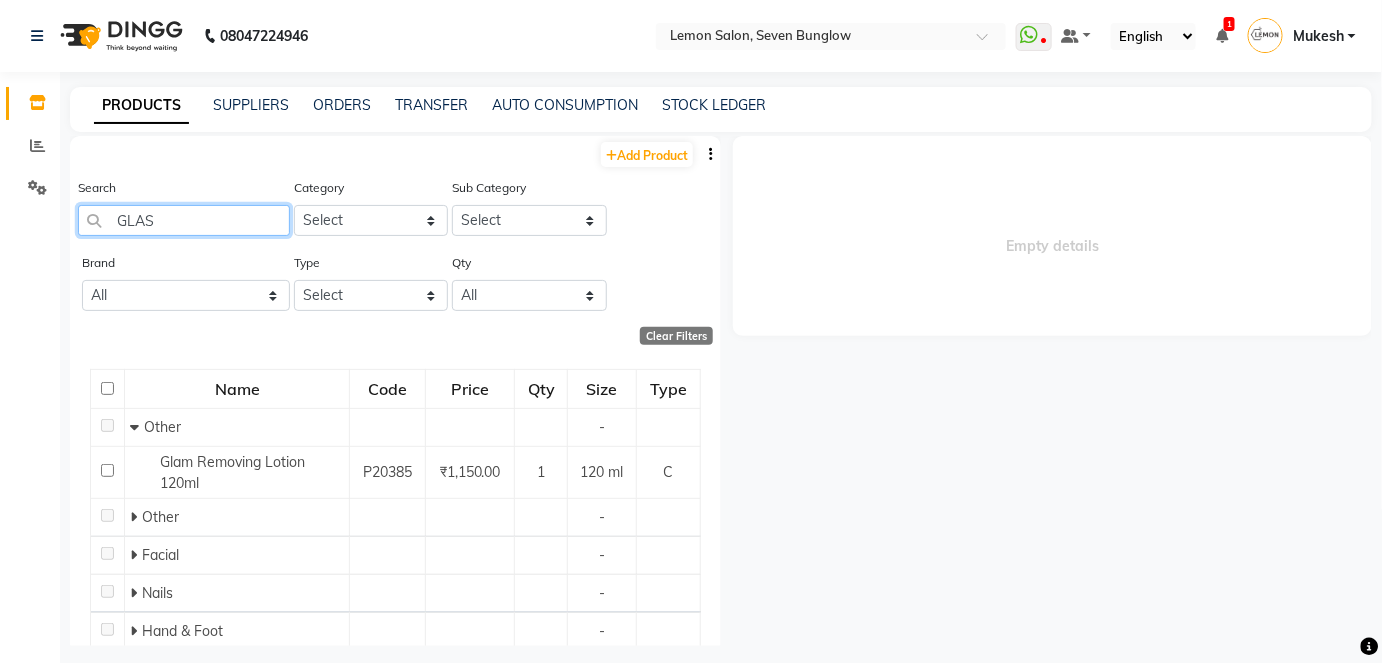 type on "GLASS" 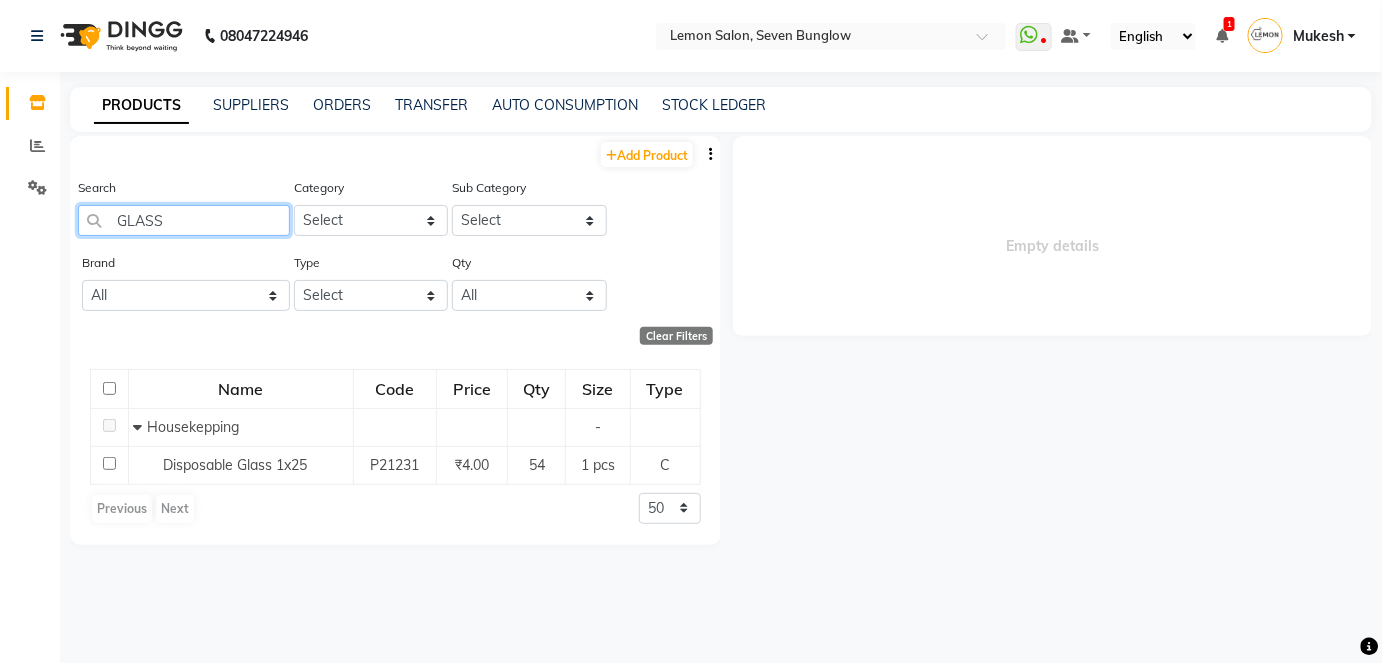 drag, startPoint x: 168, startPoint y: 210, endPoint x: 117, endPoint y: 218, distance: 51.62364 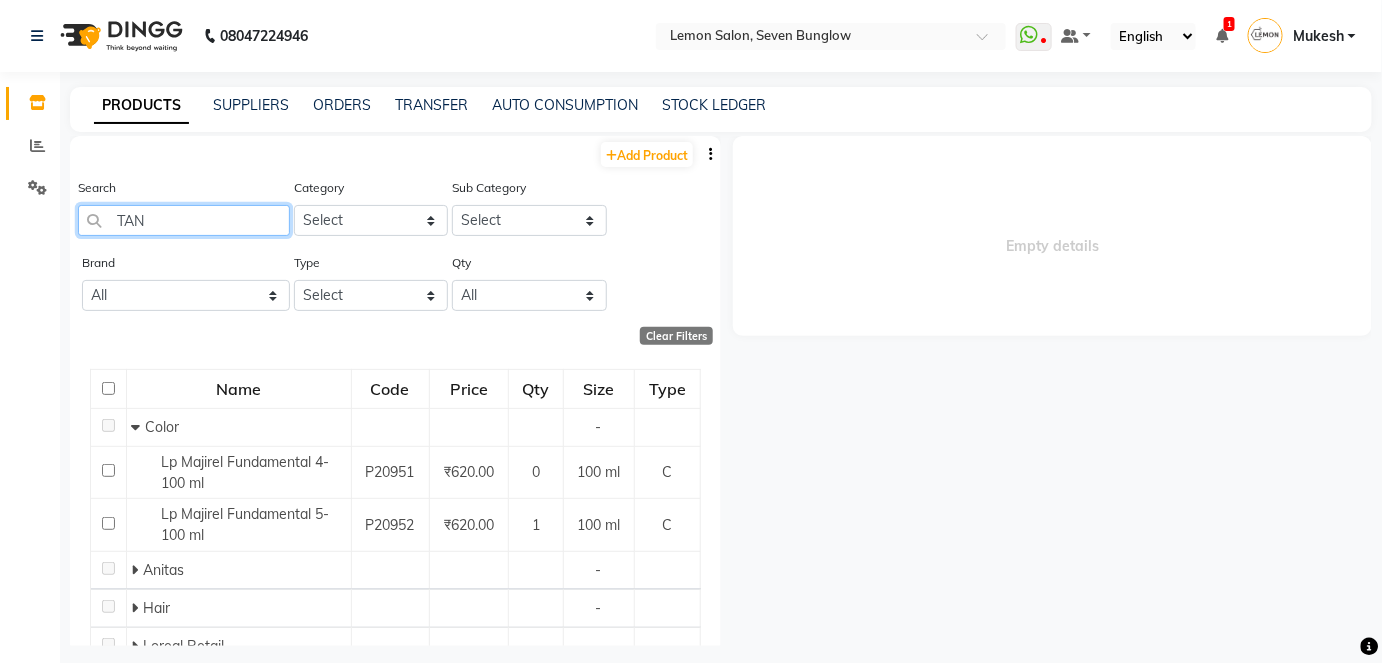 type on "TANG" 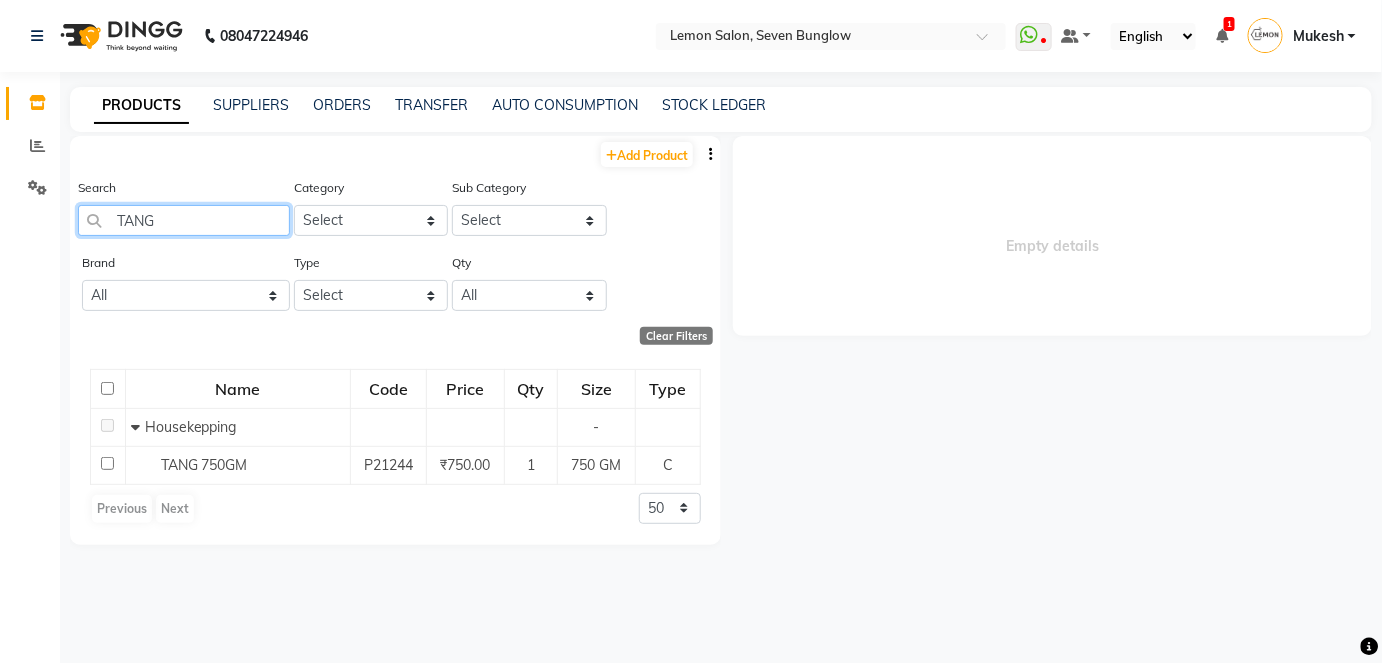 drag, startPoint x: 165, startPoint y: 216, endPoint x: 105, endPoint y: 203, distance: 61.39218 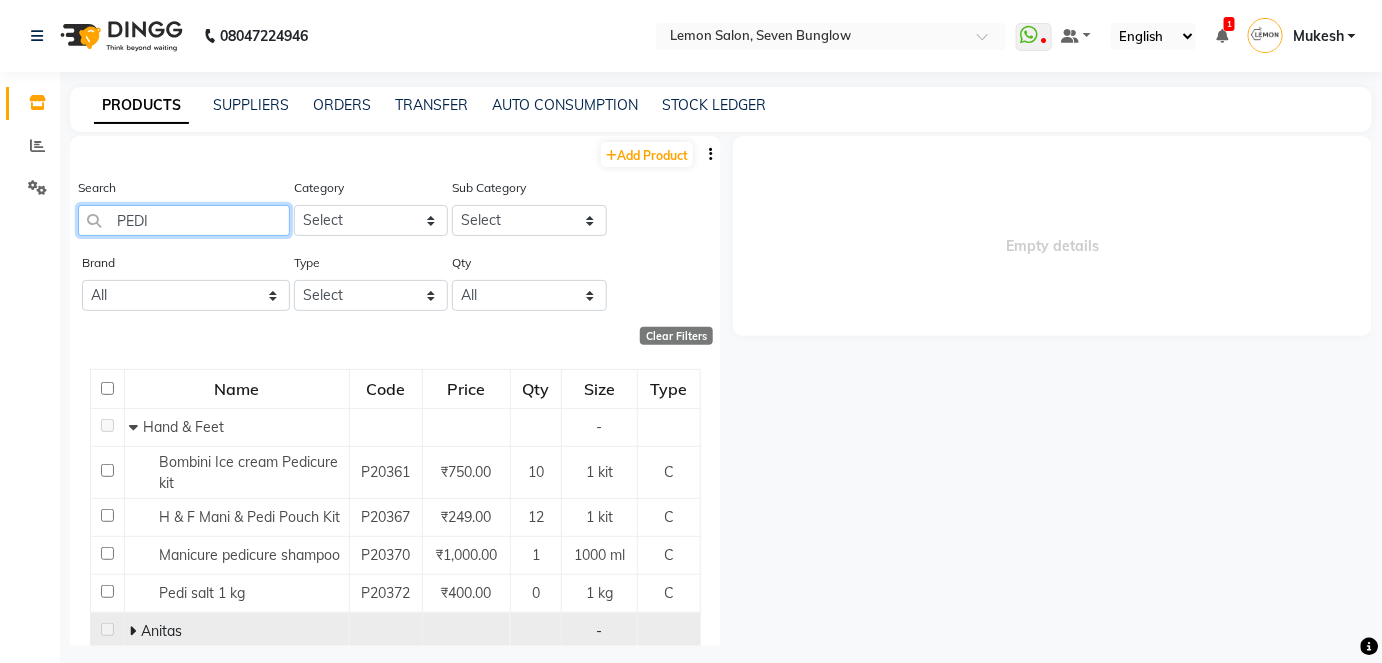 type on "PEDI" 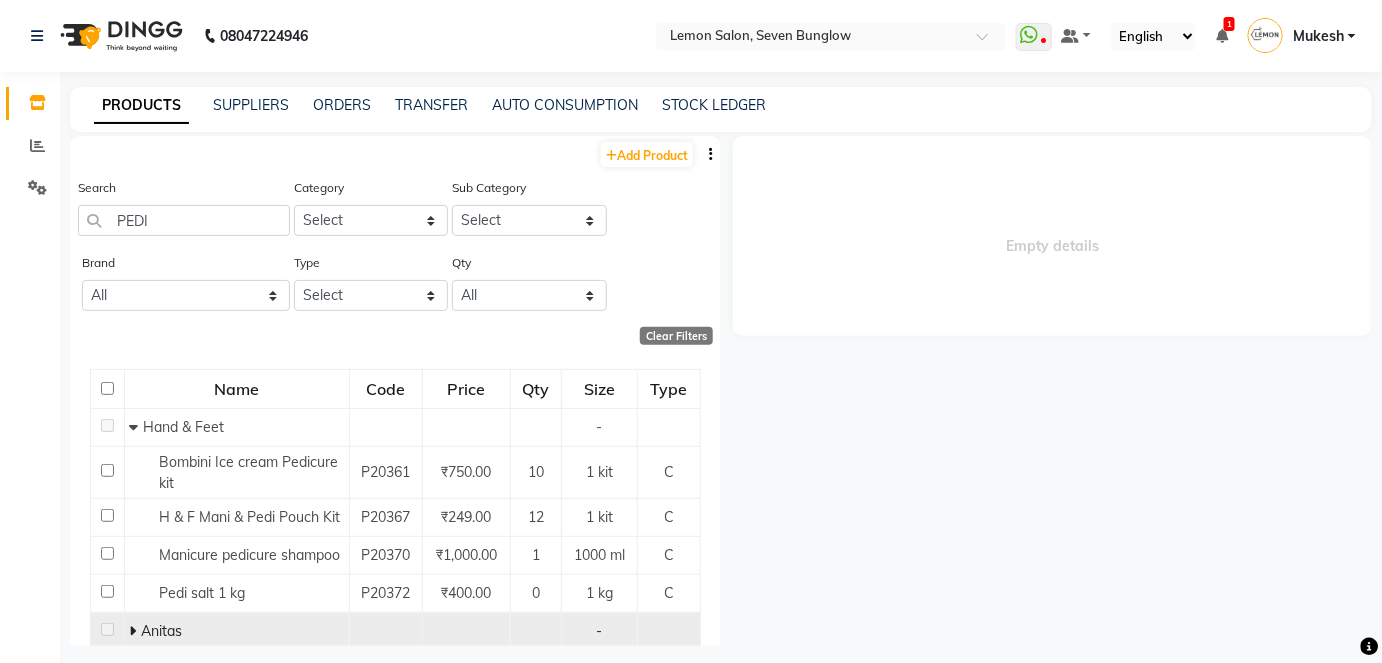 click 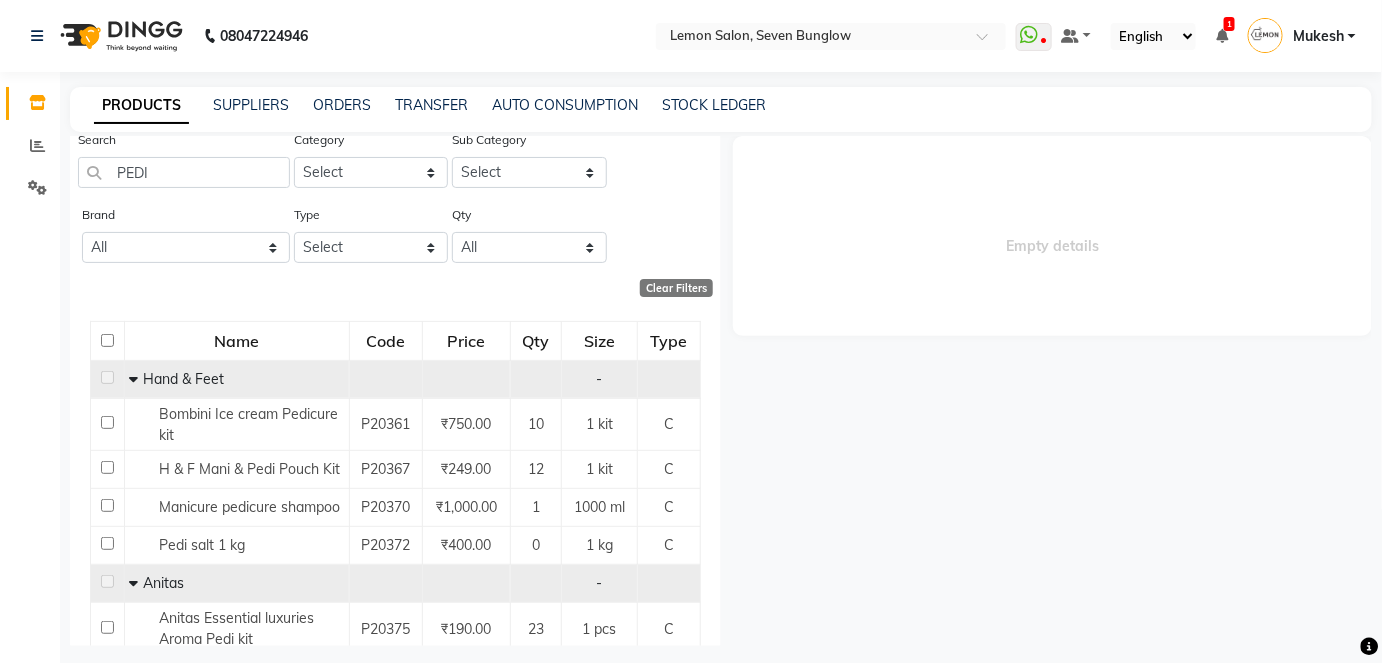 scroll, scrollTop: 0, scrollLeft: 0, axis: both 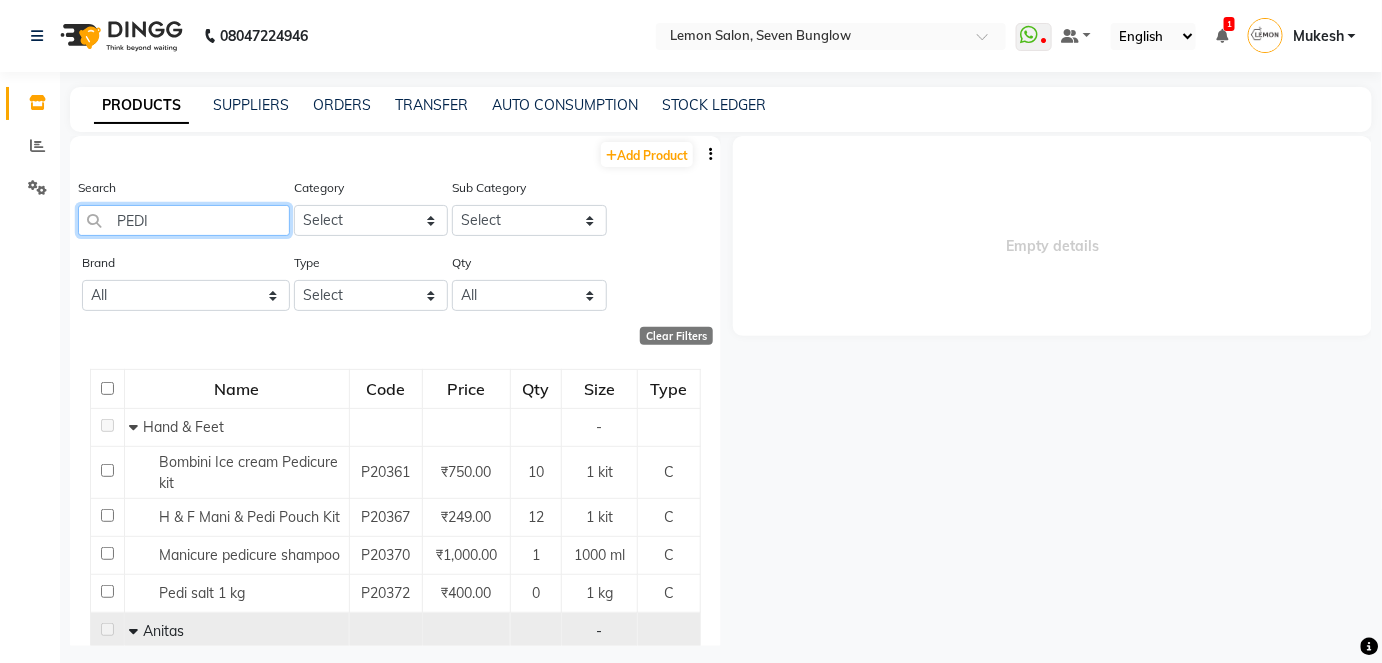drag, startPoint x: 158, startPoint y: 216, endPoint x: 112, endPoint y: 216, distance: 46 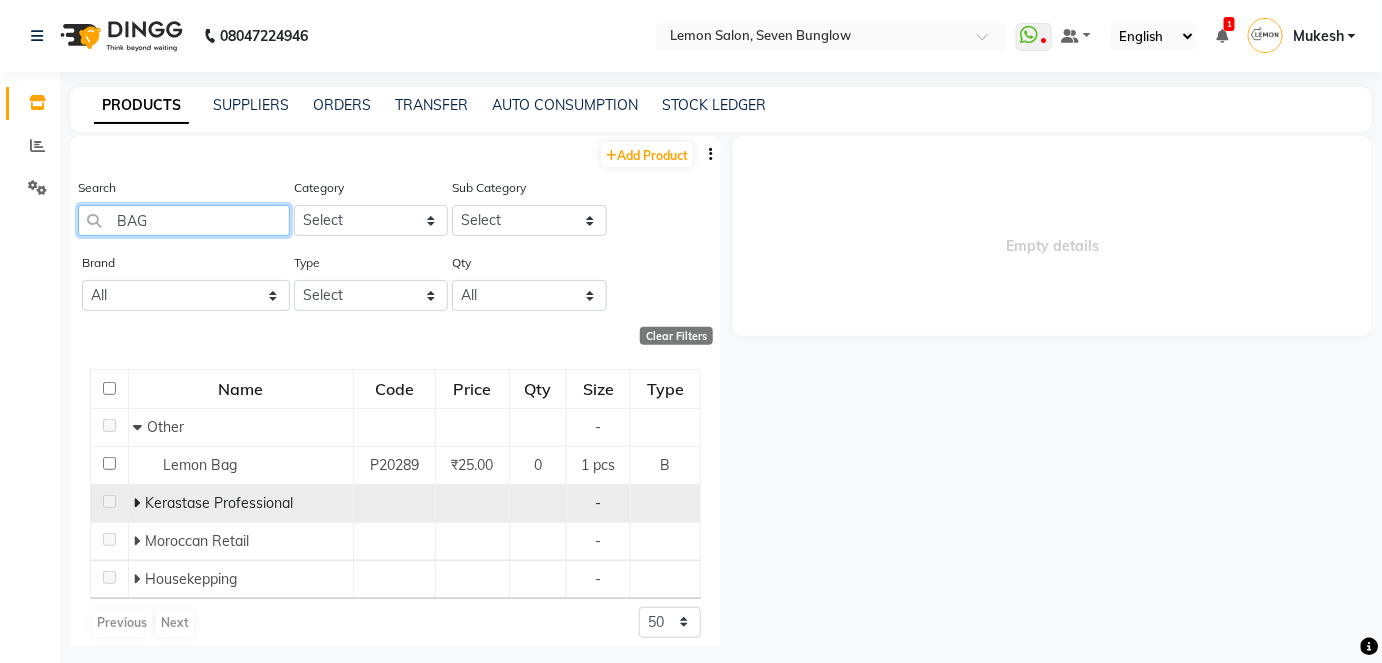 type on "BAG" 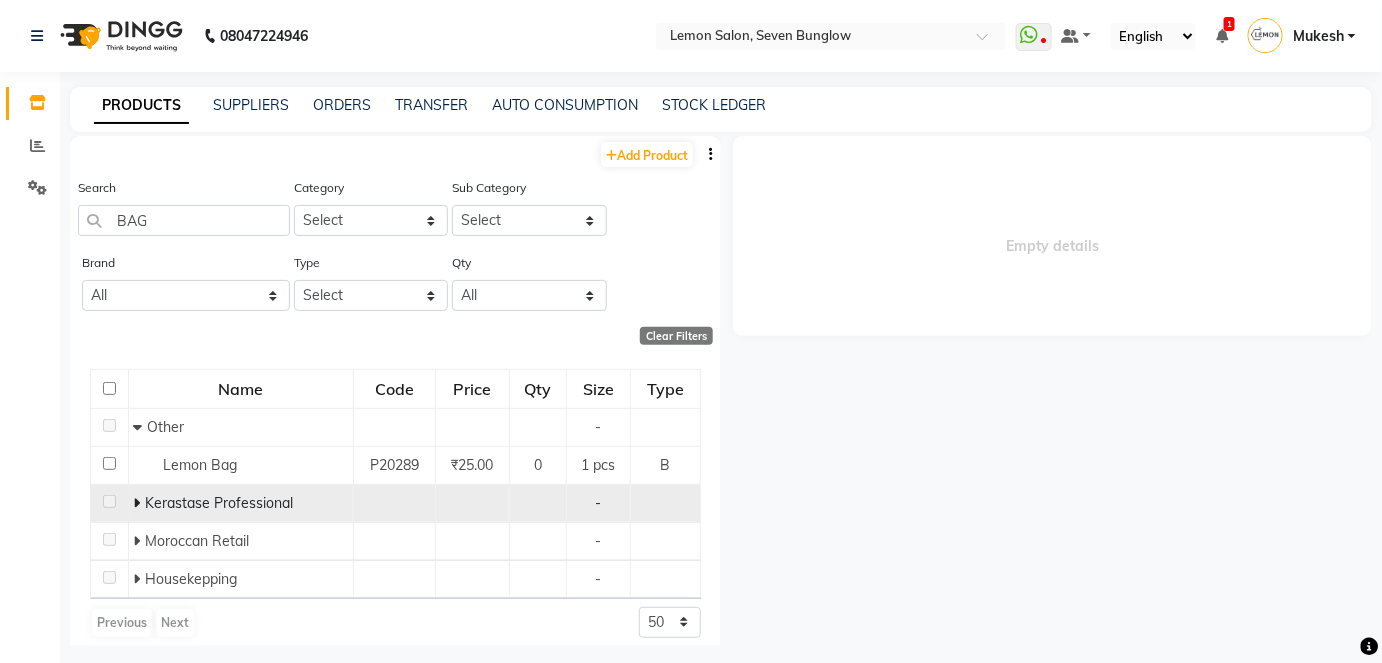 click 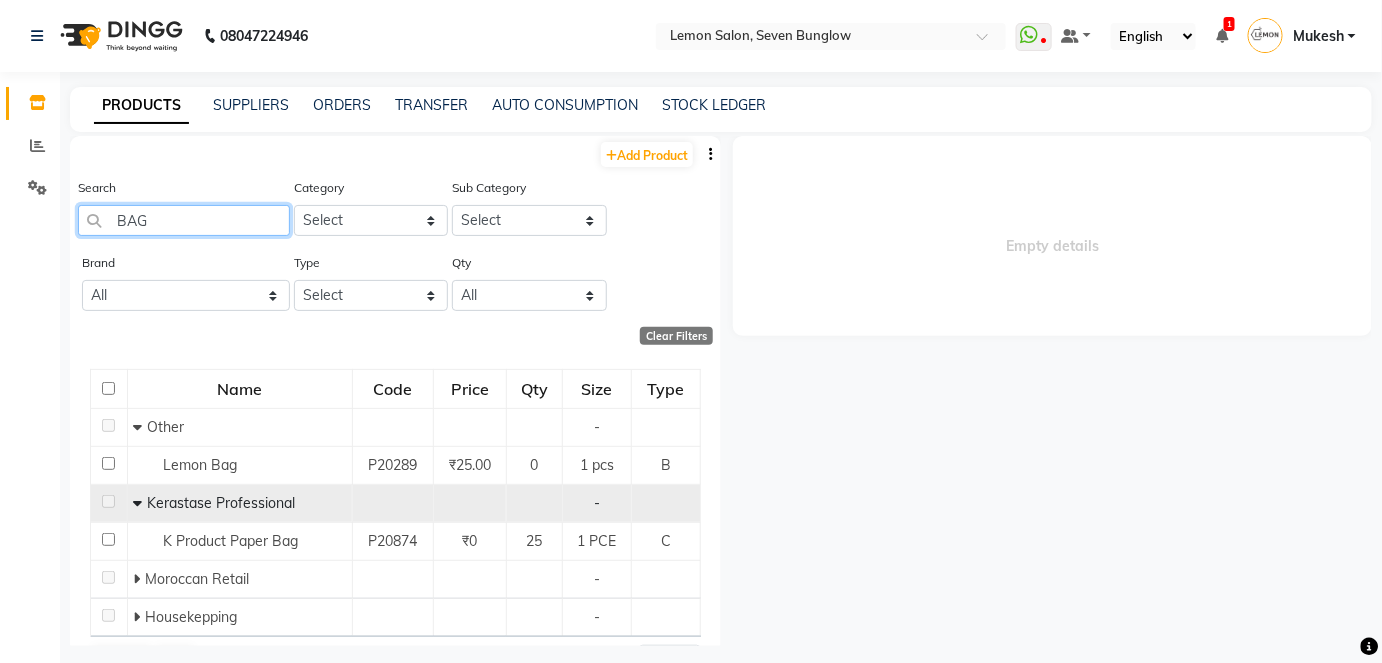 drag, startPoint x: 165, startPoint y: 215, endPoint x: 117, endPoint y: 224, distance: 48.83646 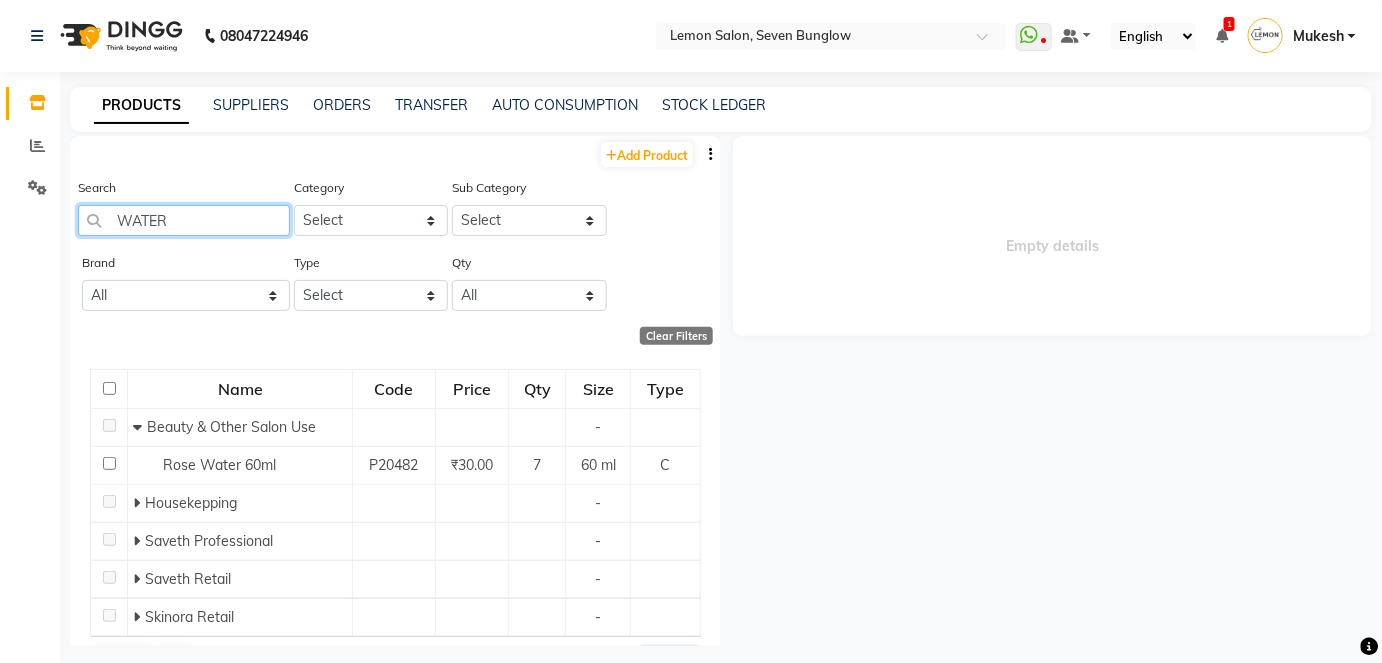 type on "WATER C" 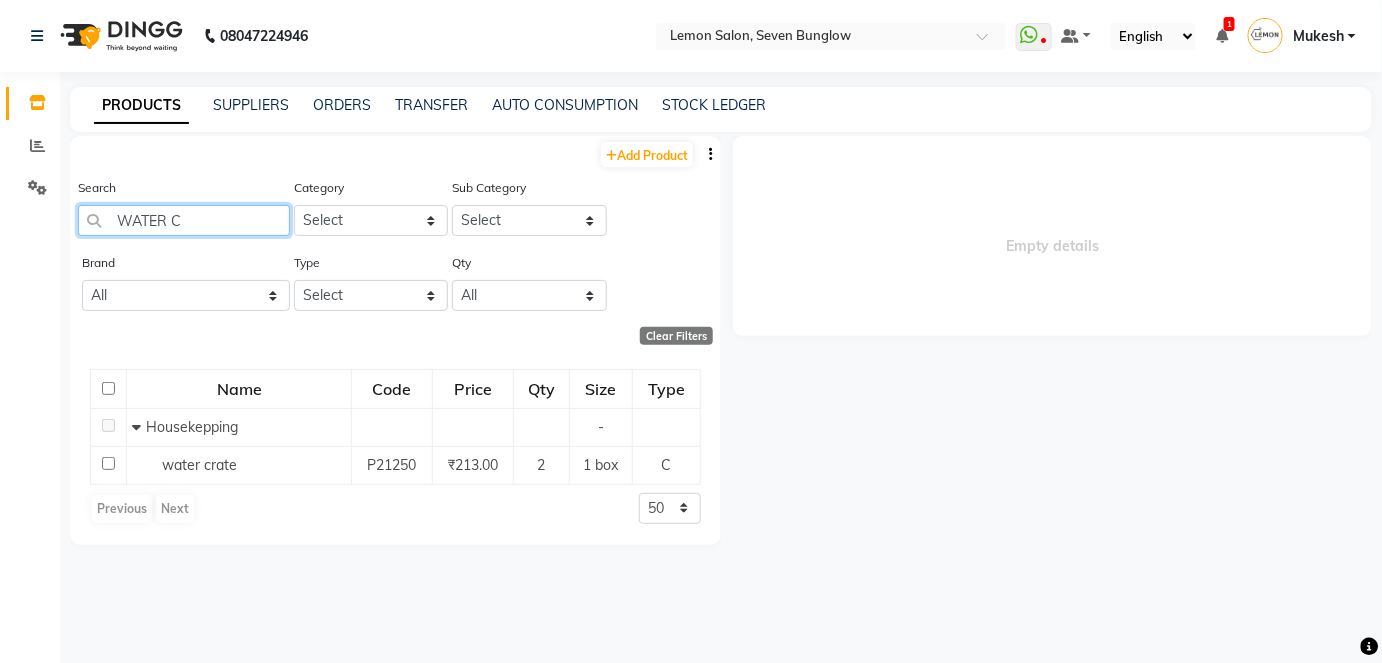 drag, startPoint x: 184, startPoint y: 217, endPoint x: 103, endPoint y: 215, distance: 81.02469 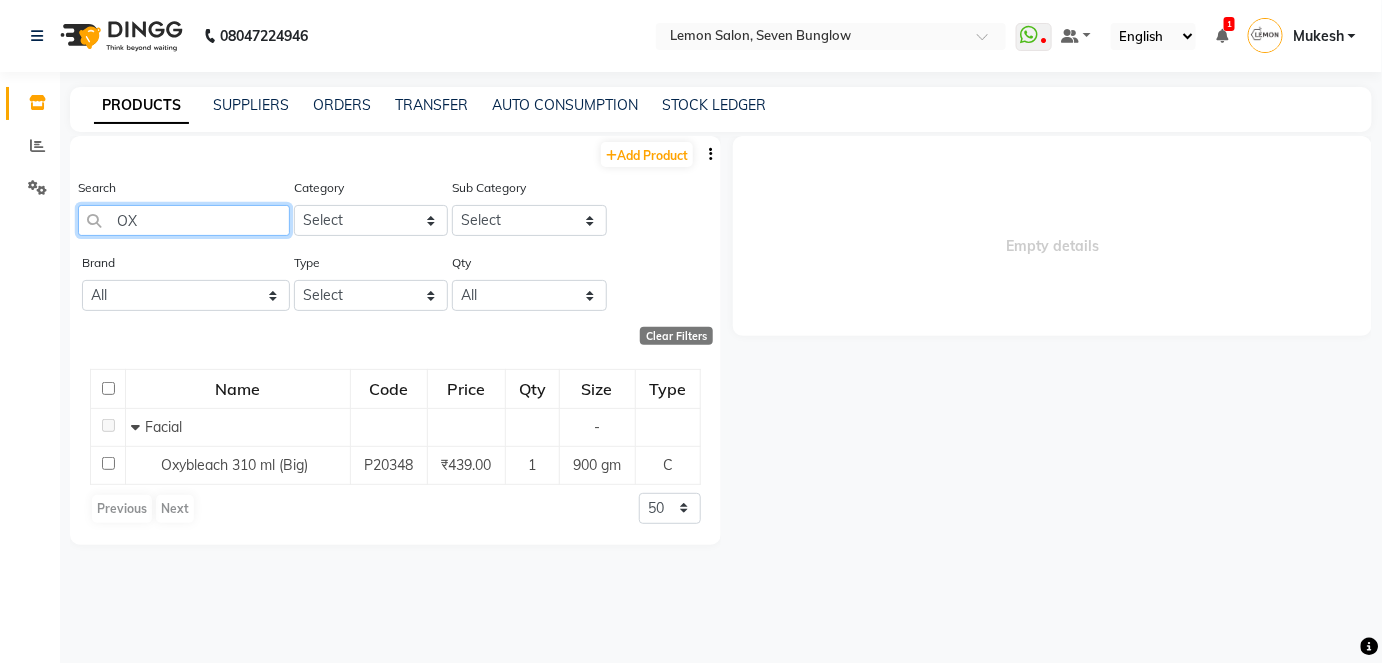type on "O" 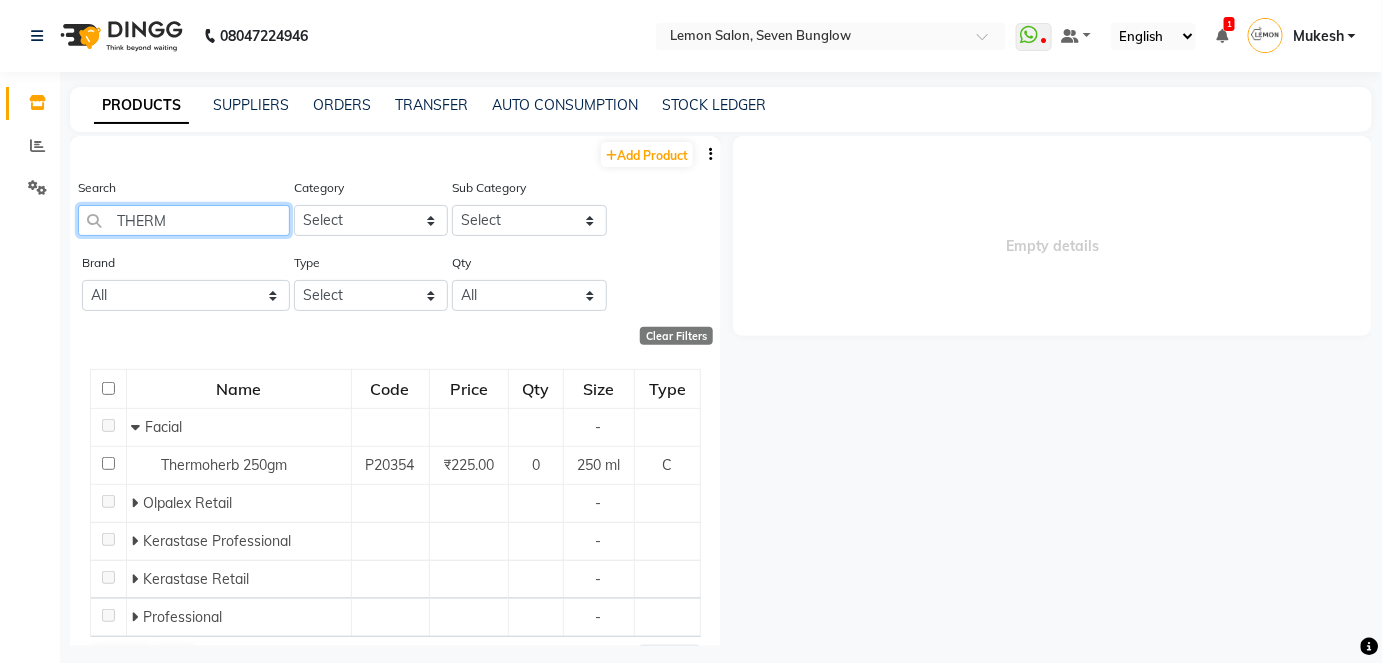 type on "THERMO" 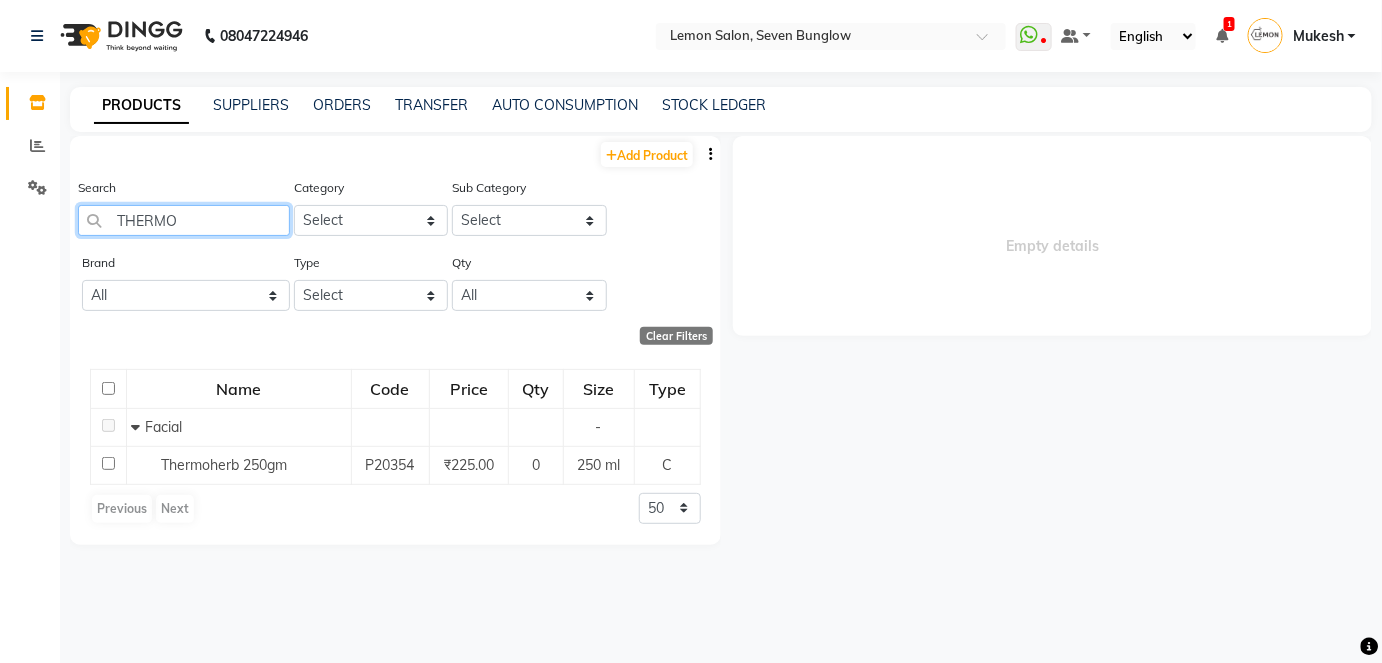 drag, startPoint x: 194, startPoint y: 221, endPoint x: 107, endPoint y: 211, distance: 87.57283 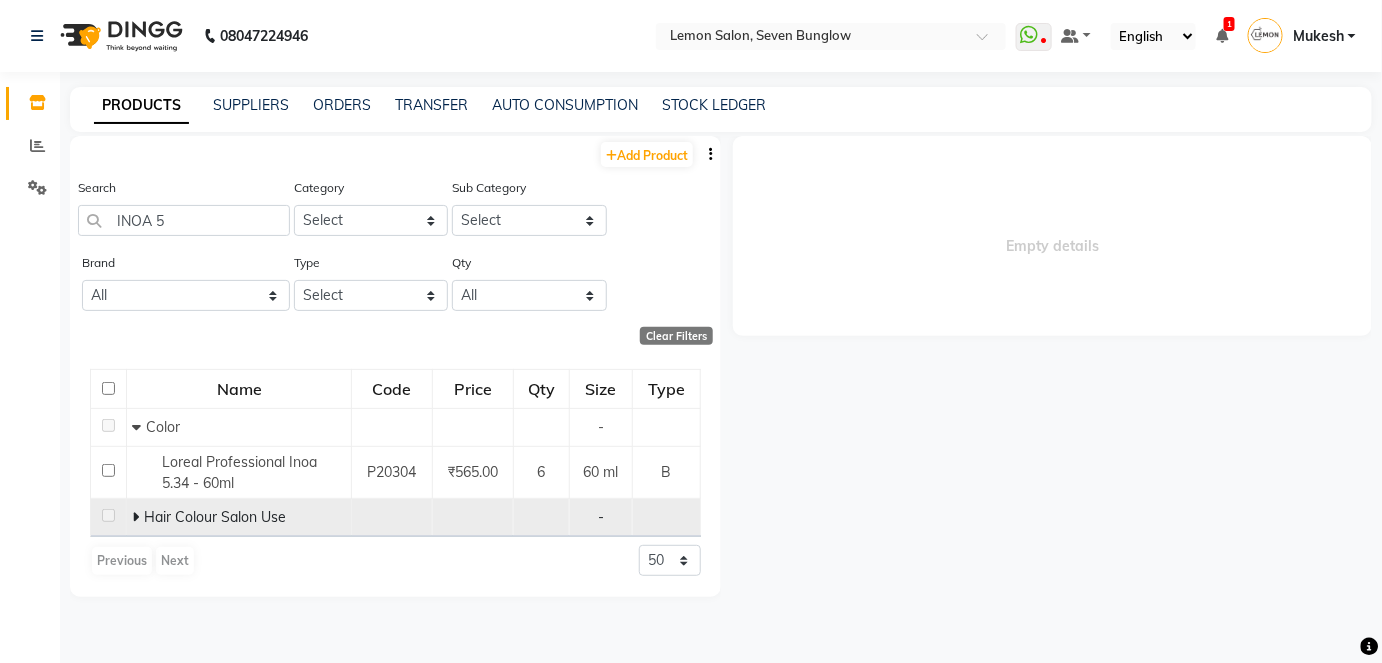 click 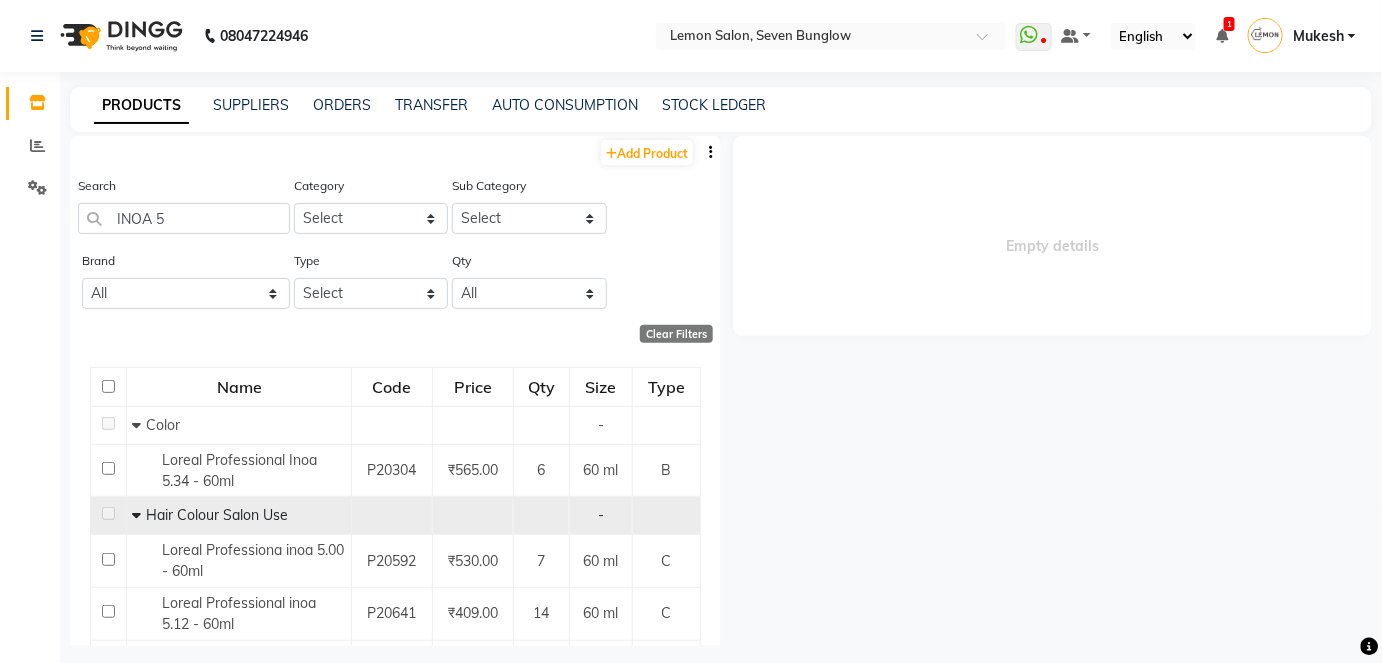 scroll, scrollTop: 0, scrollLeft: 0, axis: both 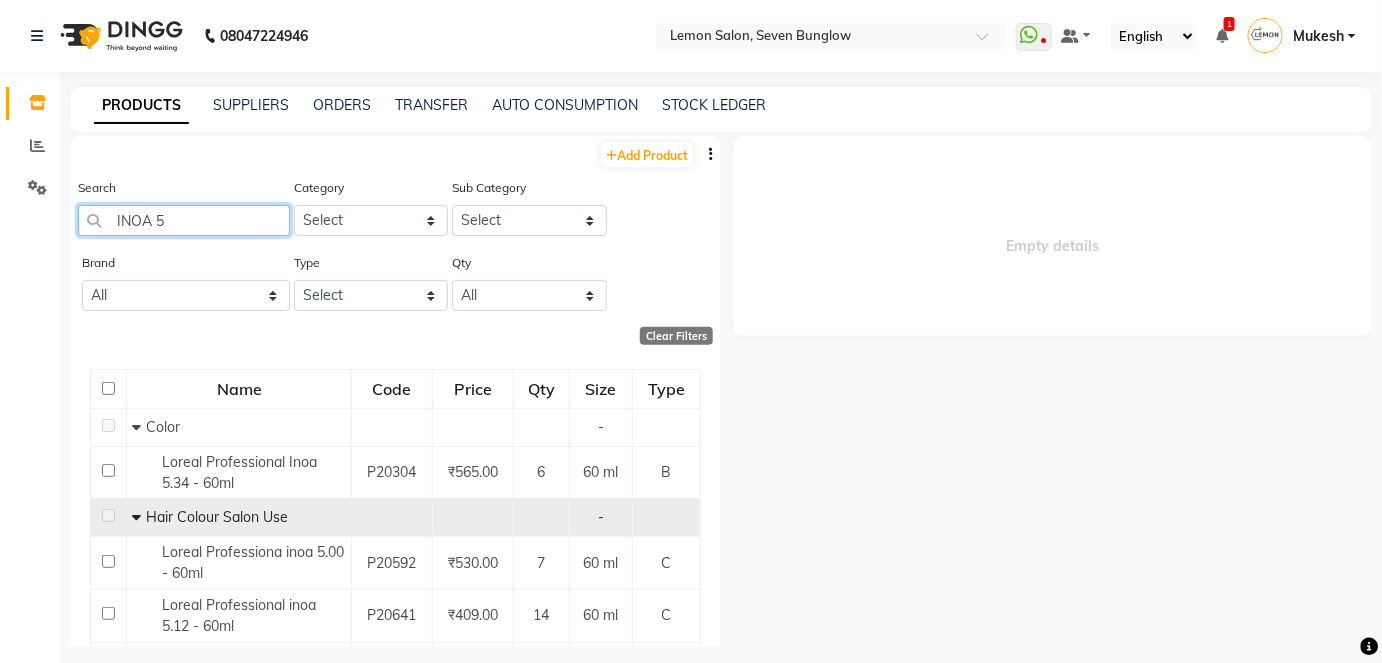 click on "INOA 5" 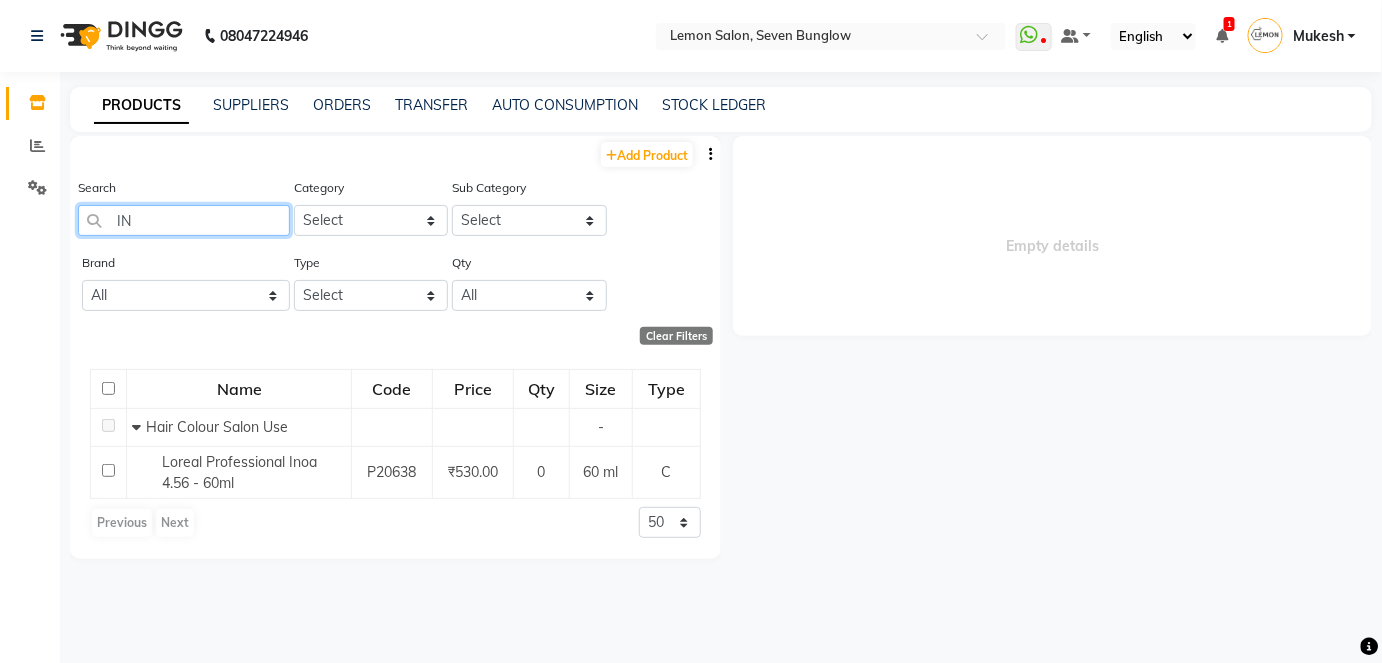 type on "I" 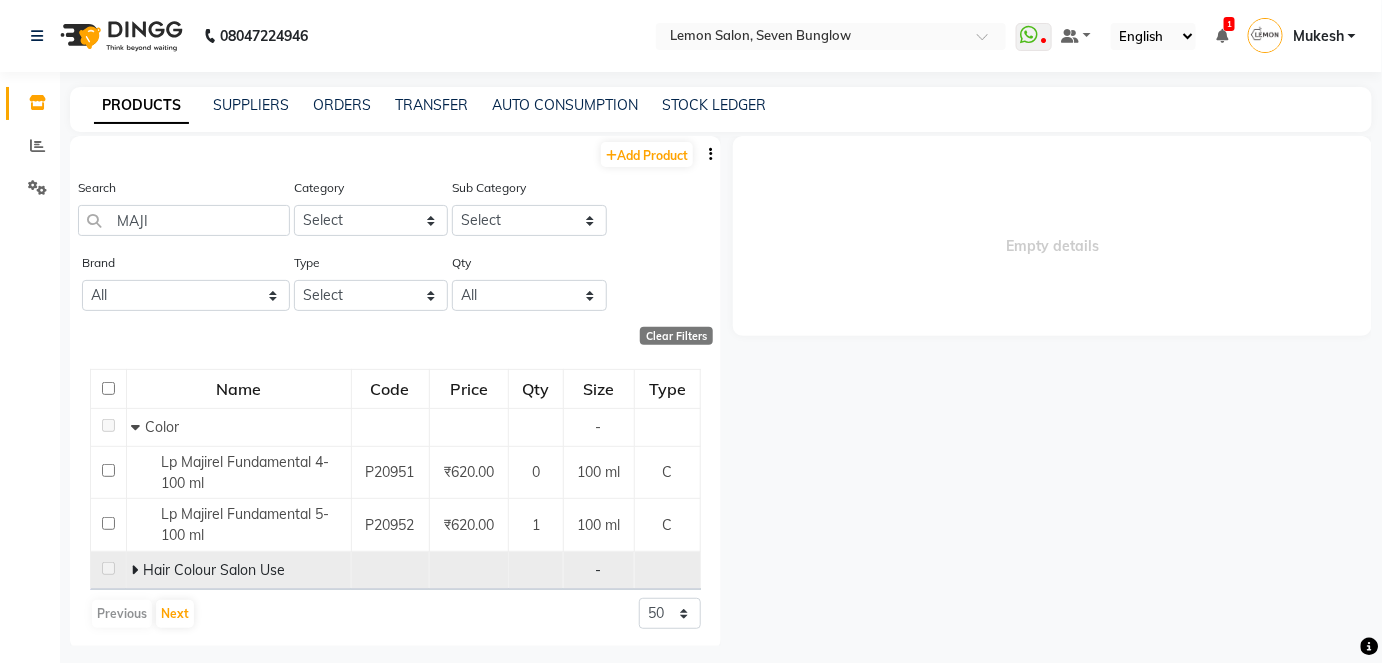 click 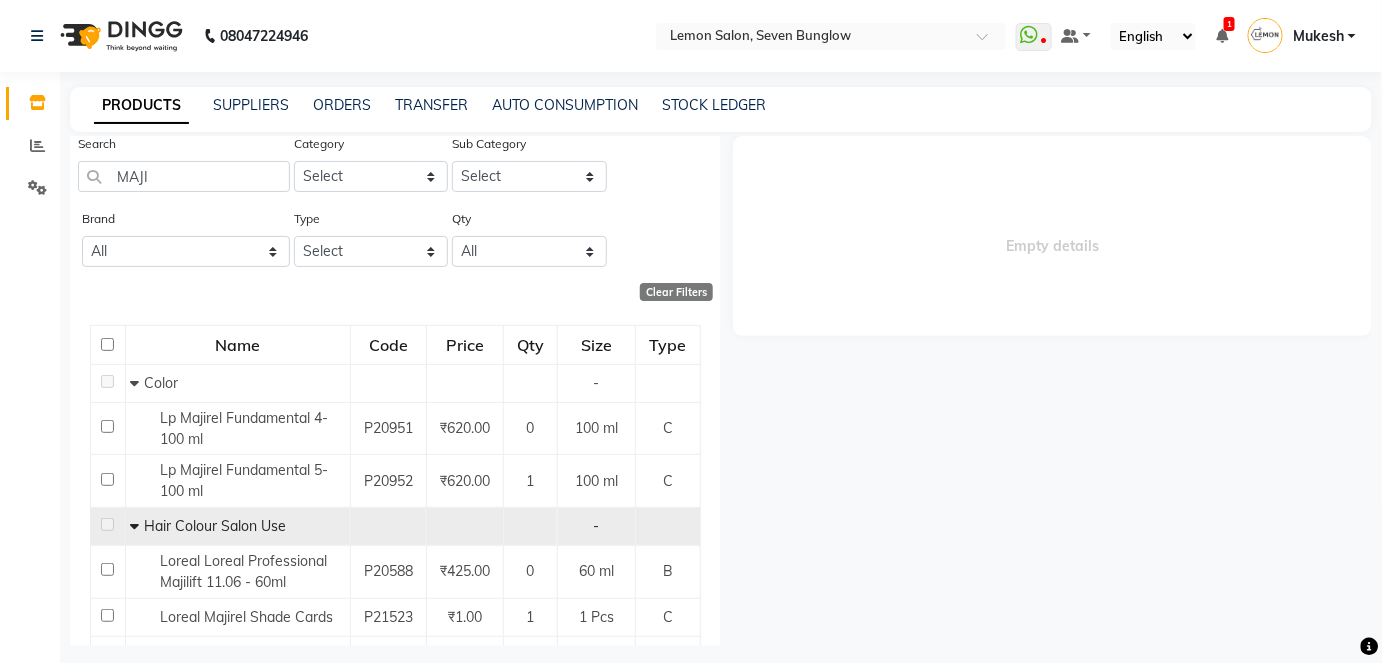 scroll, scrollTop: 0, scrollLeft: 0, axis: both 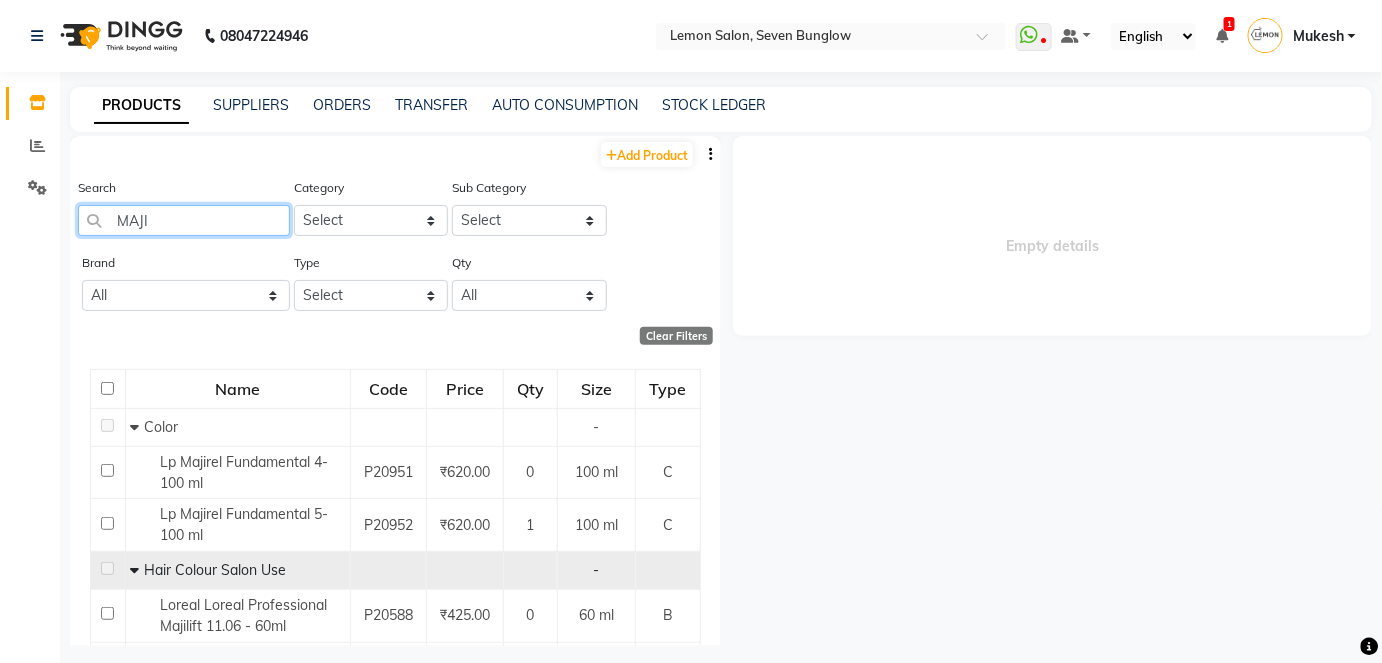 click on "MAJI" 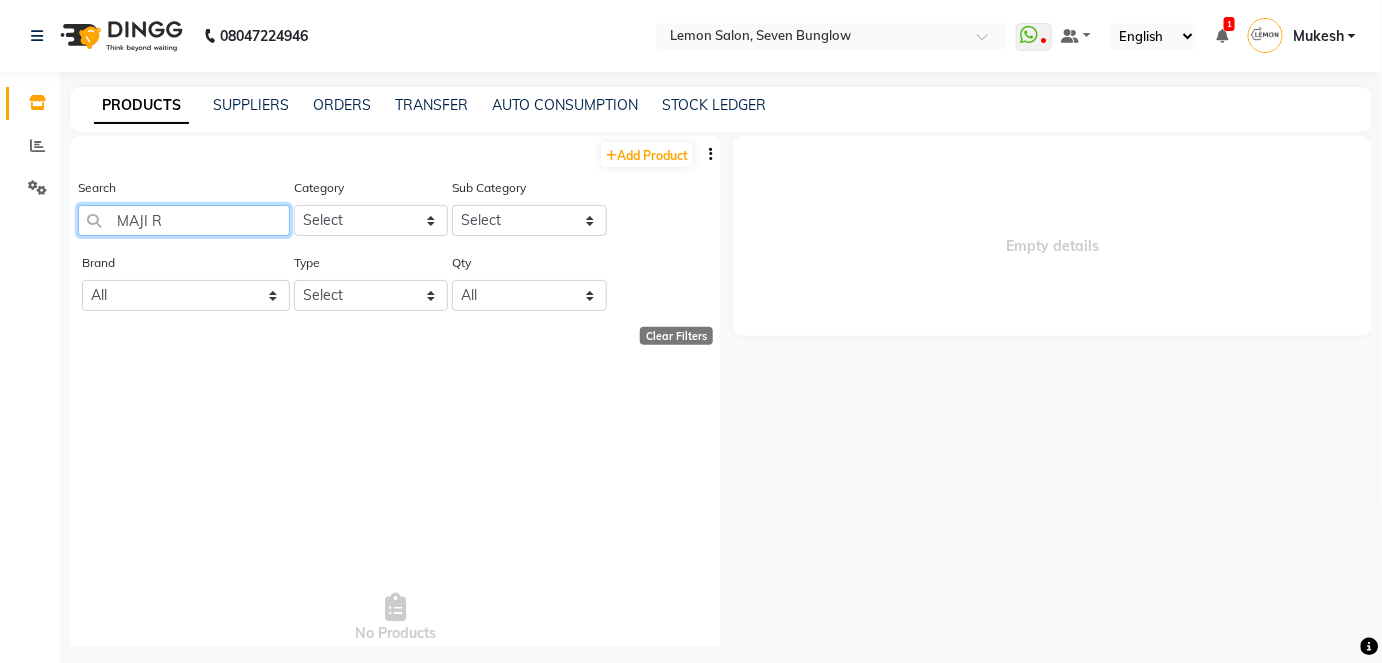 click on "MAJI R" 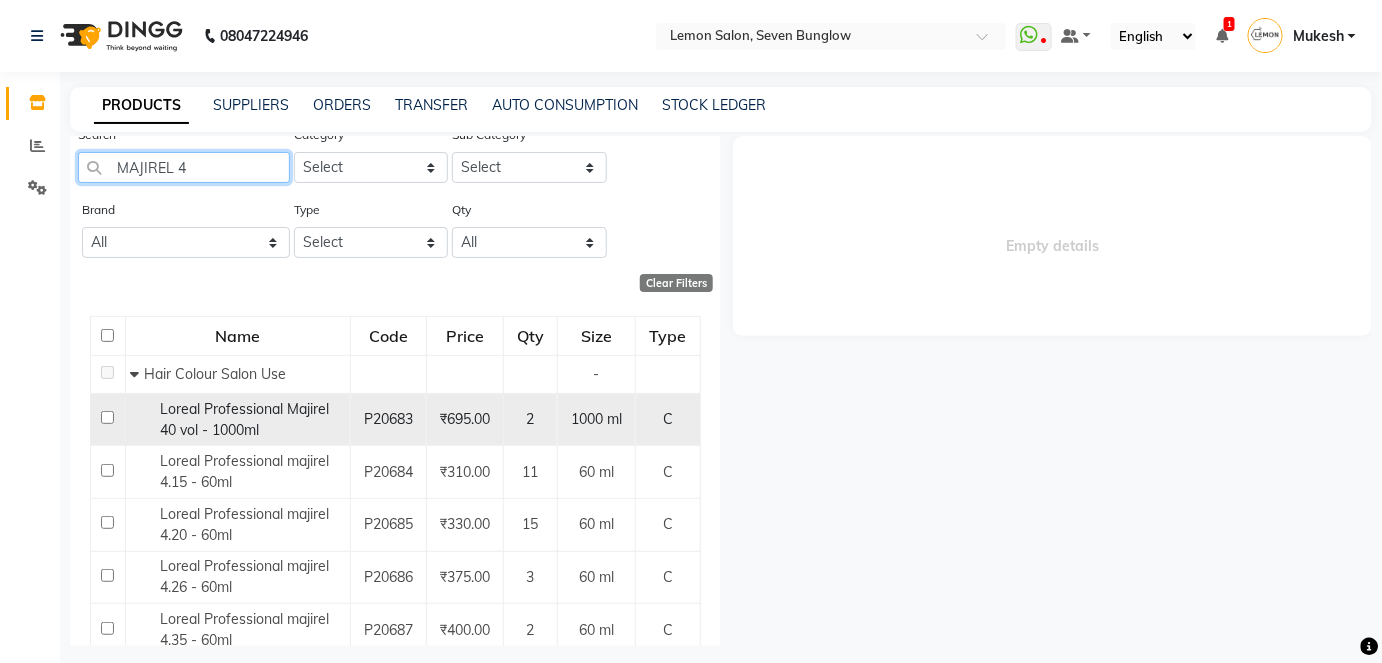 scroll, scrollTop: 0, scrollLeft: 0, axis: both 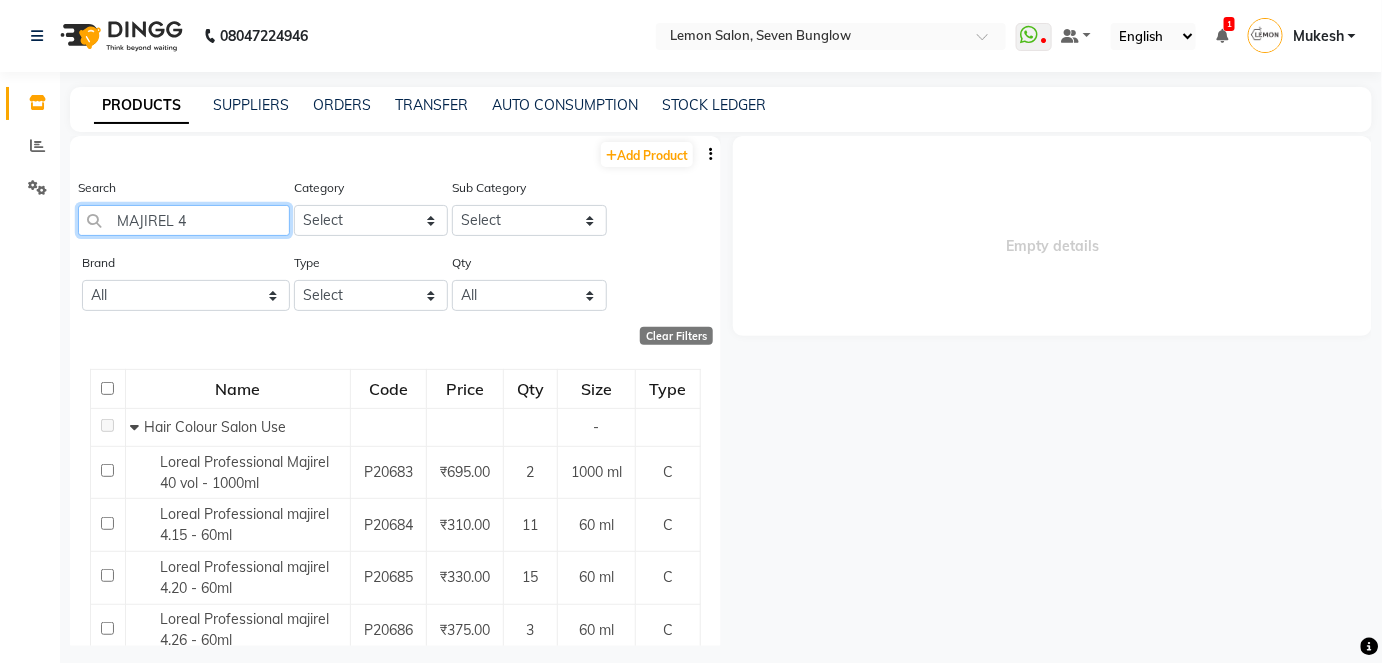 click on "MAJIREL 4" 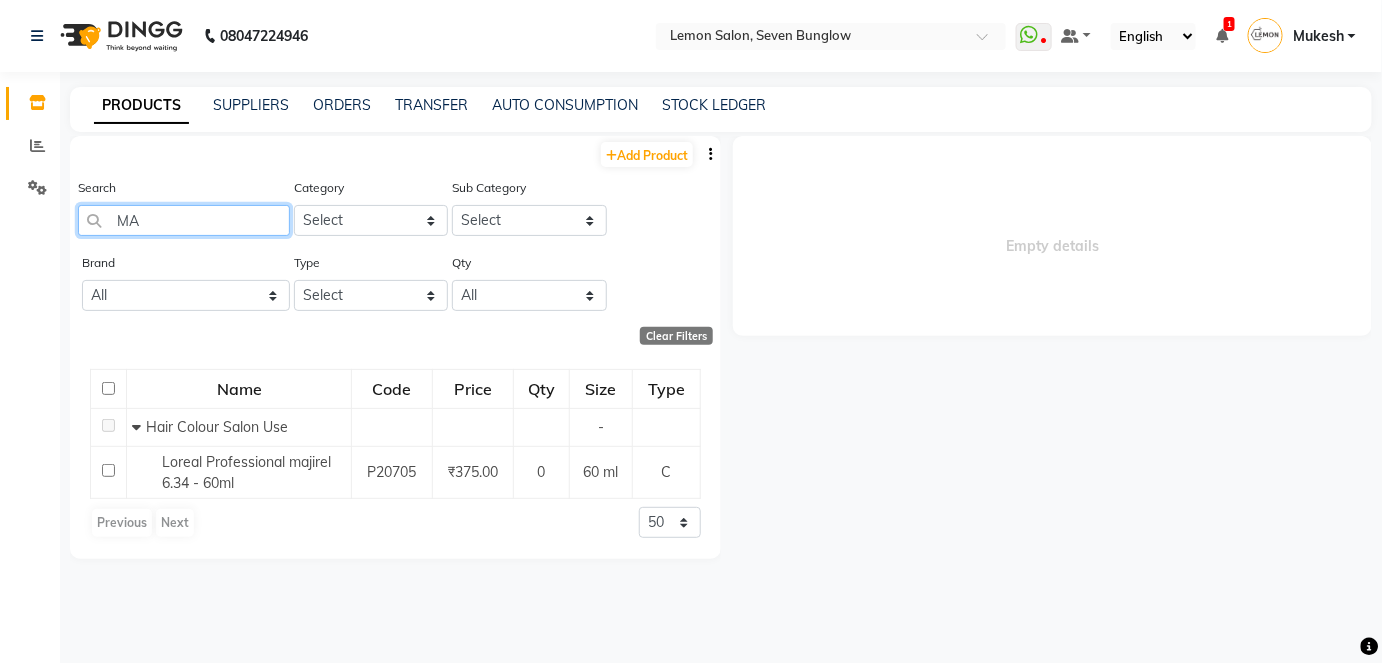 type on "M" 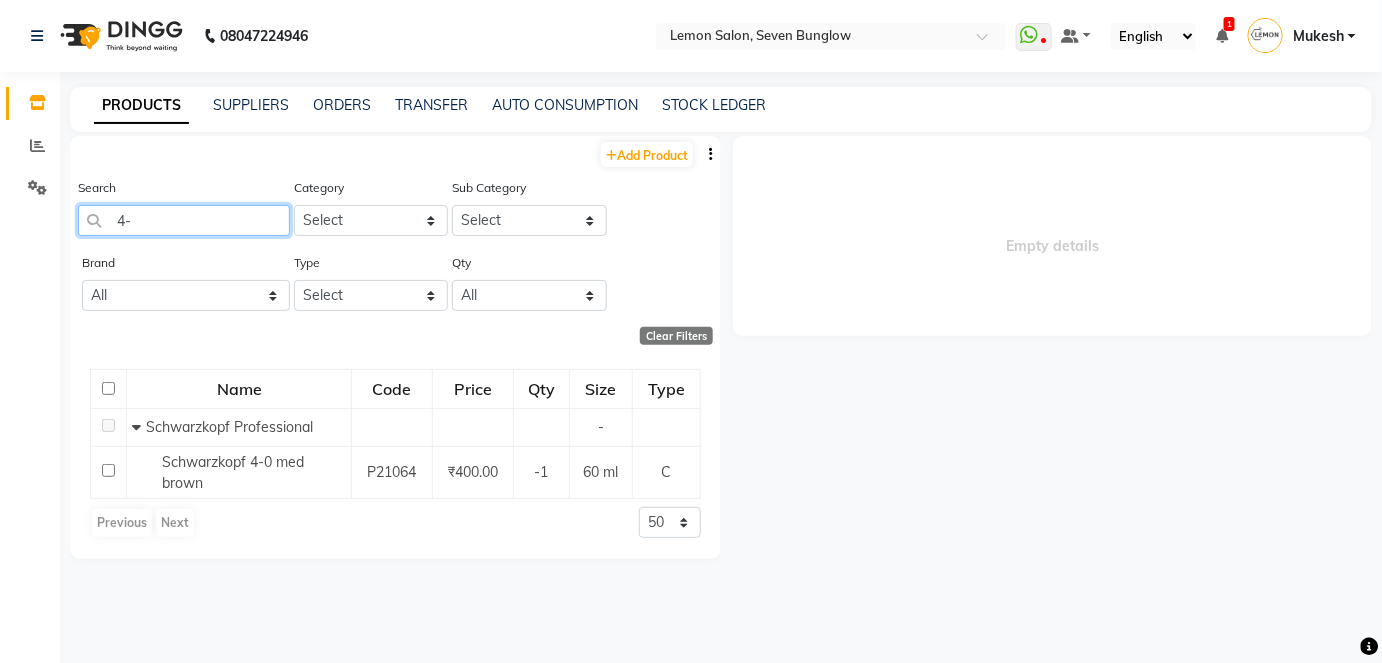 type on "4" 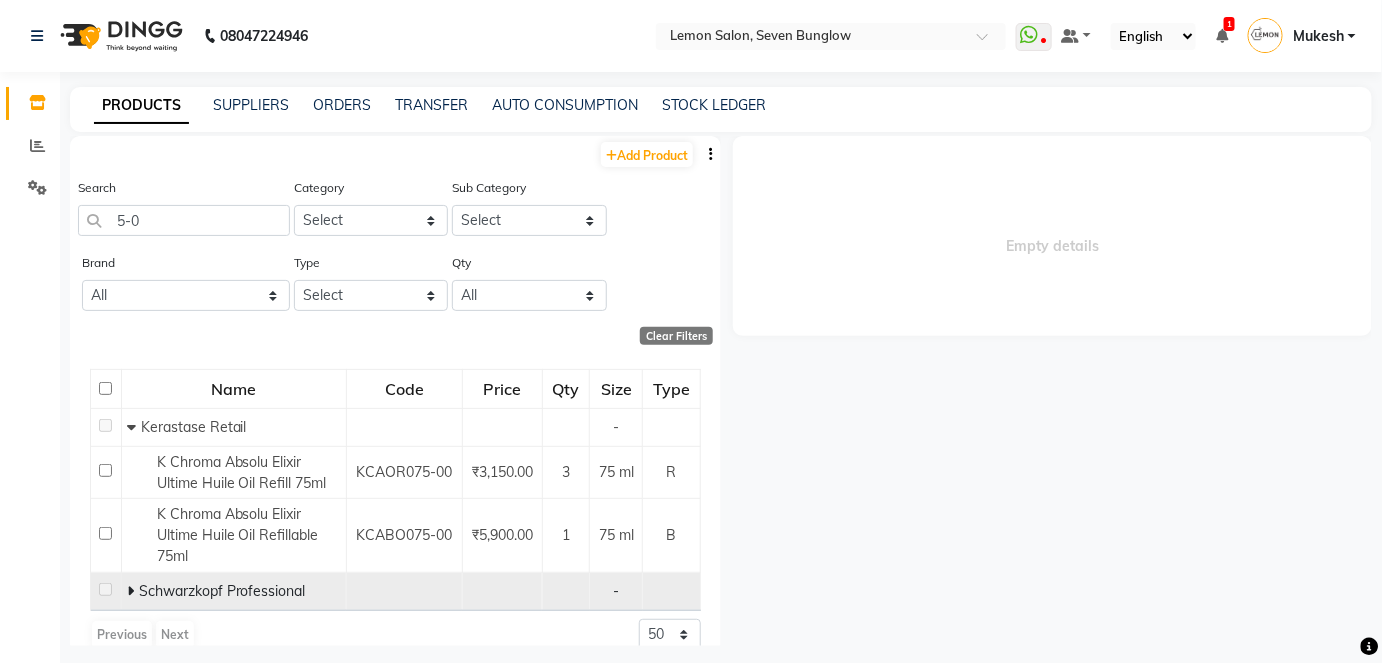 click 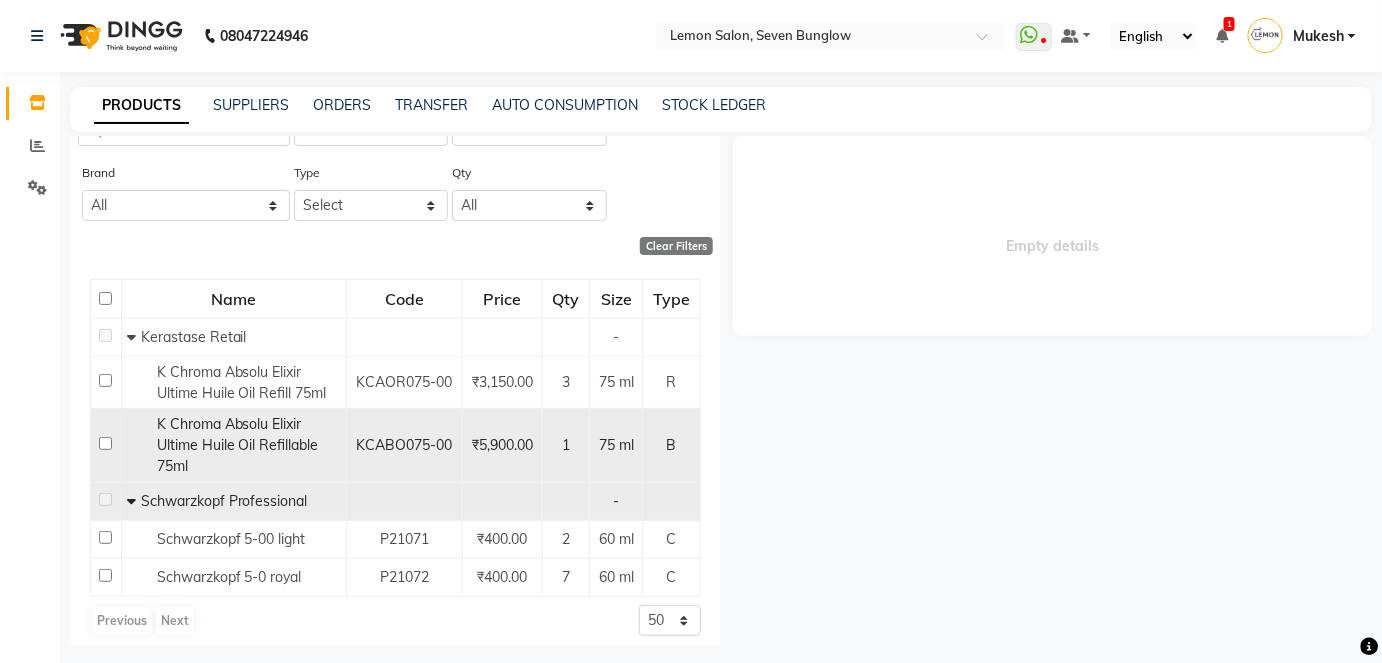 scroll, scrollTop: 4, scrollLeft: 0, axis: vertical 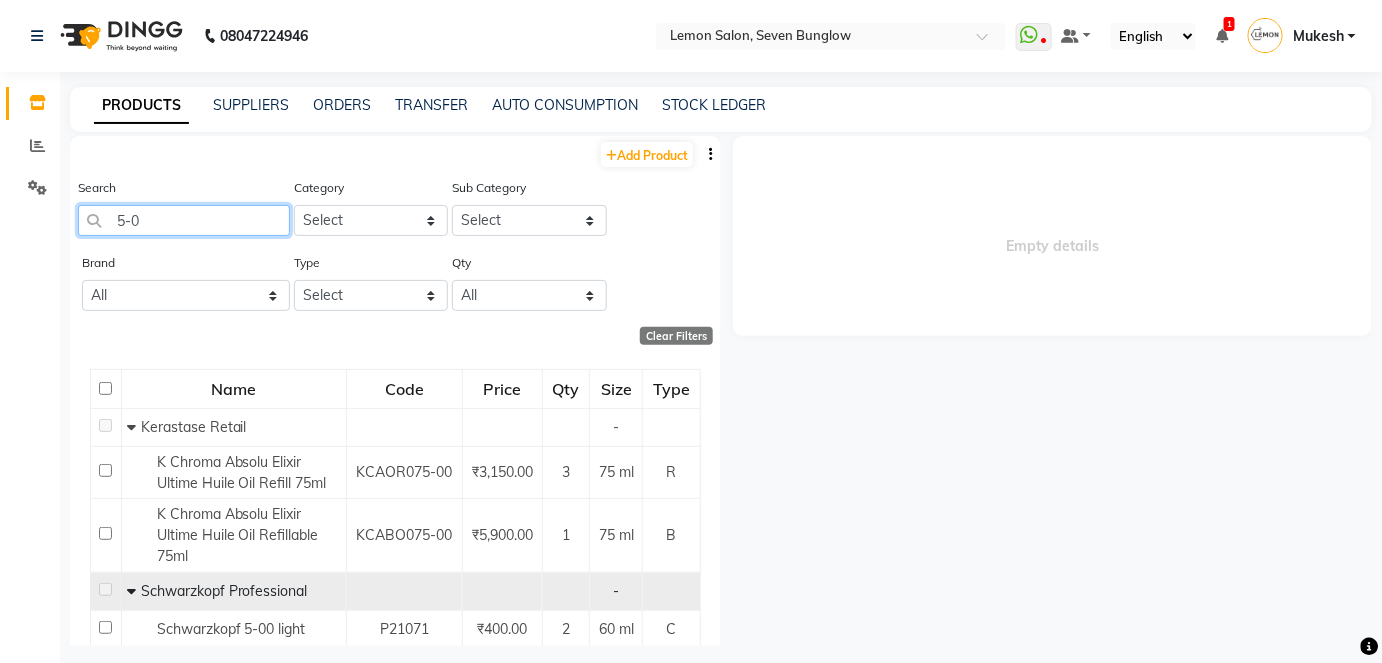click on "5-0" 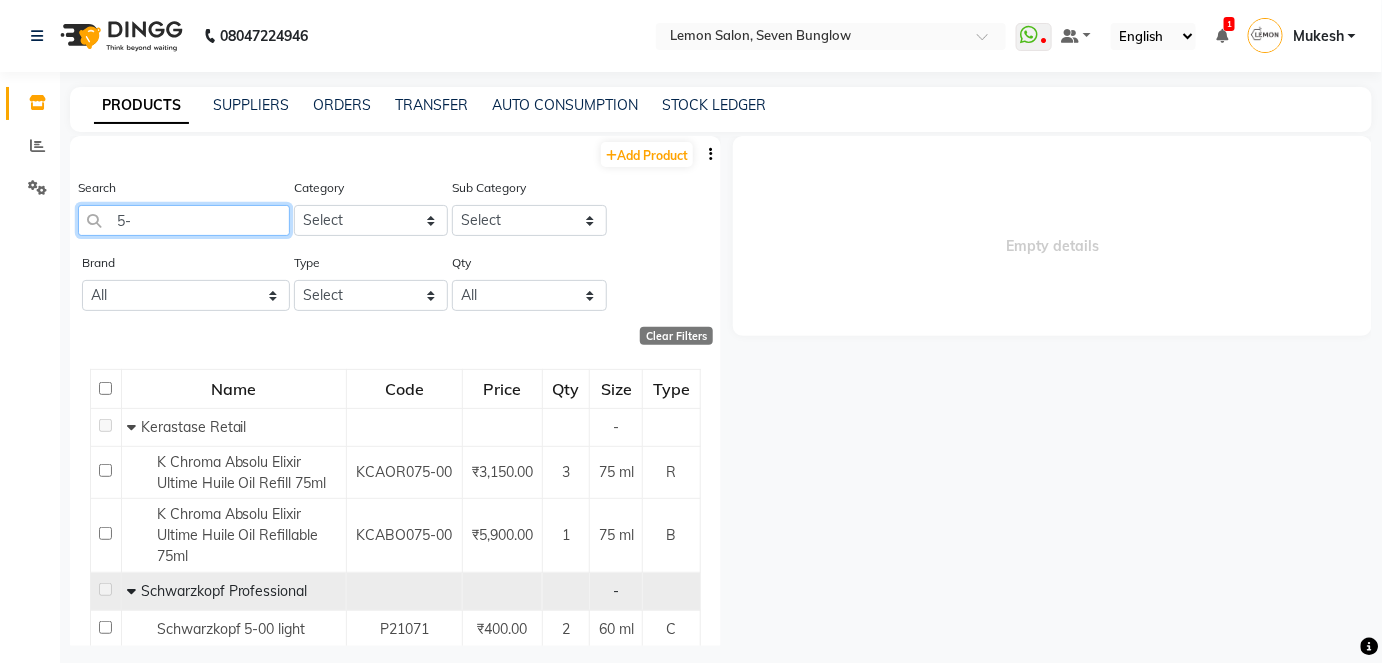 type on "5" 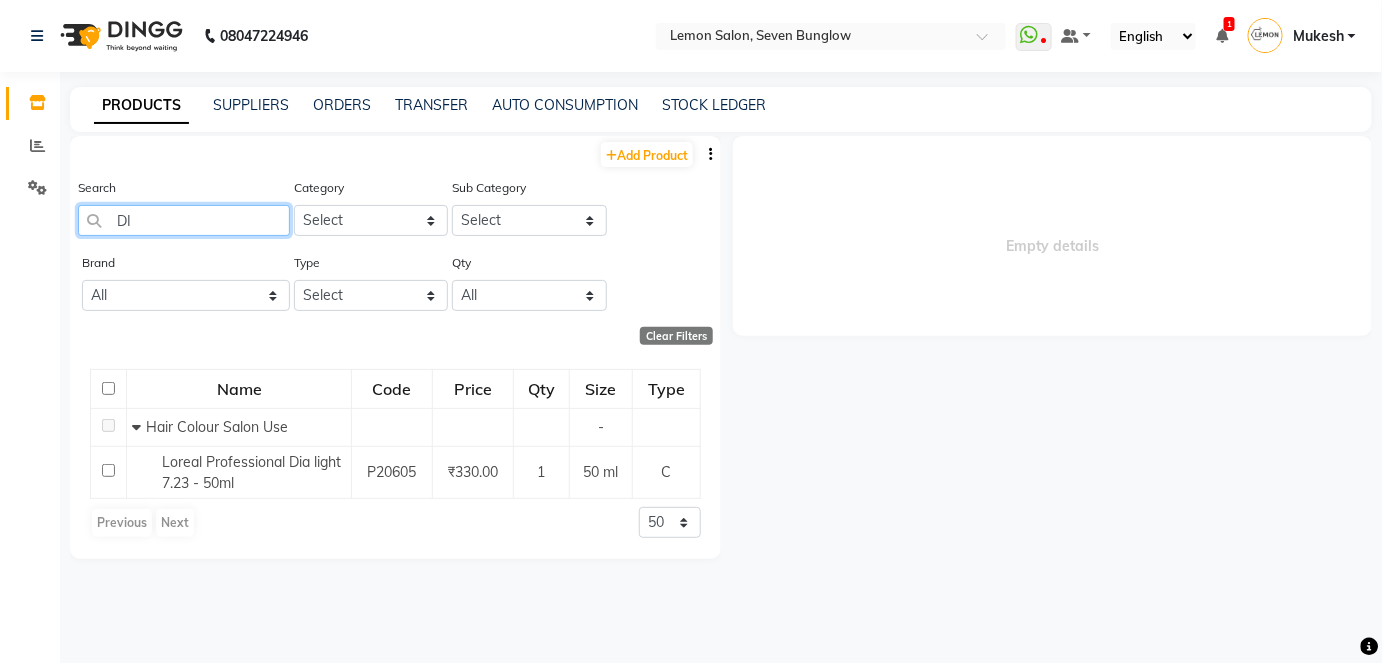 type on "D" 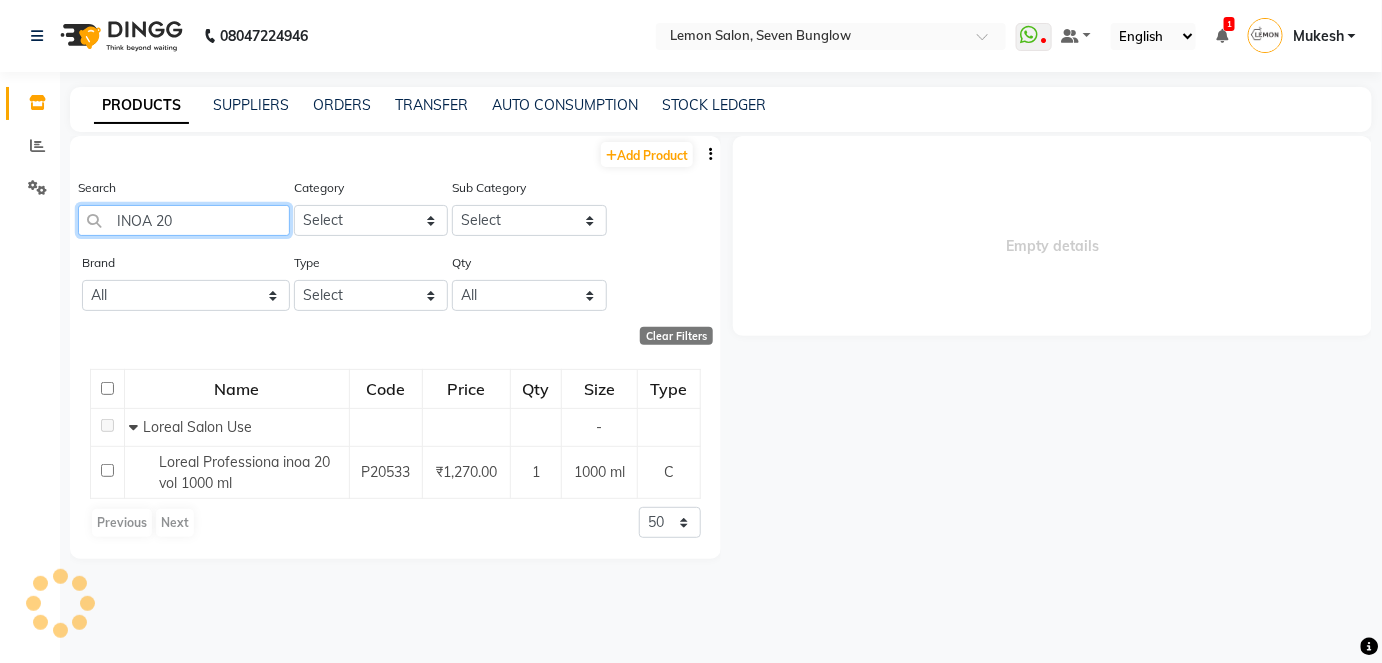 drag, startPoint x: 151, startPoint y: 214, endPoint x: 109, endPoint y: 221, distance: 42.579338 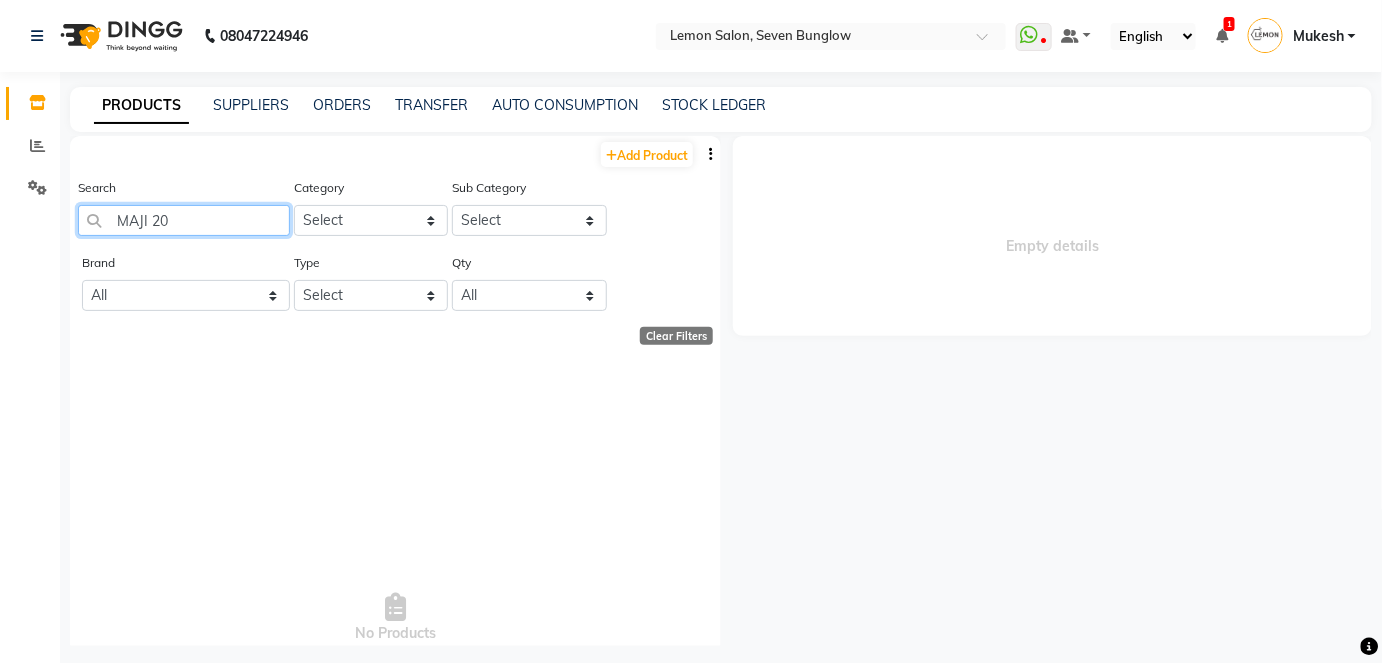 click on "MAJI 20" 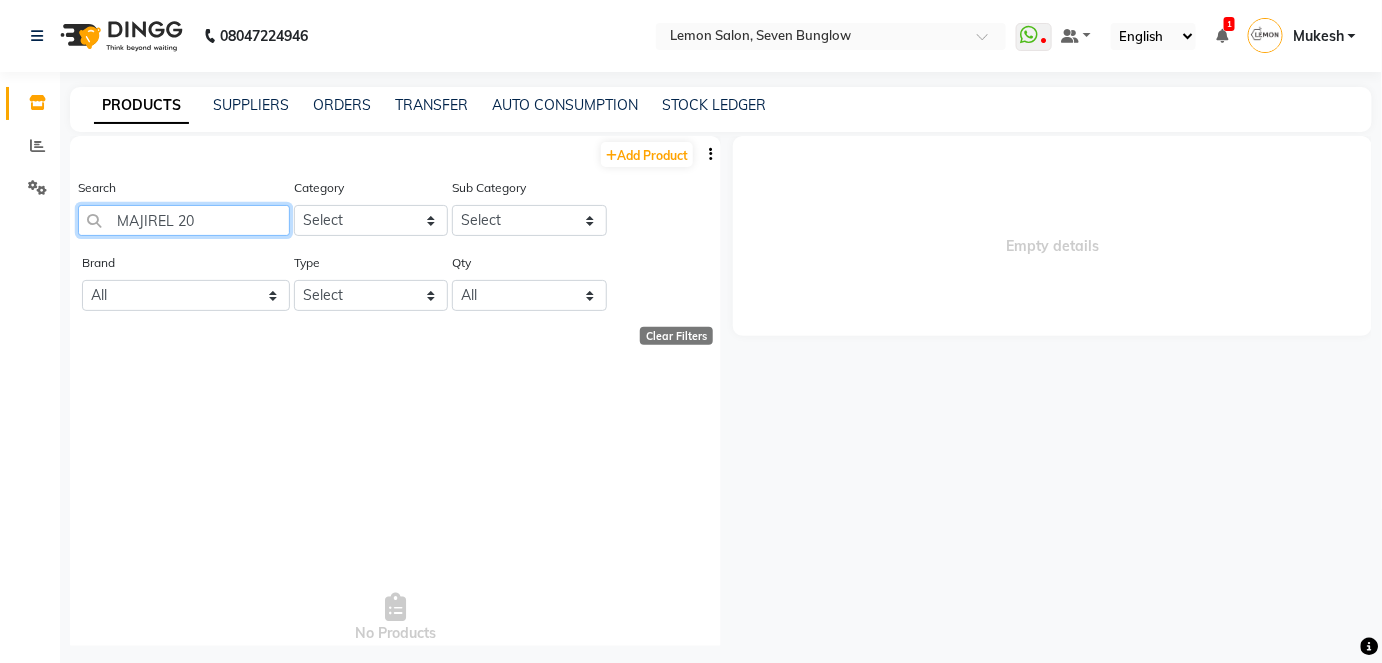 click on "MAJIREL 20" 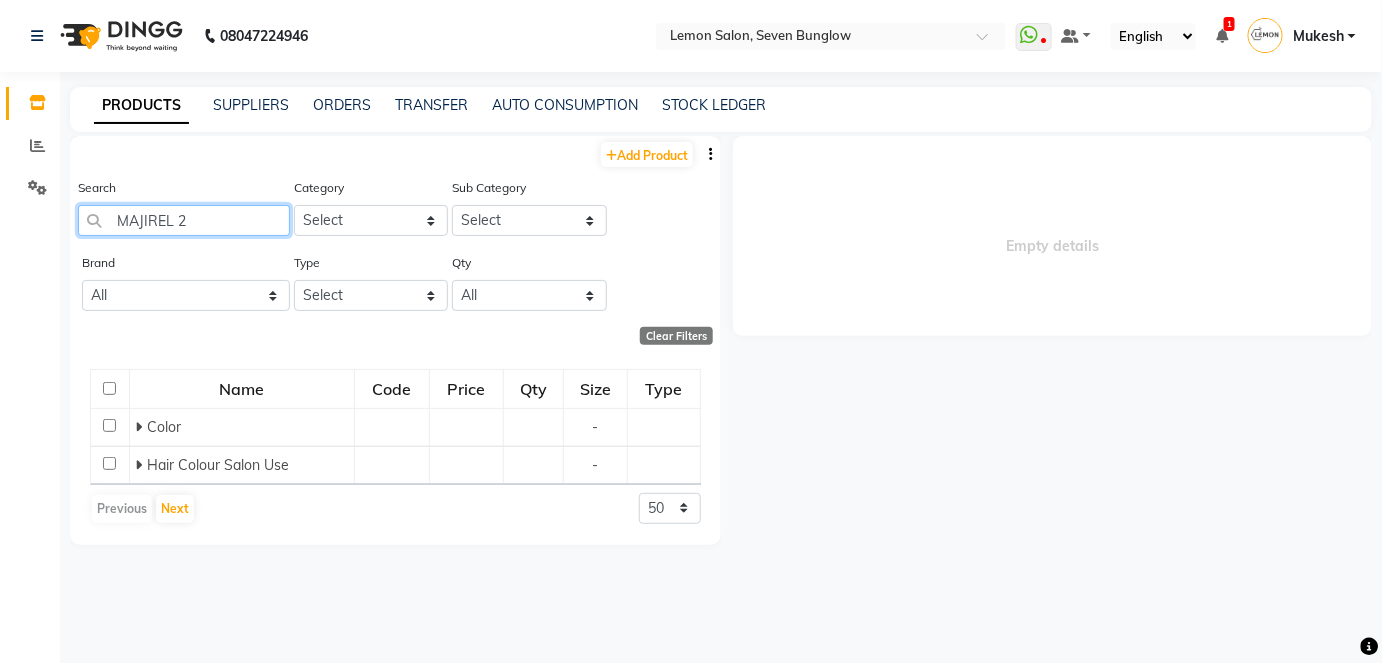 type on "MAJIREL 20" 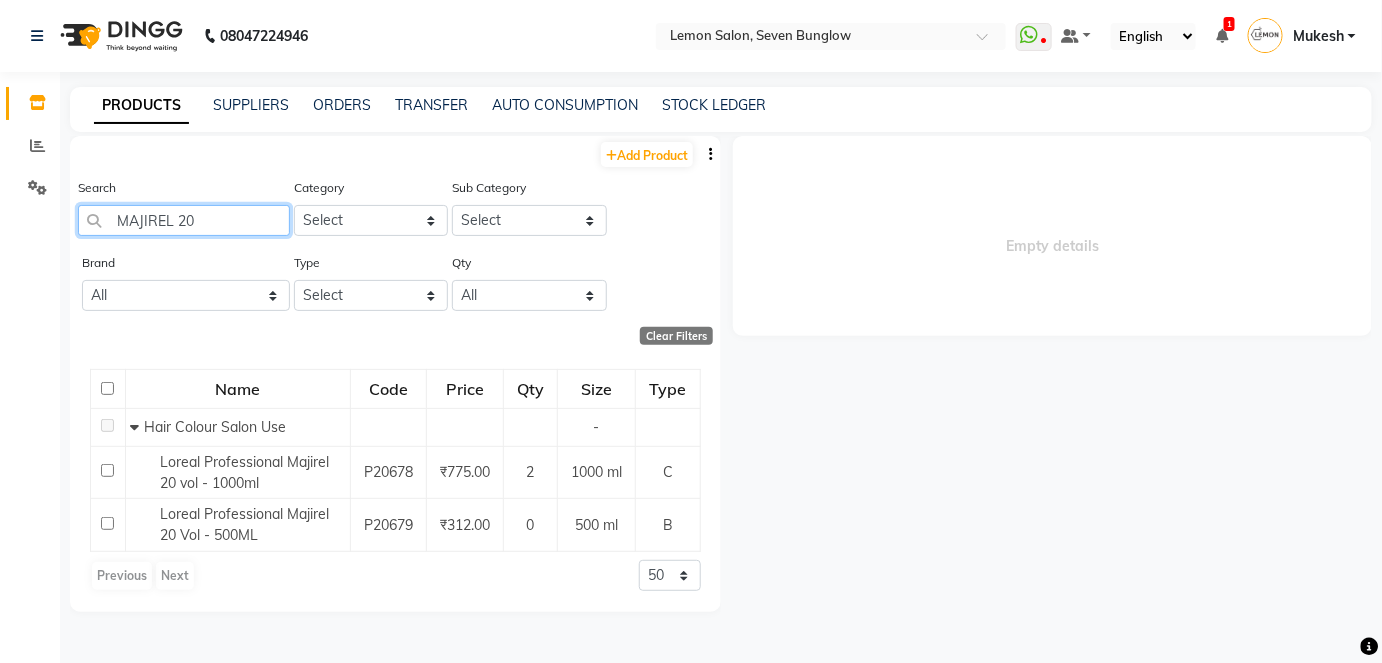 drag, startPoint x: 194, startPoint y: 216, endPoint x: 110, endPoint y: 221, distance: 84.14868 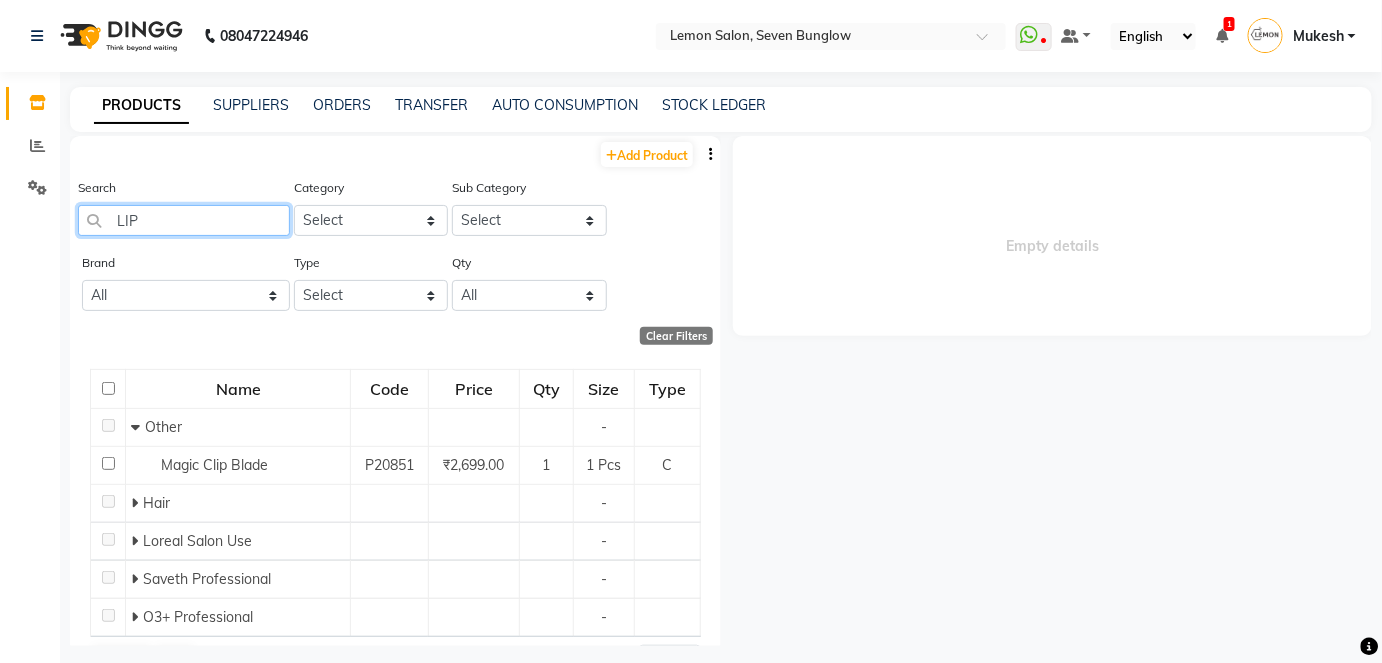 type on "LIPI" 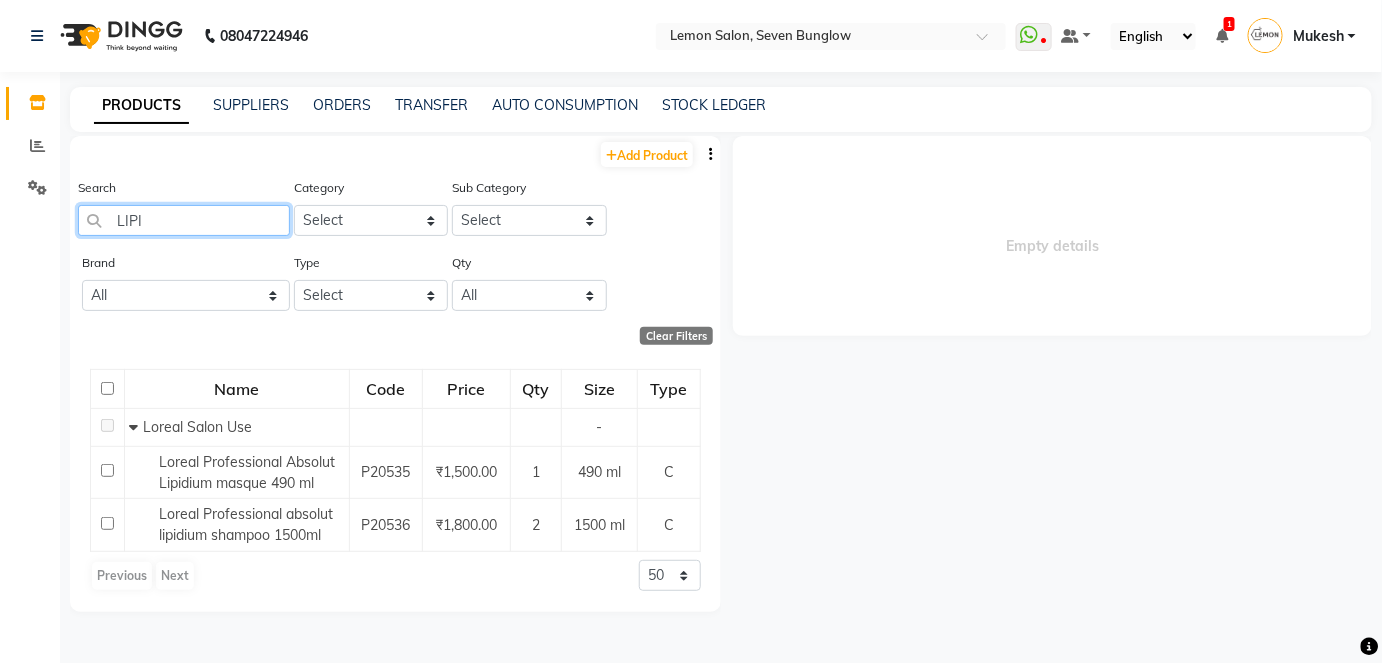 drag, startPoint x: 148, startPoint y: 222, endPoint x: 91, endPoint y: 213, distance: 57.706154 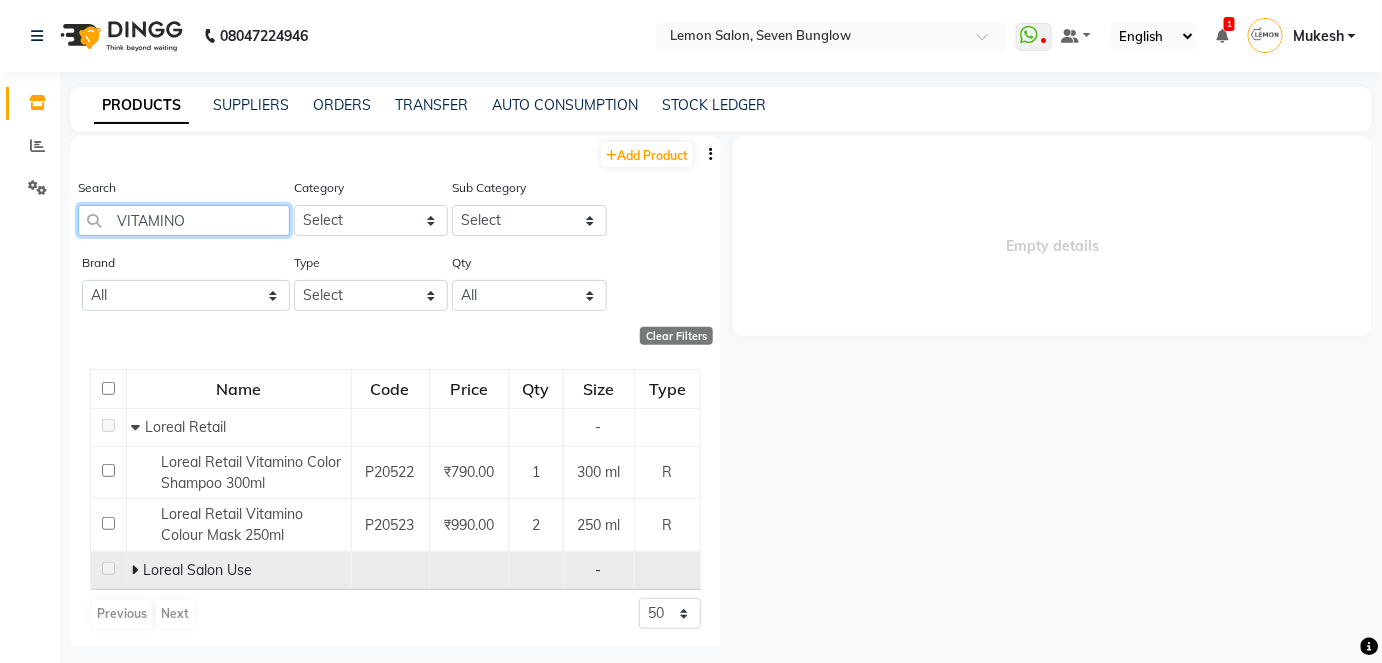 type on "VITAMINO" 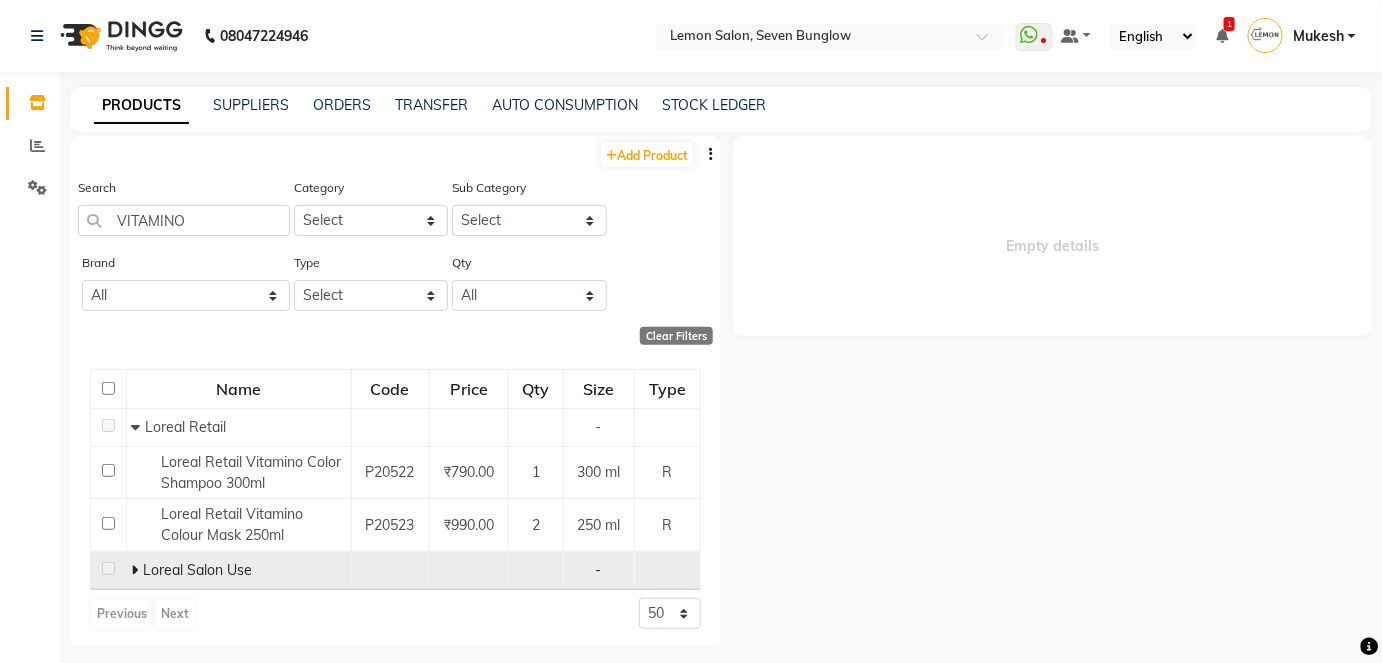 click 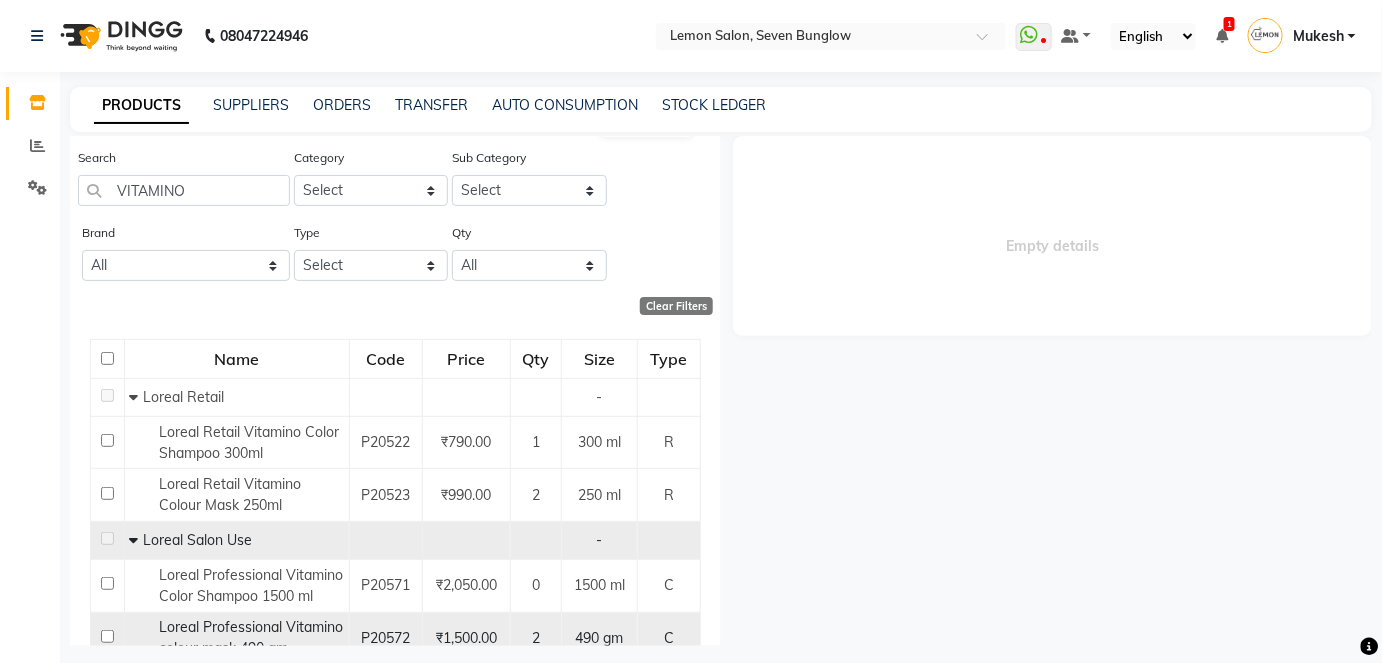 scroll, scrollTop: 0, scrollLeft: 0, axis: both 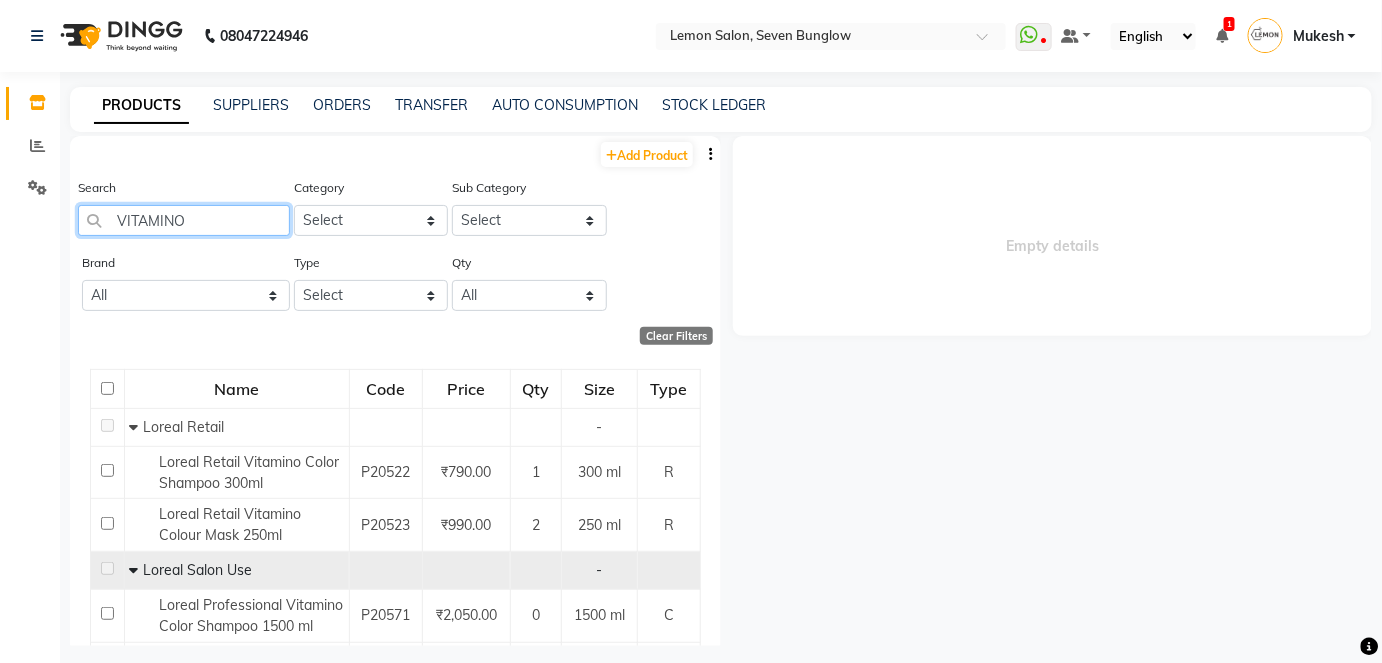 drag, startPoint x: 199, startPoint y: 214, endPoint x: 114, endPoint y: 226, distance: 85.84288 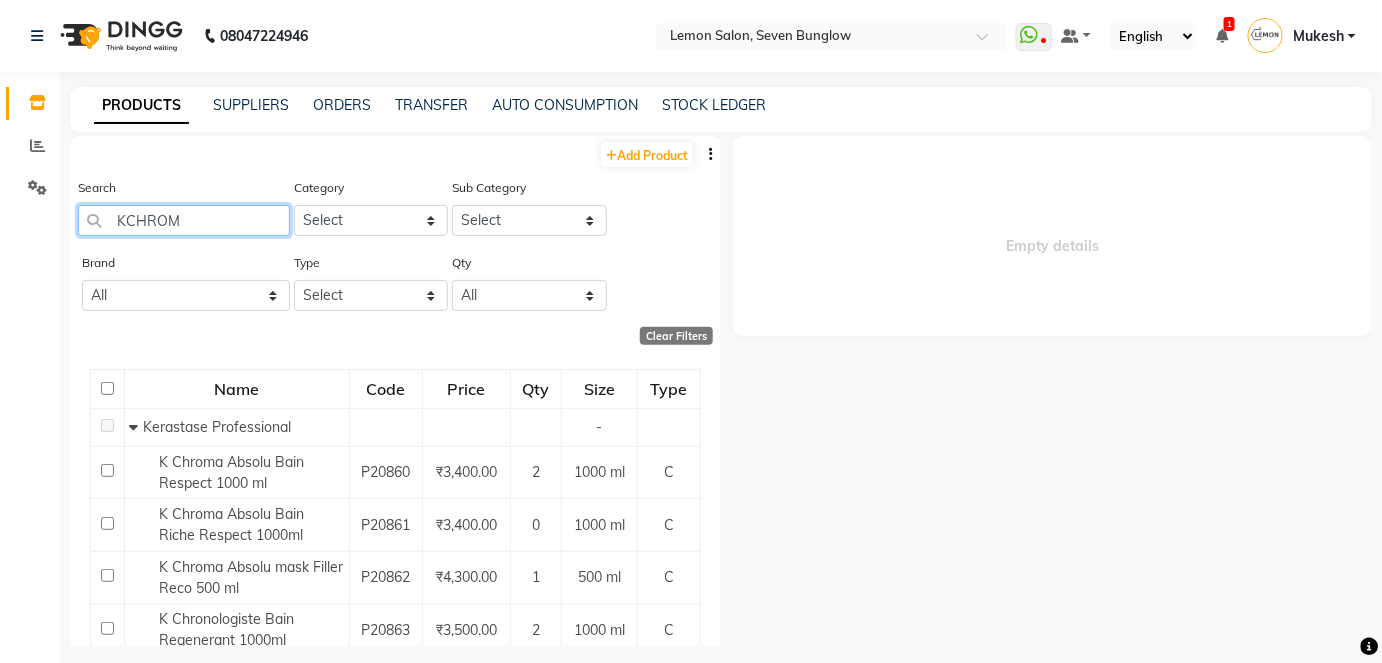 type on "K CHROMA" 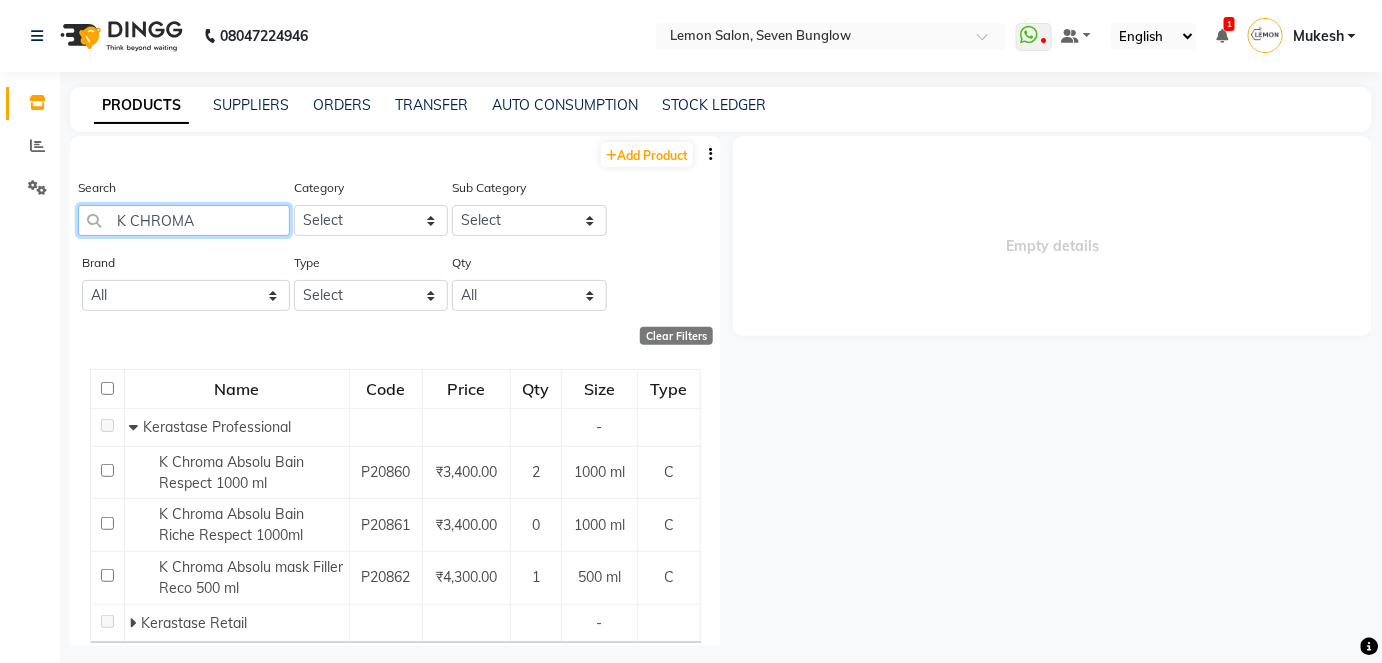 drag, startPoint x: 194, startPoint y: 221, endPoint x: 101, endPoint y: 218, distance: 93.04838 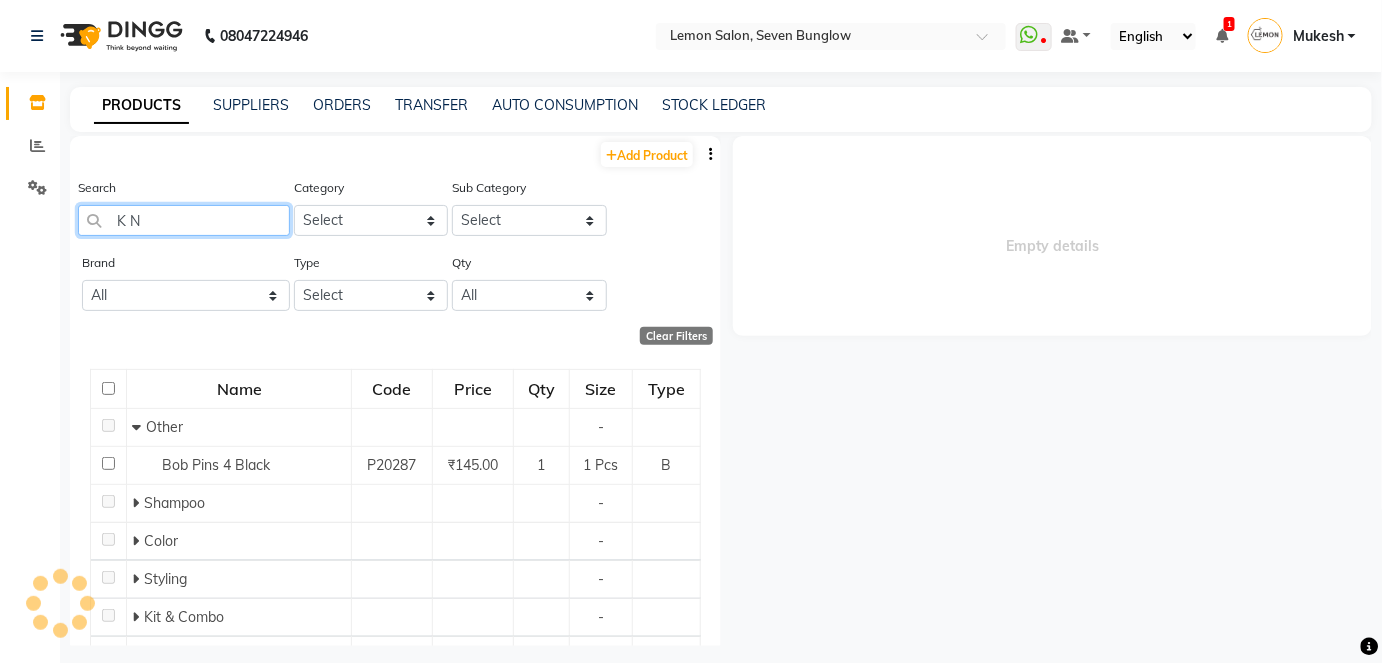 type on "K NU" 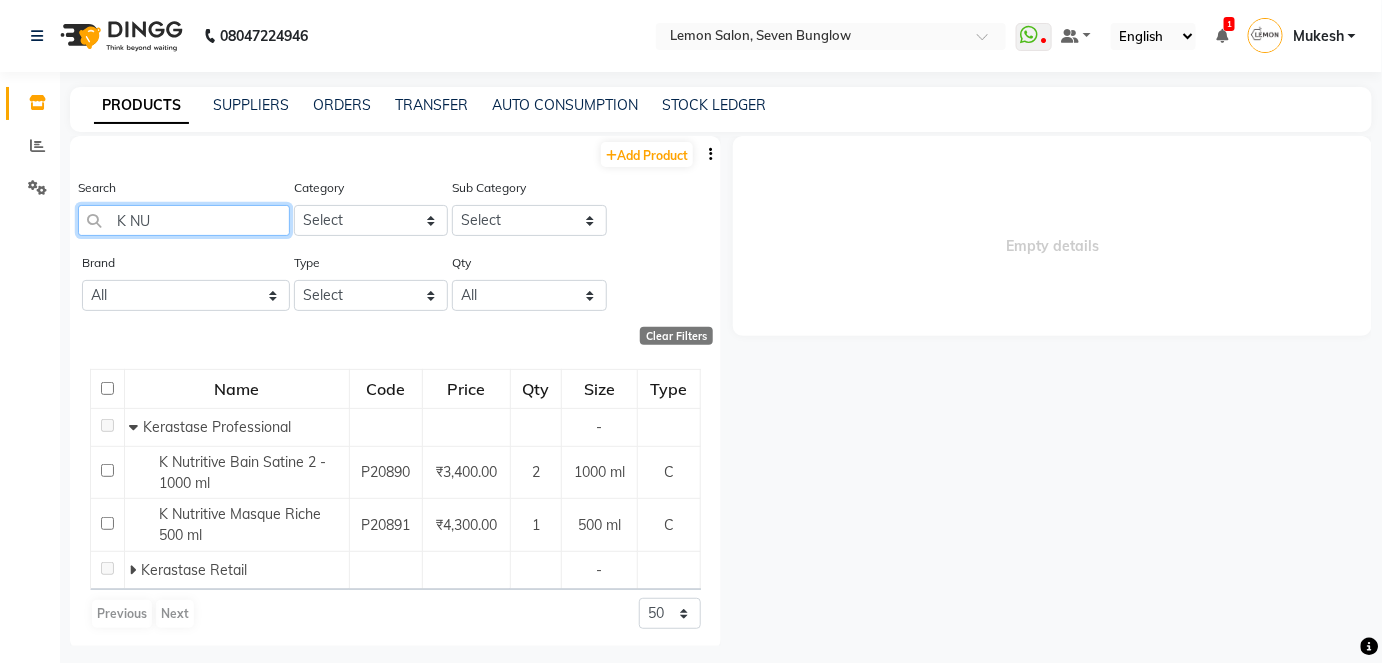 drag, startPoint x: 151, startPoint y: 217, endPoint x: 106, endPoint y: 222, distance: 45.276924 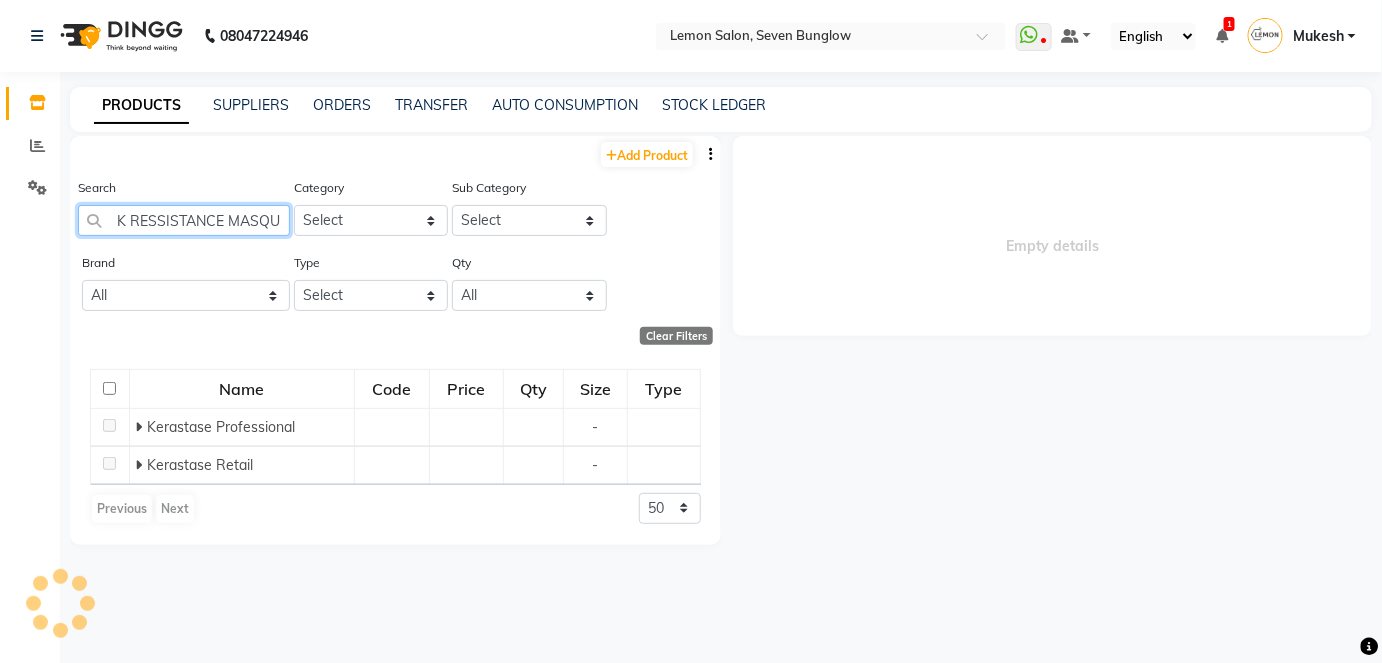 scroll, scrollTop: 0, scrollLeft: 0, axis: both 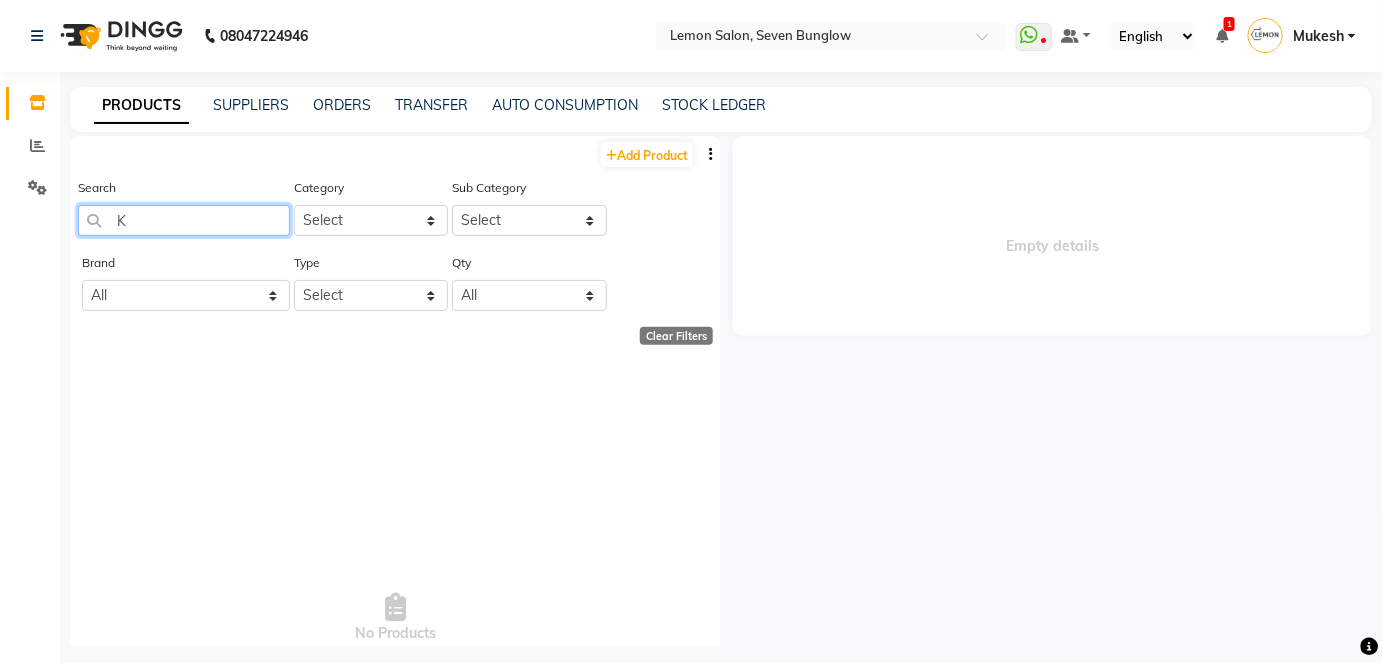 type on "K" 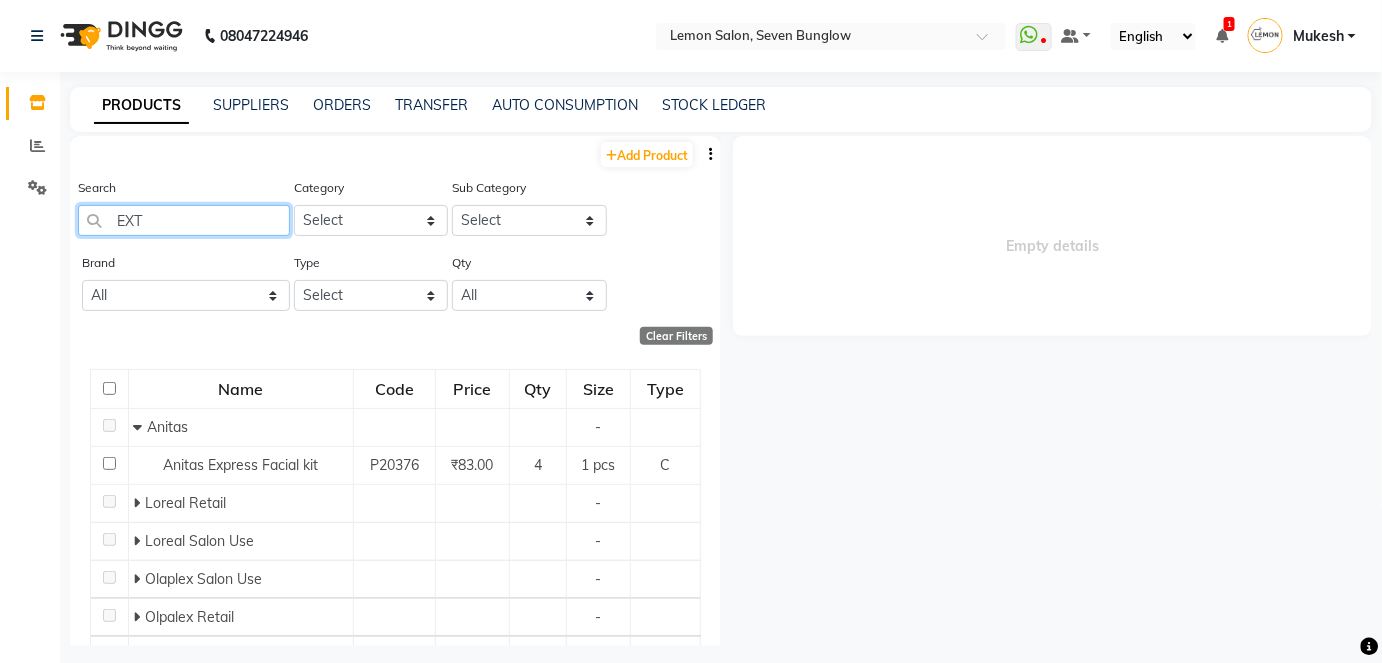 type on "EXTE" 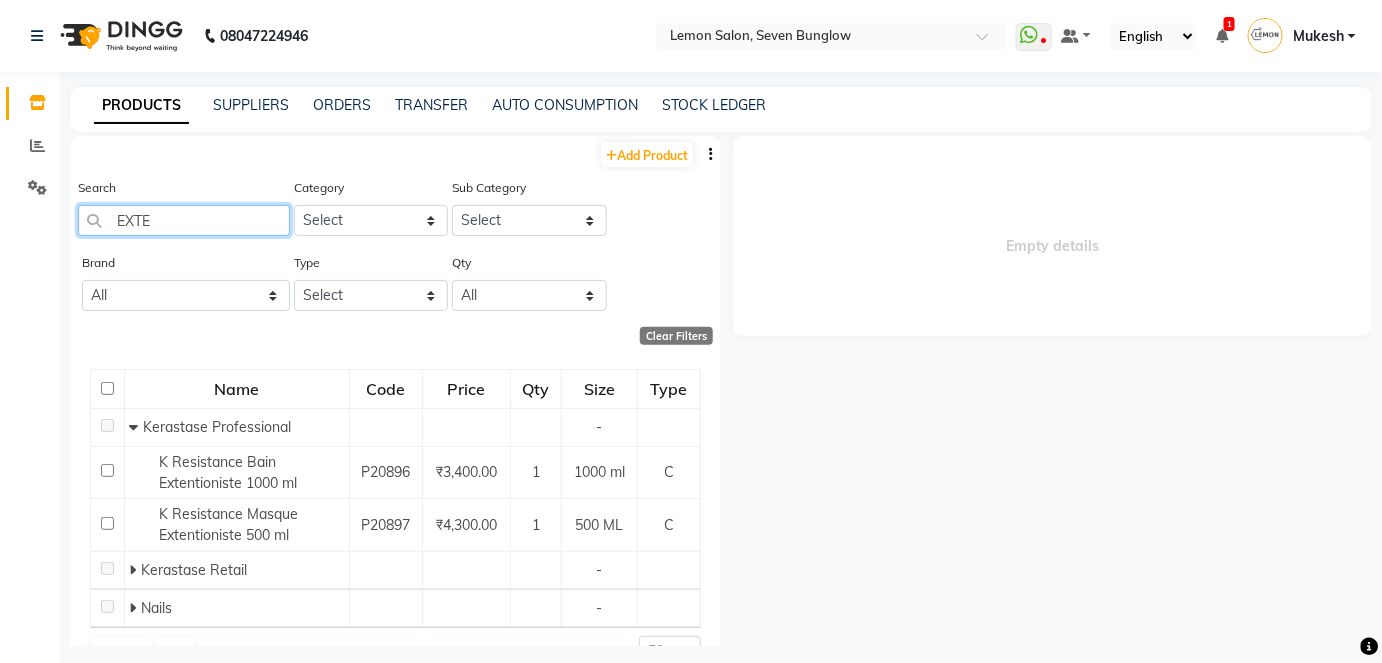 drag, startPoint x: 154, startPoint y: 217, endPoint x: 106, endPoint y: 225, distance: 48.6621 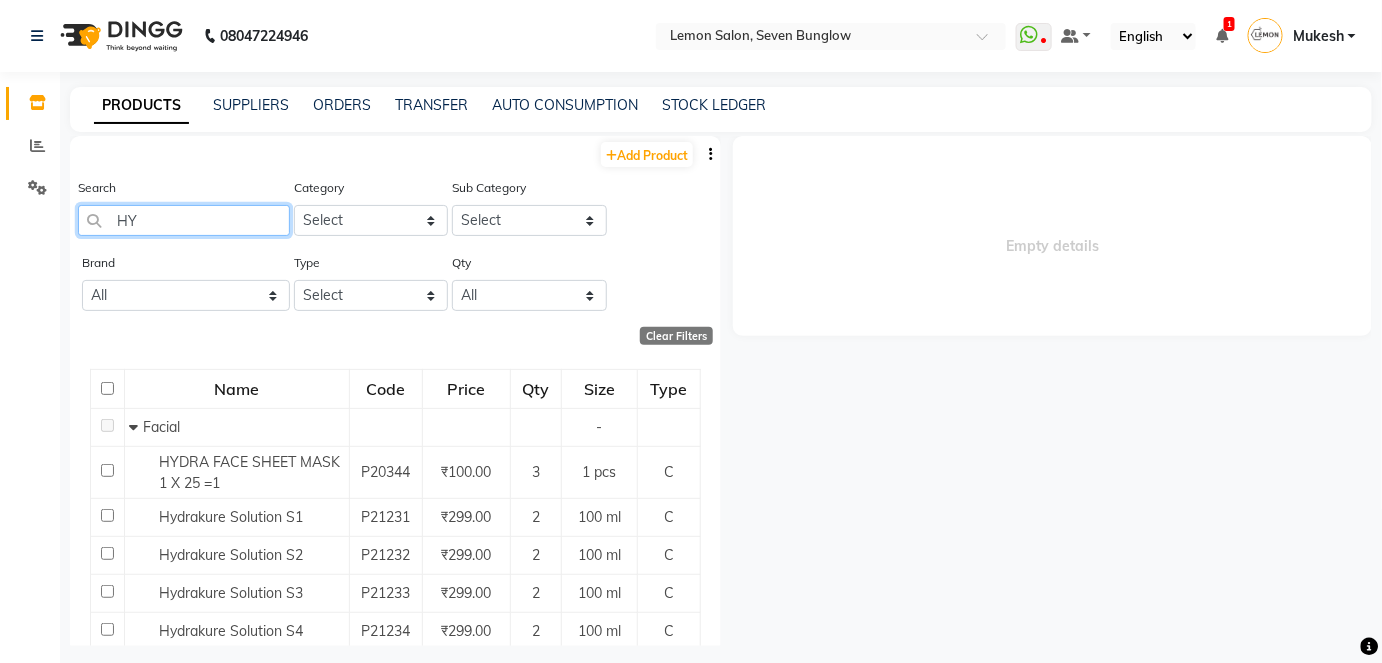 type on "H" 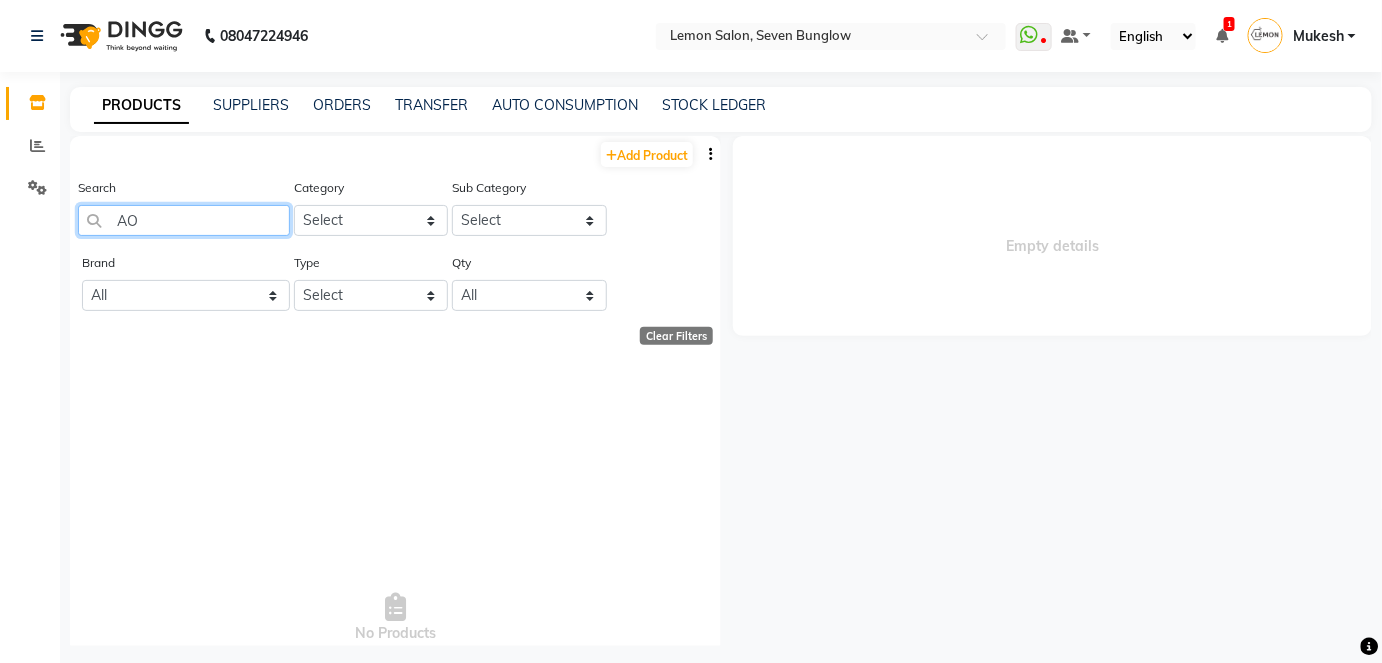 type on "A" 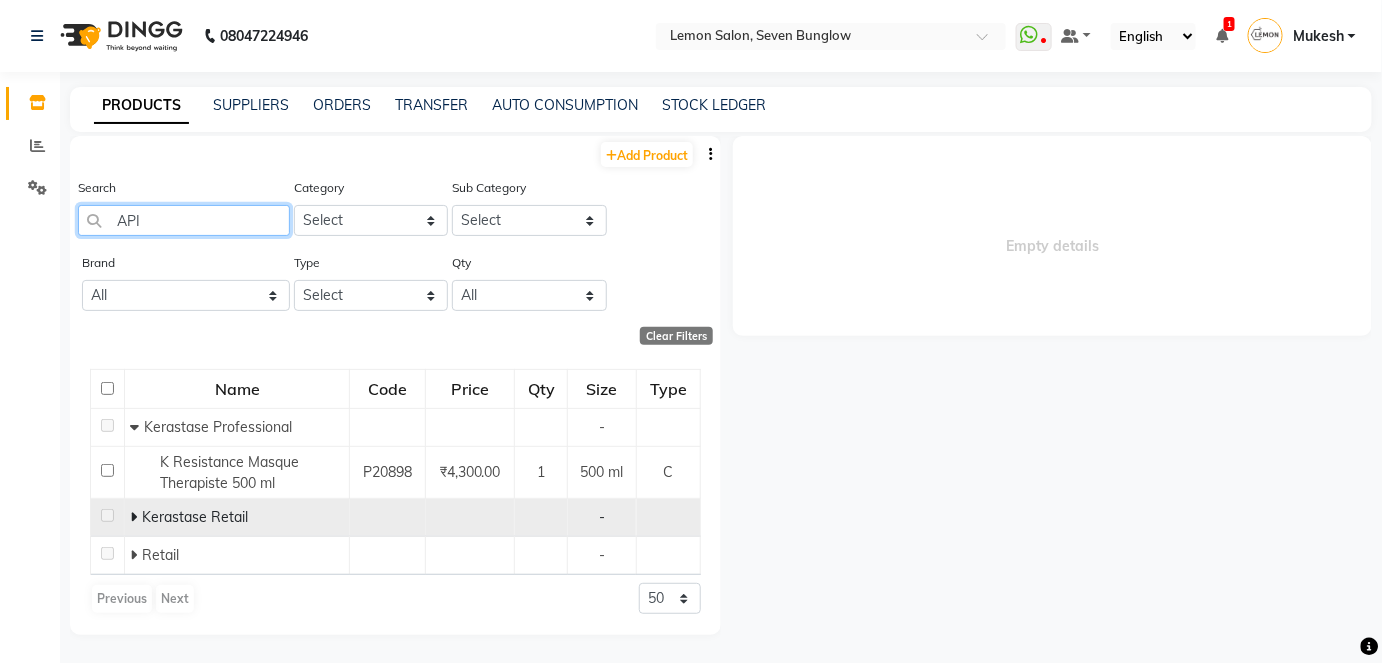 type on "API" 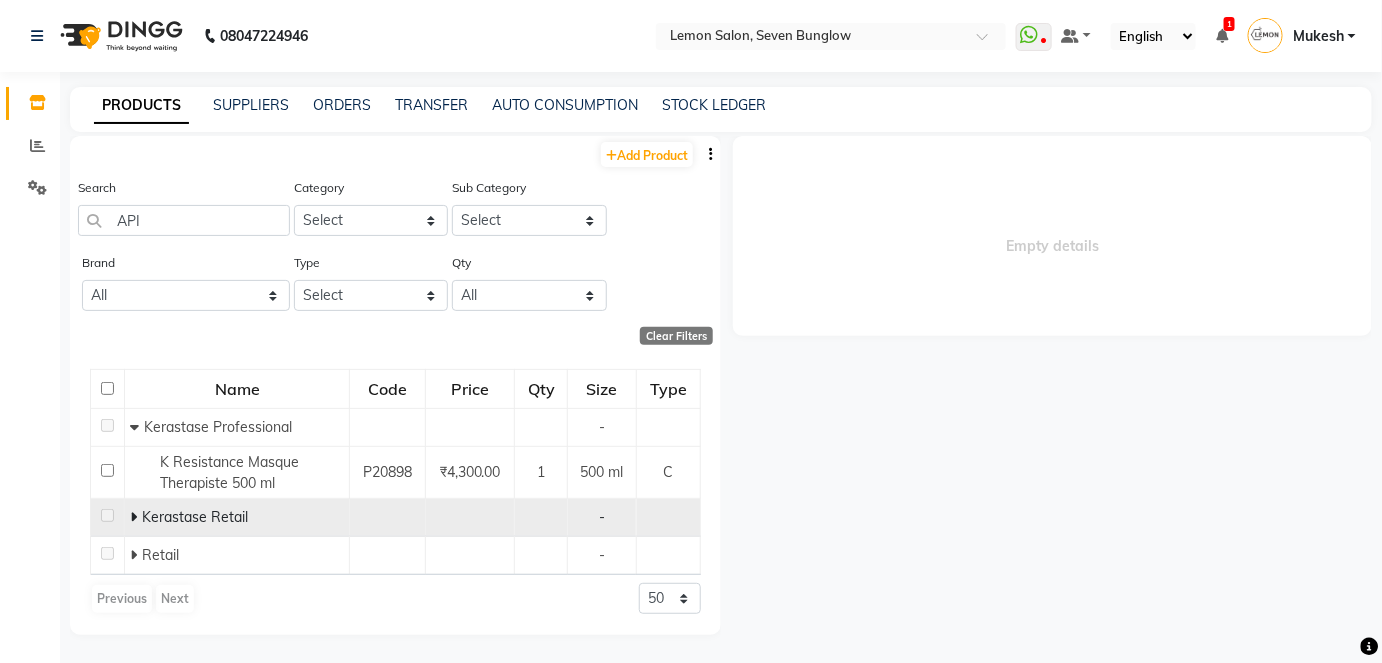 click 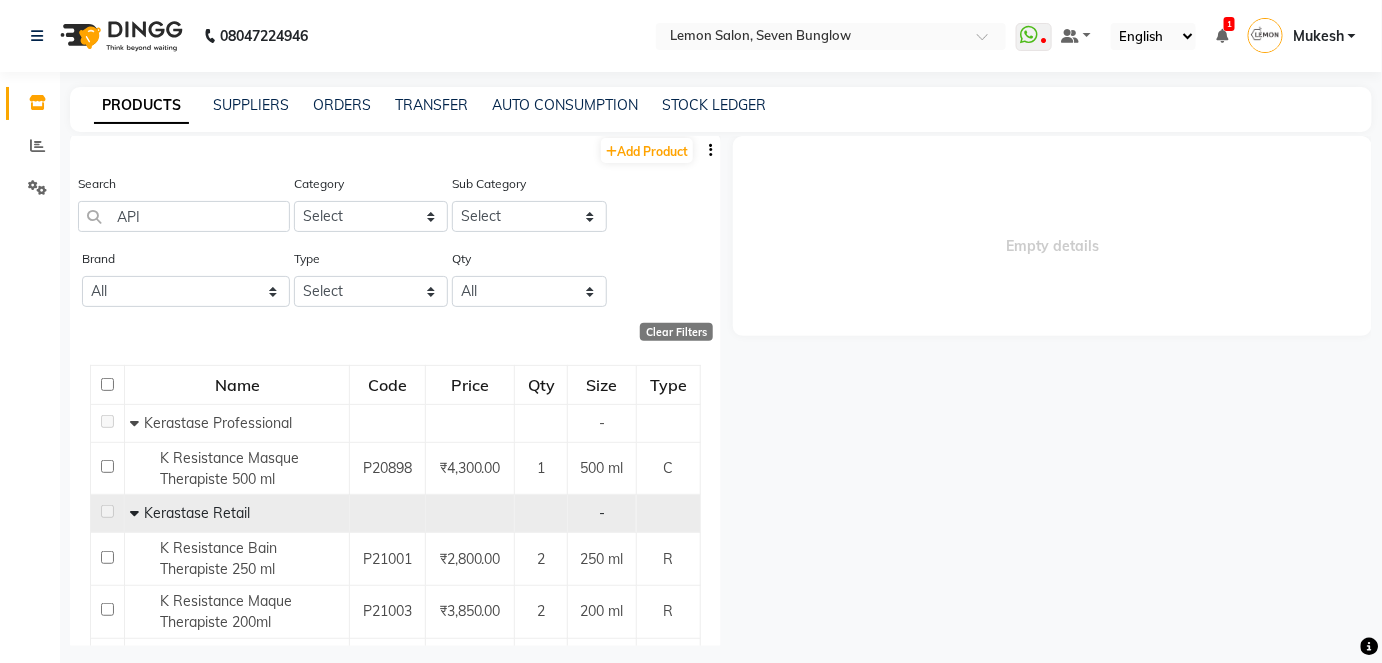 scroll, scrollTop: 0, scrollLeft: 0, axis: both 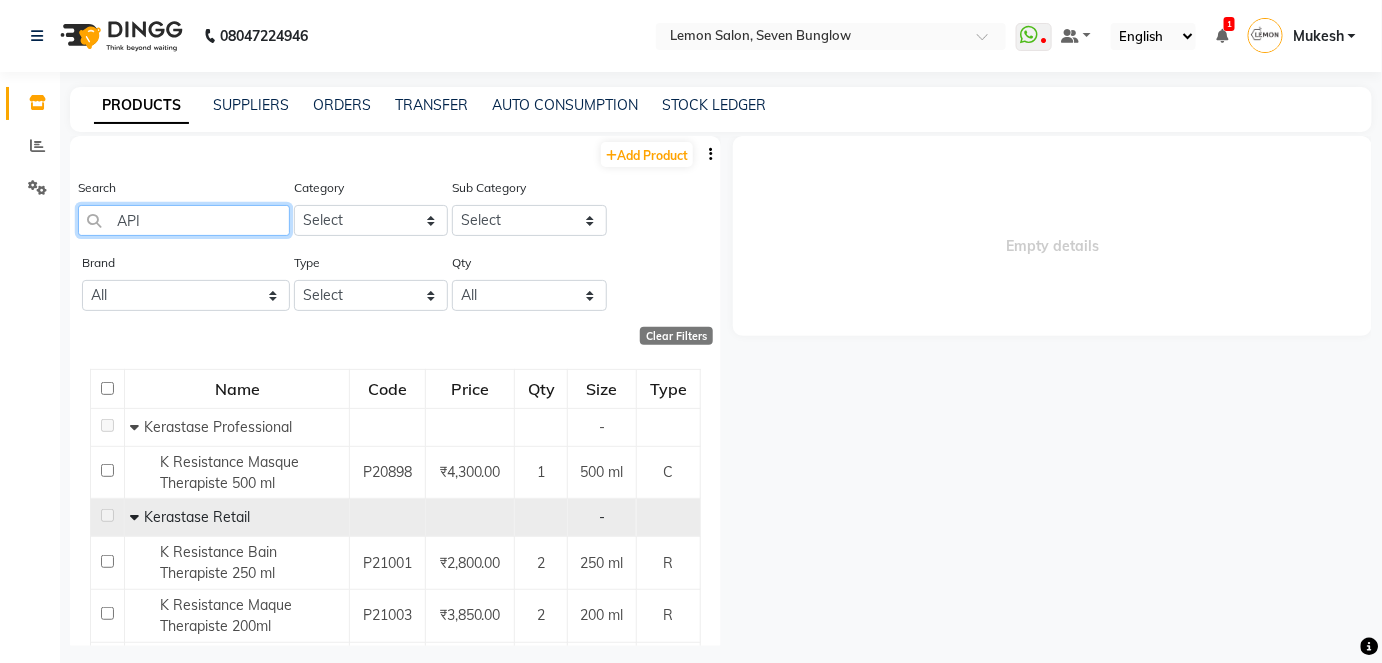 drag, startPoint x: 160, startPoint y: 216, endPoint x: 104, endPoint y: 222, distance: 56.32051 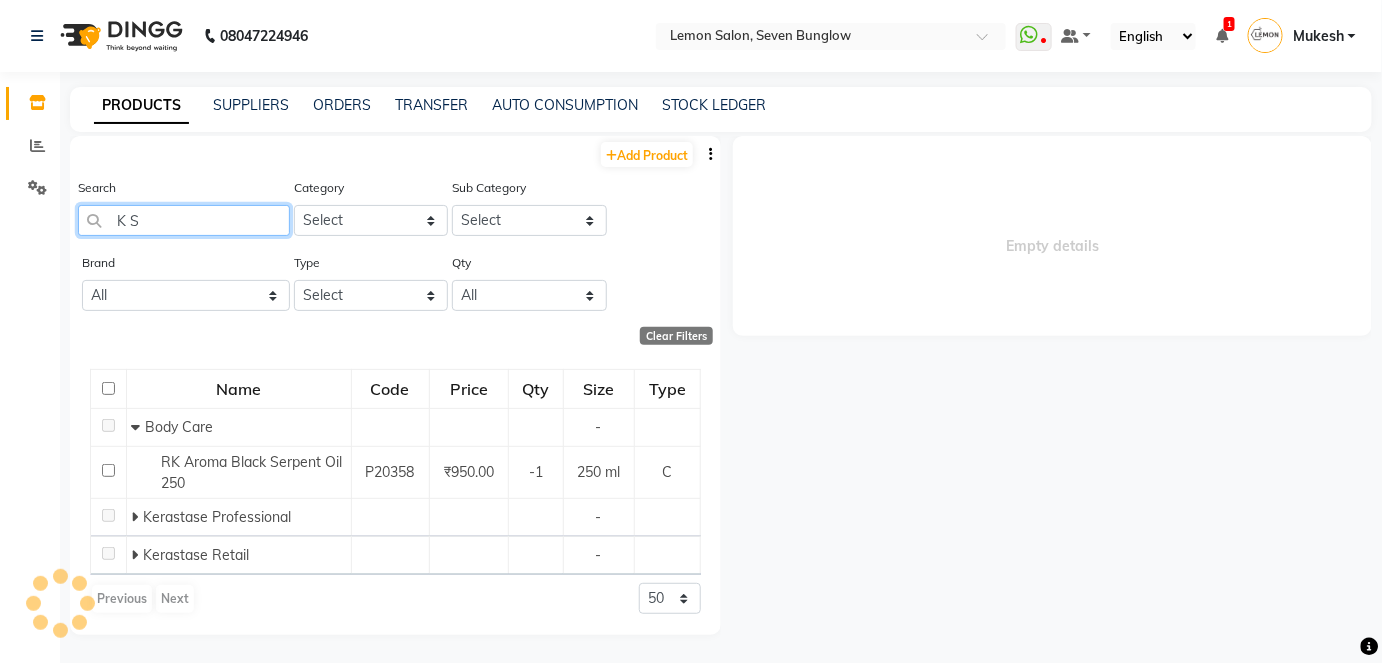 type on "K SP" 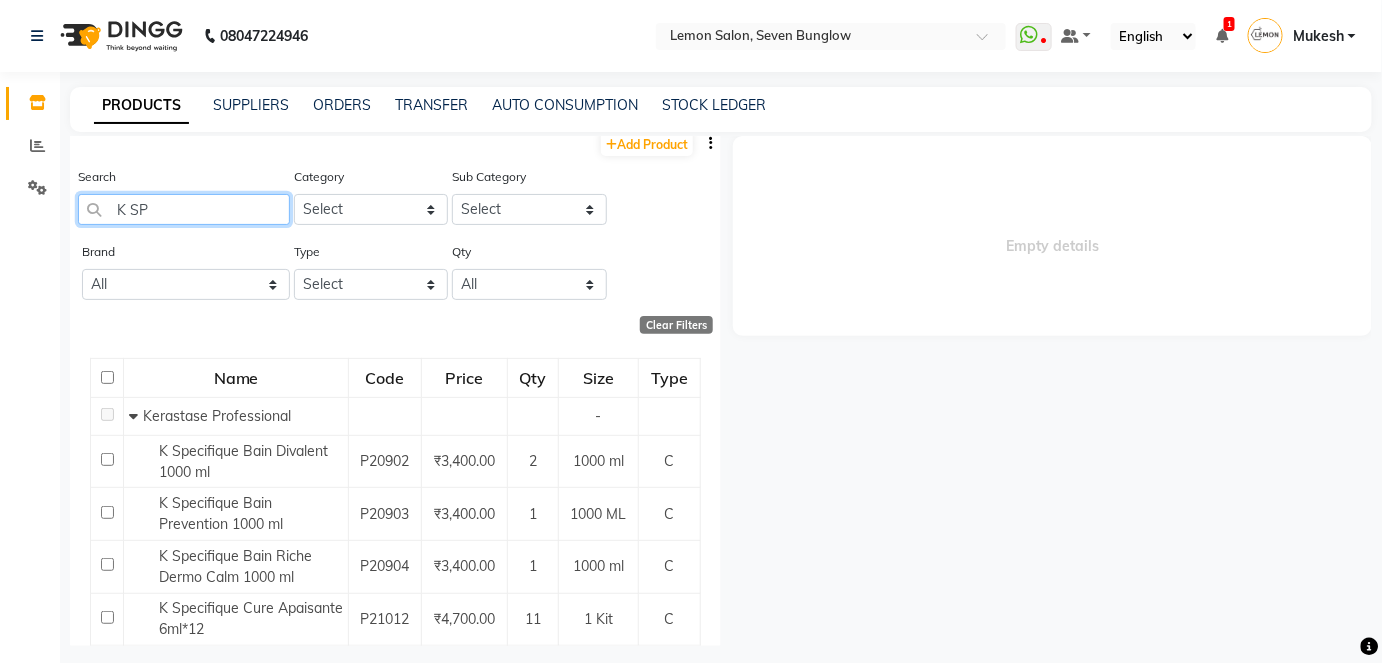 scroll, scrollTop: 0, scrollLeft: 0, axis: both 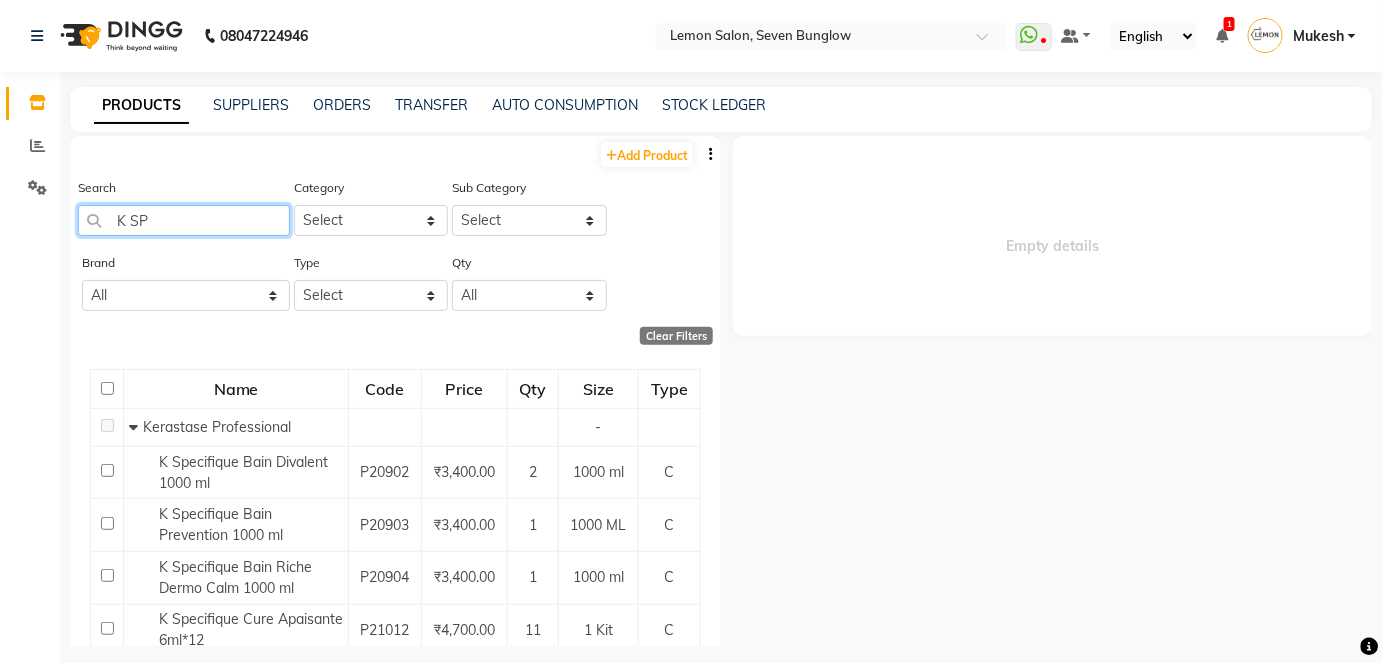 drag, startPoint x: 149, startPoint y: 213, endPoint x: 111, endPoint y: 221, distance: 38.832977 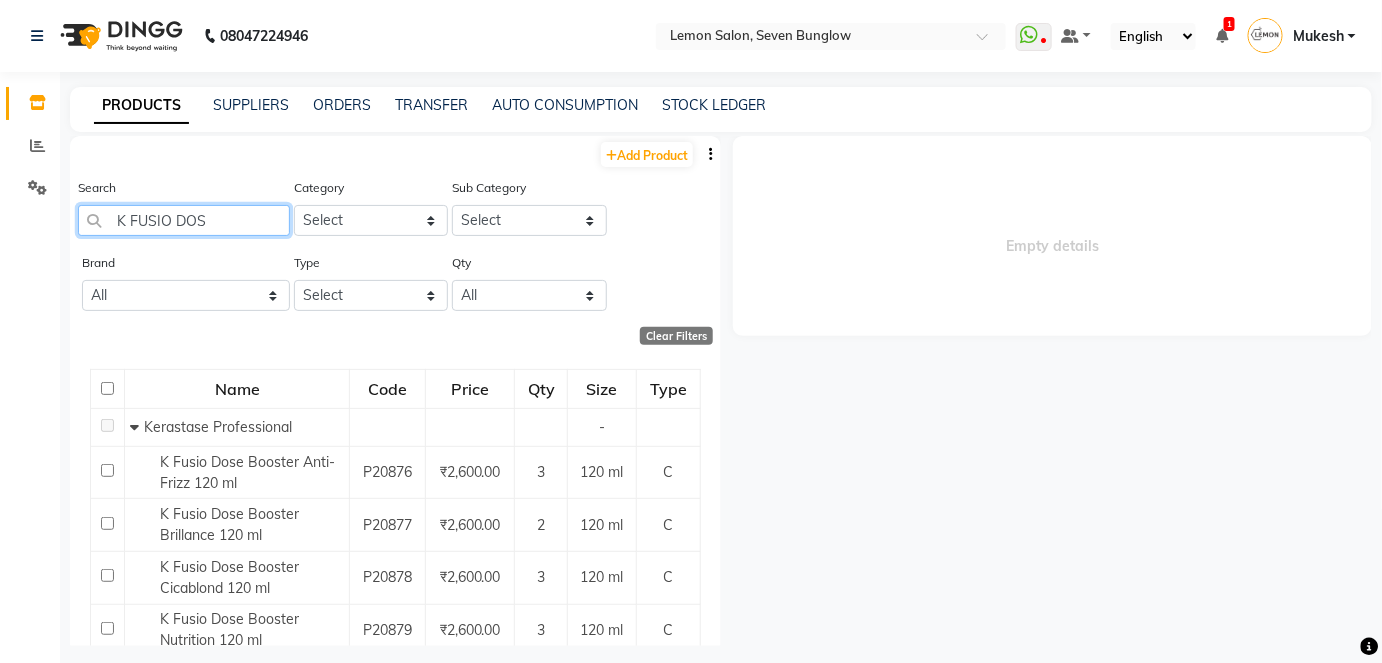type on "K FUSIO DOSE" 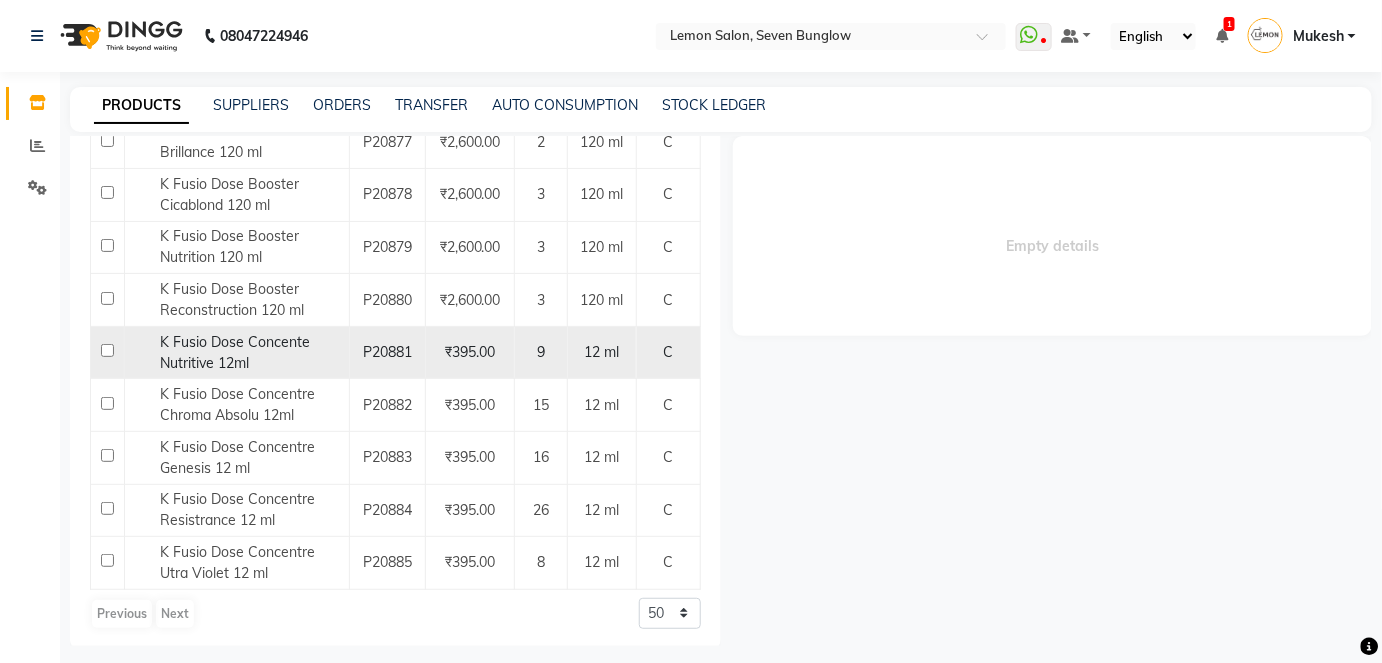 scroll, scrollTop: 384, scrollLeft: 0, axis: vertical 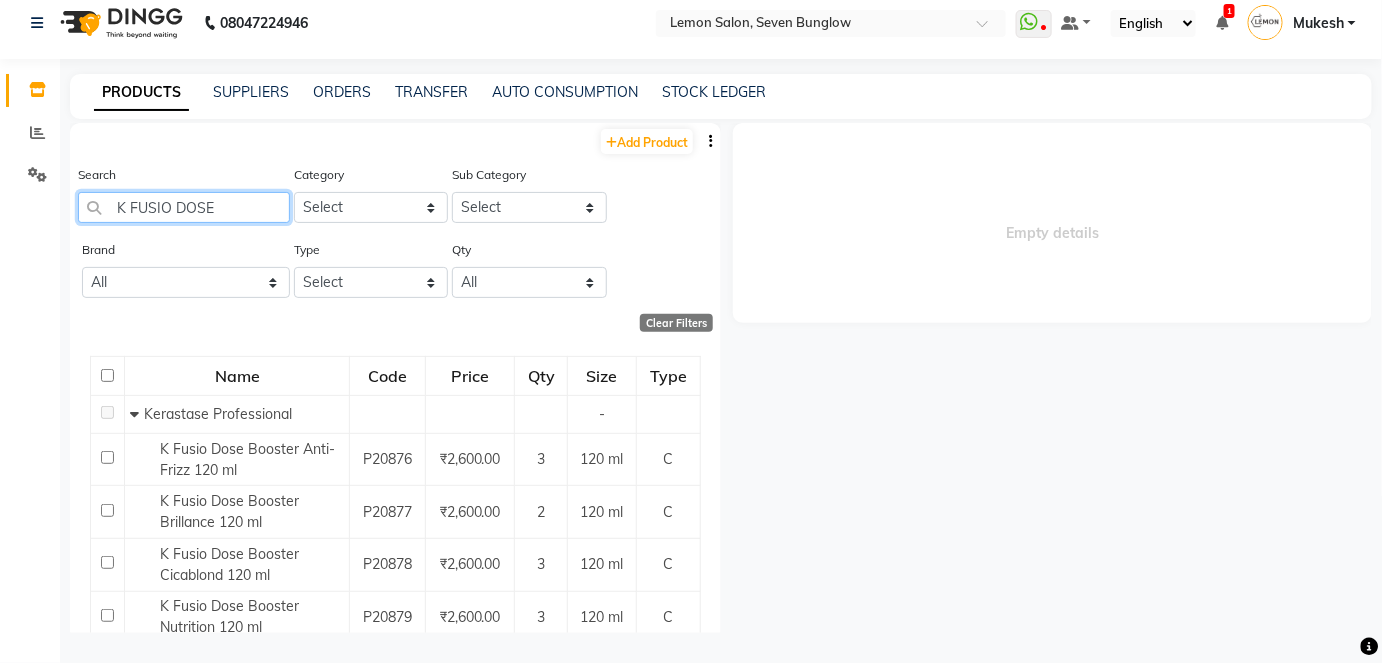 drag, startPoint x: 216, startPoint y: 204, endPoint x: 109, endPoint y: 209, distance: 107.11676 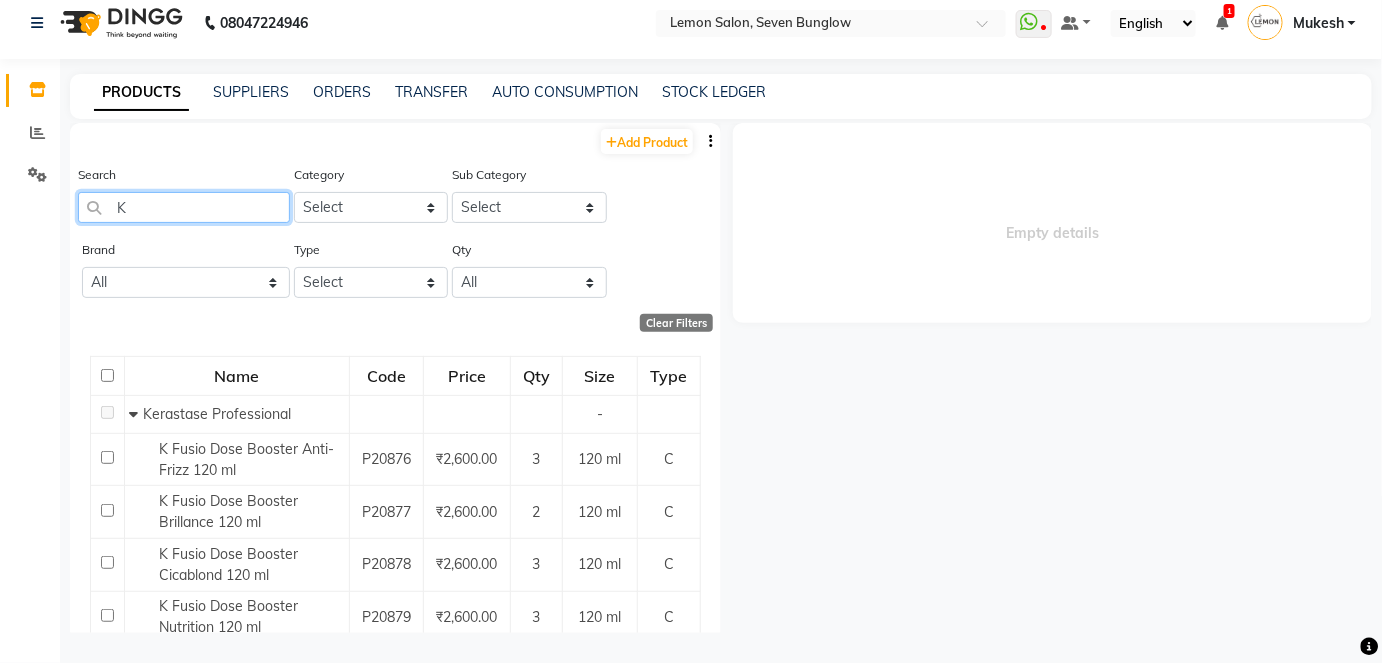 type on "K" 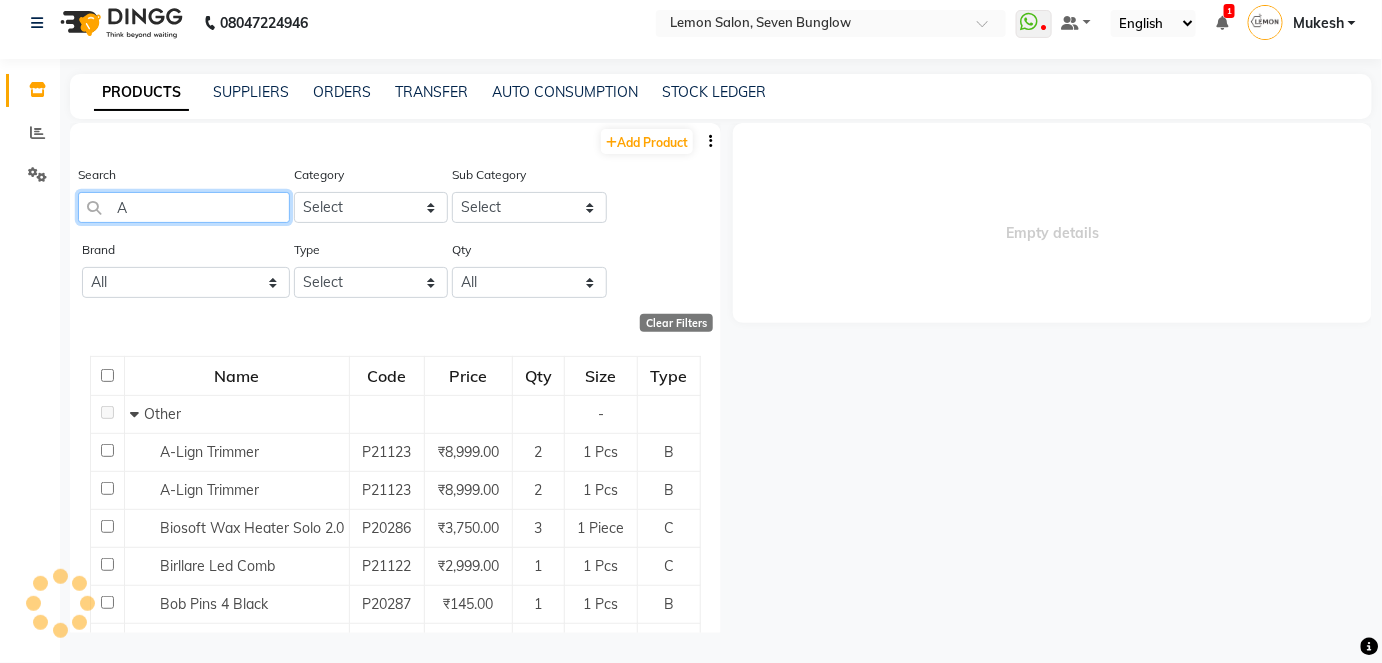 type on "AB" 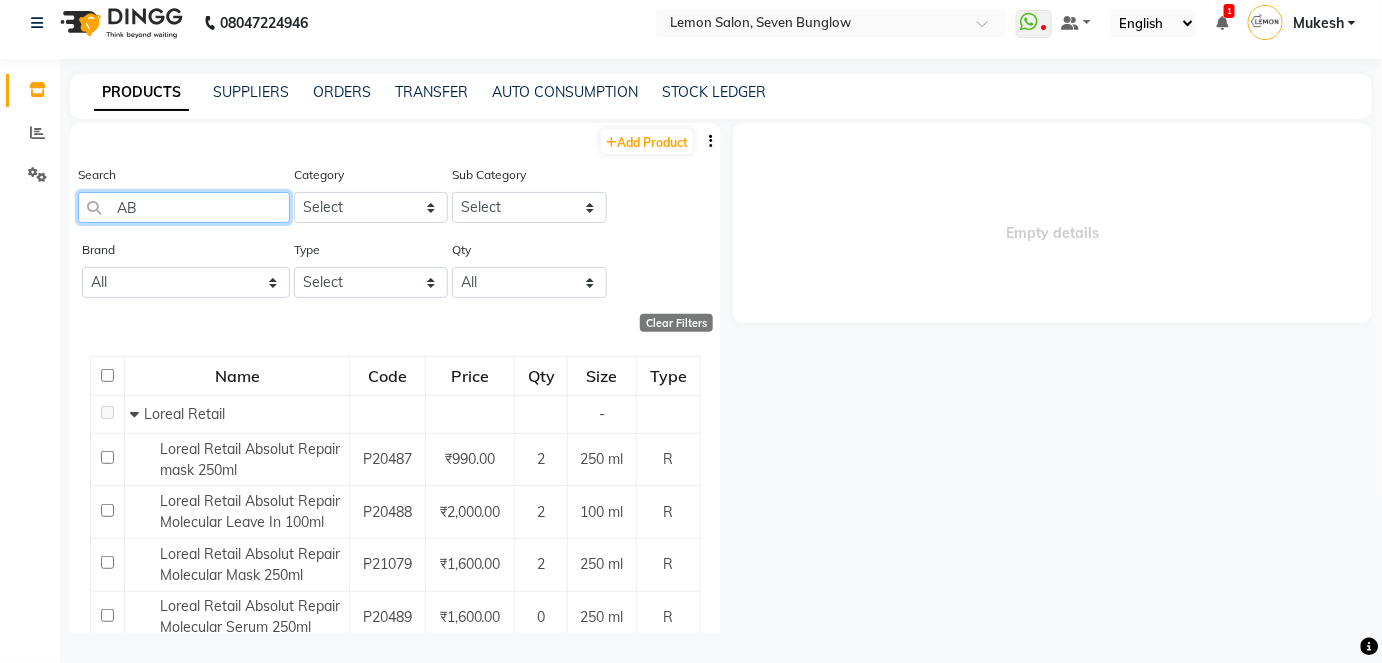 drag, startPoint x: 143, startPoint y: 200, endPoint x: 108, endPoint y: 201, distance: 35.014282 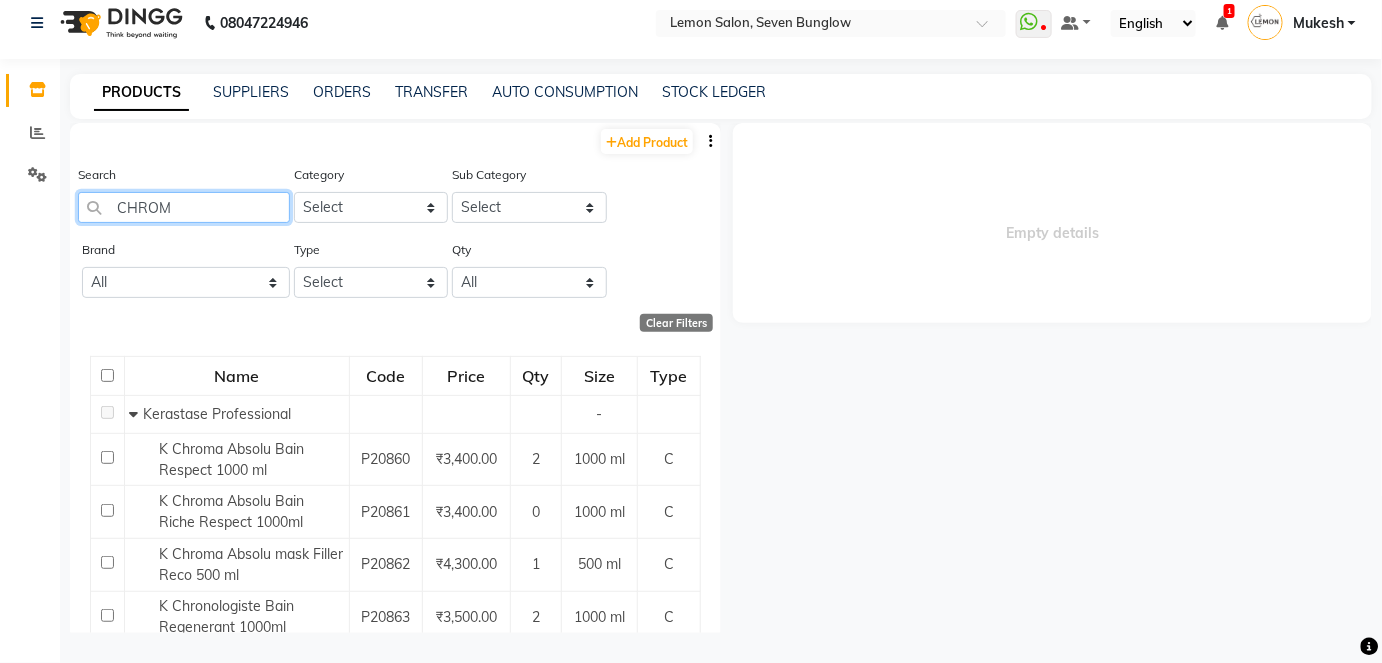 type on "CHROMA" 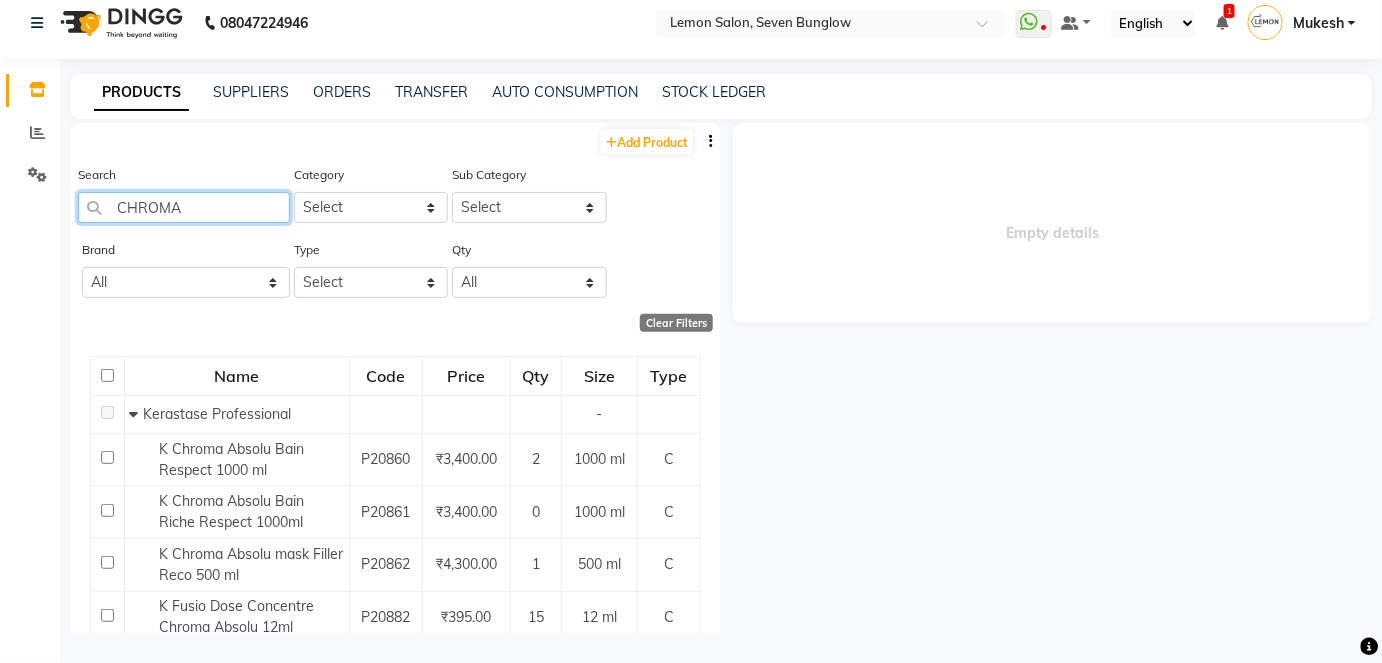 drag, startPoint x: 200, startPoint y: 205, endPoint x: 115, endPoint y: 209, distance: 85.09406 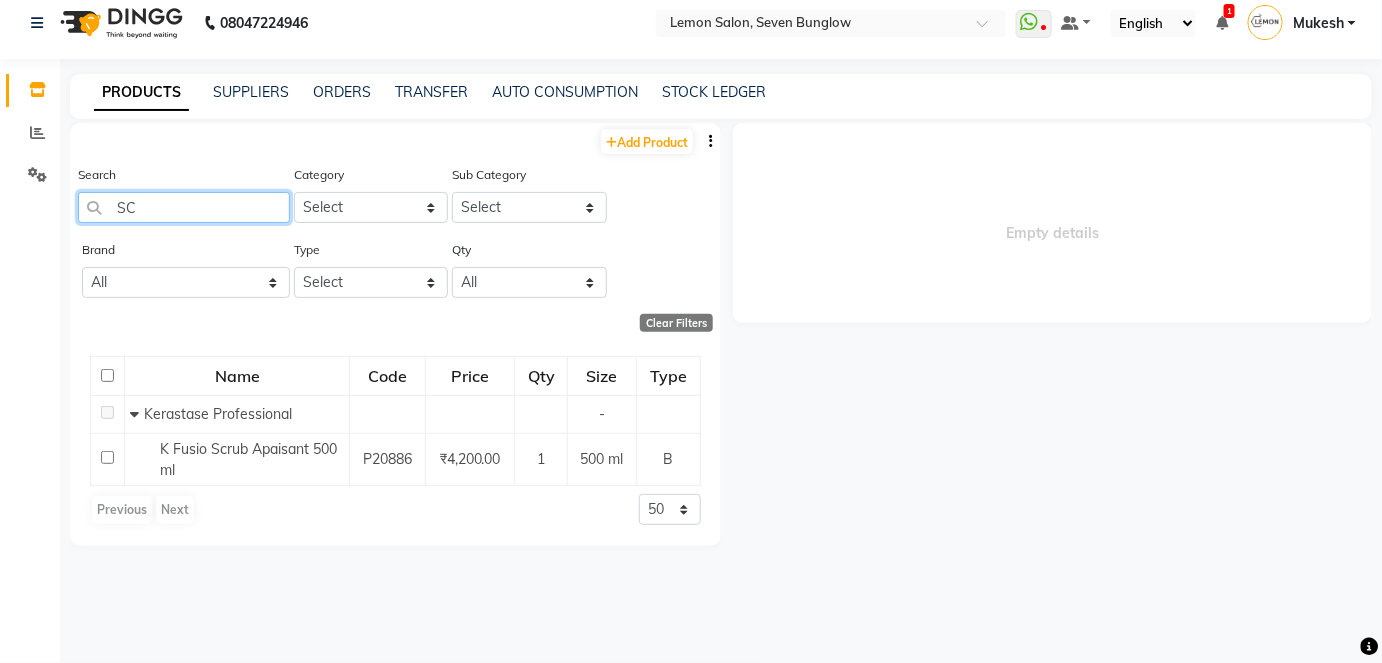 type on "S" 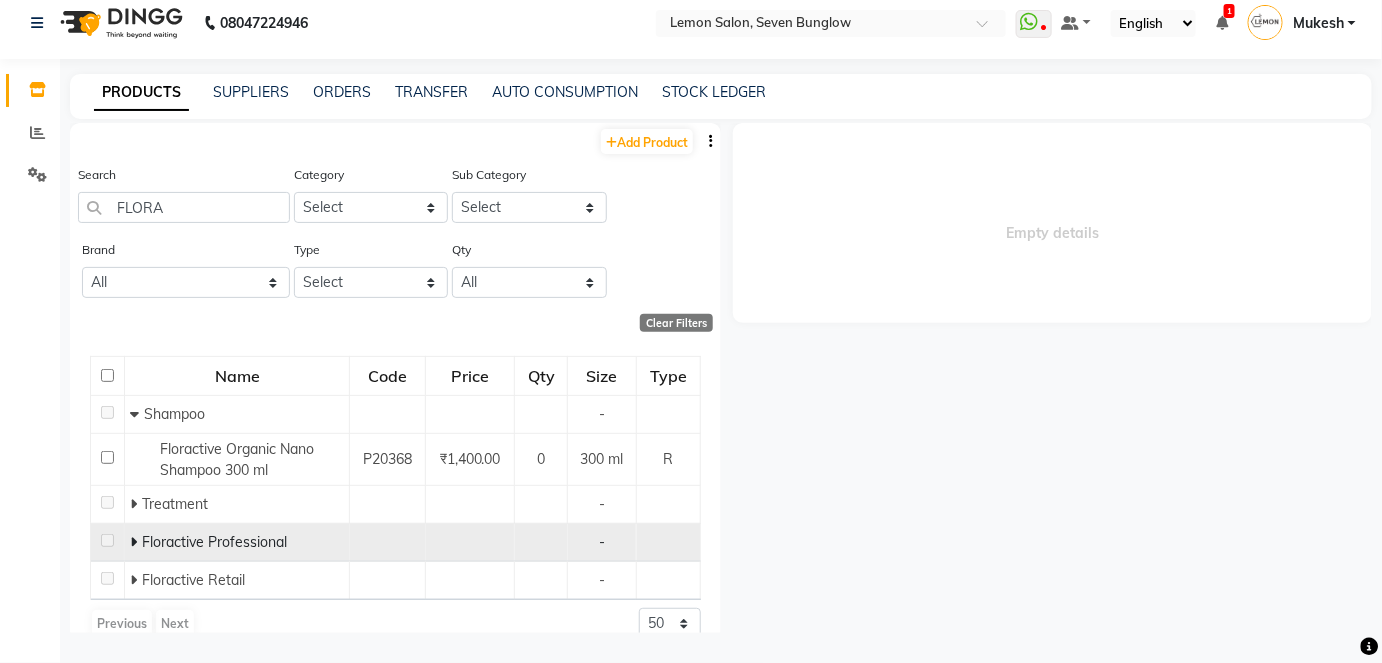 click 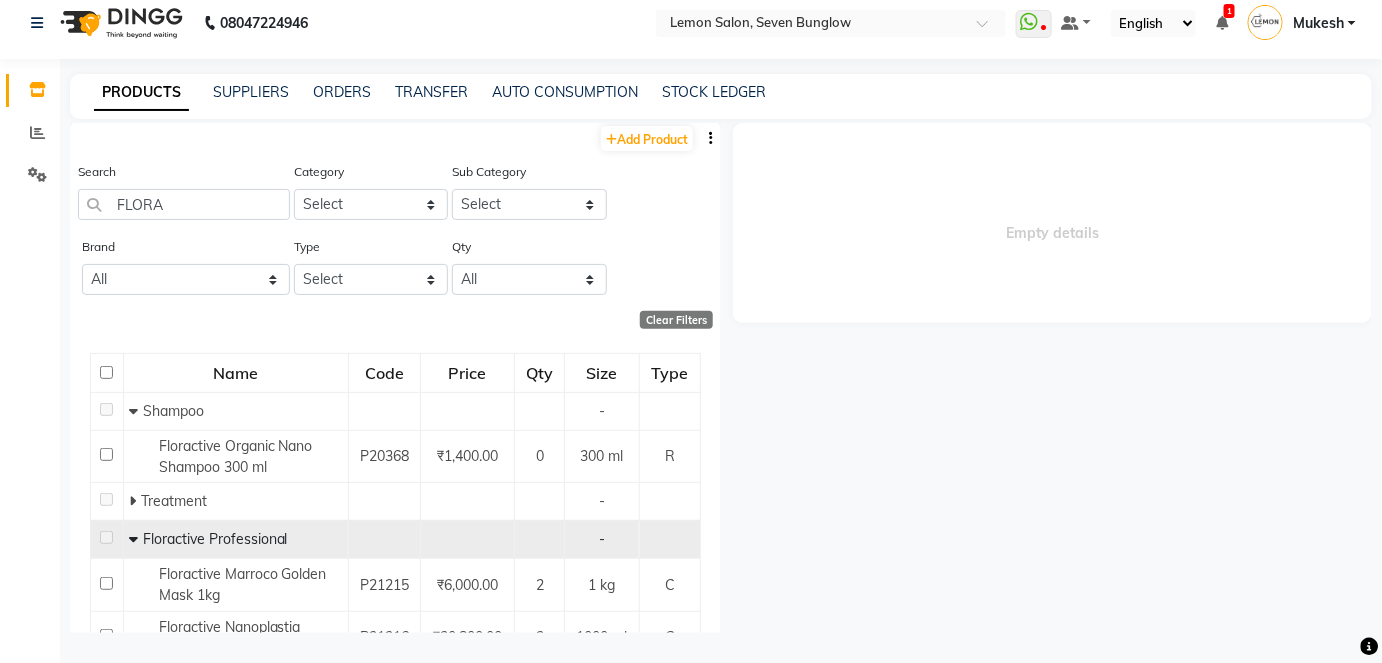 scroll, scrollTop: 0, scrollLeft: 0, axis: both 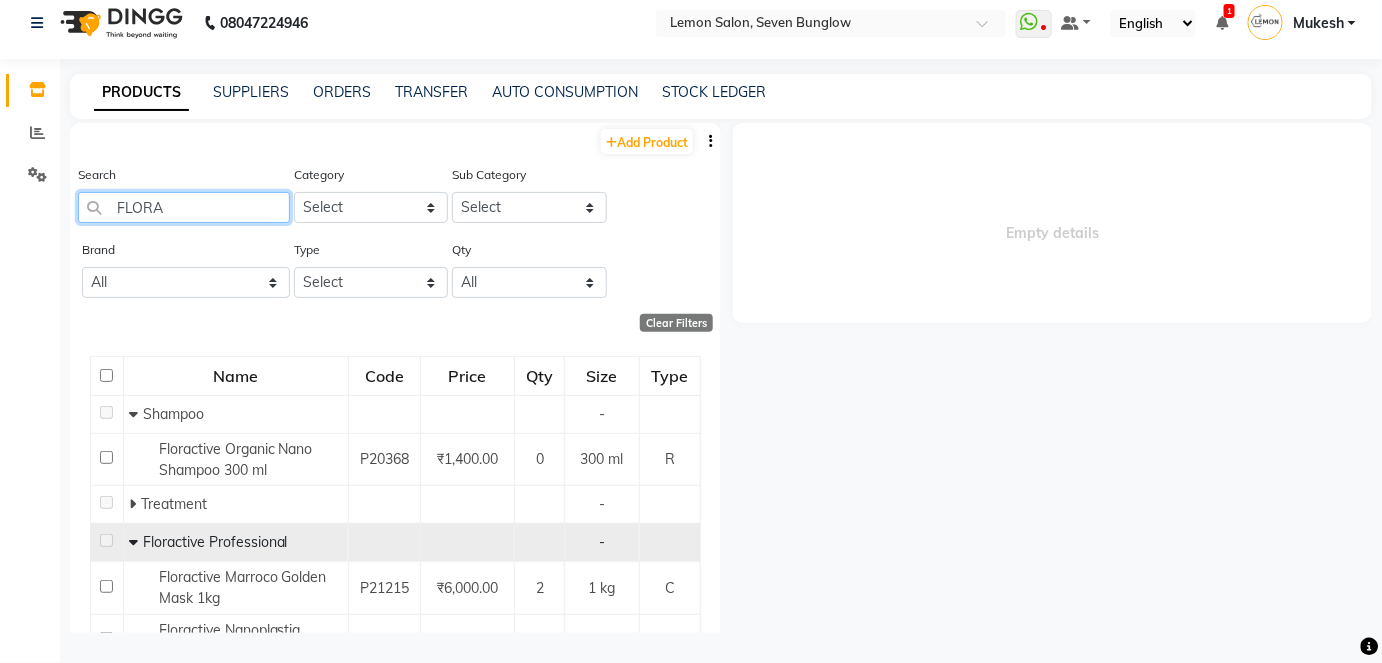 click on "FLORA" 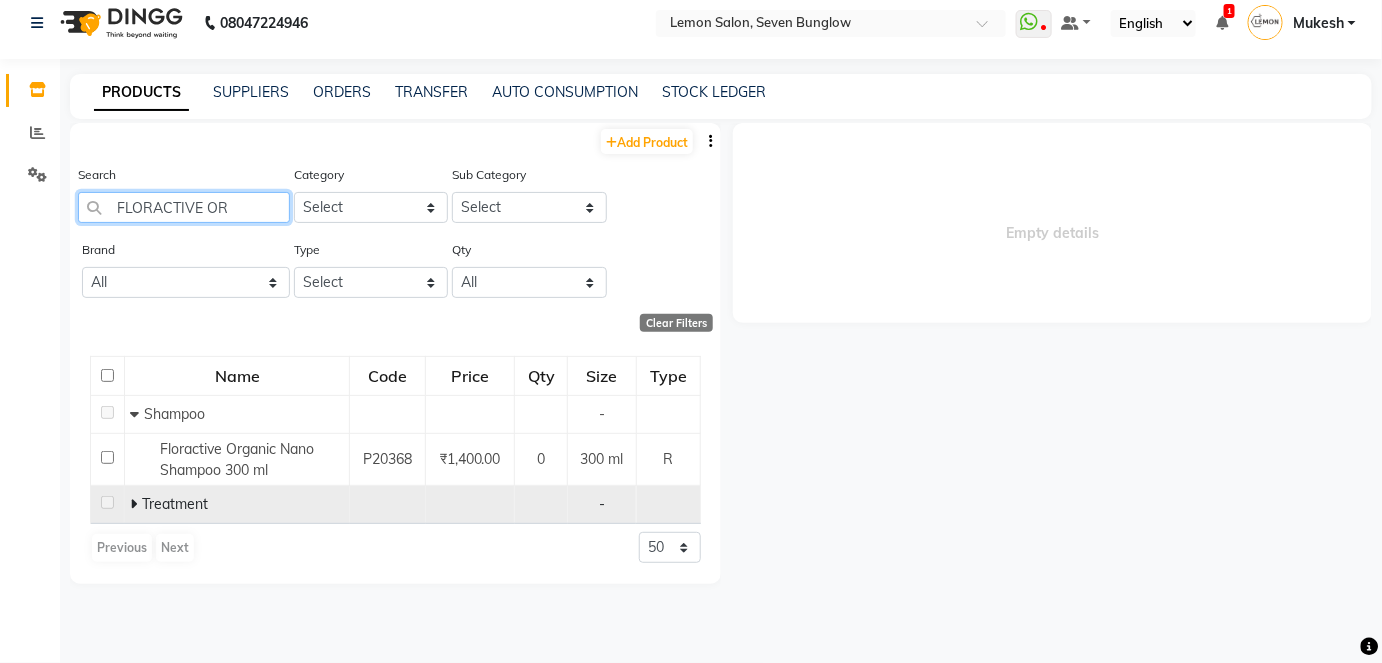 type on "FLORACTIVE OR" 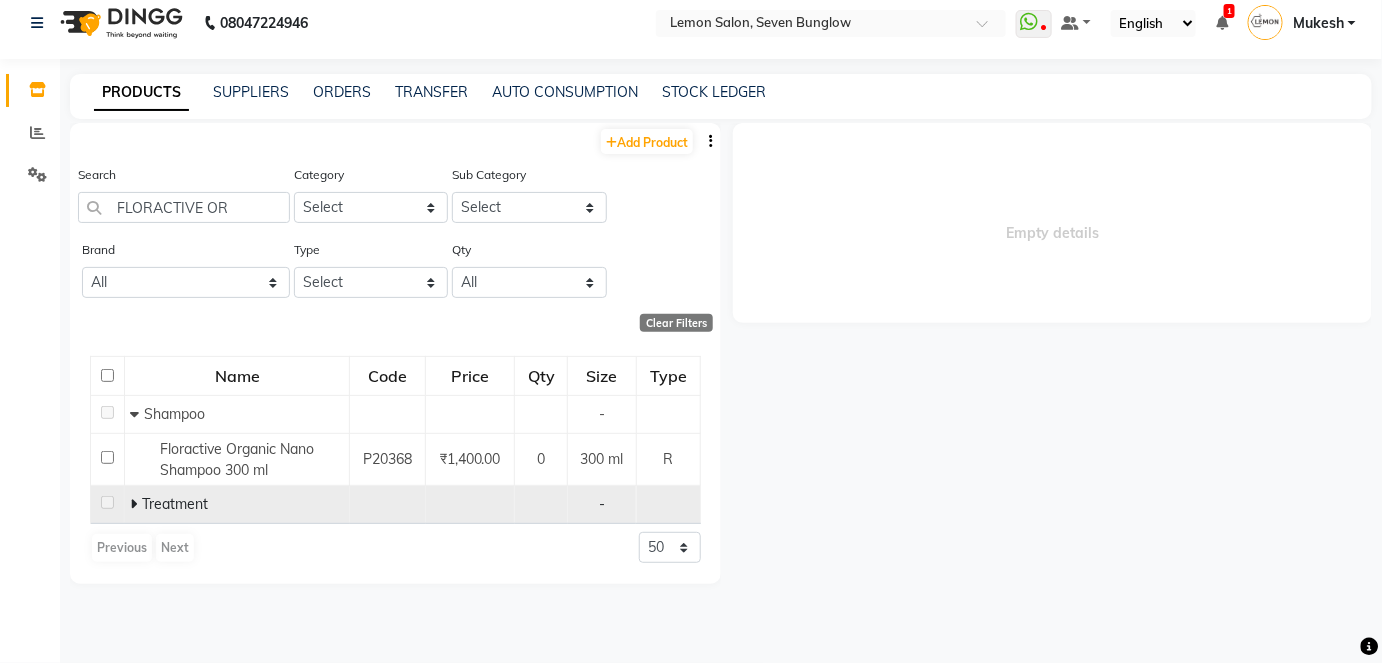 click 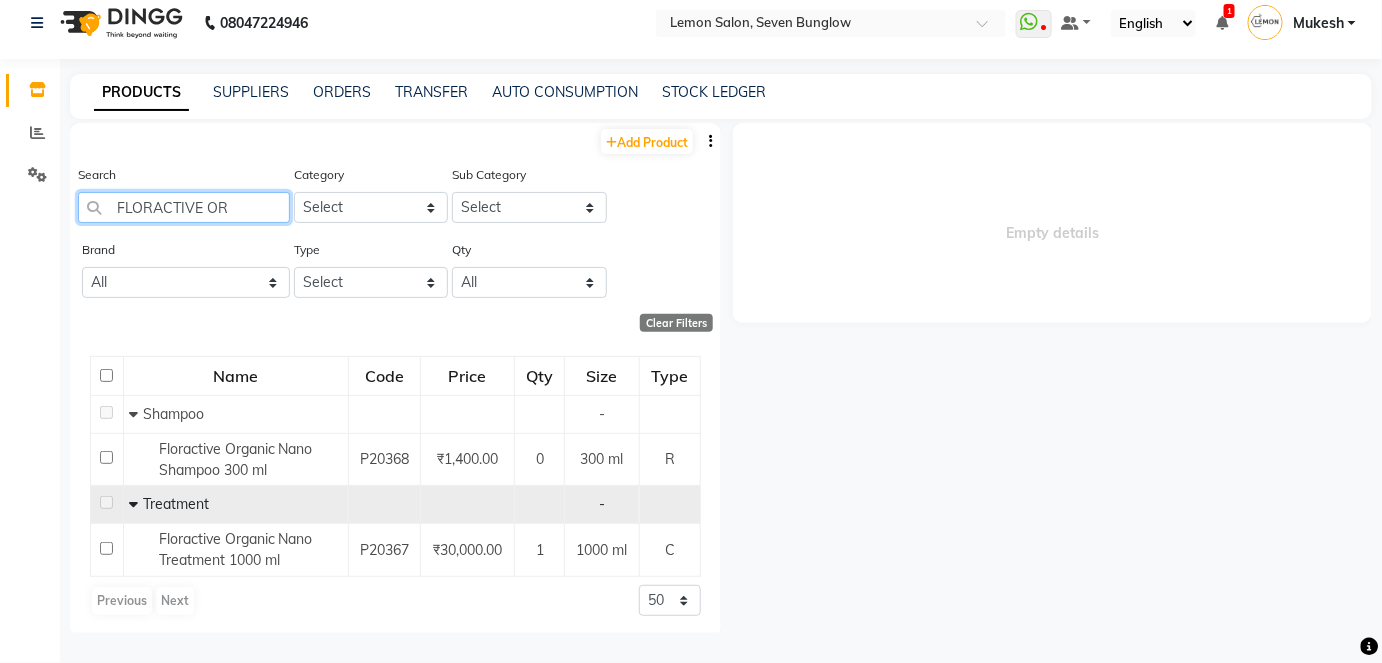drag, startPoint x: 237, startPoint y: 206, endPoint x: 110, endPoint y: 215, distance: 127.3185 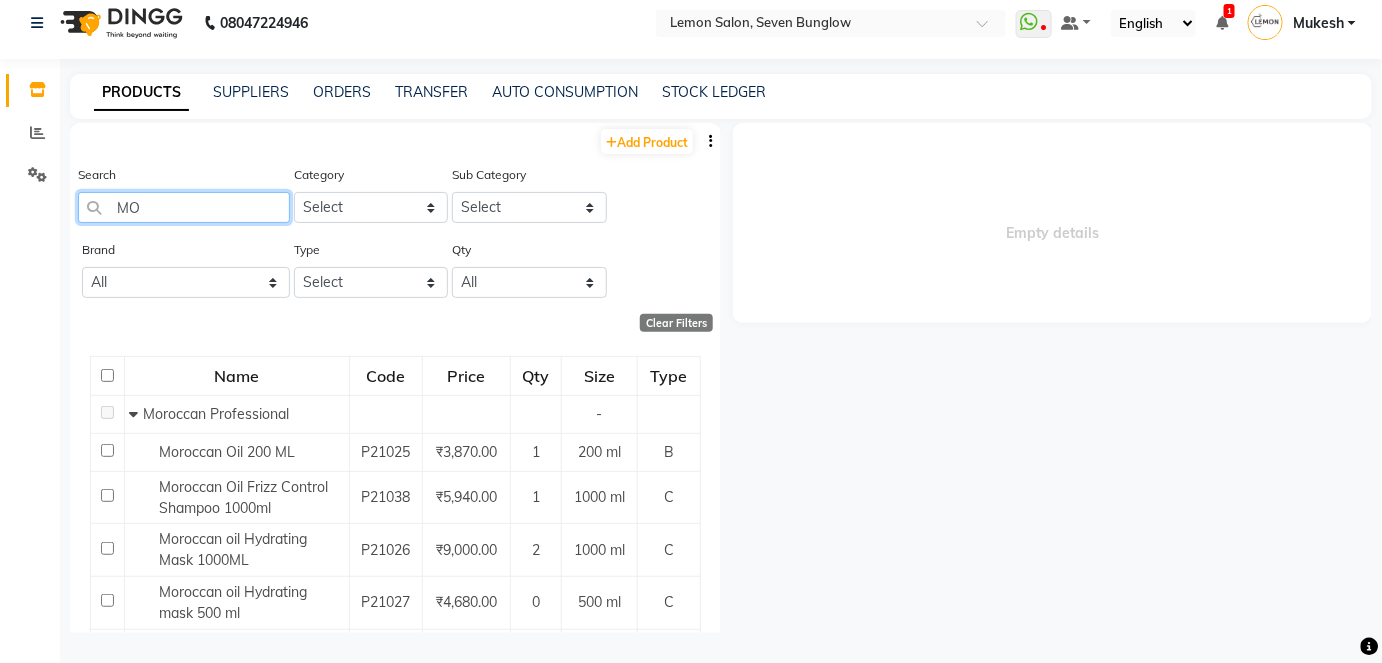 type on "M" 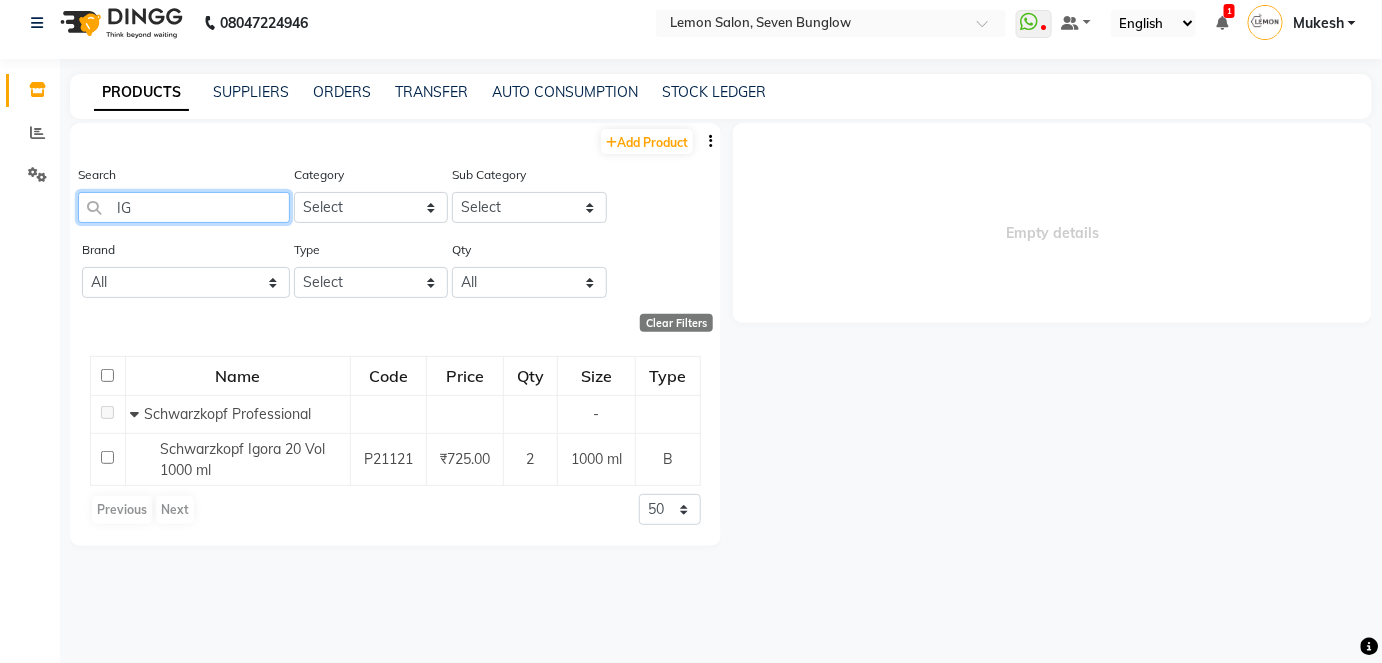 type on "I" 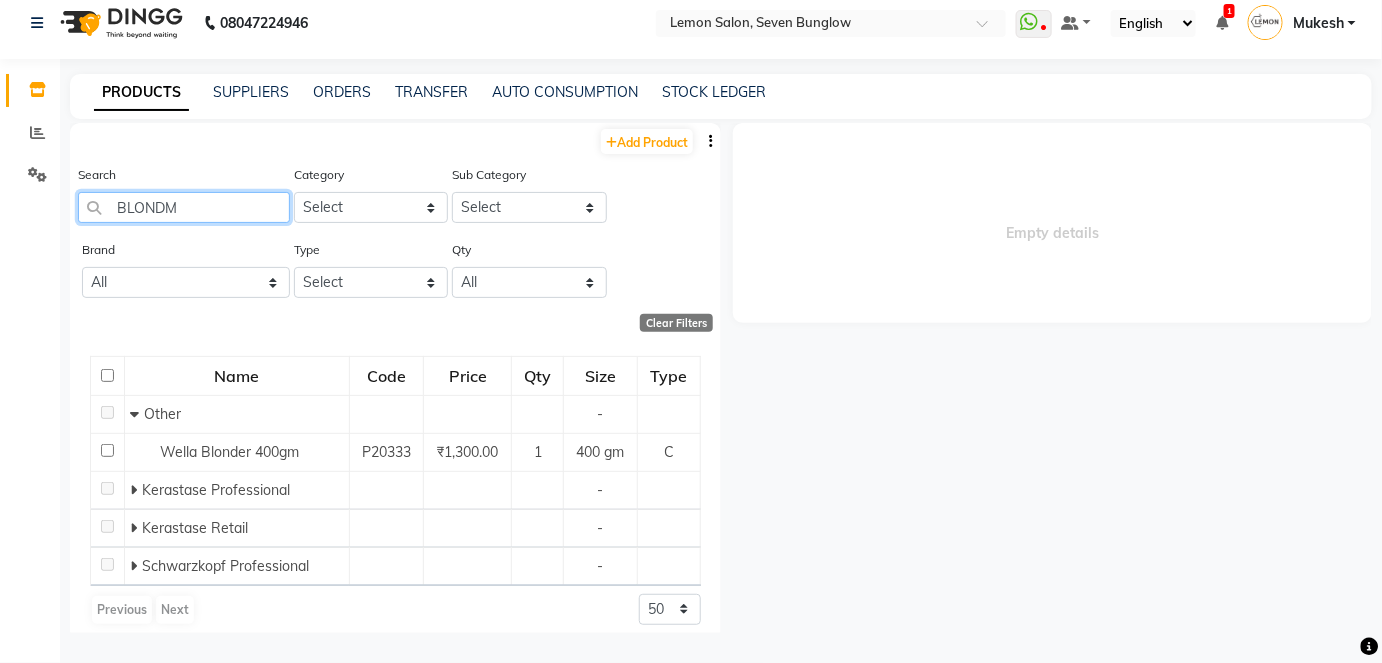 type on "BLONDME" 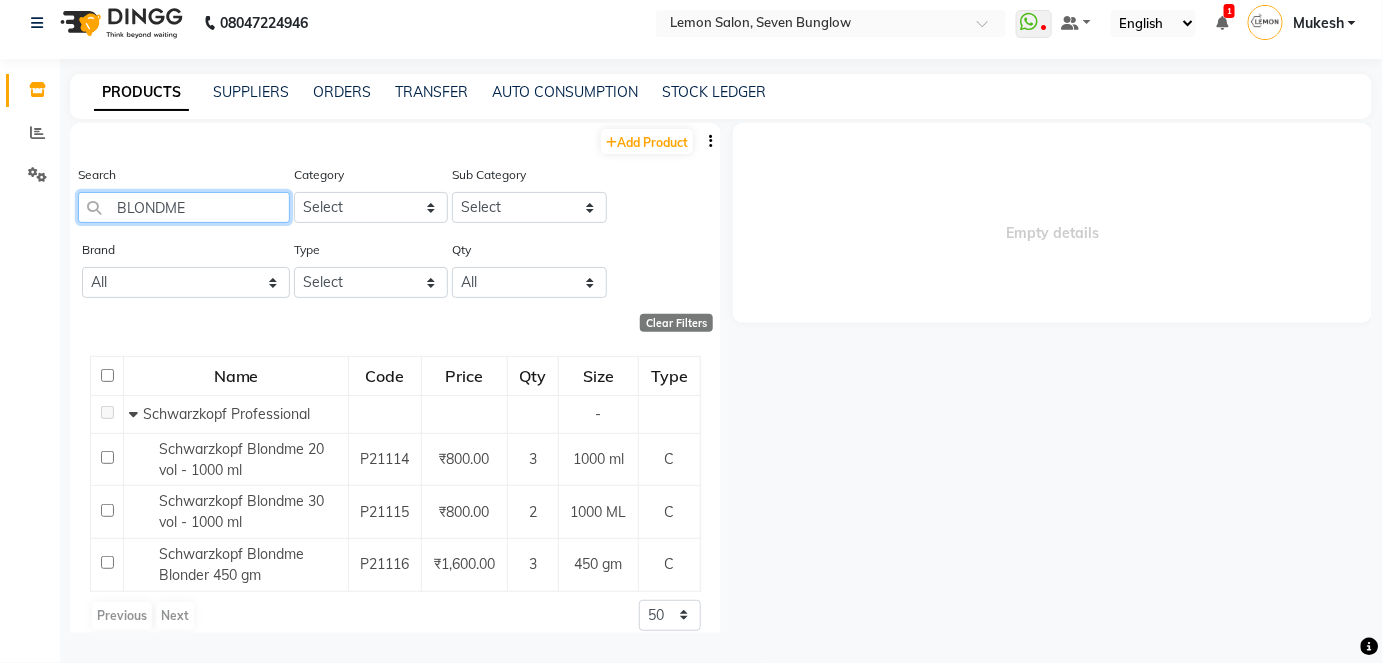 drag, startPoint x: 193, startPoint y: 206, endPoint x: 111, endPoint y: 205, distance: 82.006096 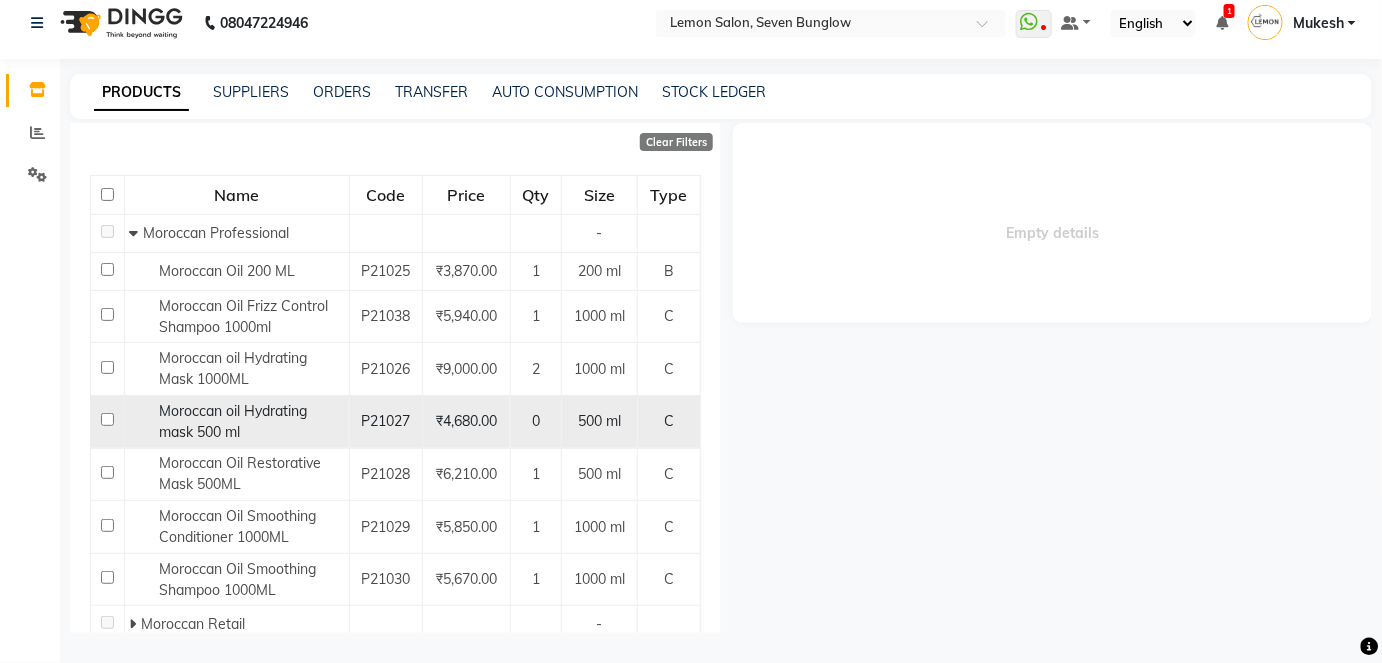 scroll, scrollTop: 181, scrollLeft: 0, axis: vertical 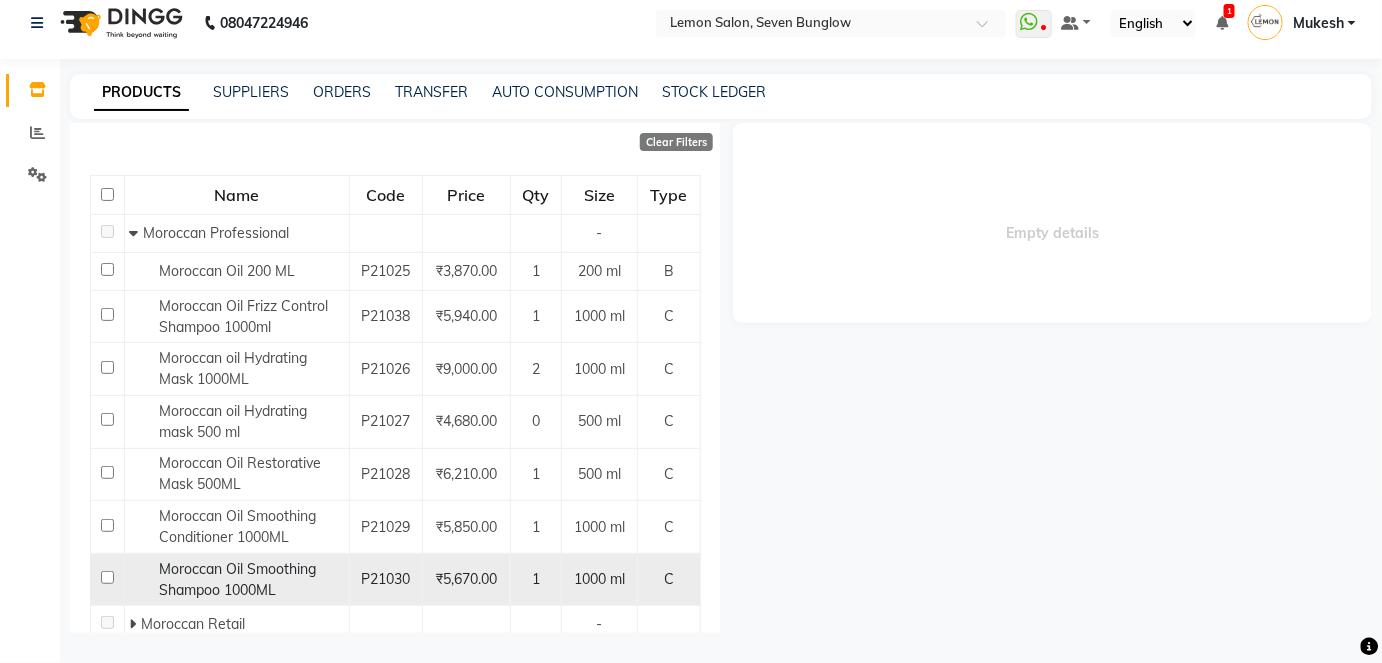 type on "MOR" 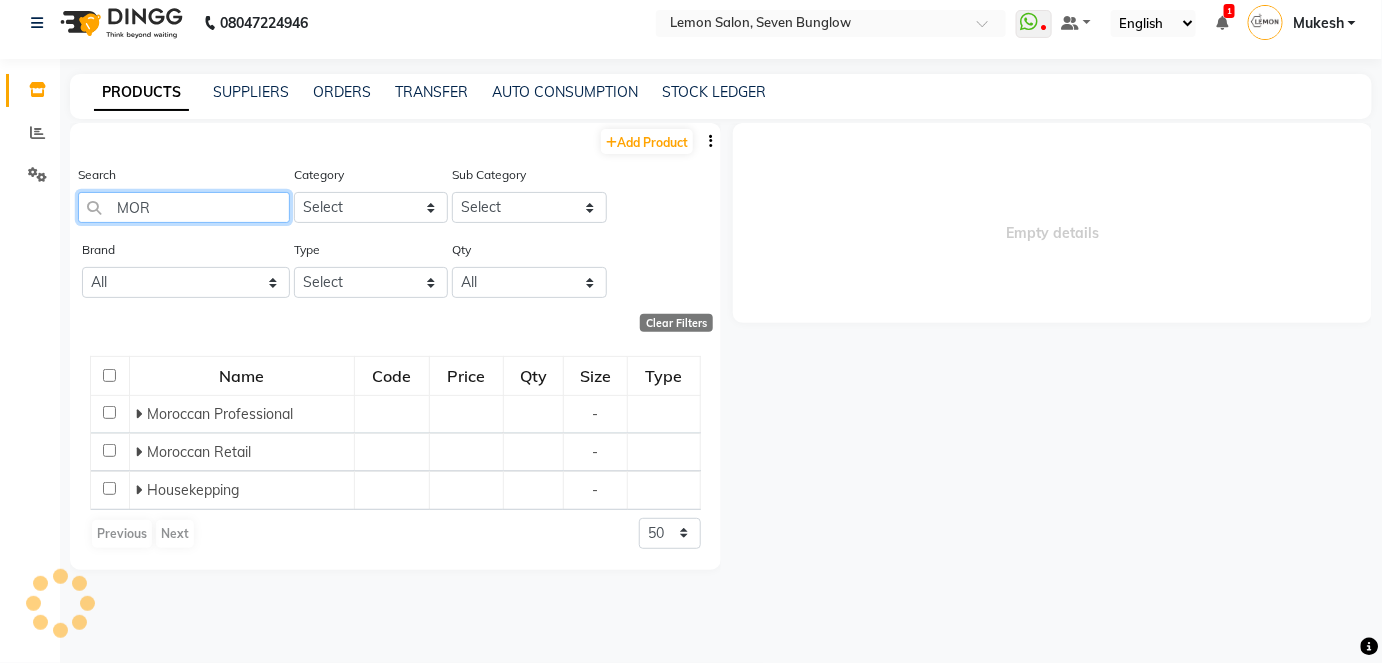 scroll, scrollTop: 0, scrollLeft: 0, axis: both 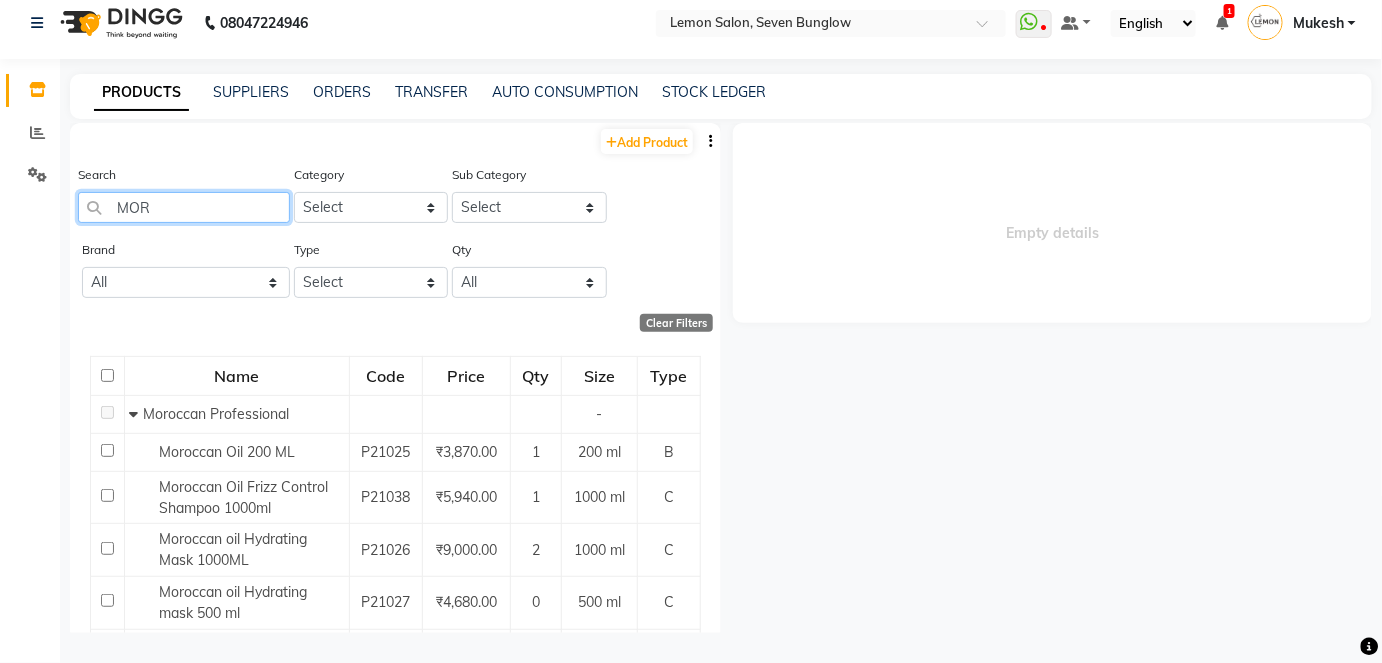 drag, startPoint x: 153, startPoint y: 200, endPoint x: 111, endPoint y: 206, distance: 42.426407 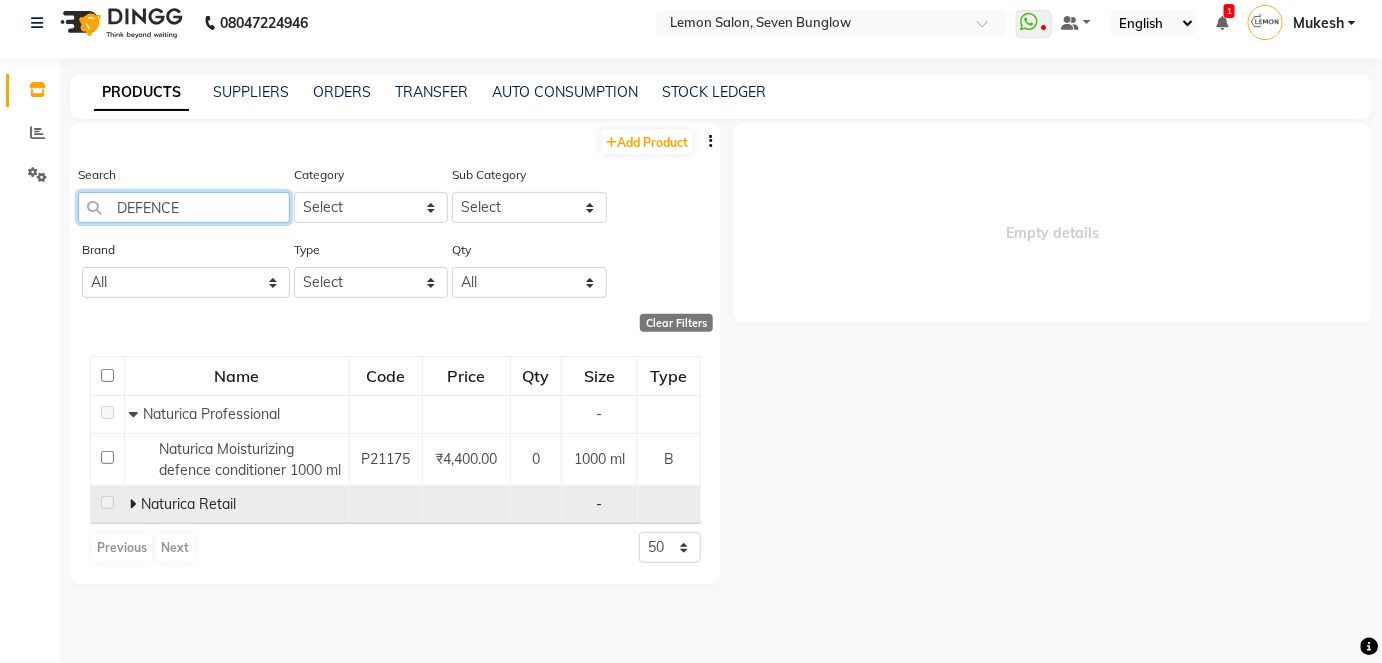 type on "DEFENCE" 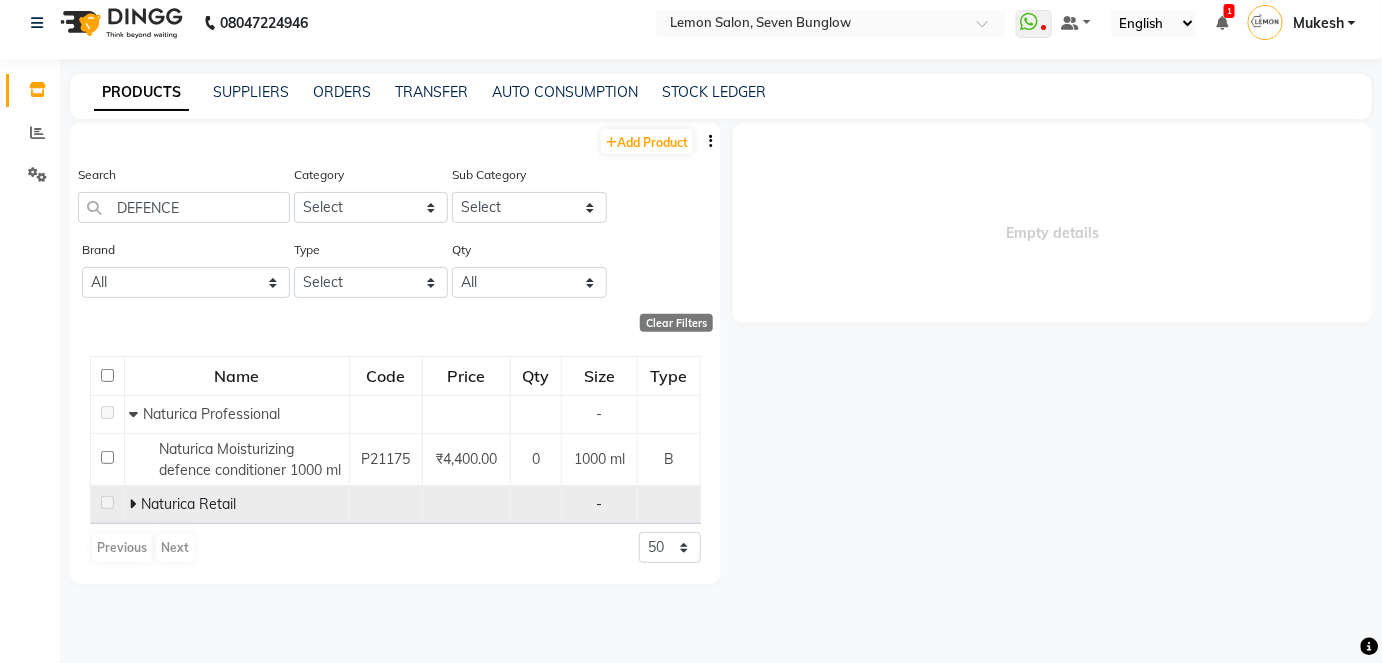 click 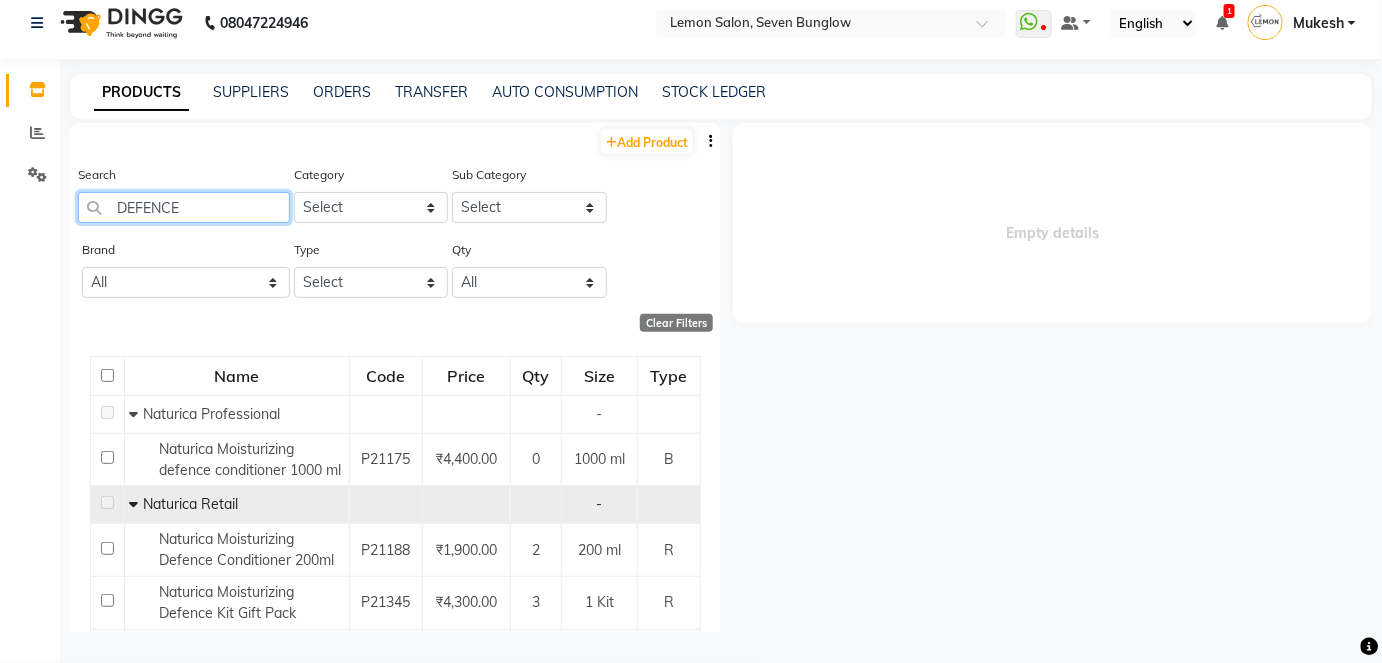 drag, startPoint x: 193, startPoint y: 207, endPoint x: 114, endPoint y: 209, distance: 79.025314 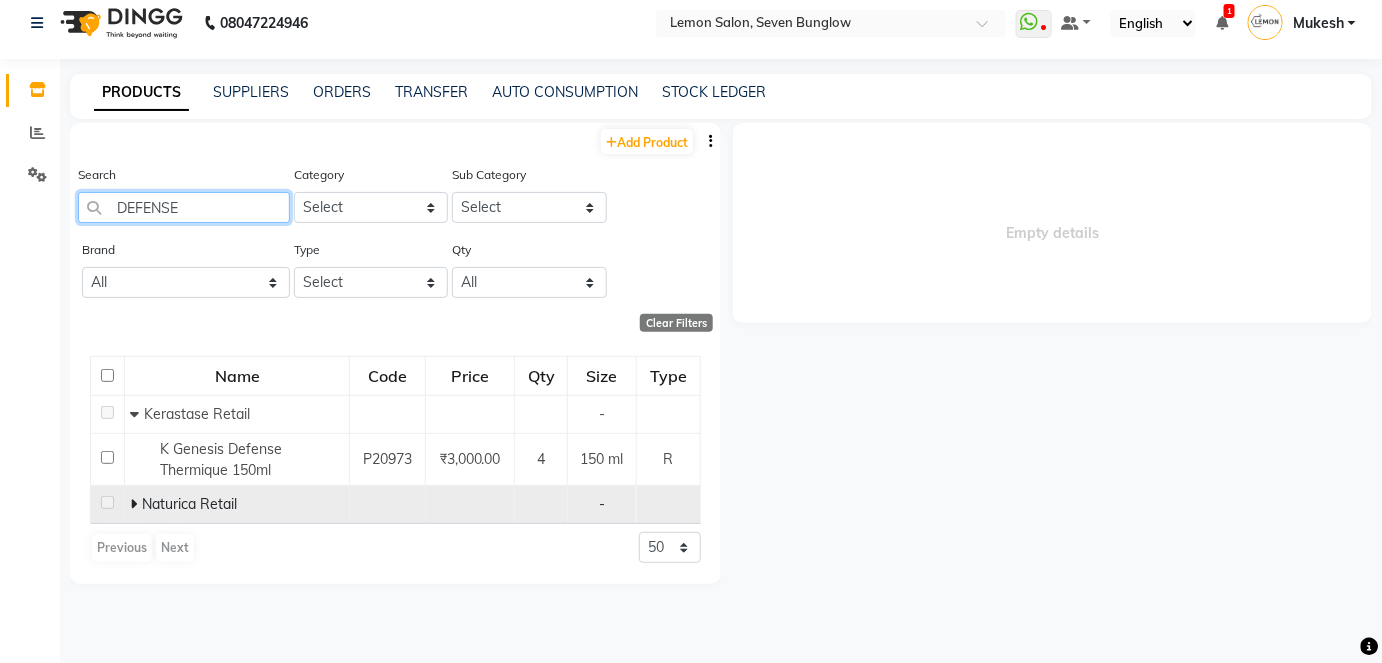 type on "DEFENSE" 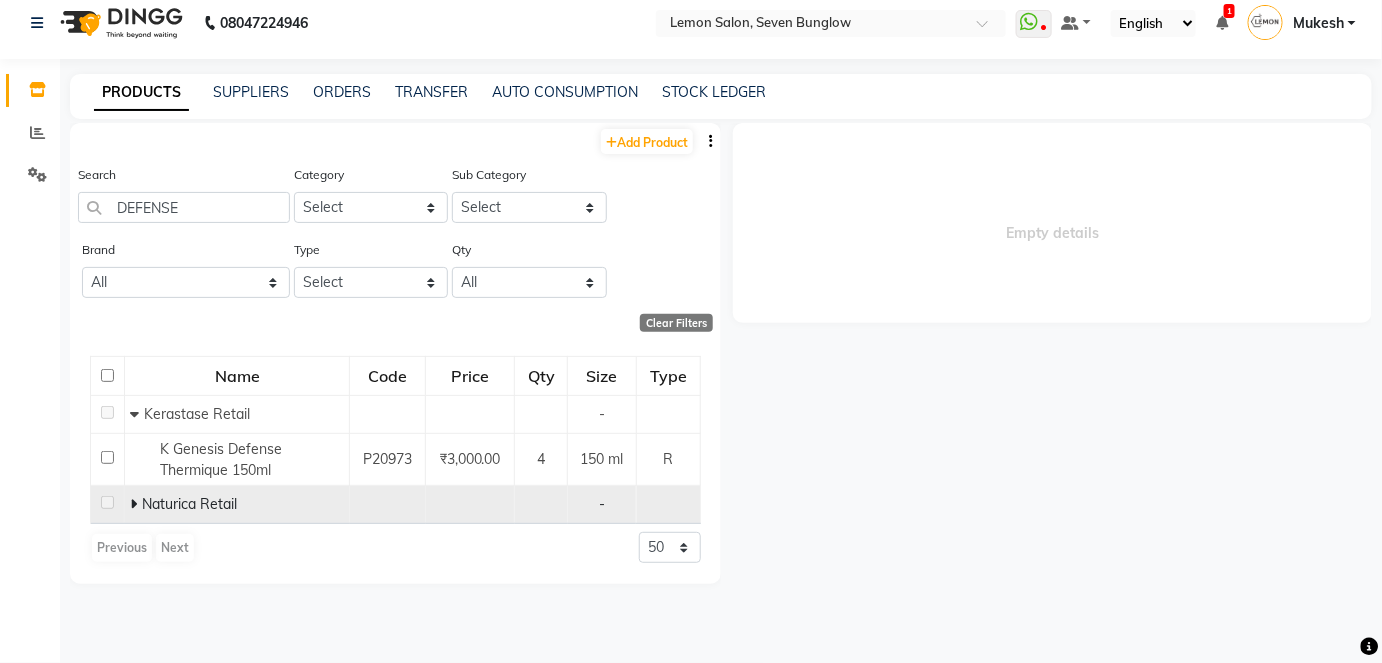 click 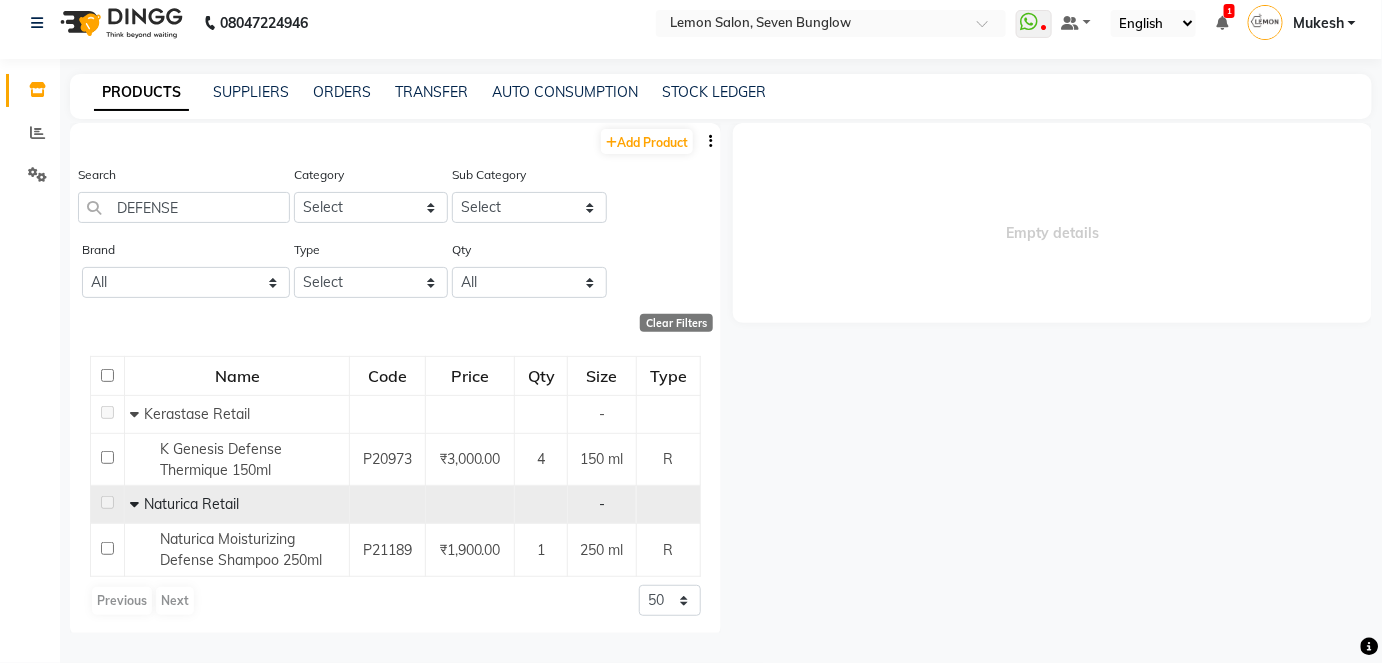 scroll, scrollTop: 2, scrollLeft: 0, axis: vertical 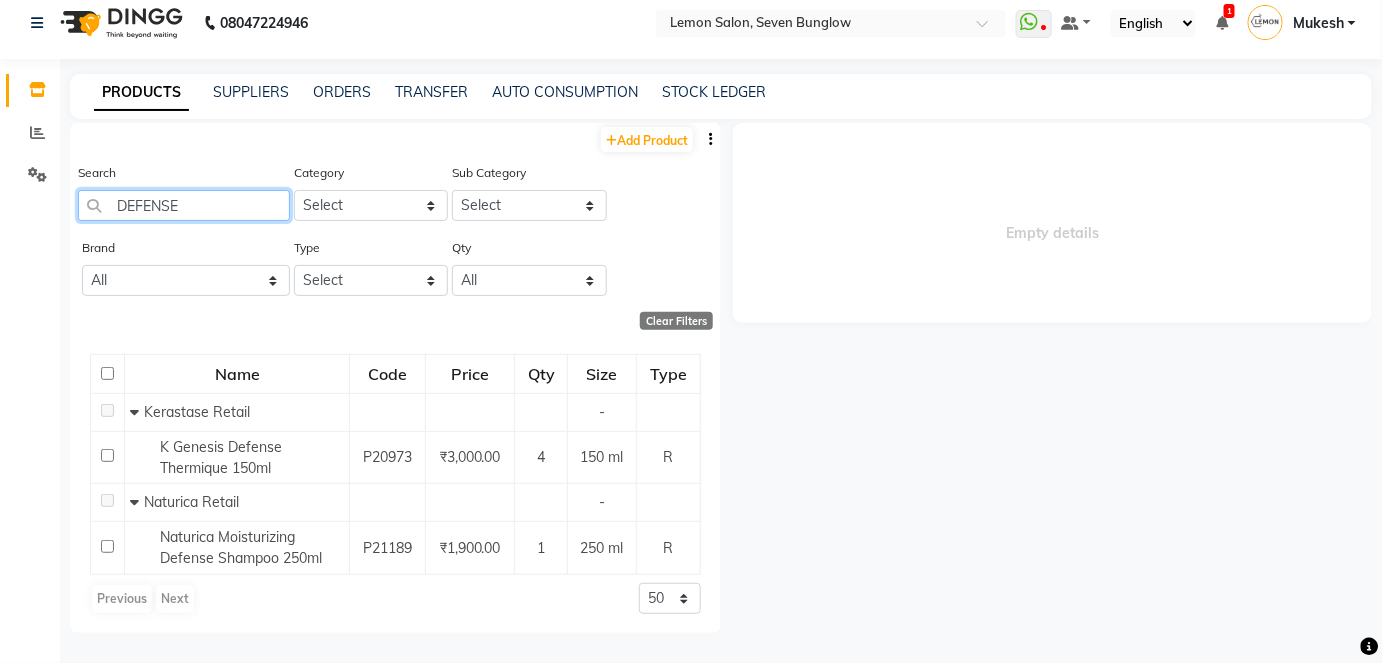 drag, startPoint x: 187, startPoint y: 200, endPoint x: 115, endPoint y: 201, distance: 72.00694 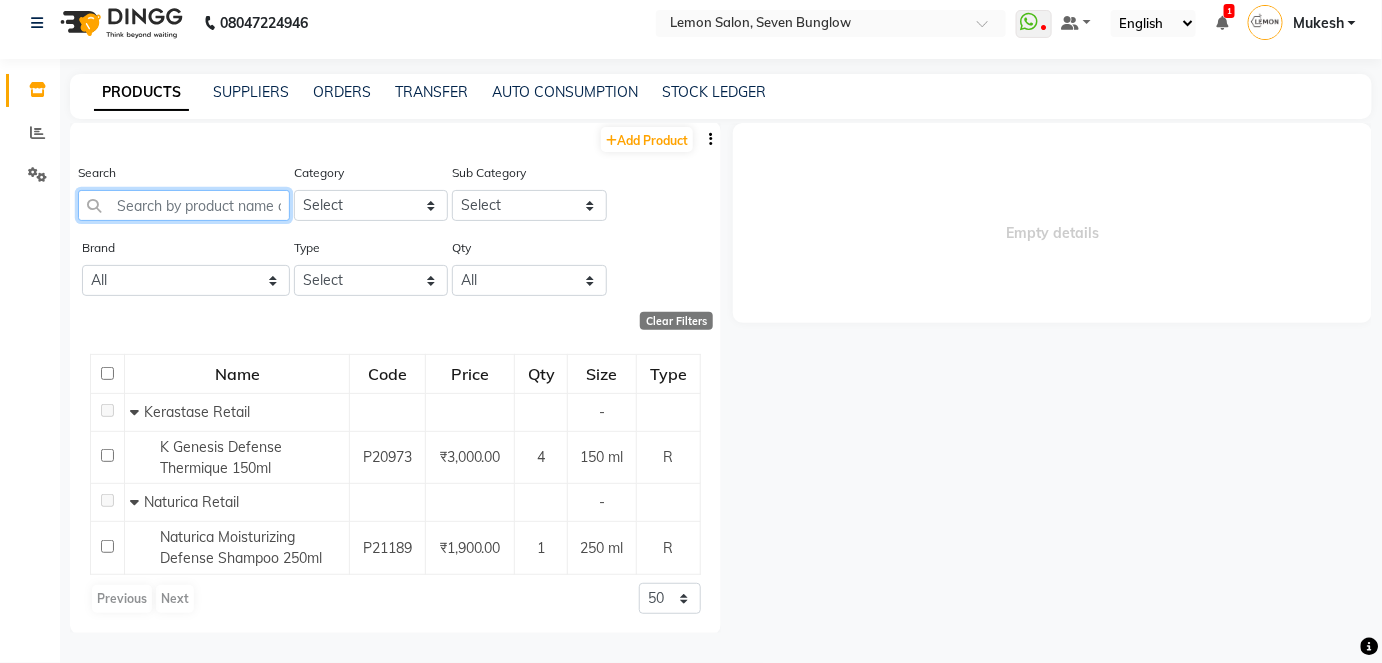 scroll, scrollTop: 0, scrollLeft: 0, axis: both 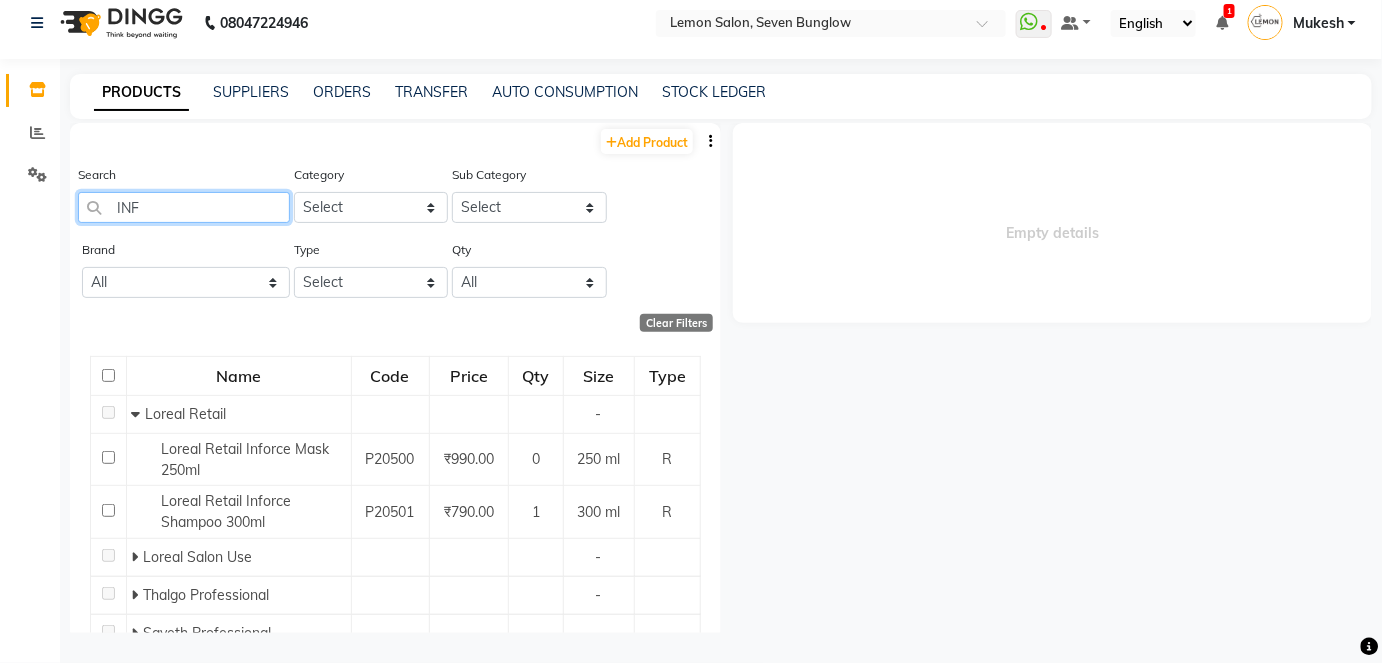 type on "INFO" 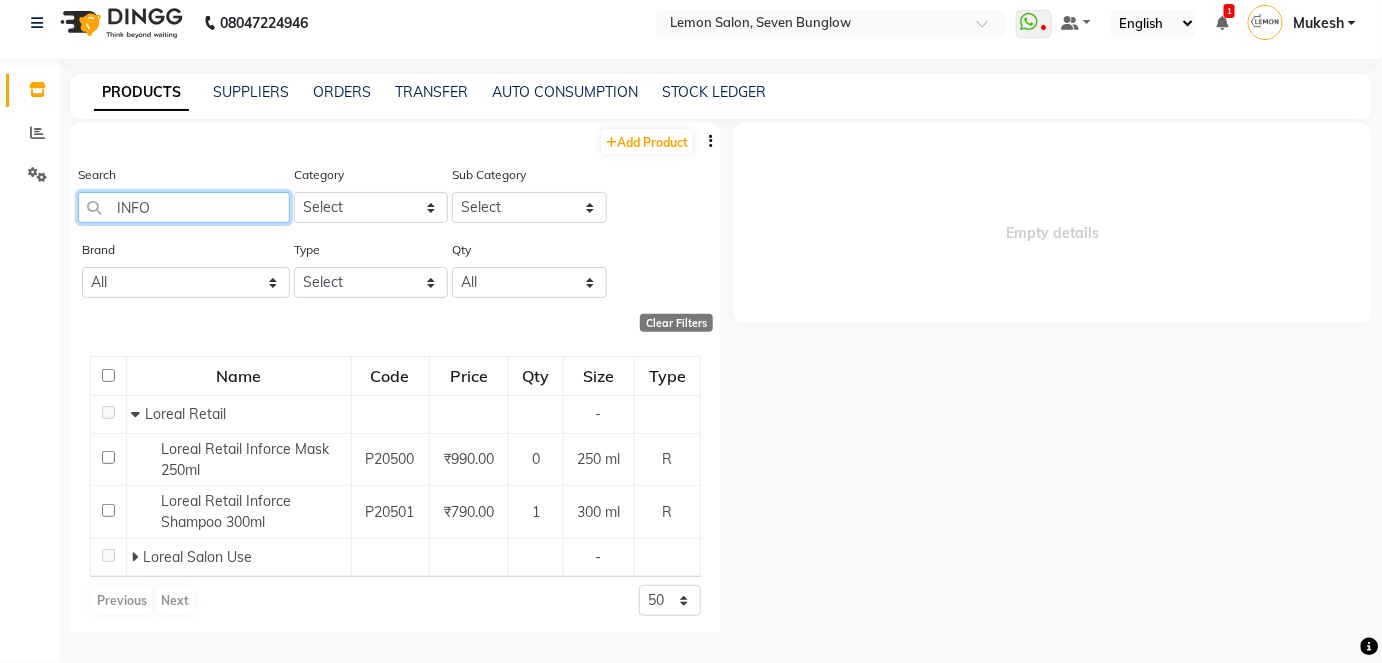drag, startPoint x: 163, startPoint y: 198, endPoint x: 96, endPoint y: 201, distance: 67.06713 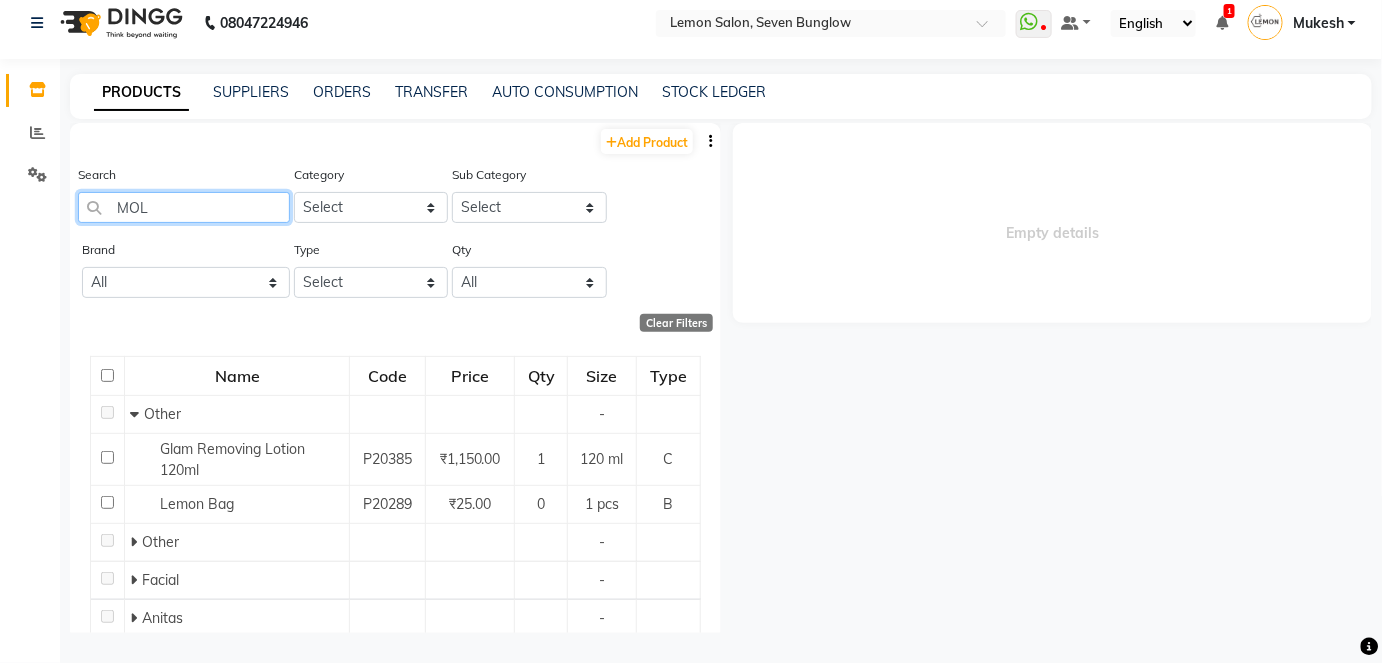 type on "MOLE" 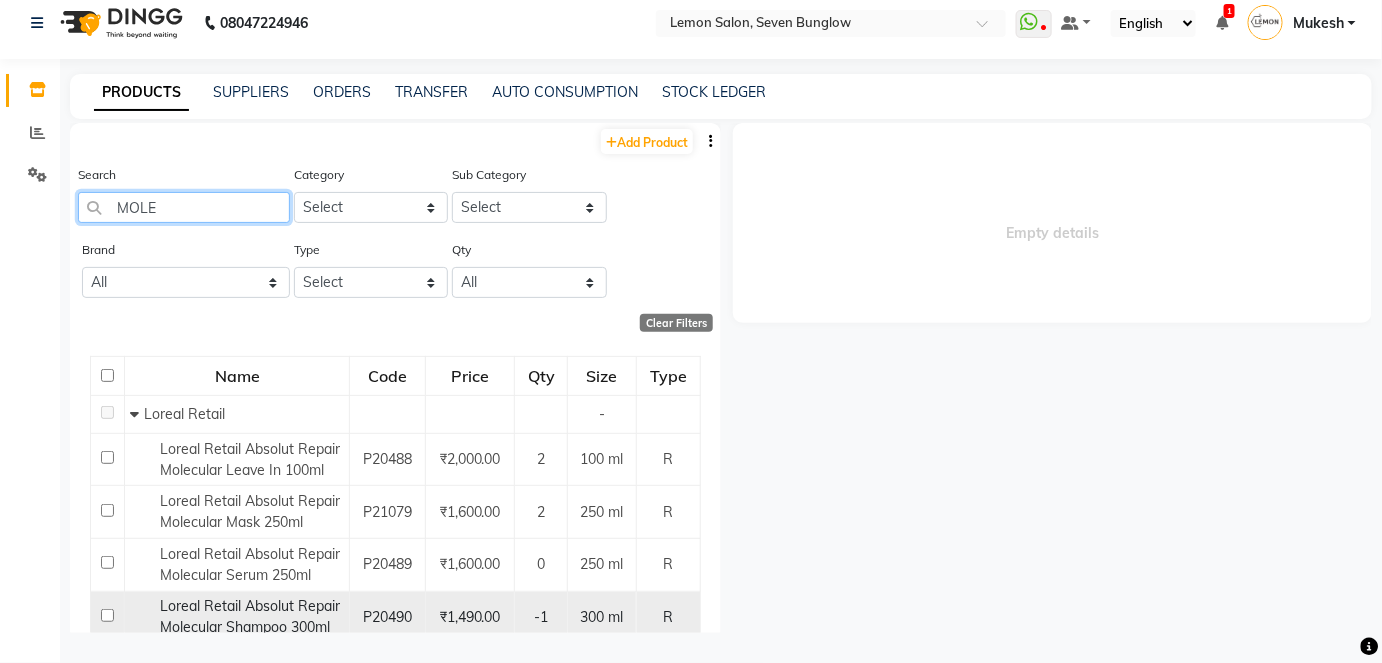 scroll, scrollTop: 0, scrollLeft: 0, axis: both 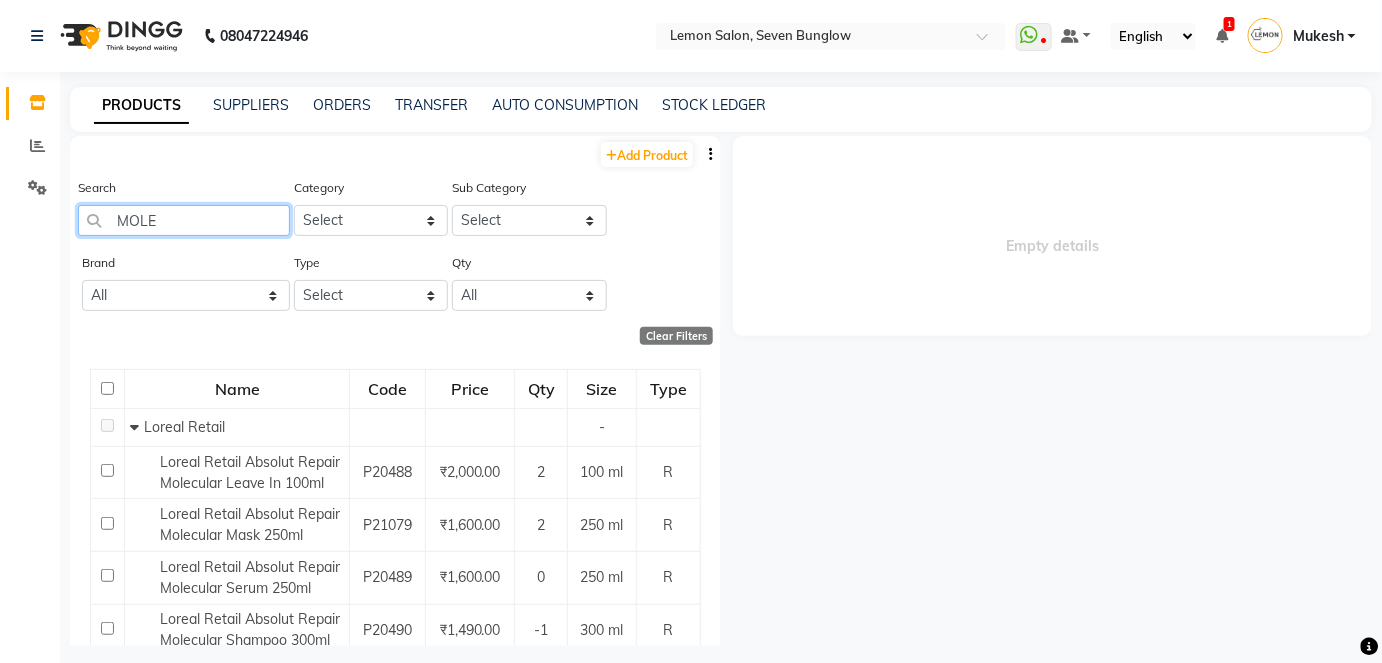 drag, startPoint x: 175, startPoint y: 221, endPoint x: 118, endPoint y: 222, distance: 57.00877 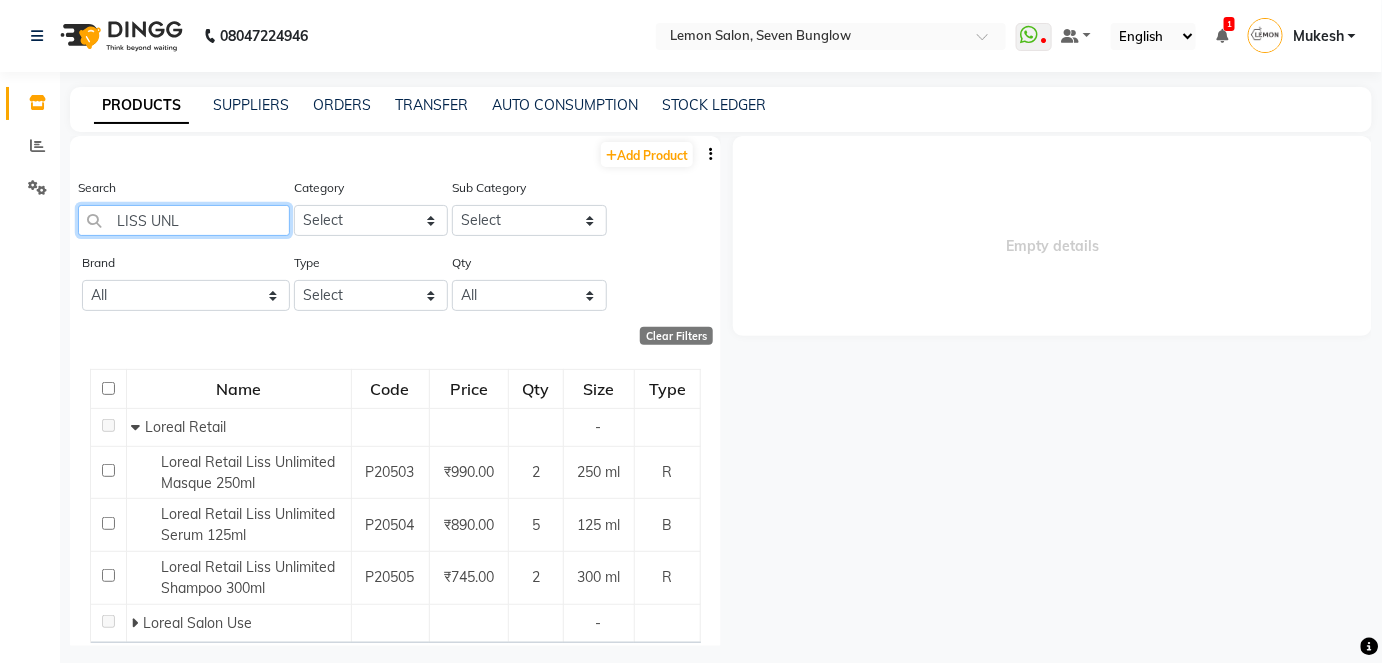 type on "LISS UNLI" 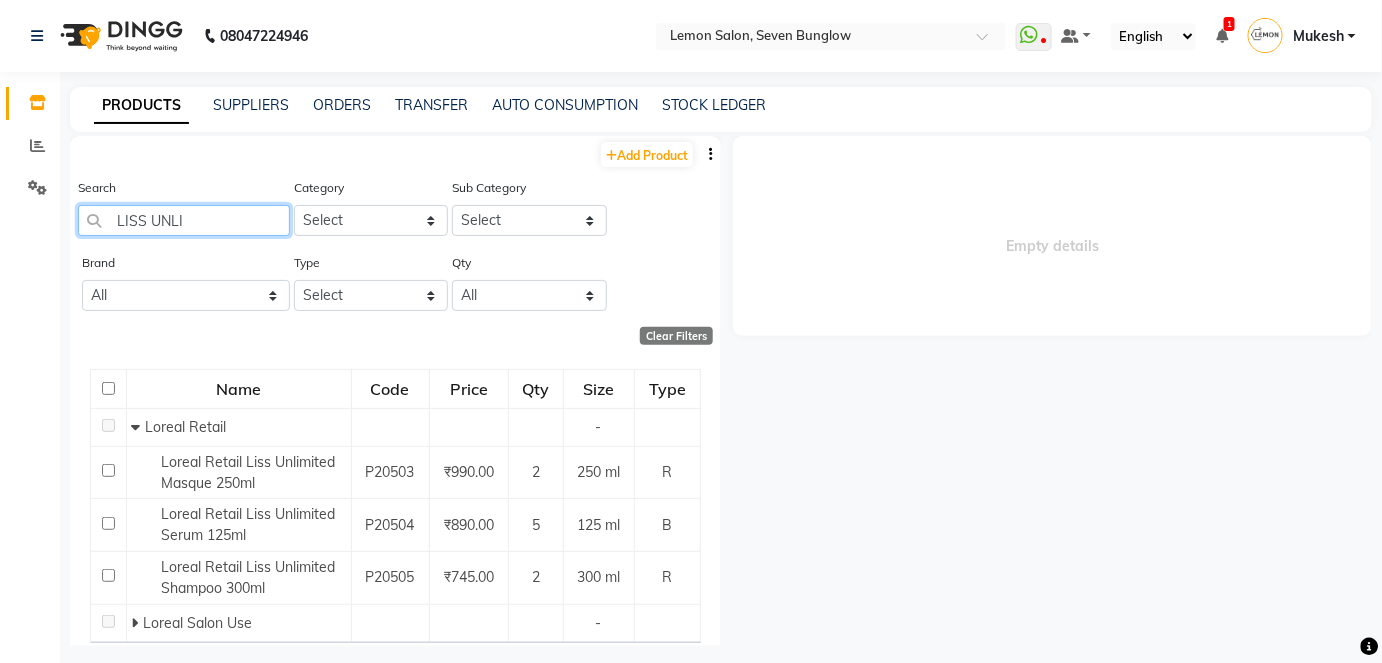 drag, startPoint x: 186, startPoint y: 214, endPoint x: 105, endPoint y: 220, distance: 81.22192 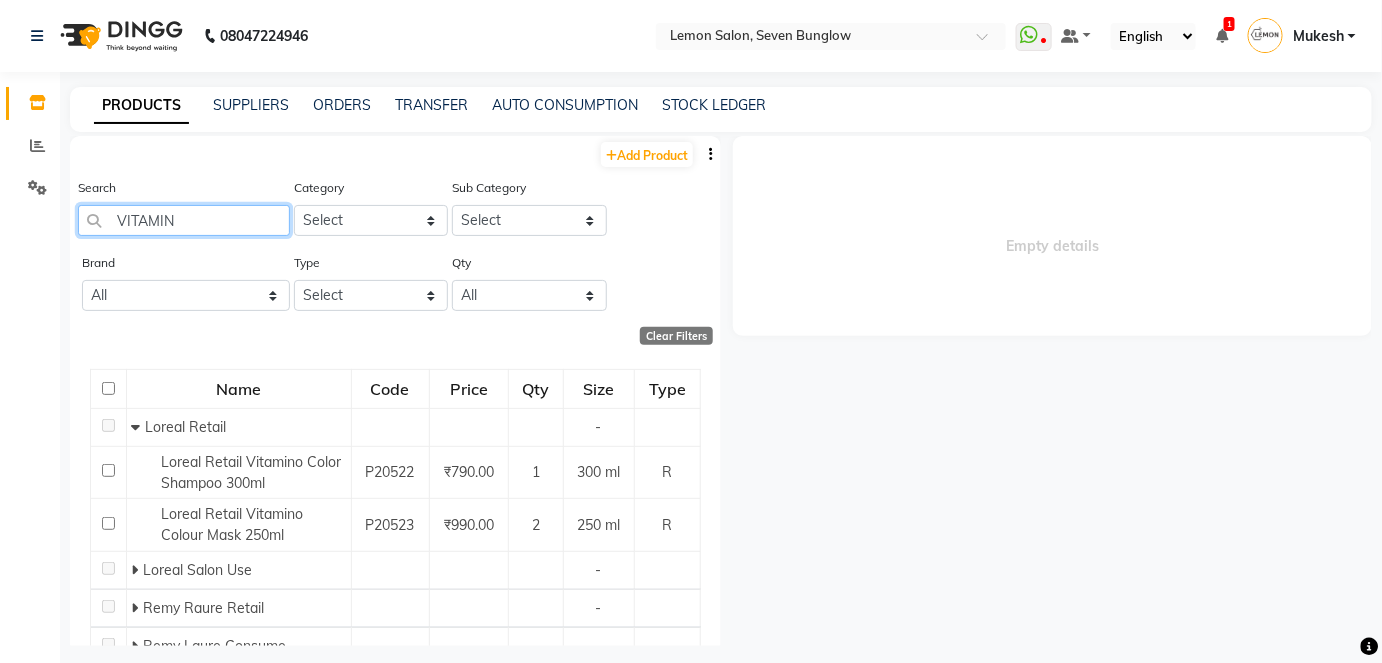 type on "VITAMINO" 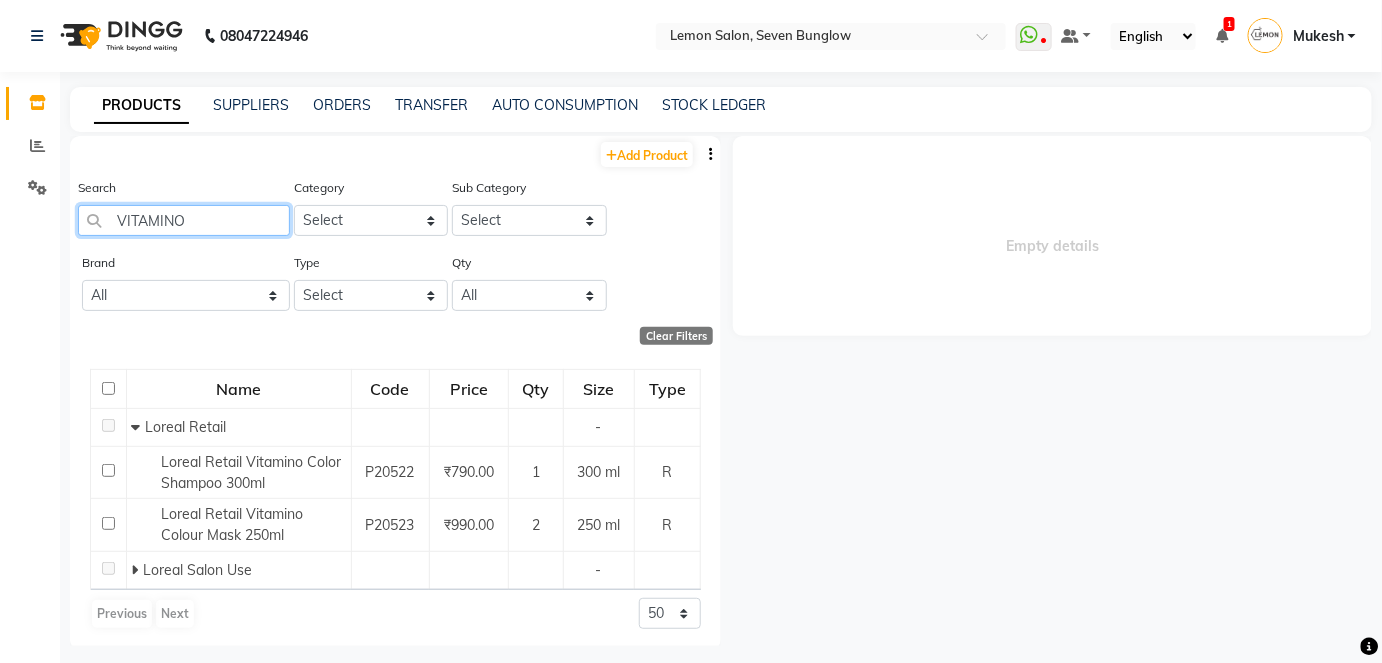 drag, startPoint x: 194, startPoint y: 221, endPoint x: 113, endPoint y: 218, distance: 81.055534 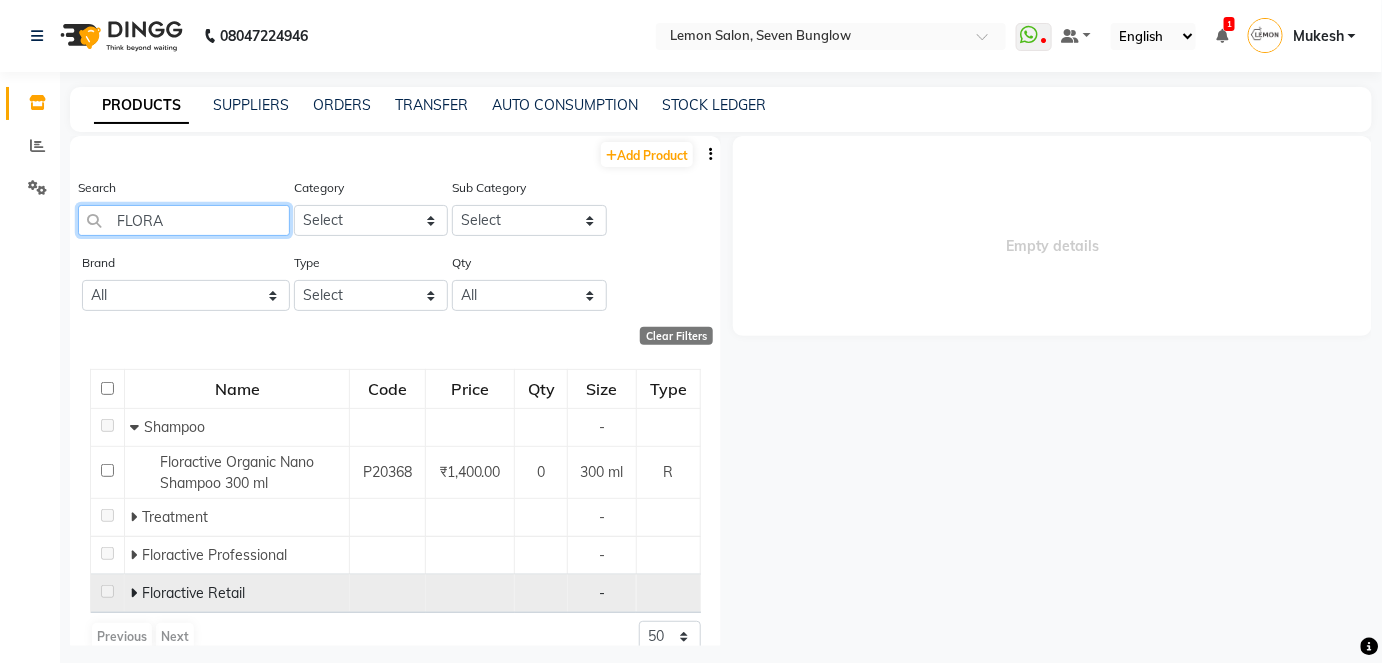 type on "FLORA" 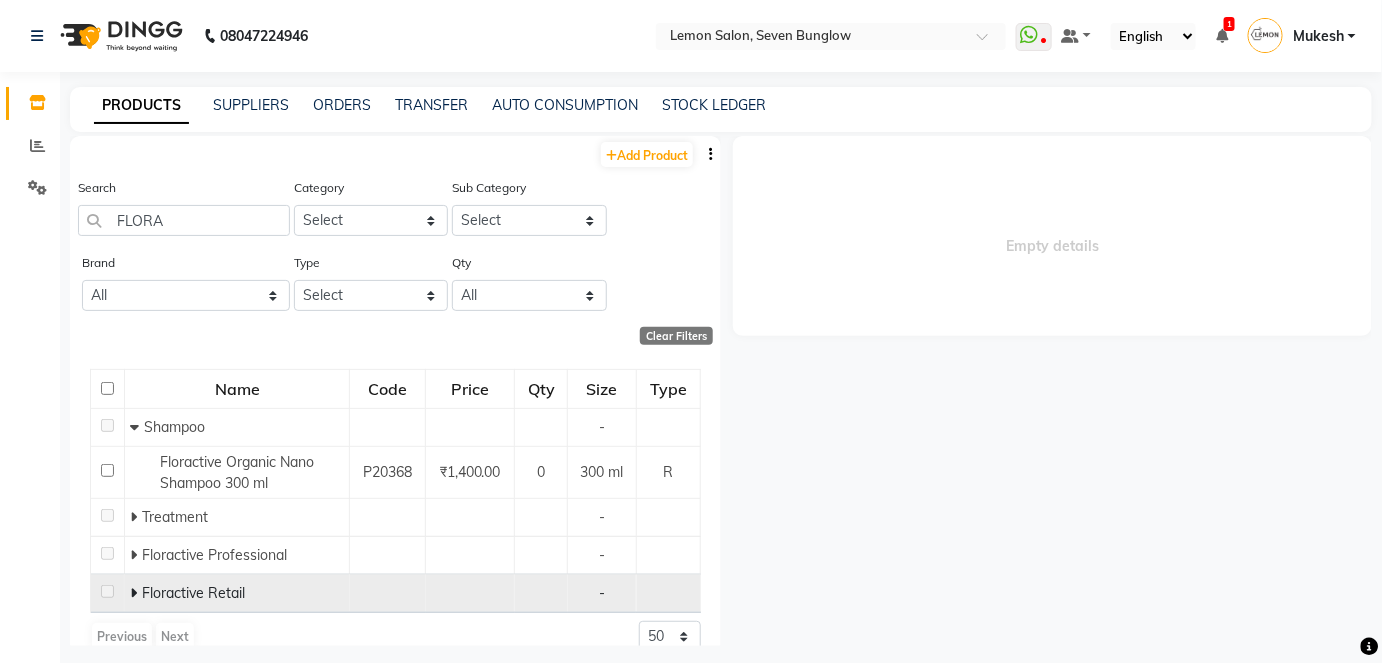 click 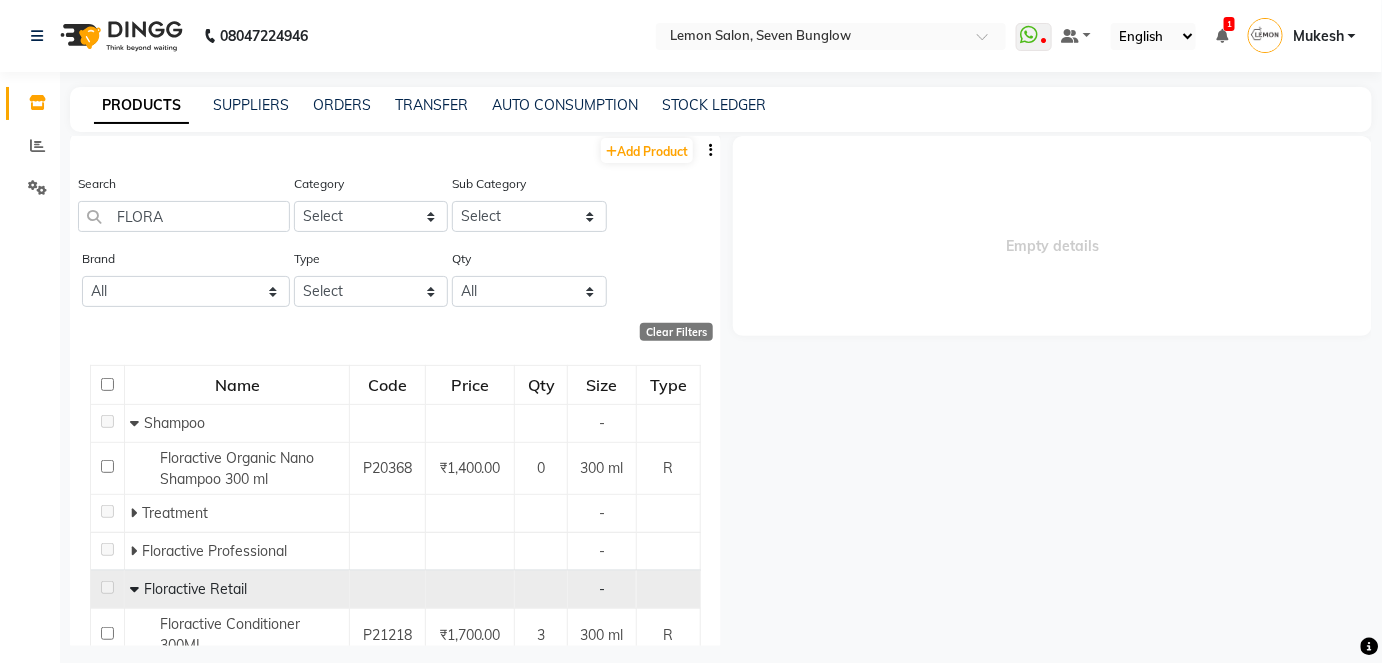 scroll, scrollTop: 0, scrollLeft: 0, axis: both 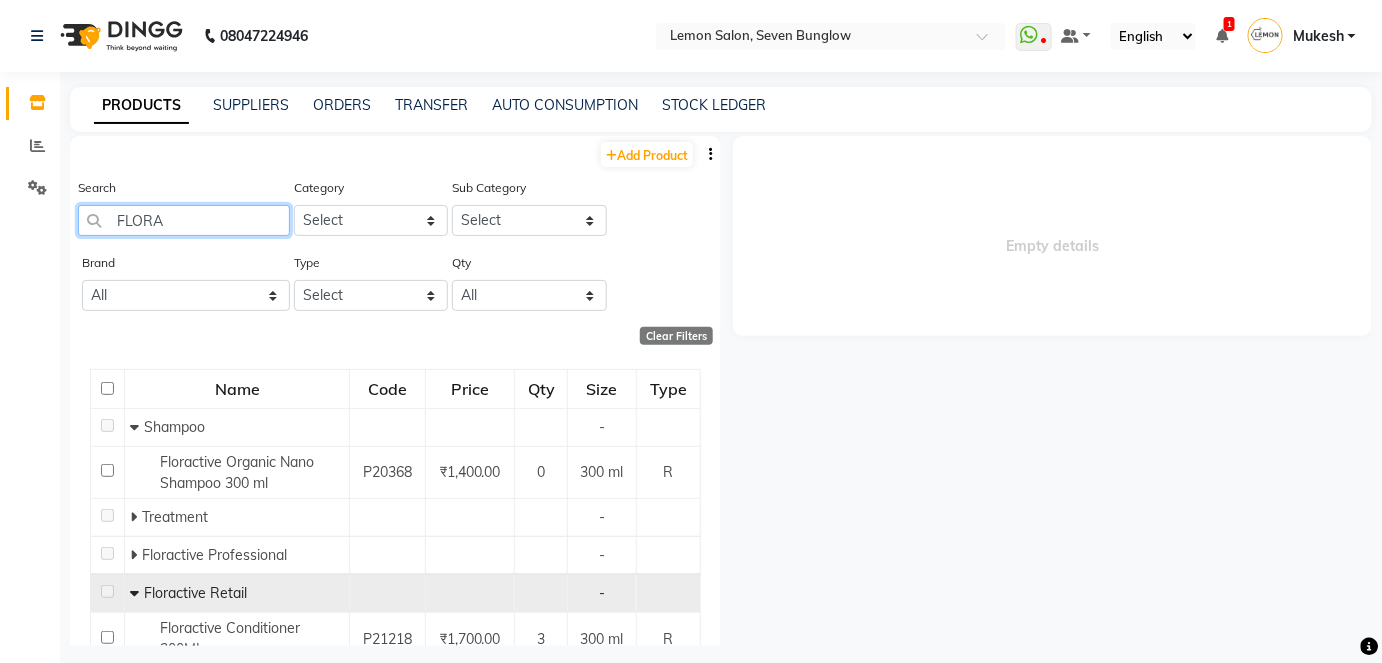 drag, startPoint x: 172, startPoint y: 216, endPoint x: 109, endPoint y: 216, distance: 63 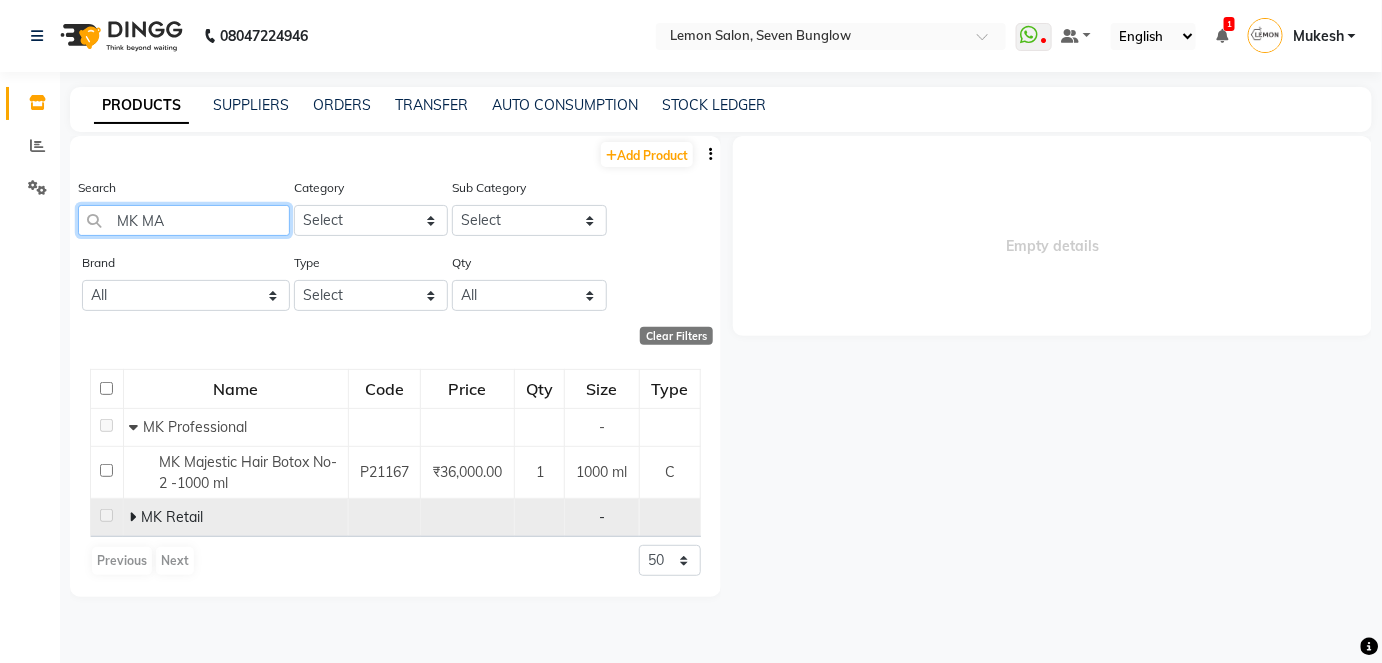 type on "MK MA" 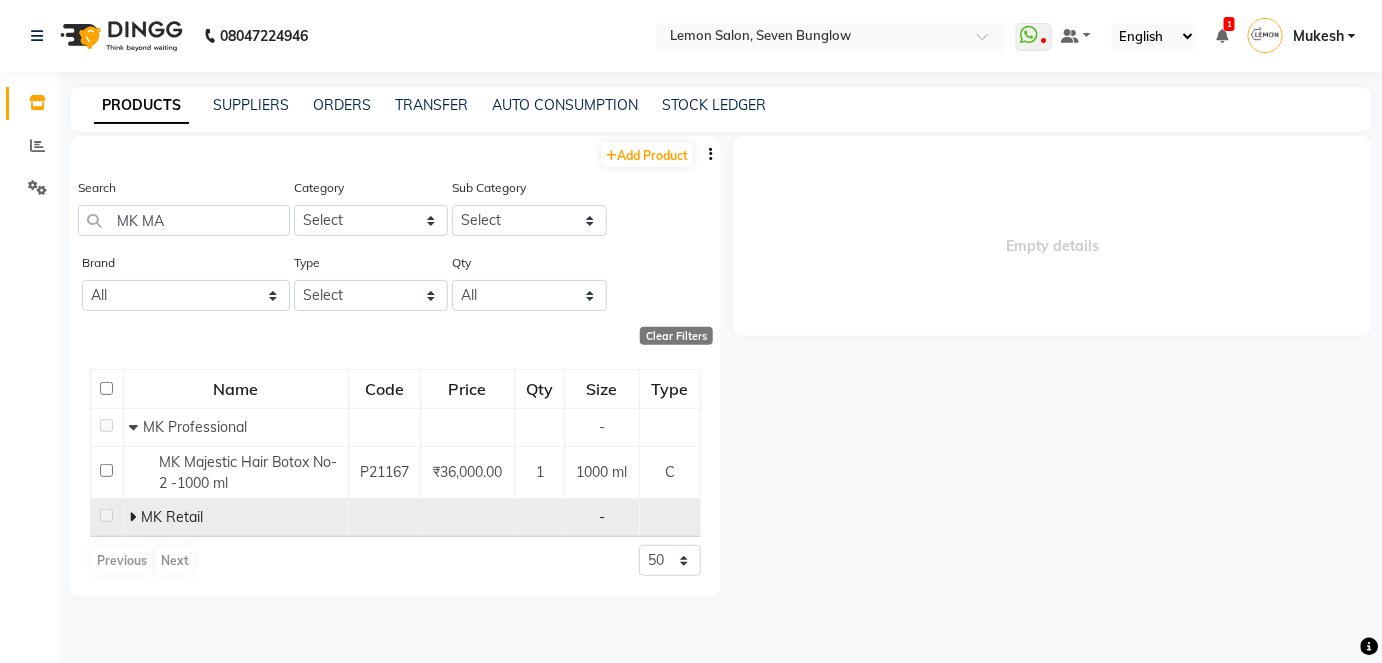 click 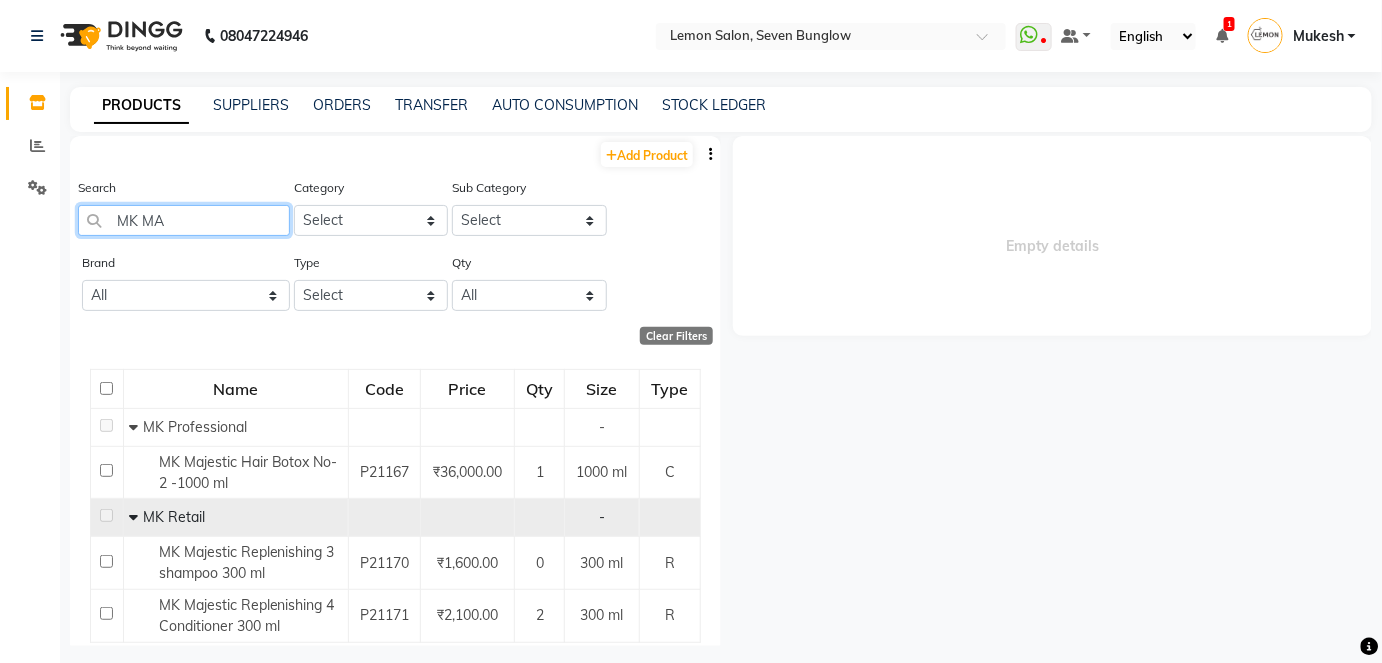 drag, startPoint x: 168, startPoint y: 215, endPoint x: 96, endPoint y: 222, distance: 72.33948 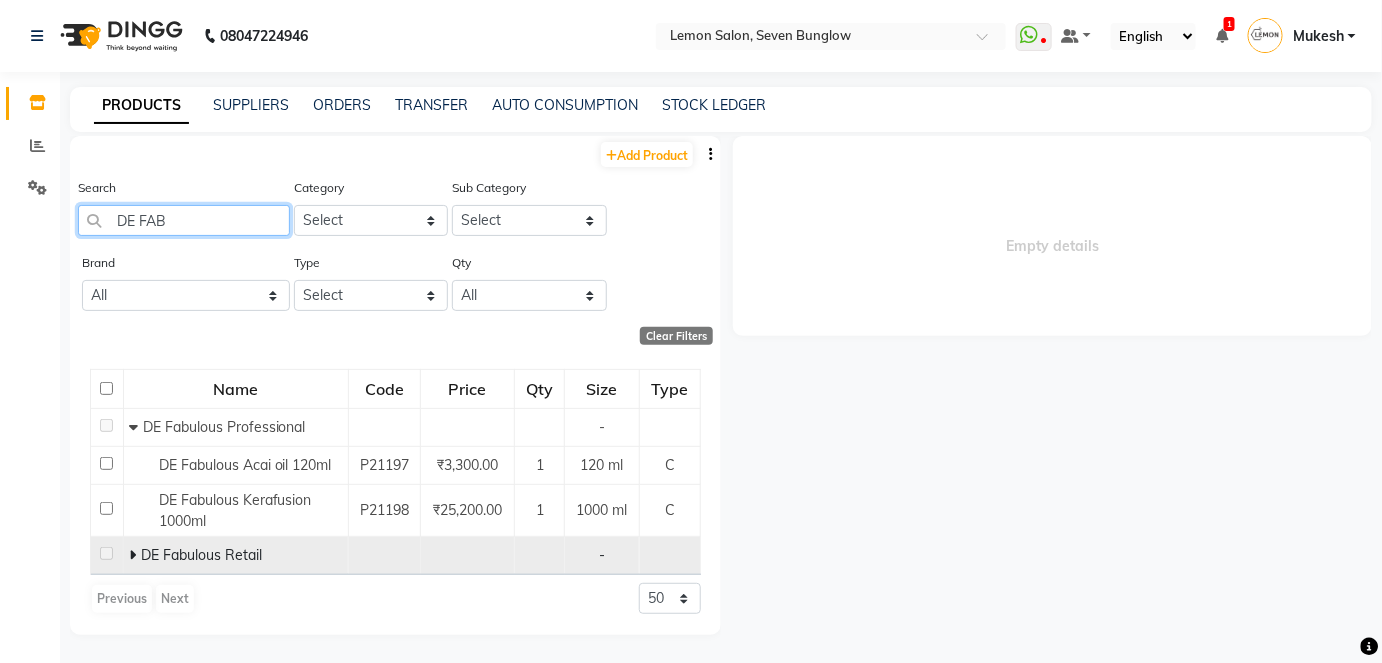 type on "DE FAB" 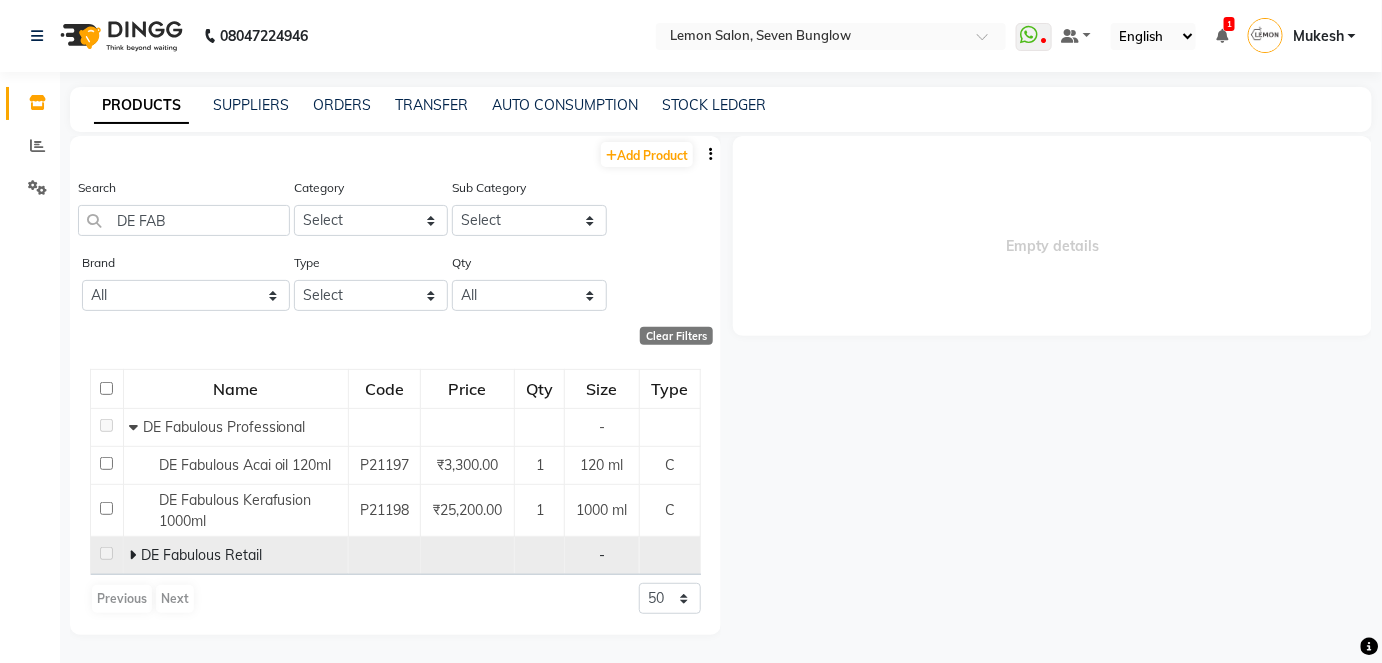 click 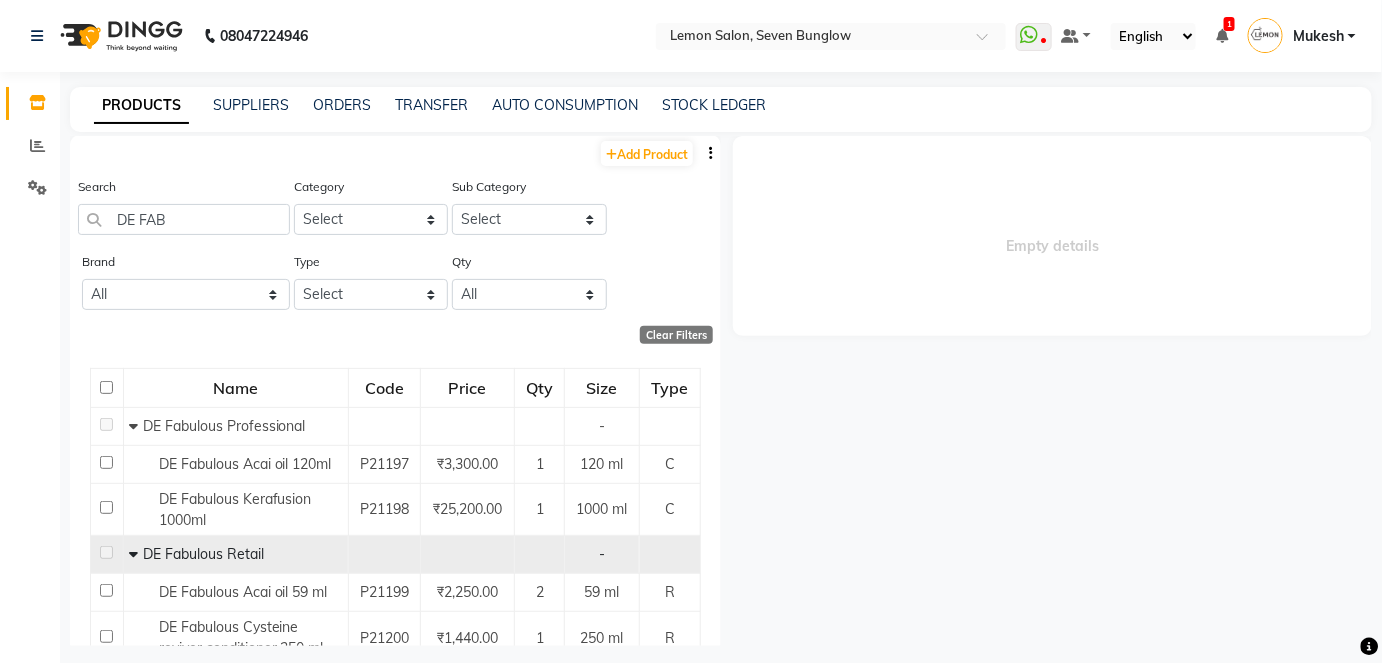 scroll, scrollTop: 0, scrollLeft: 0, axis: both 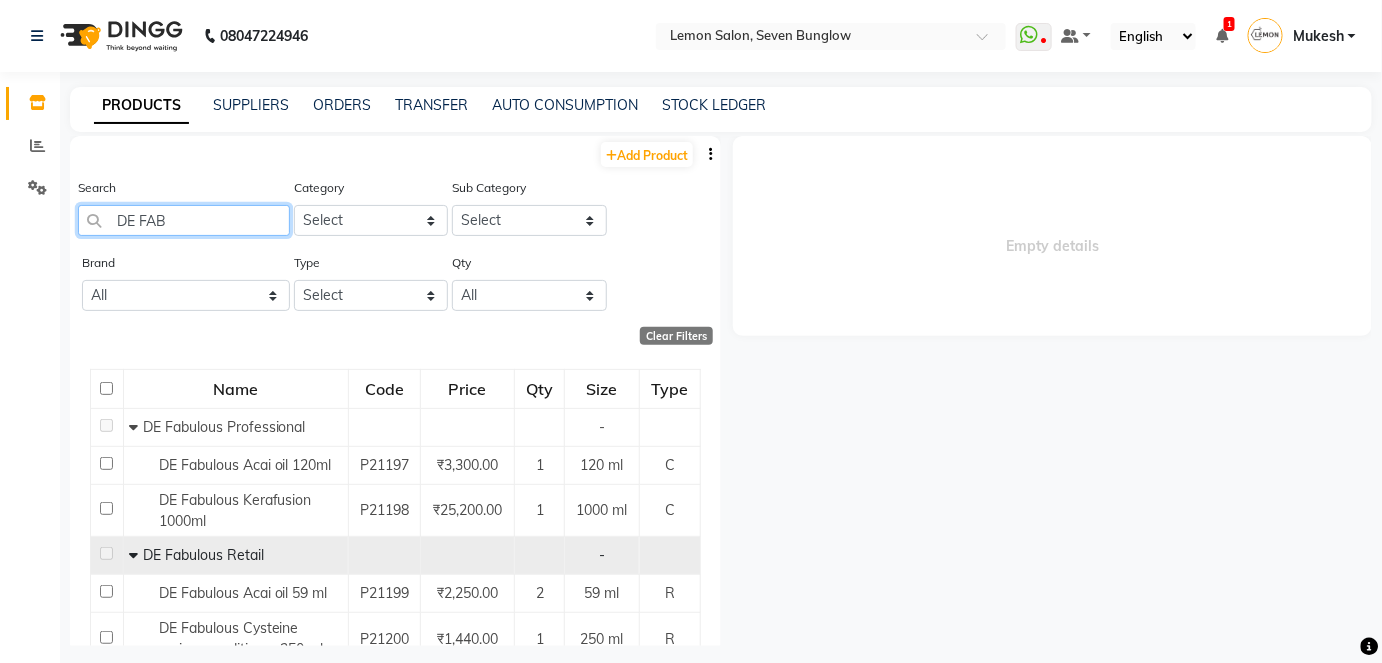 drag, startPoint x: 187, startPoint y: 217, endPoint x: 103, endPoint y: 219, distance: 84.0238 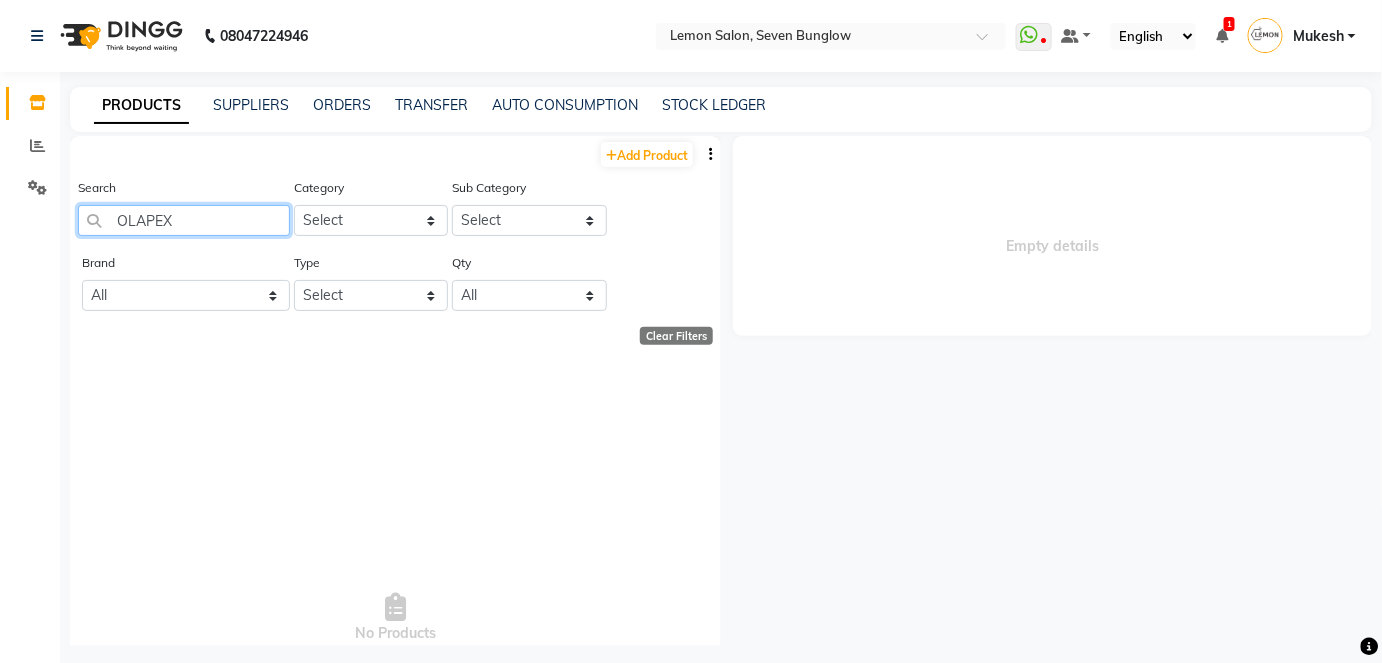 click on "OLAPEX" 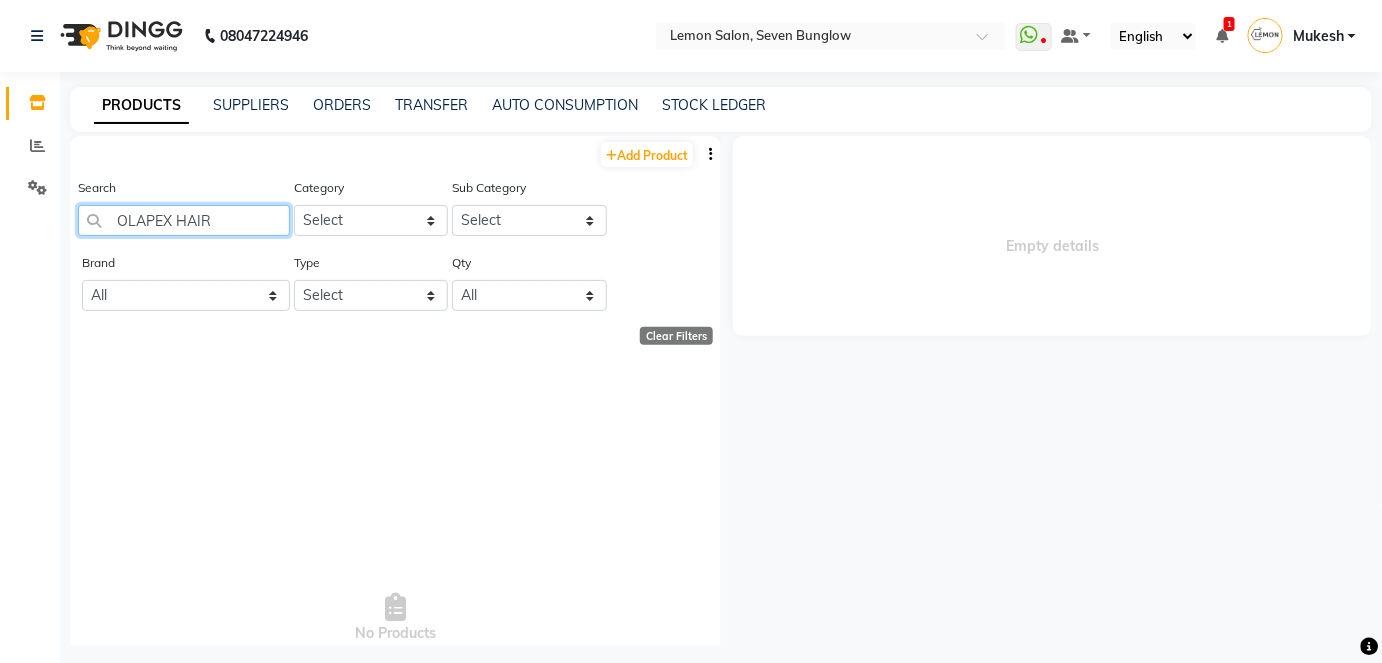 type on "OLAPEX HAIR" 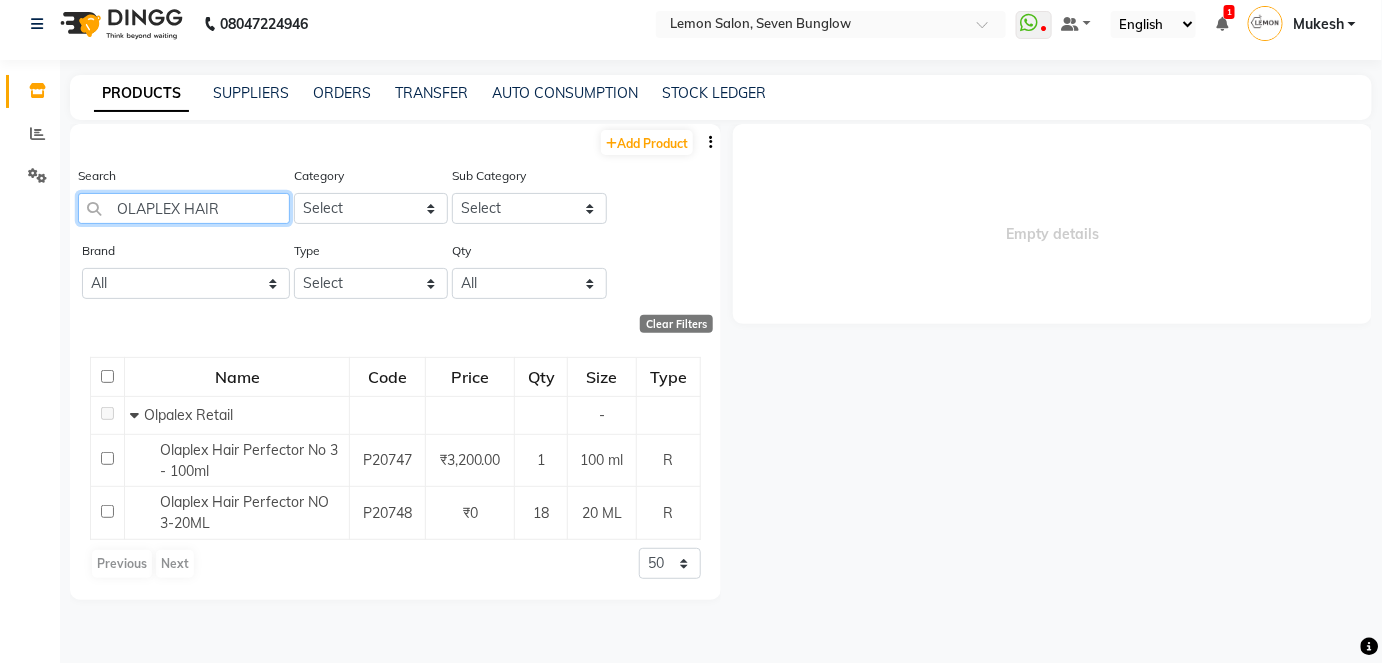 scroll, scrollTop: 13, scrollLeft: 0, axis: vertical 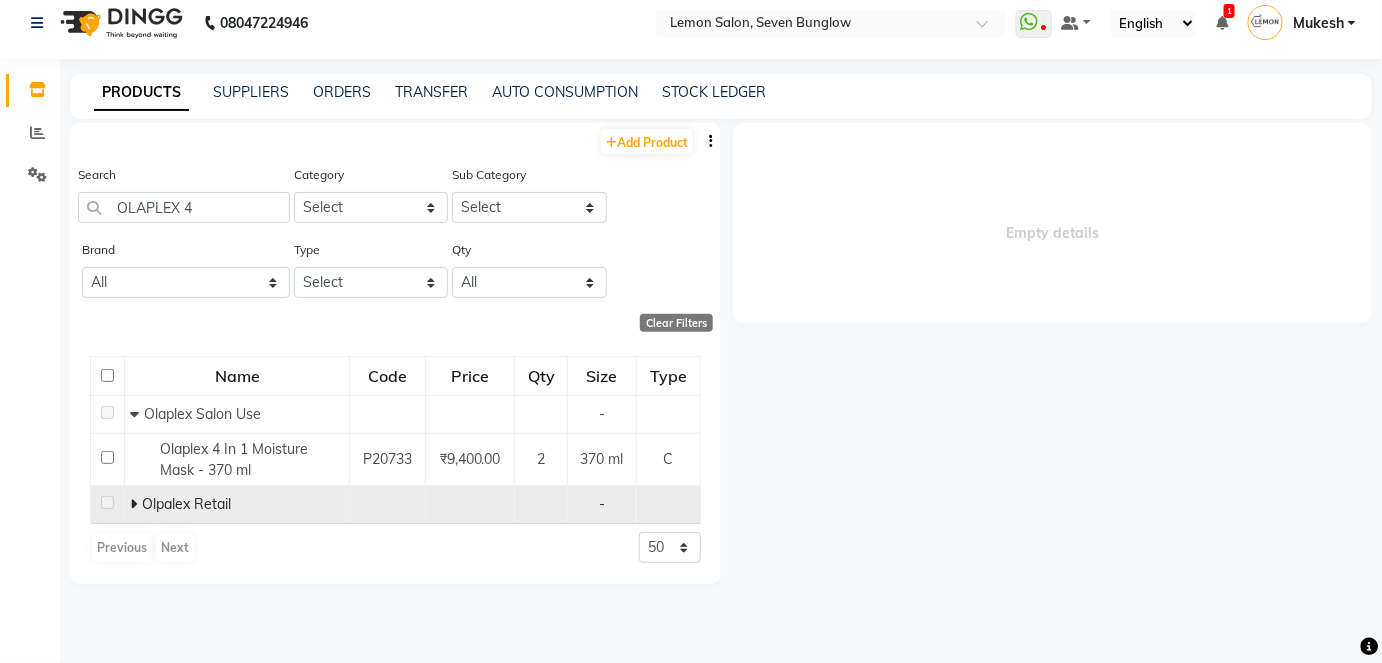 click 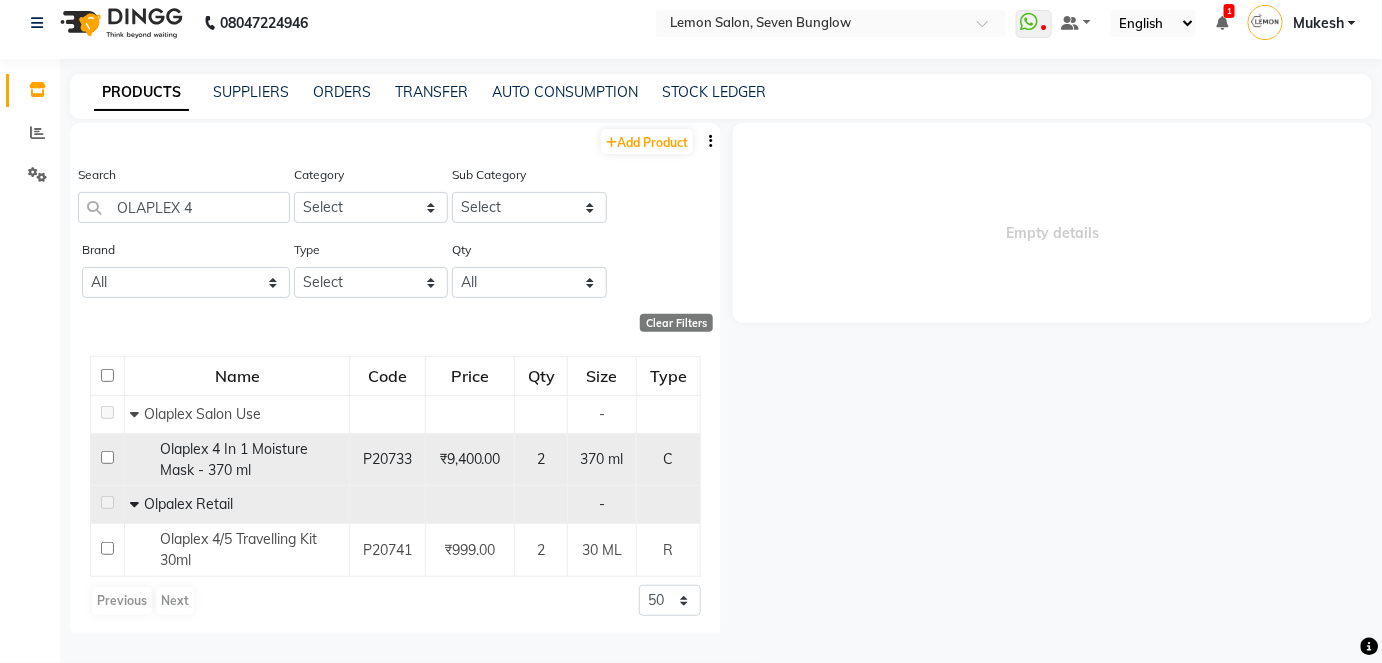scroll, scrollTop: 2, scrollLeft: 0, axis: vertical 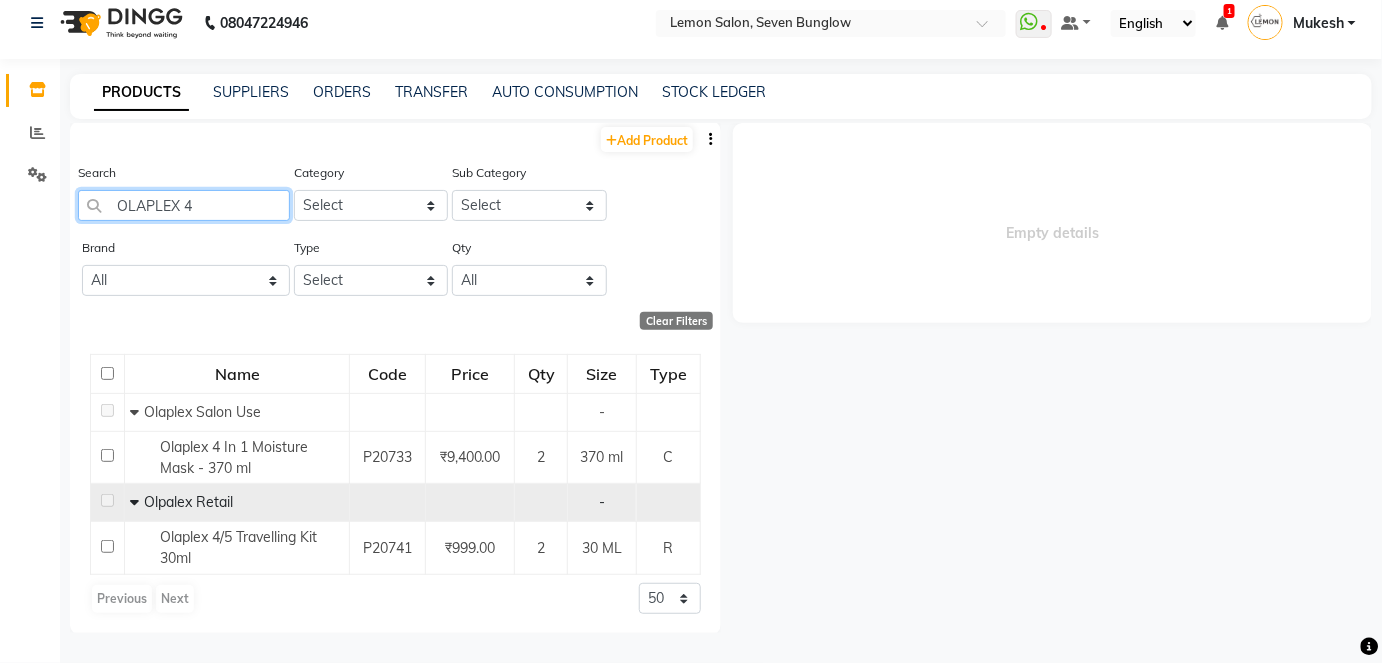 click on "OLAPLEX 4" 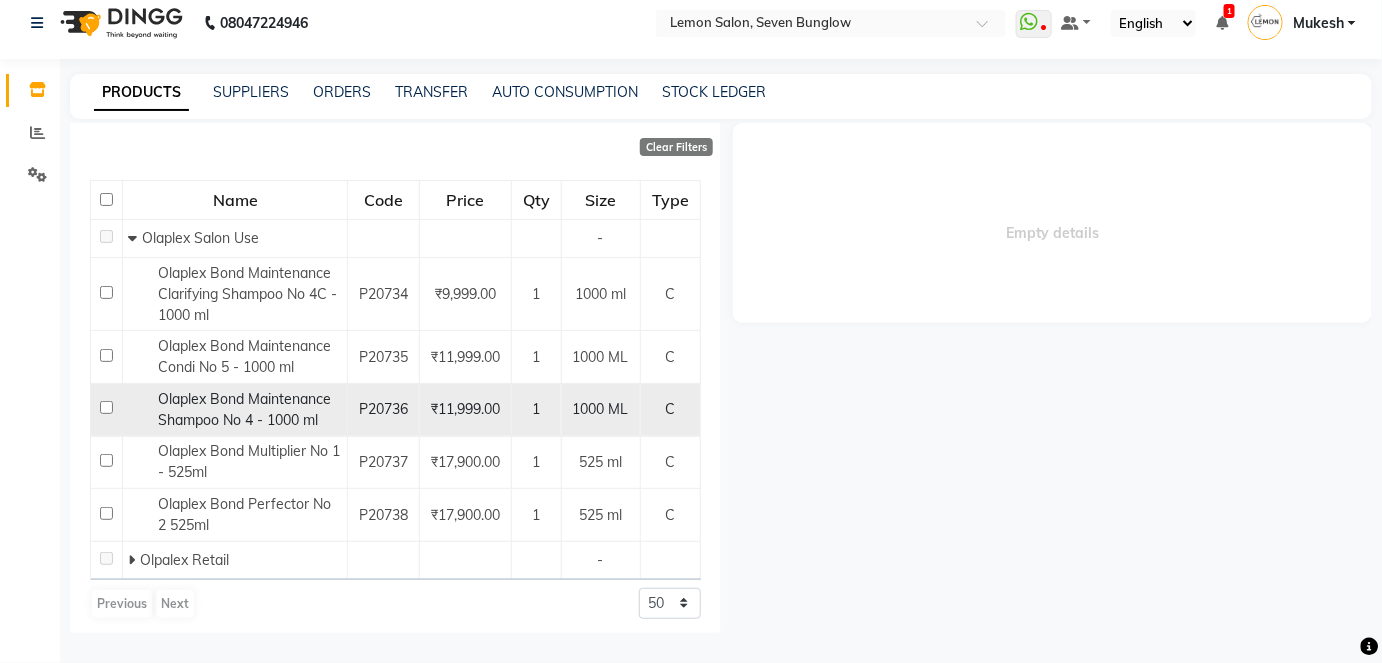scroll, scrollTop: 181, scrollLeft: 0, axis: vertical 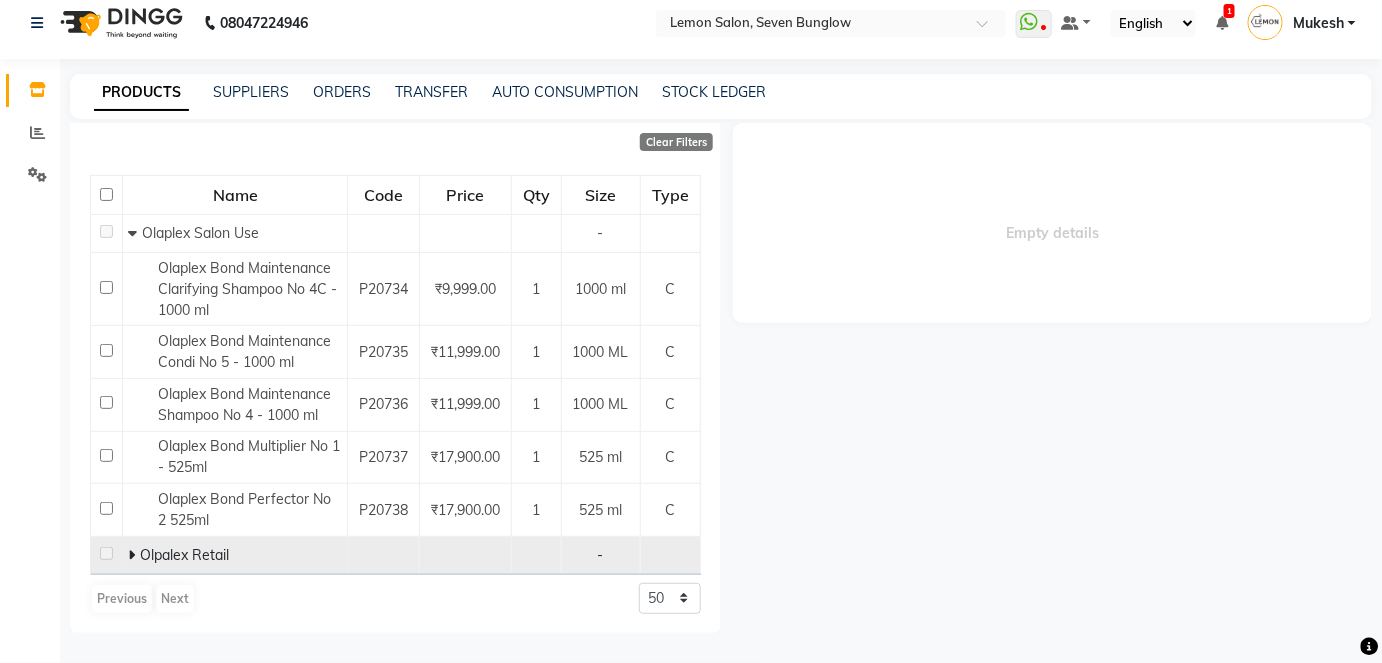 type on "OLAPLEX BOND" 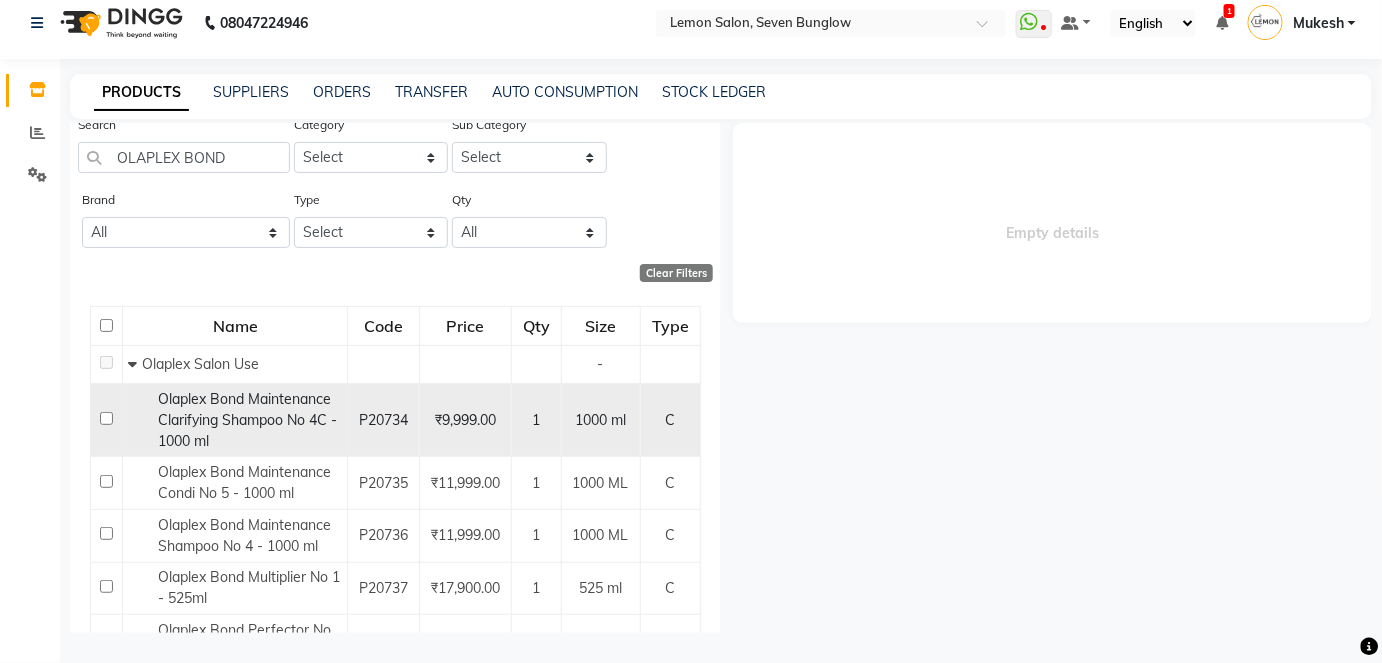 scroll, scrollTop: 0, scrollLeft: 0, axis: both 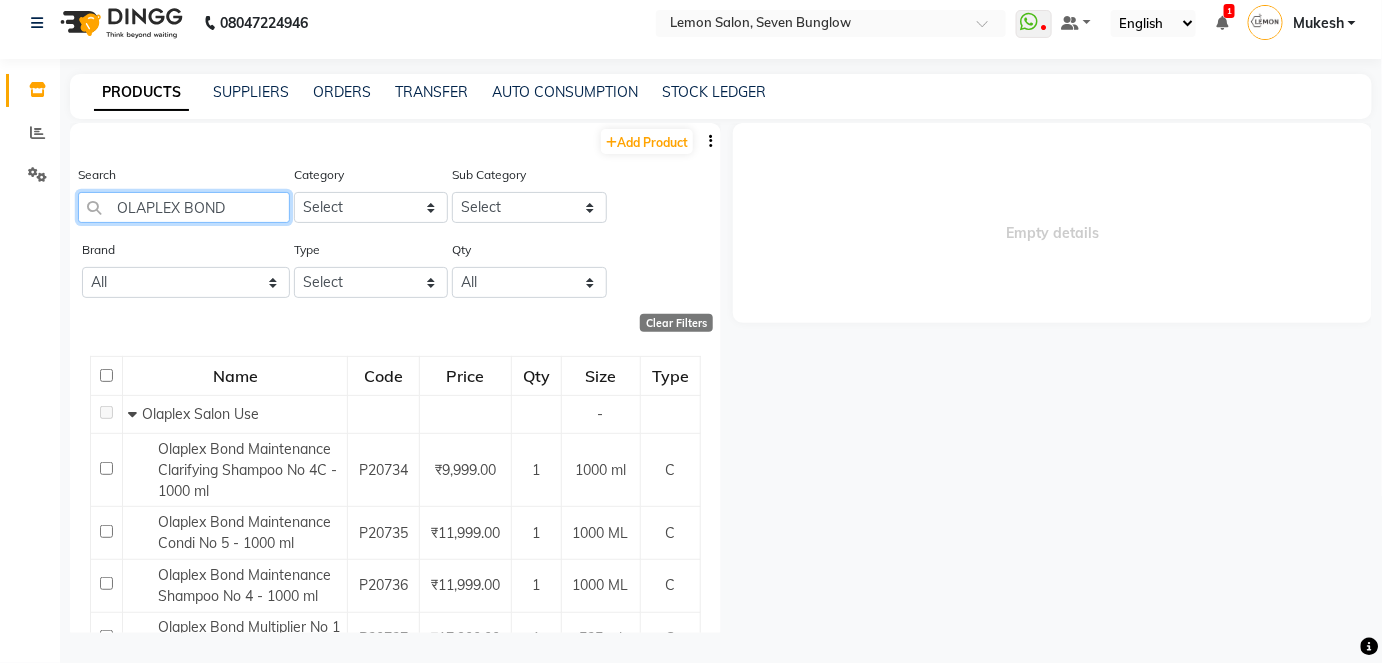 drag, startPoint x: 233, startPoint y: 207, endPoint x: 114, endPoint y: 204, distance: 119.03781 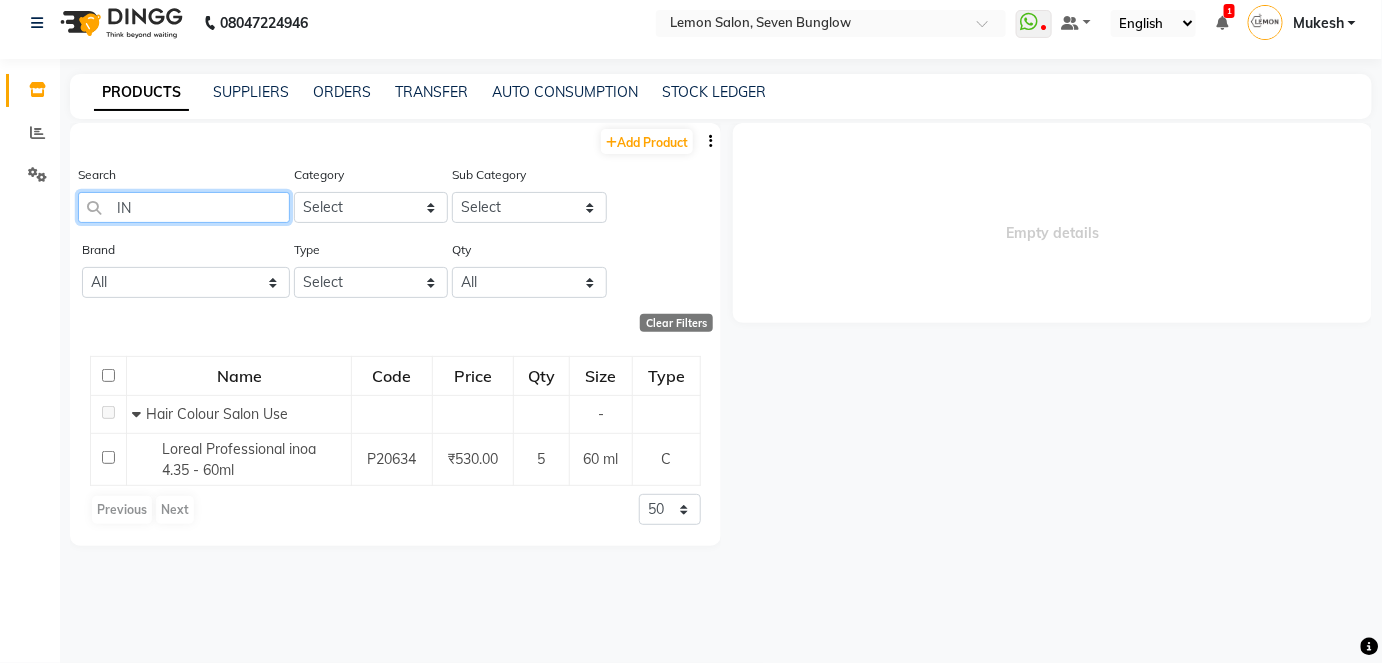type on "I" 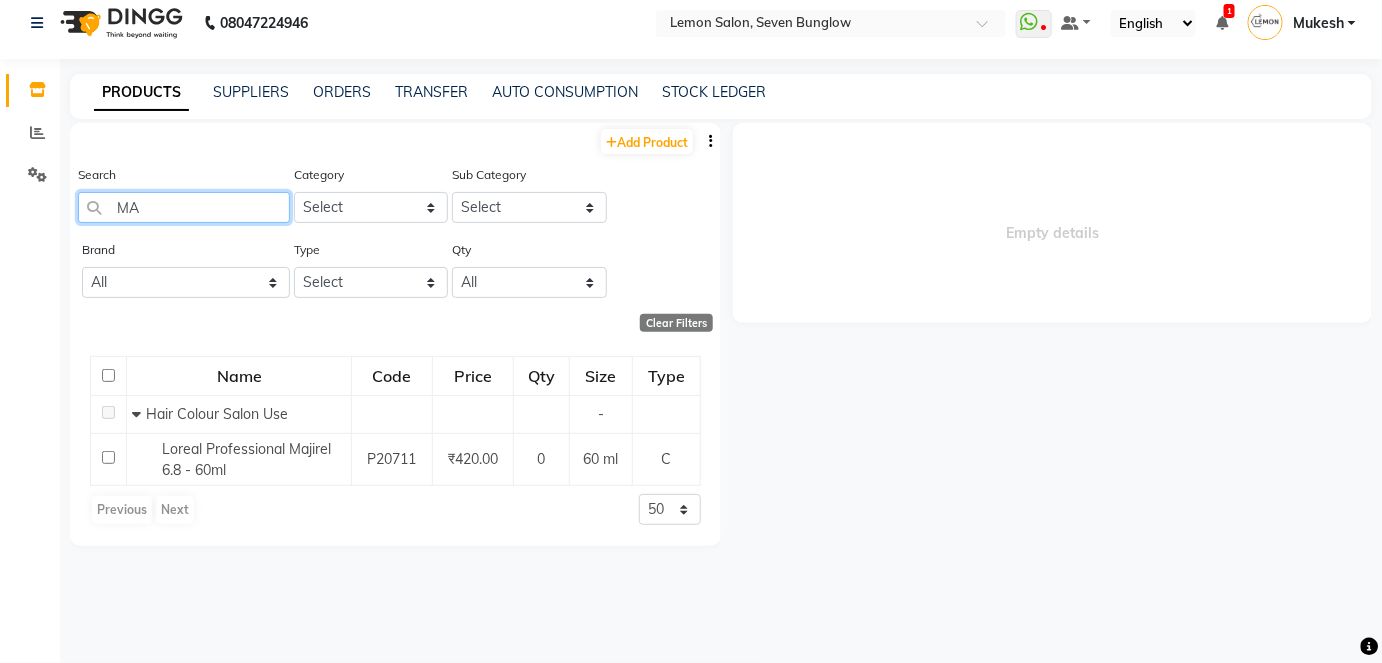 type on "M" 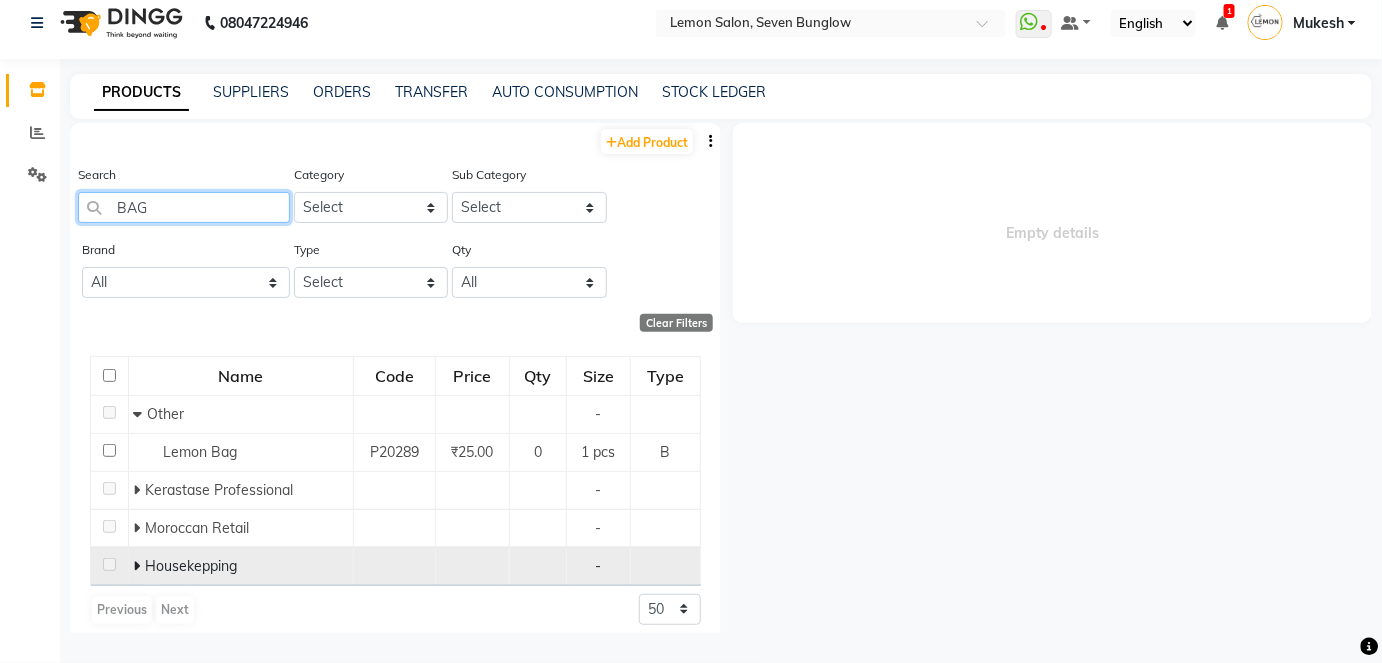 type on "BAG" 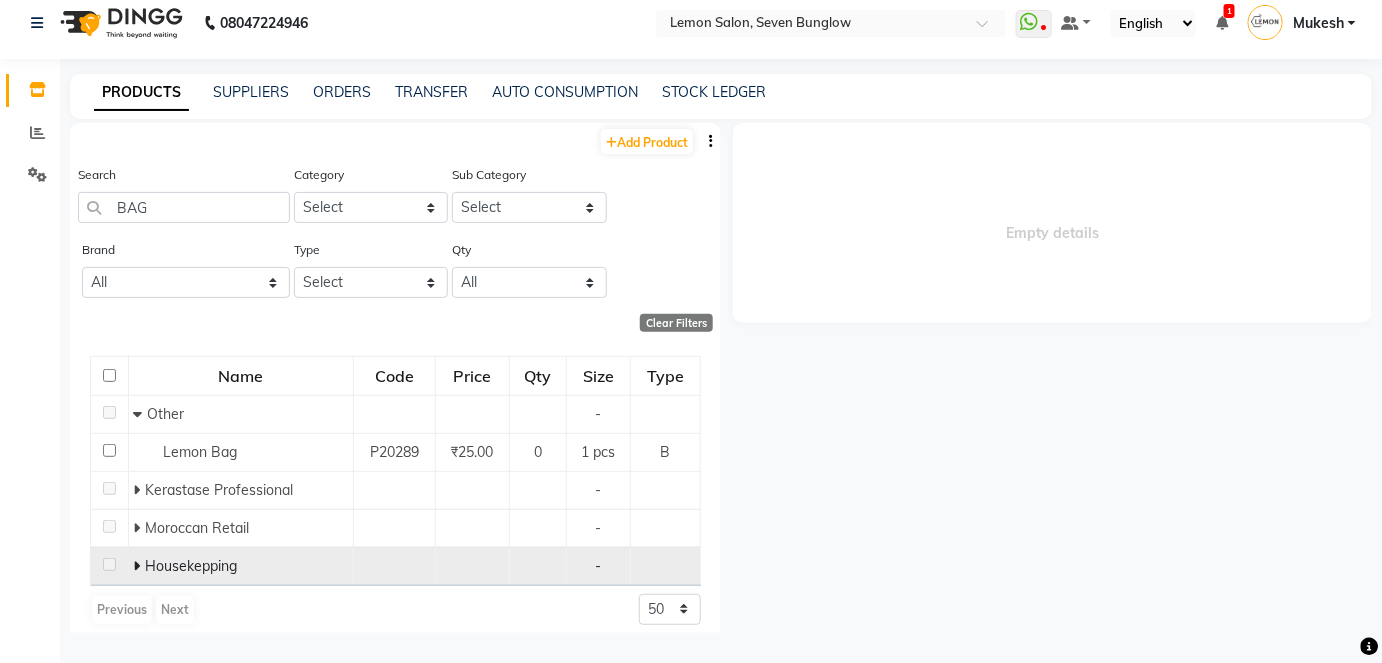 click 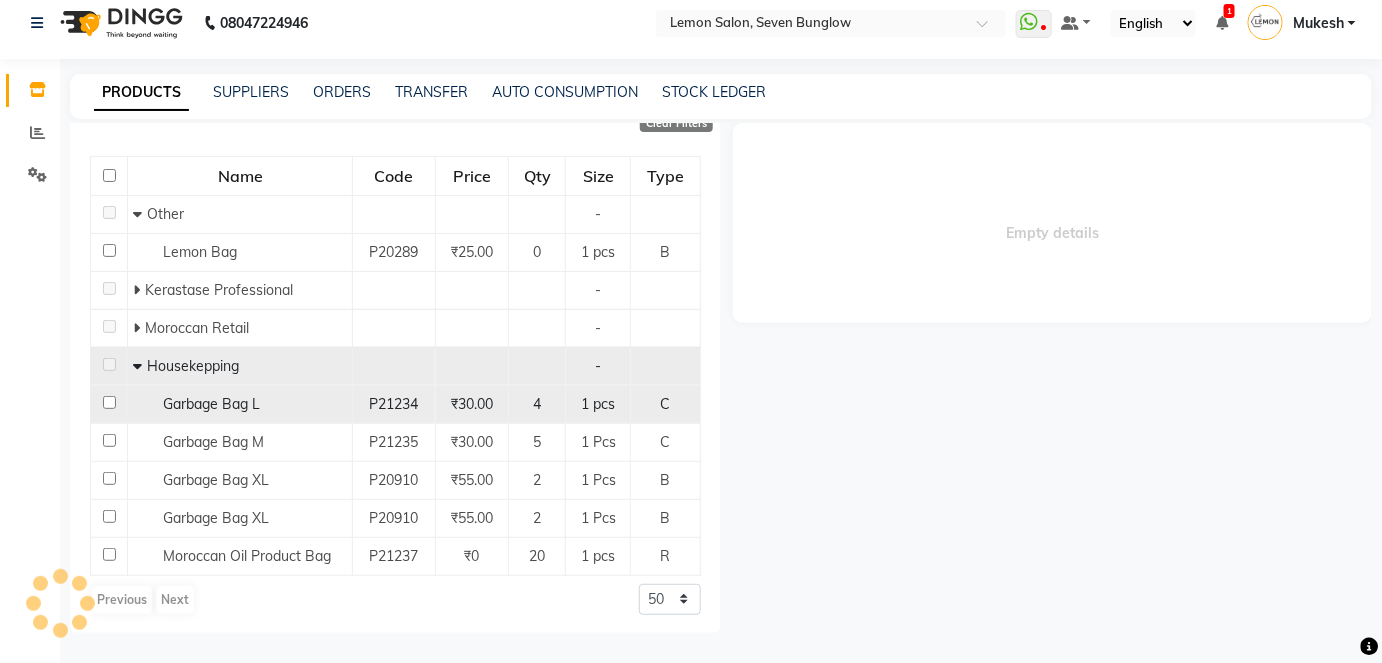 scroll, scrollTop: 0, scrollLeft: 0, axis: both 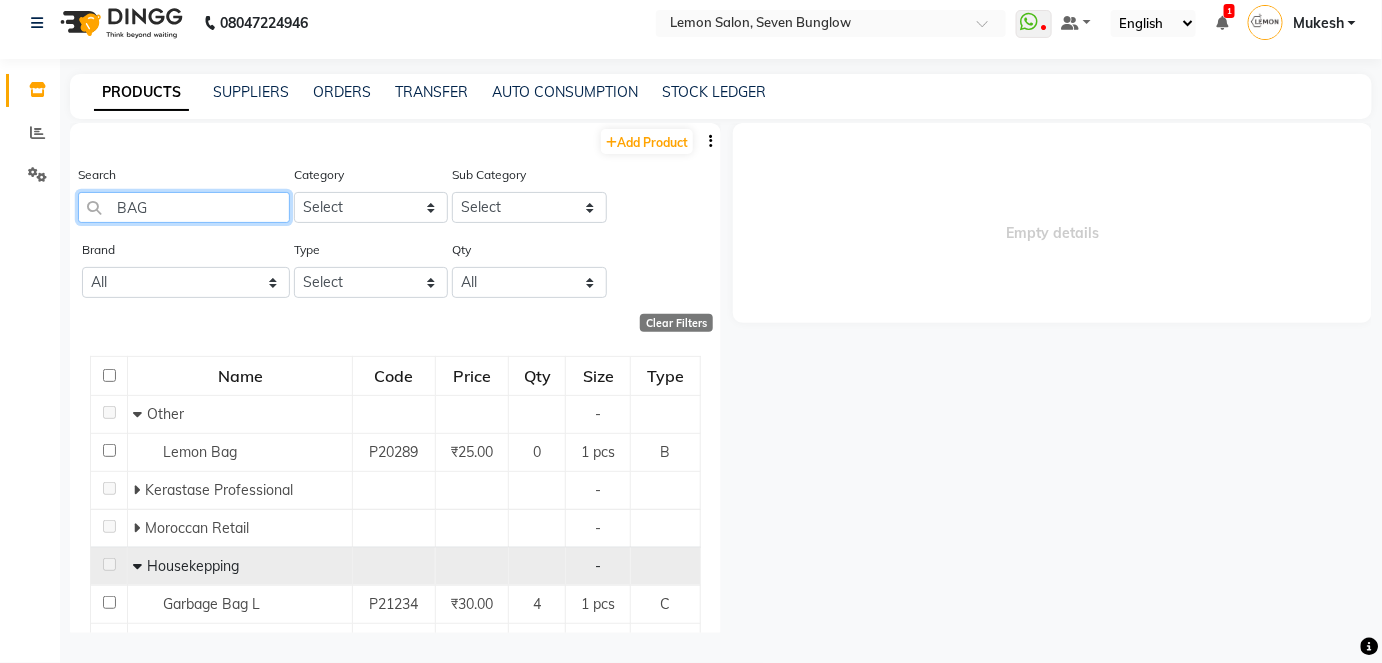 drag, startPoint x: 152, startPoint y: 203, endPoint x: 114, endPoint y: 206, distance: 38.118237 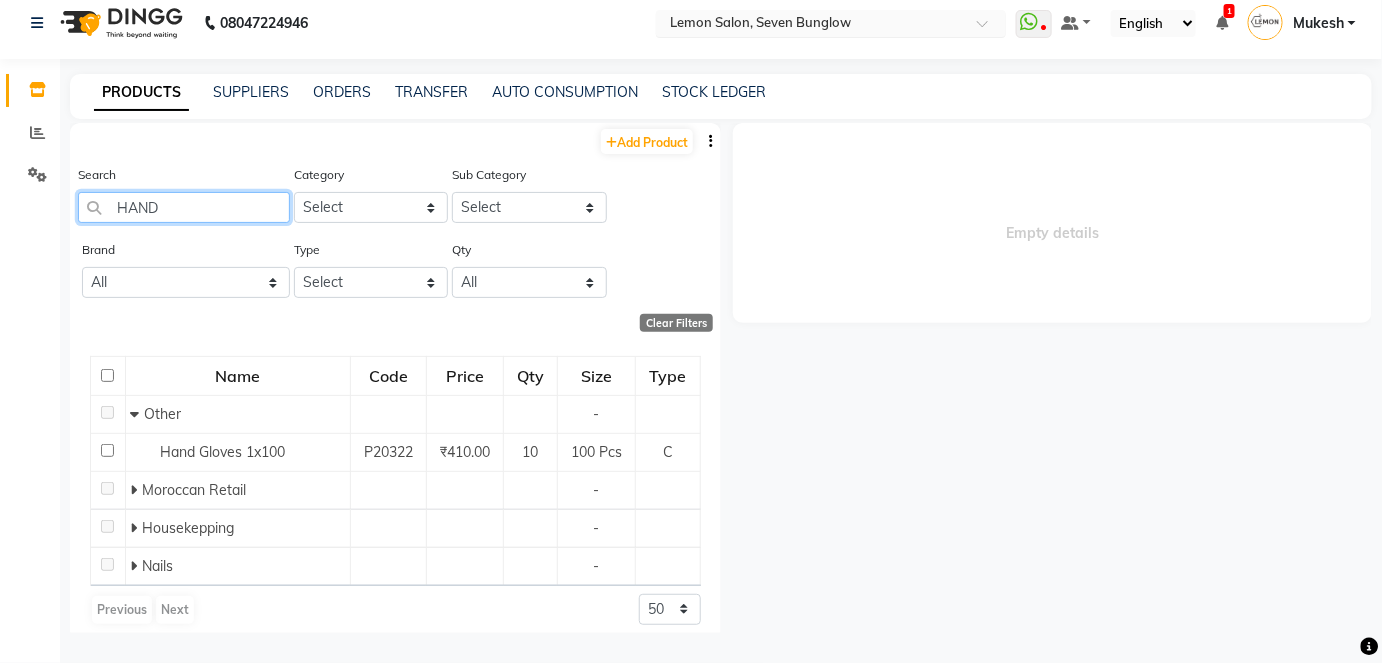 type on "HAND" 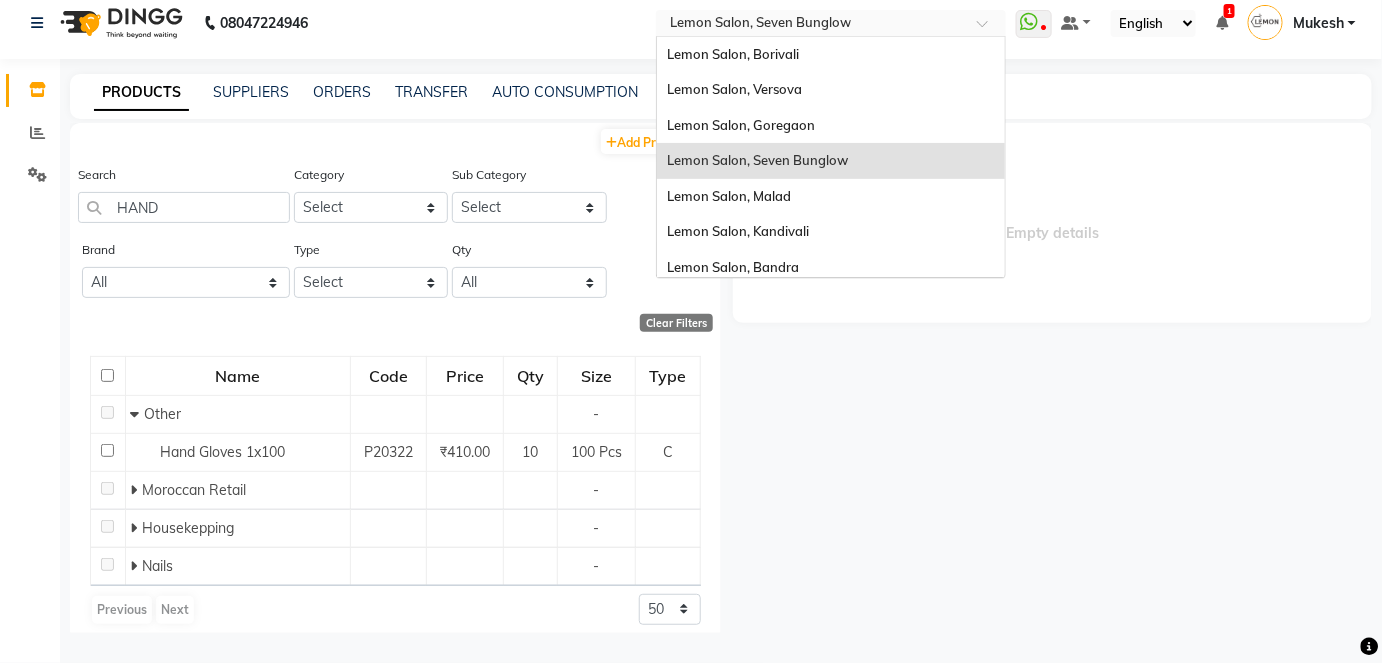click at bounding box center [989, 29] 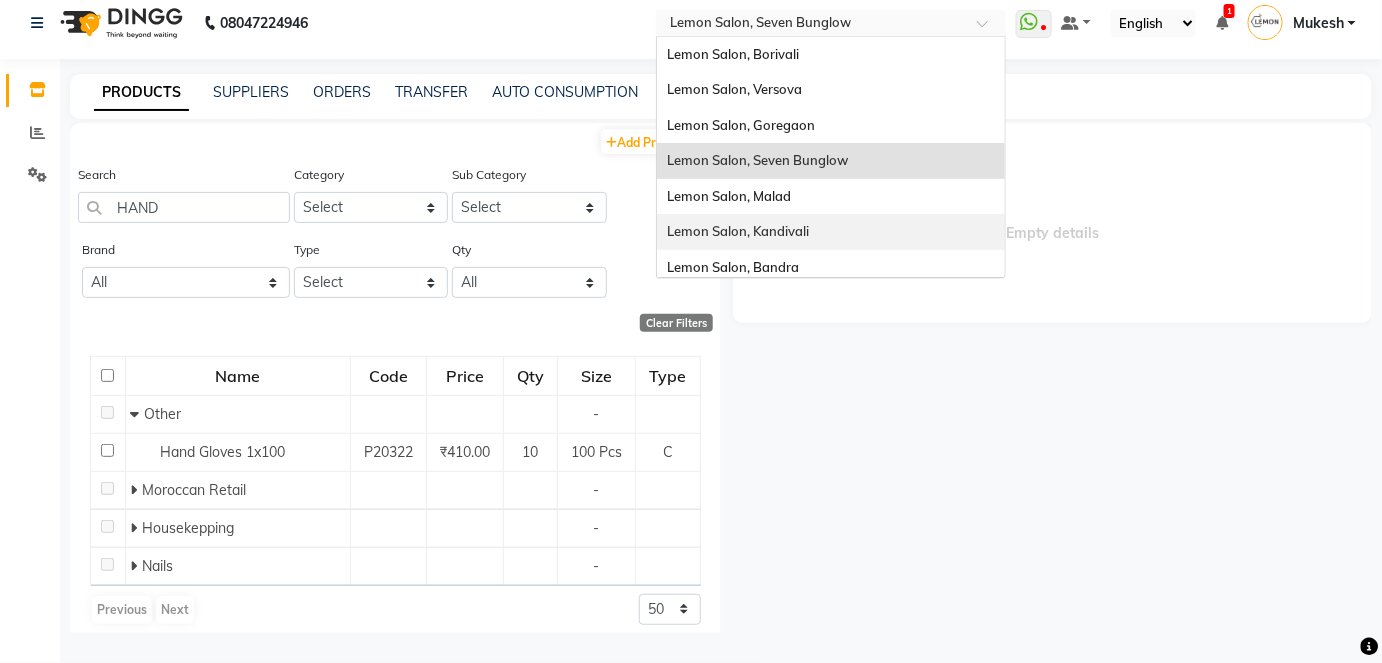 click on "Lemon Salon, Kandivali" at bounding box center (831, 232) 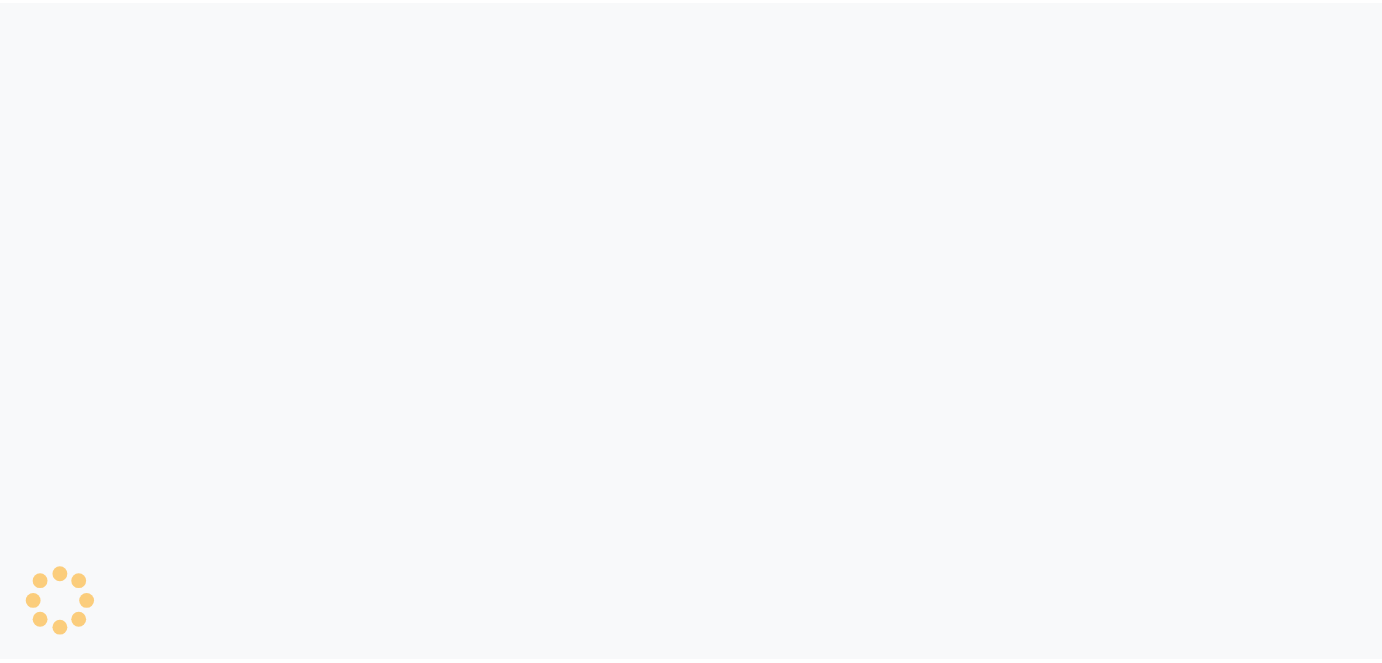 scroll, scrollTop: 0, scrollLeft: 0, axis: both 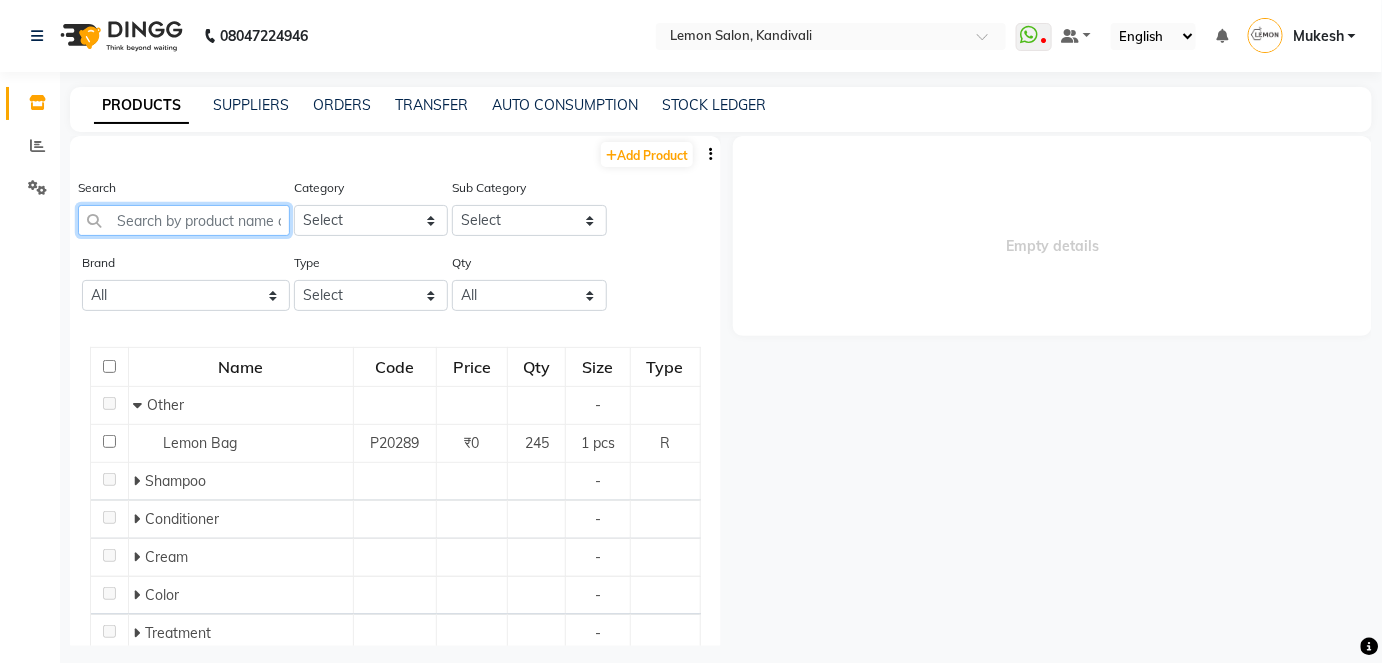 click 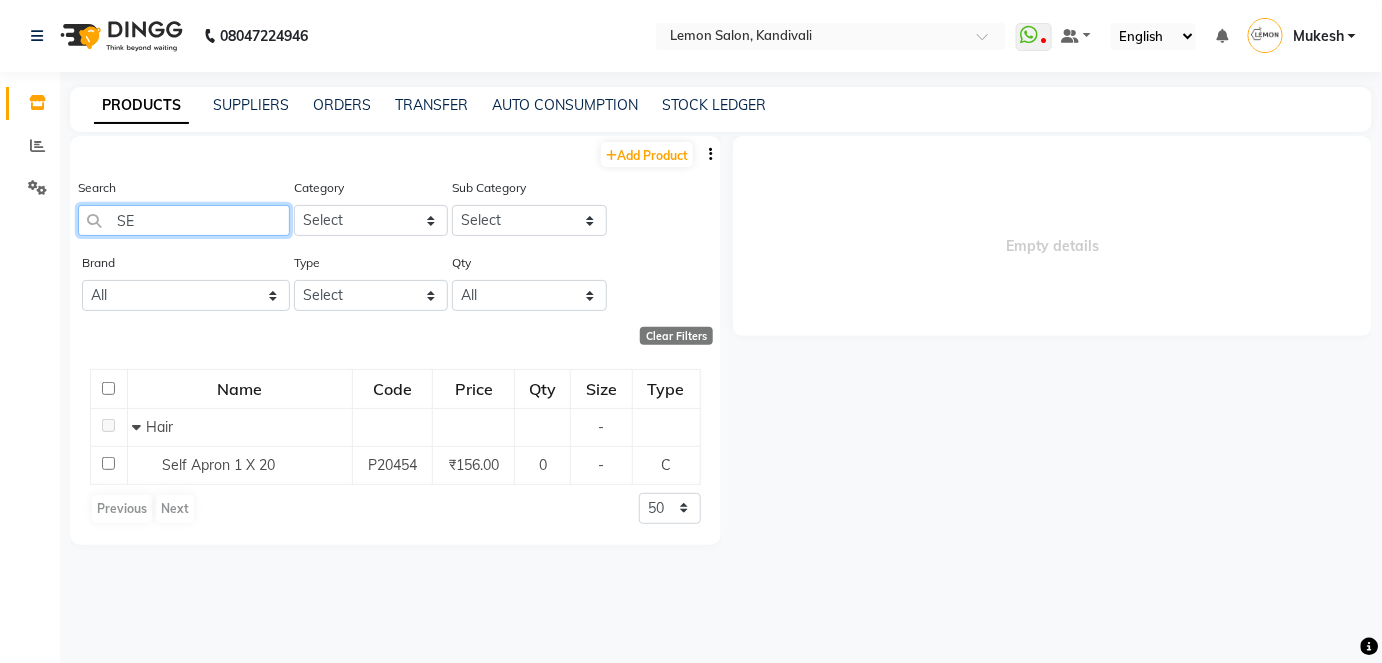 type on "S" 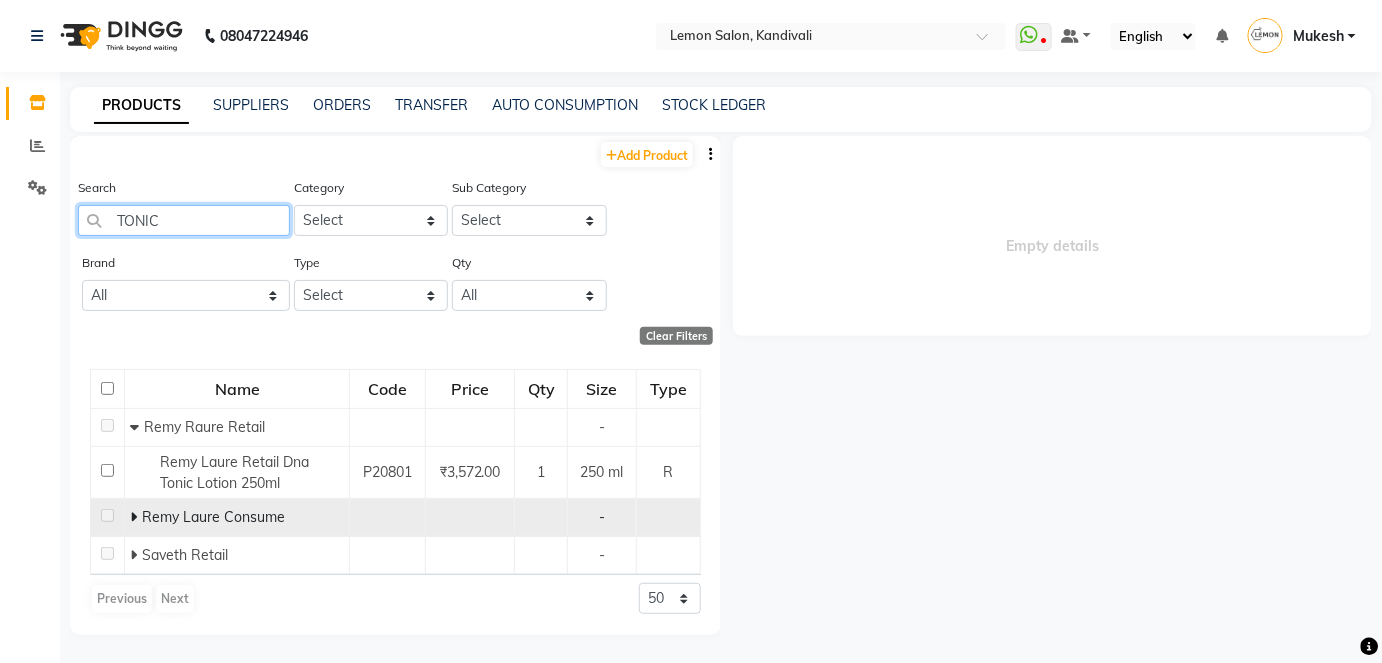 type on "TONIC" 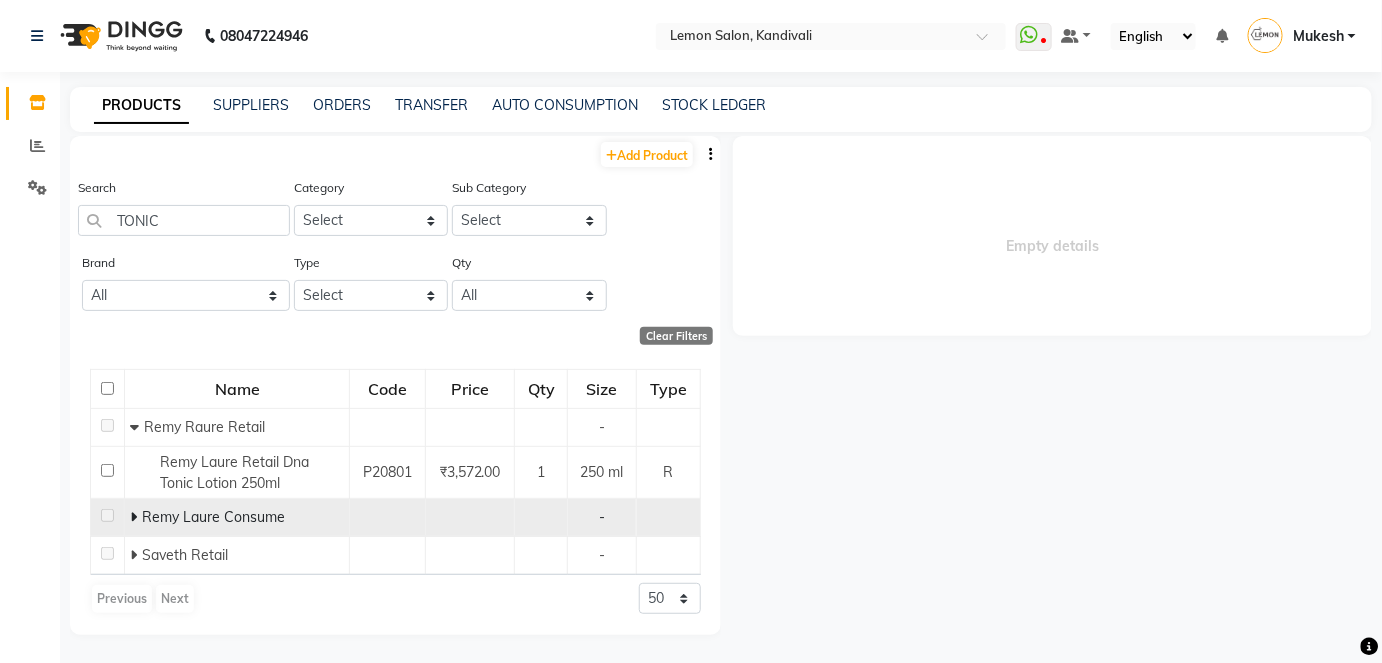 click 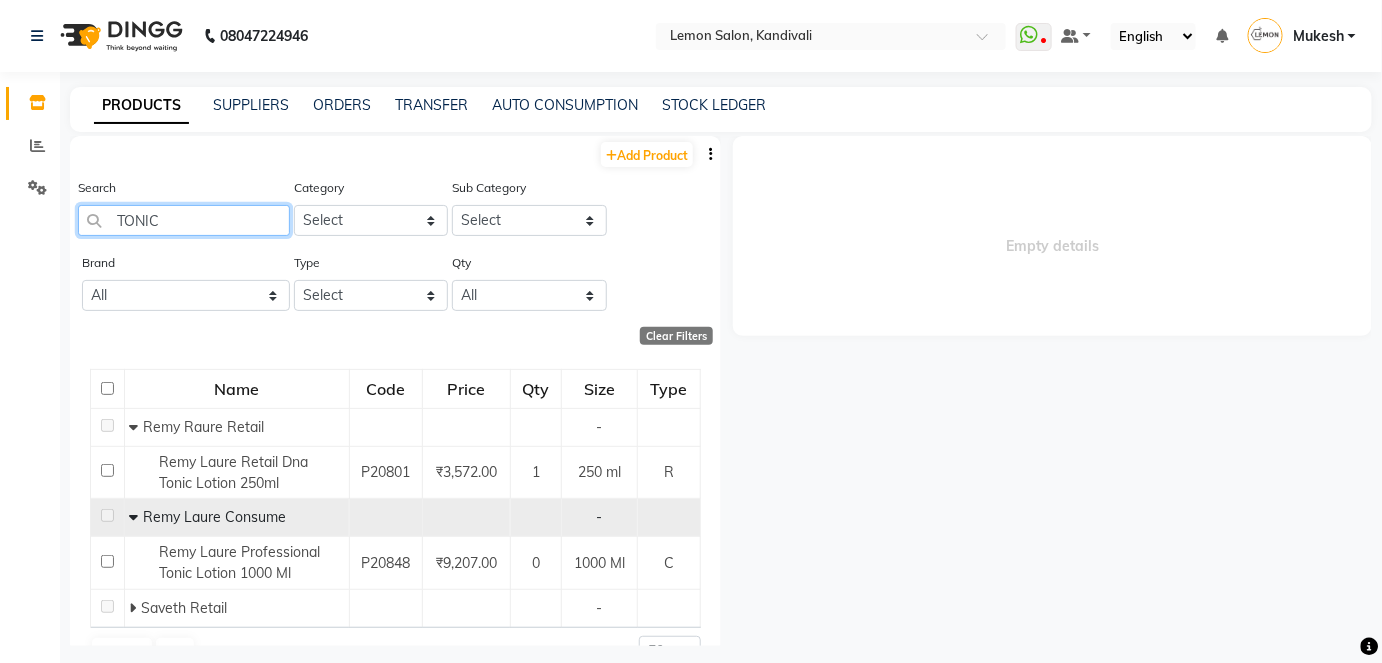 drag, startPoint x: 170, startPoint y: 218, endPoint x: 101, endPoint y: 218, distance: 69 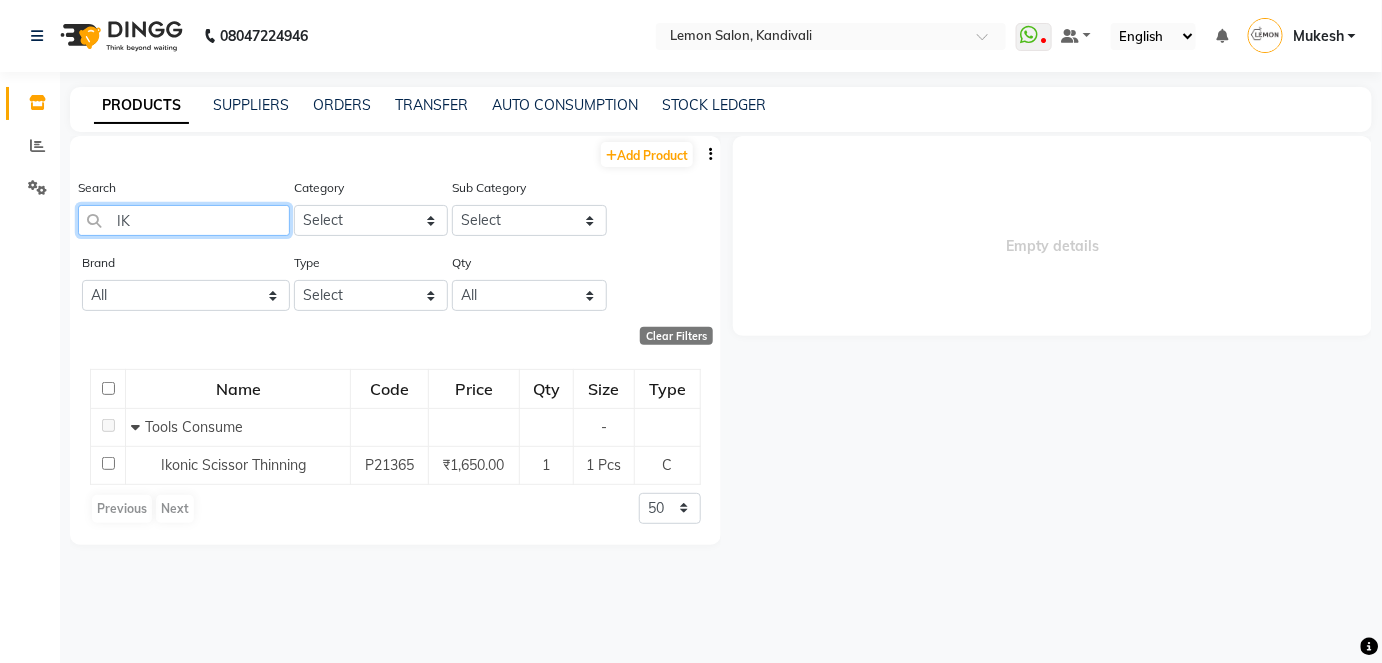 type on "I" 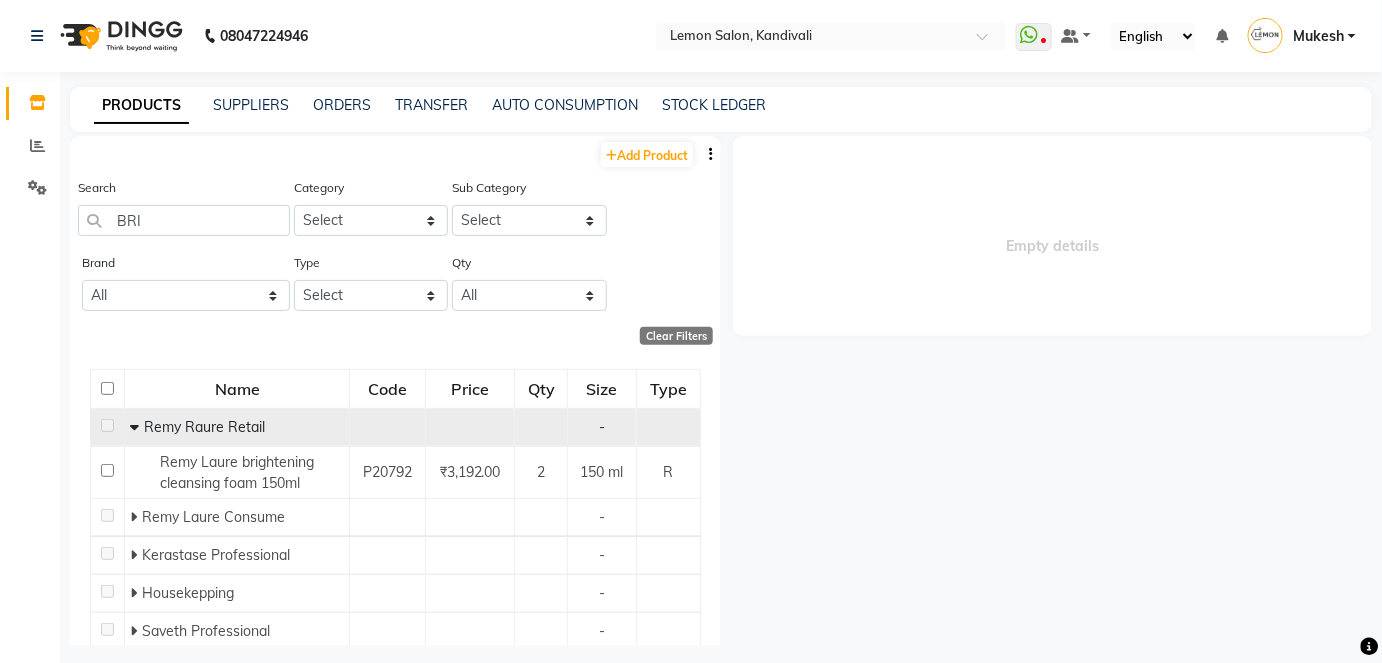 click 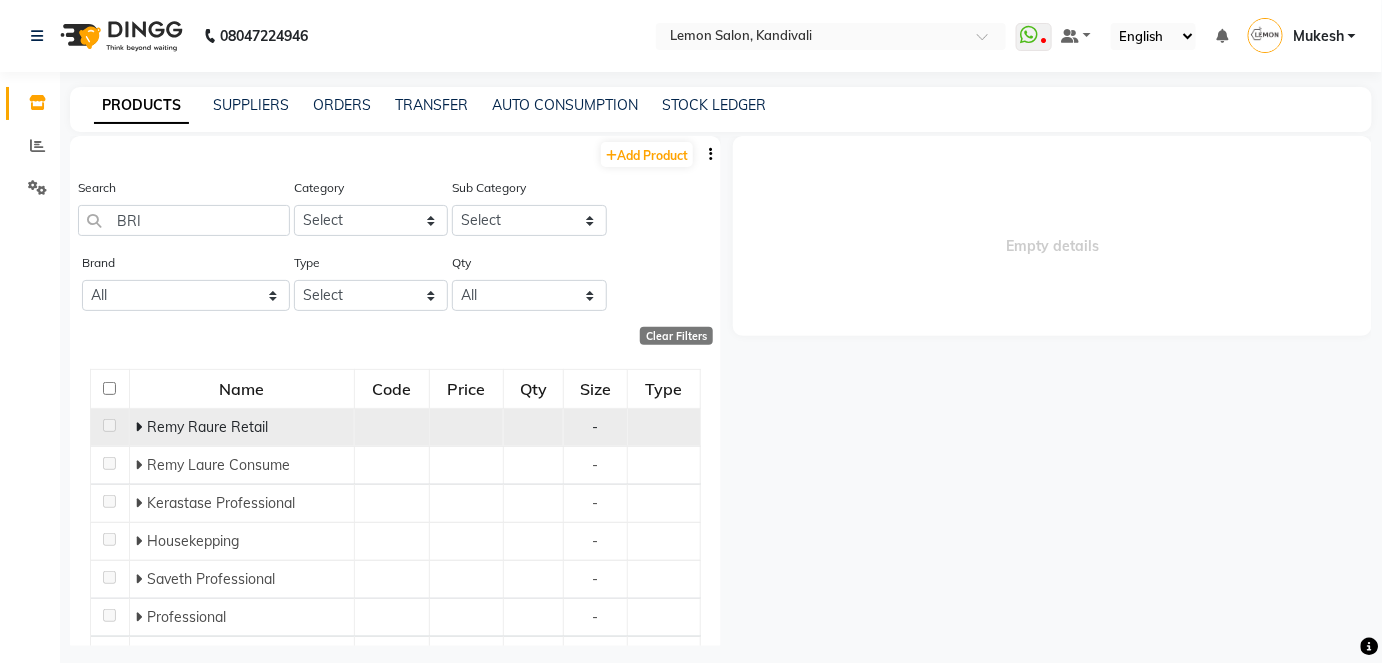 click 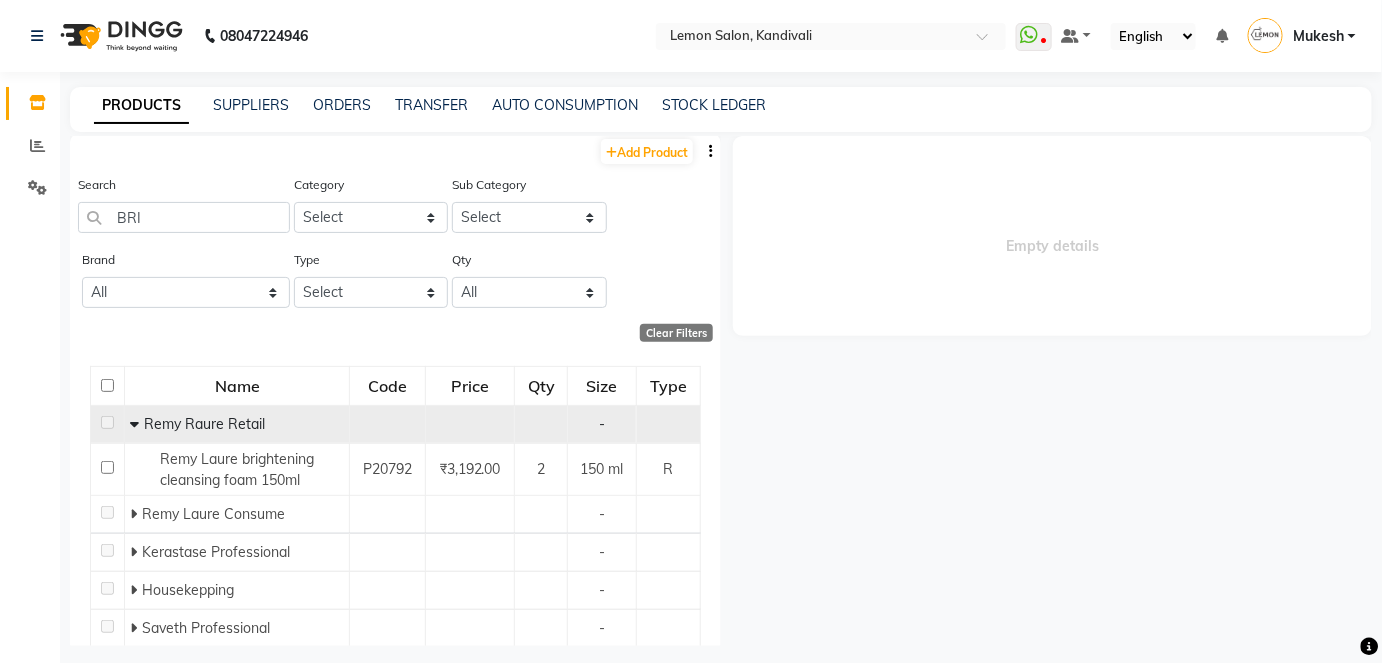 scroll, scrollTop: 0, scrollLeft: 0, axis: both 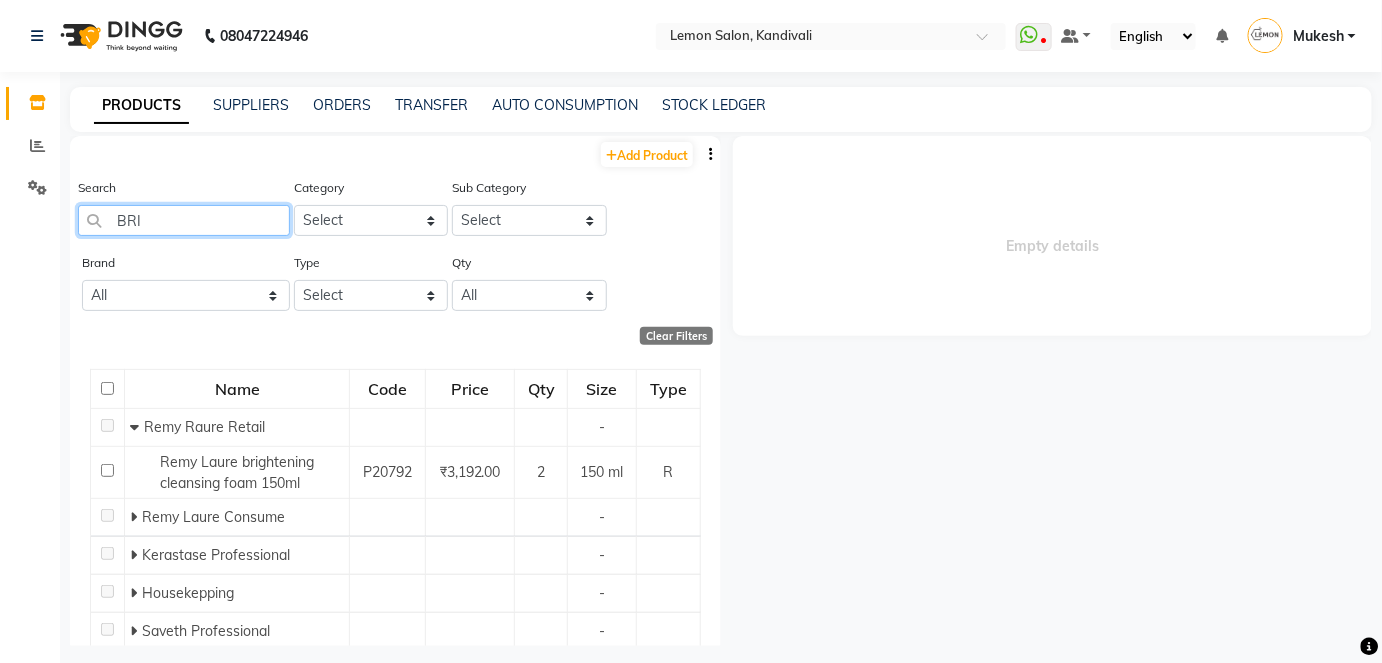 click on "BRI" 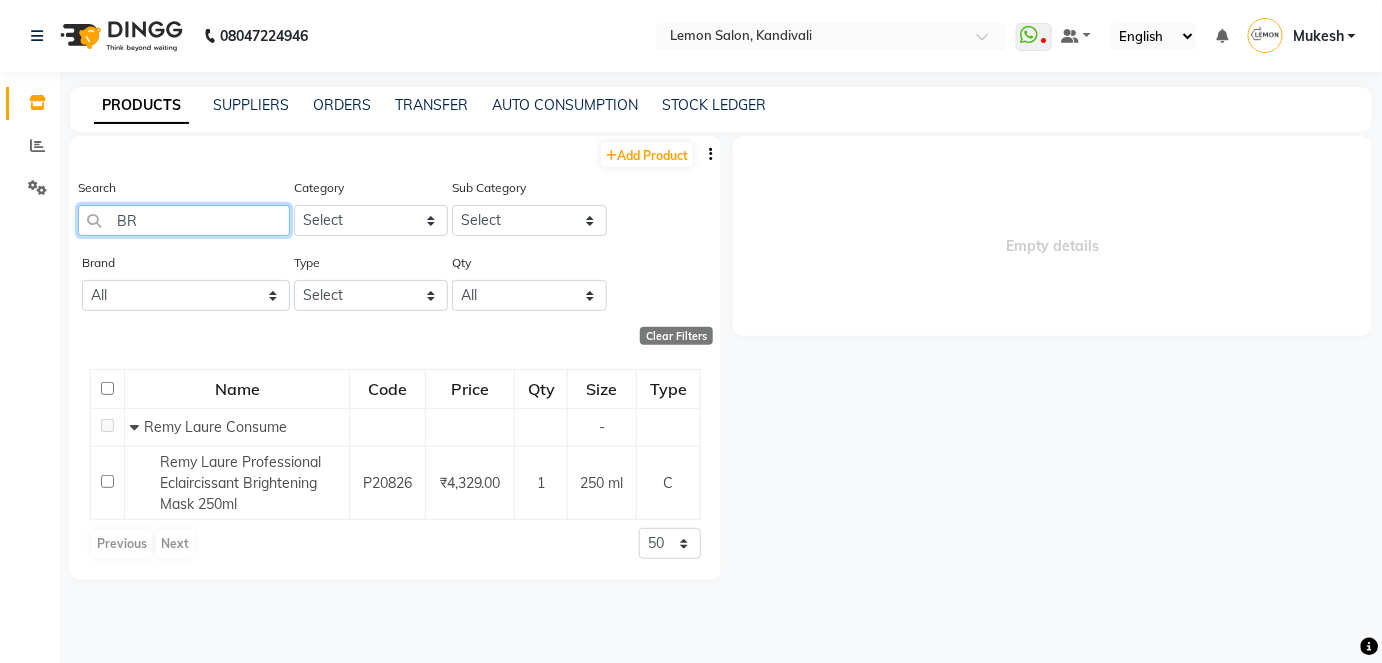 type on "B" 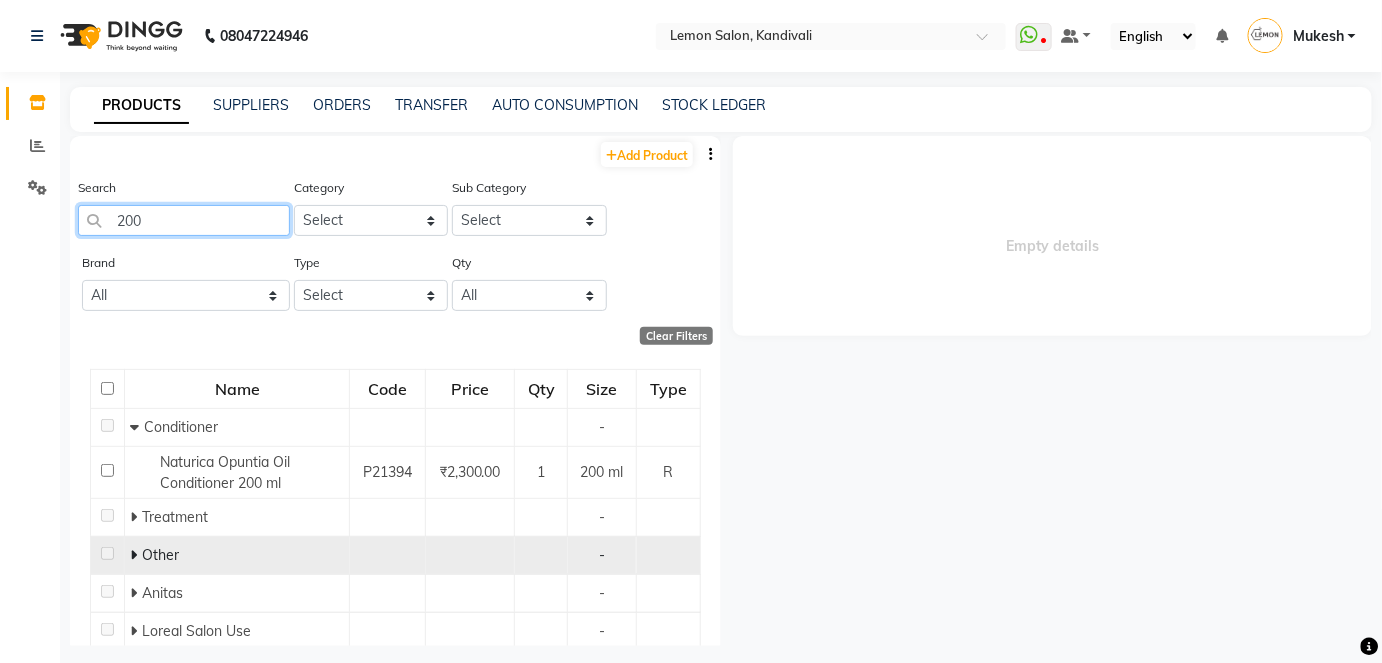type on "200" 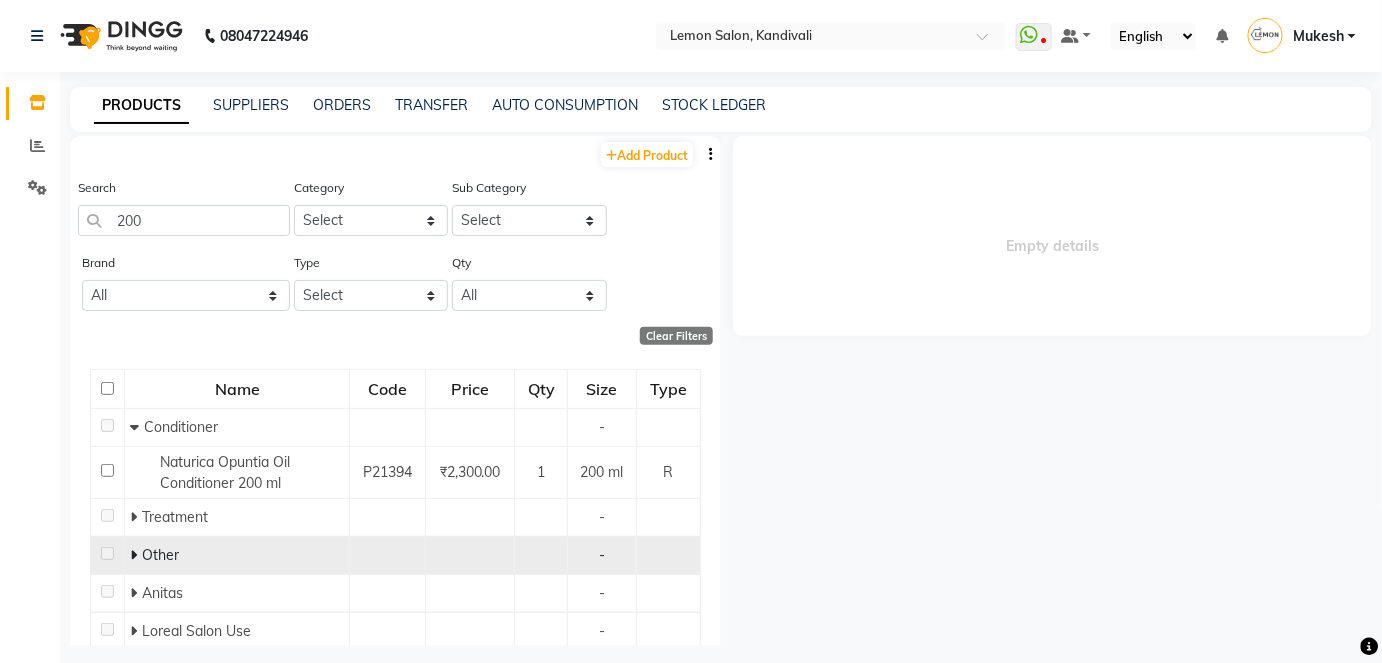 click 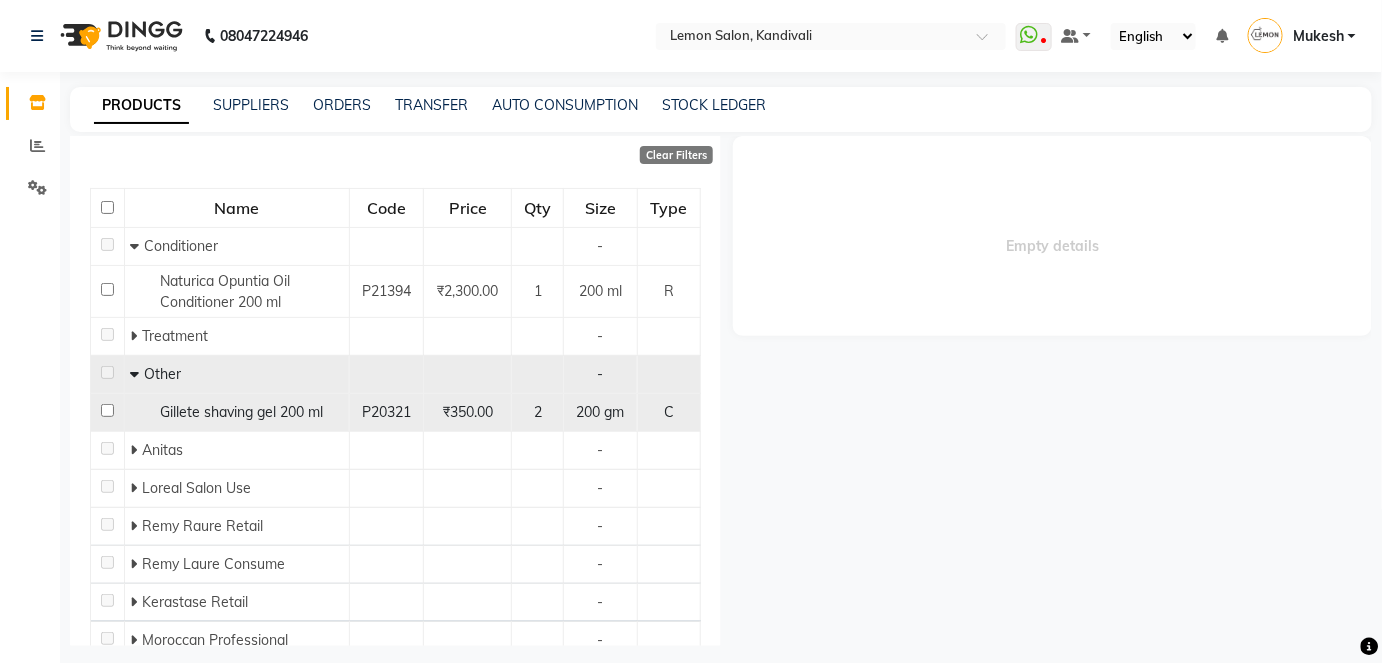 scroll, scrollTop: 181, scrollLeft: 0, axis: vertical 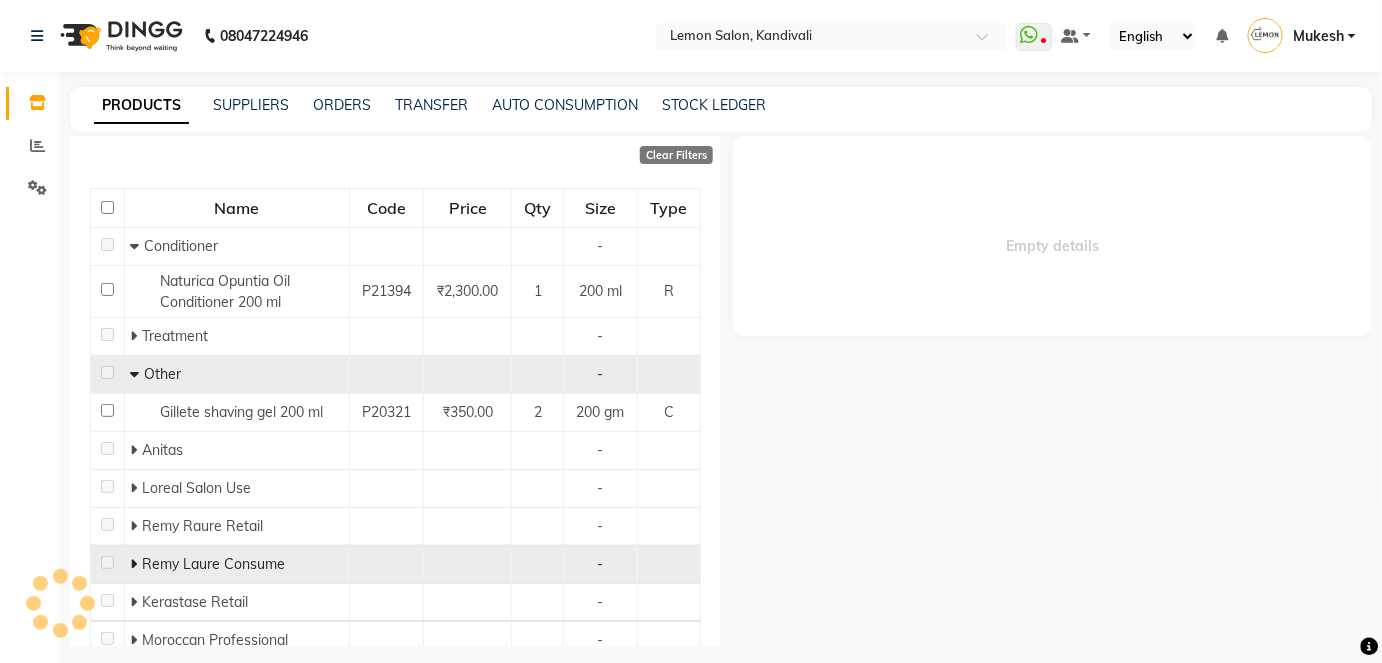 click 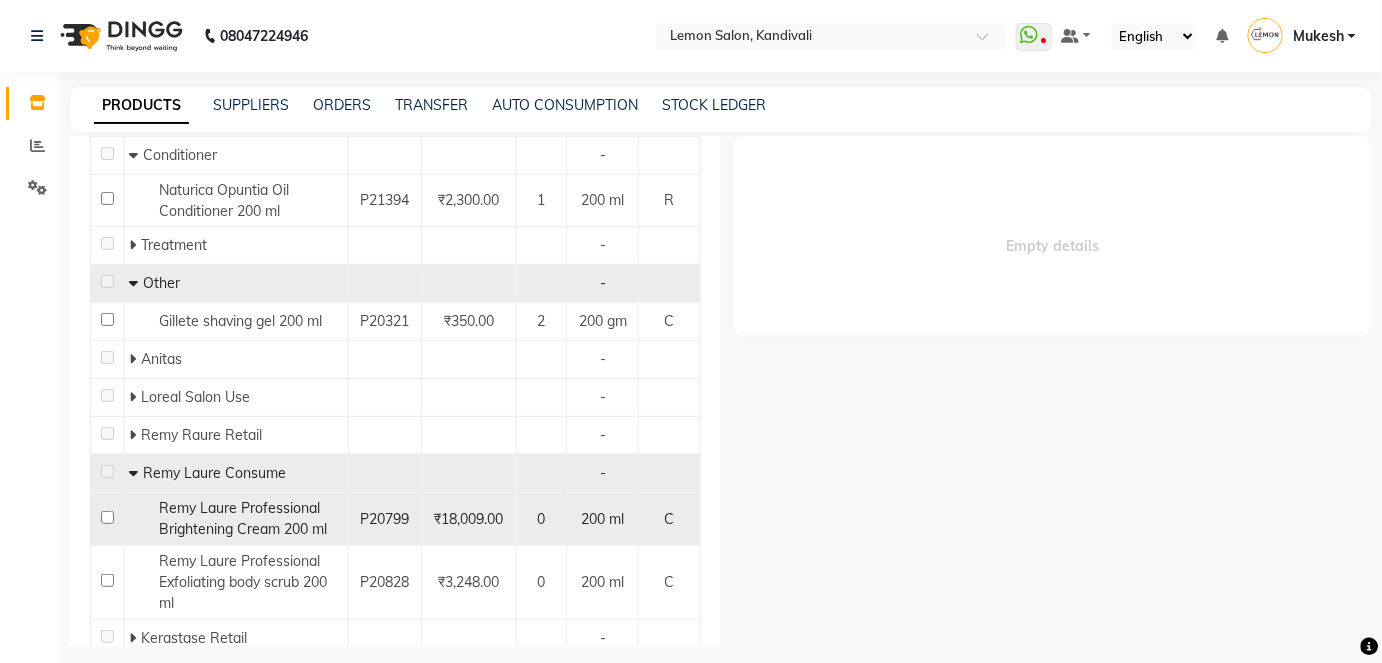 scroll, scrollTop: 0, scrollLeft: 0, axis: both 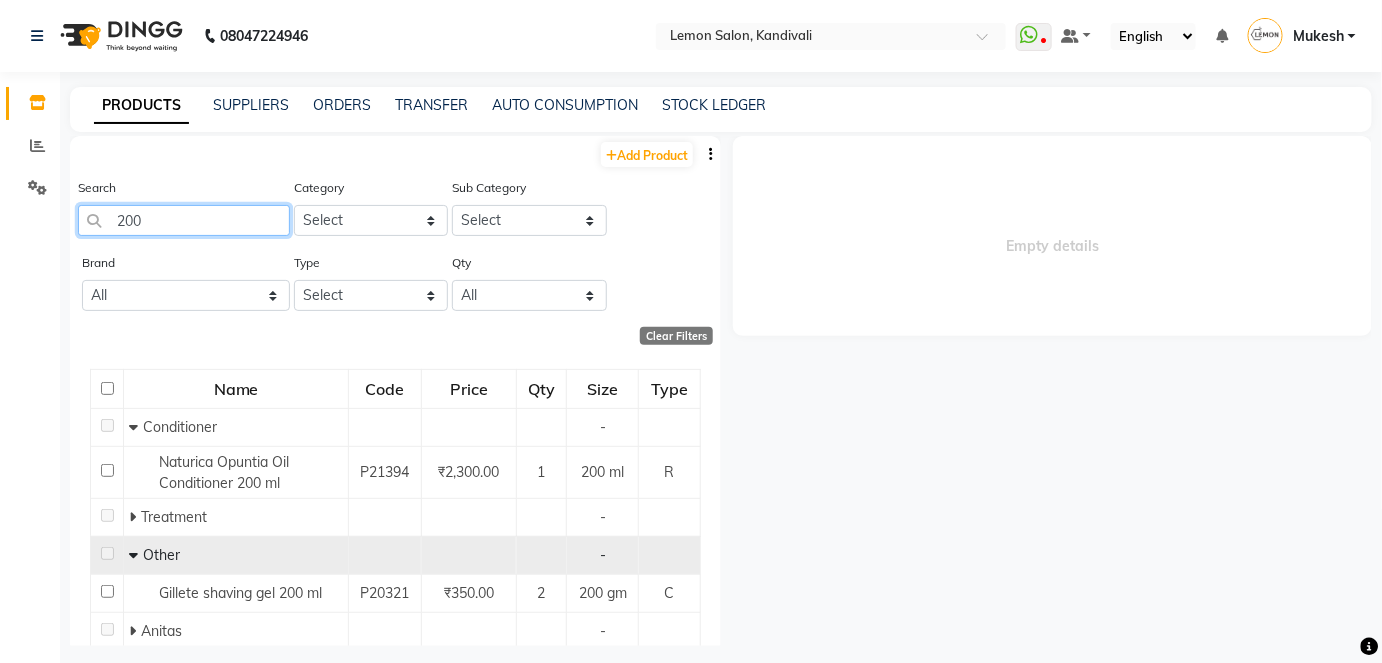 drag, startPoint x: 155, startPoint y: 220, endPoint x: 100, endPoint y: 222, distance: 55.03635 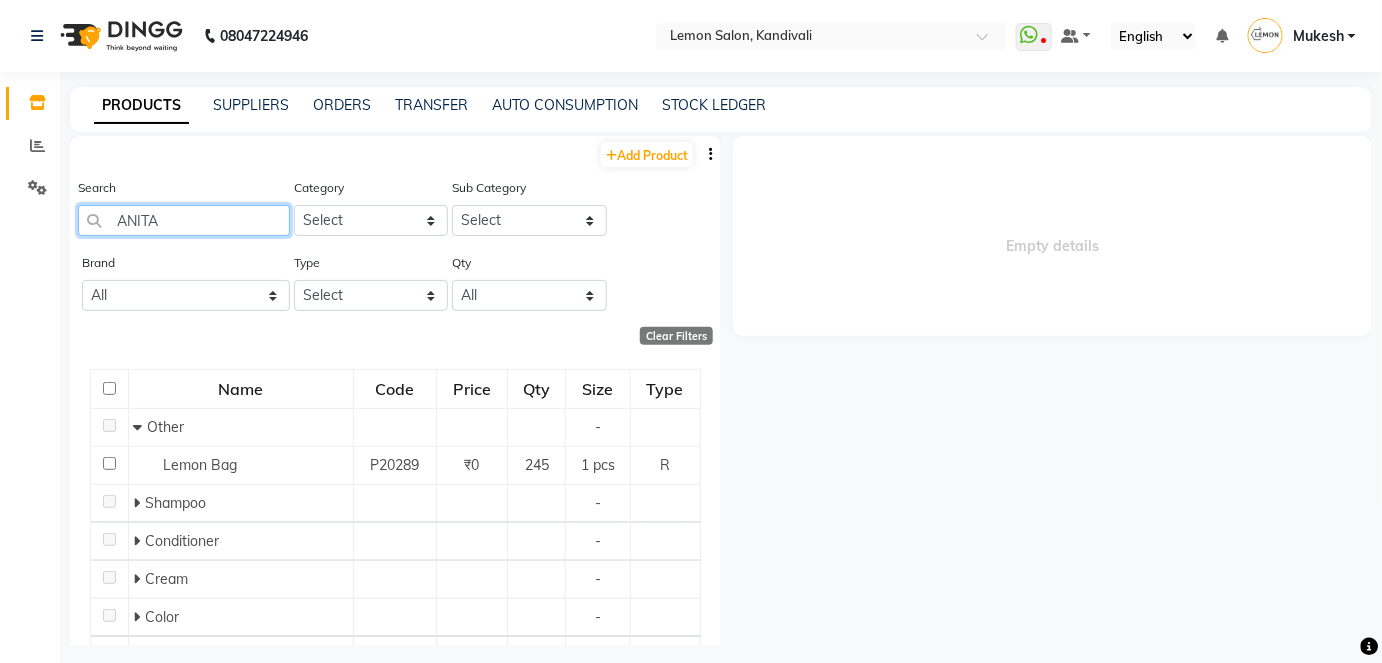 type on "ANITA" 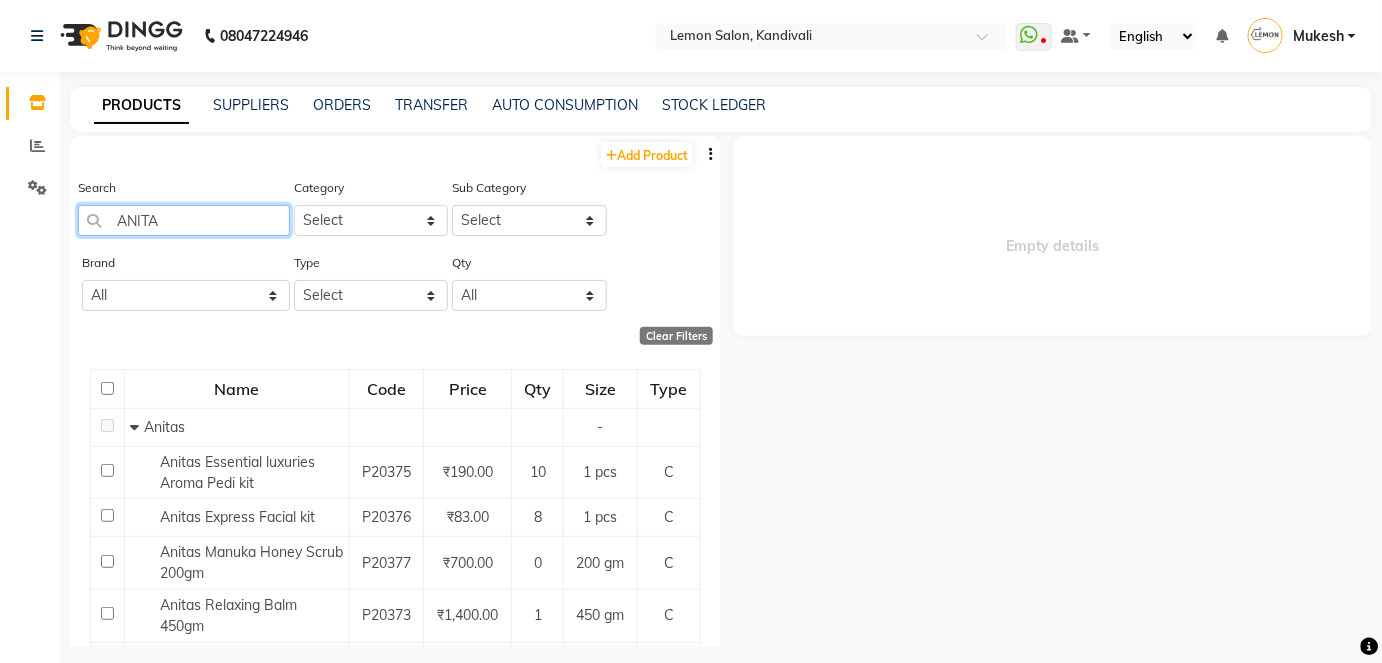 drag, startPoint x: 164, startPoint y: 211, endPoint x: 115, endPoint y: 224, distance: 50.695168 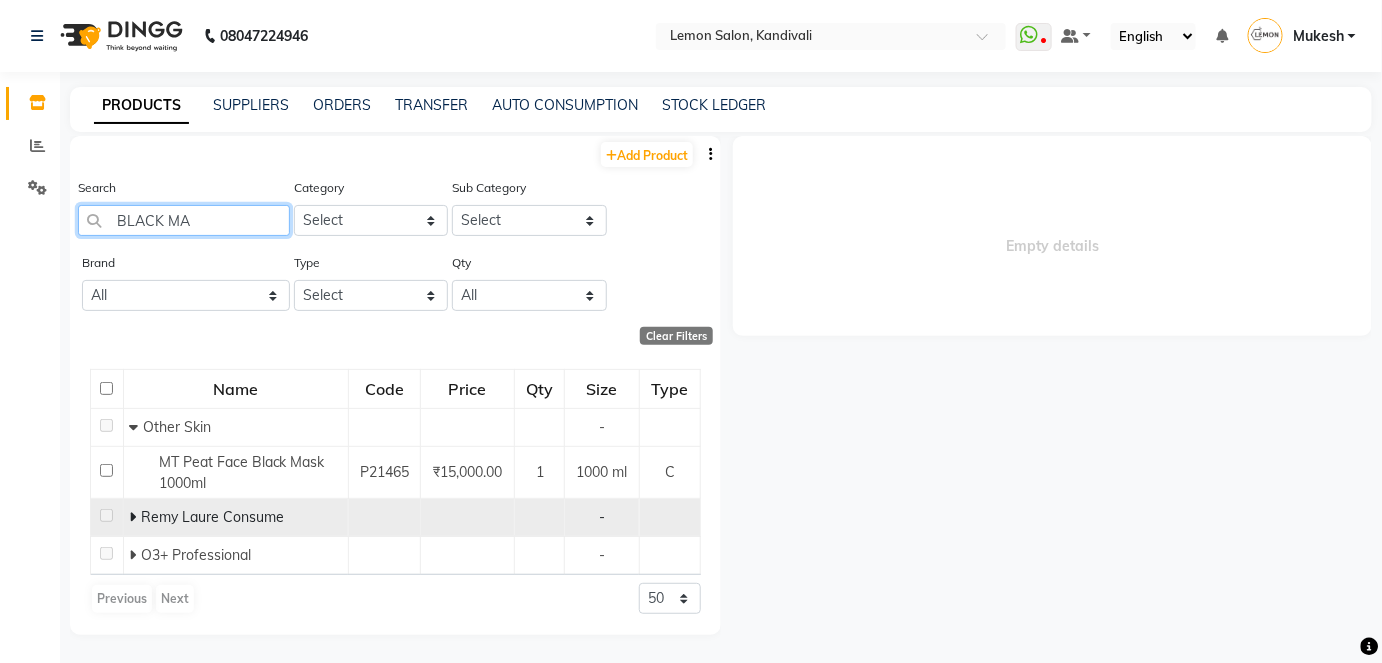 type on "BLACK MA" 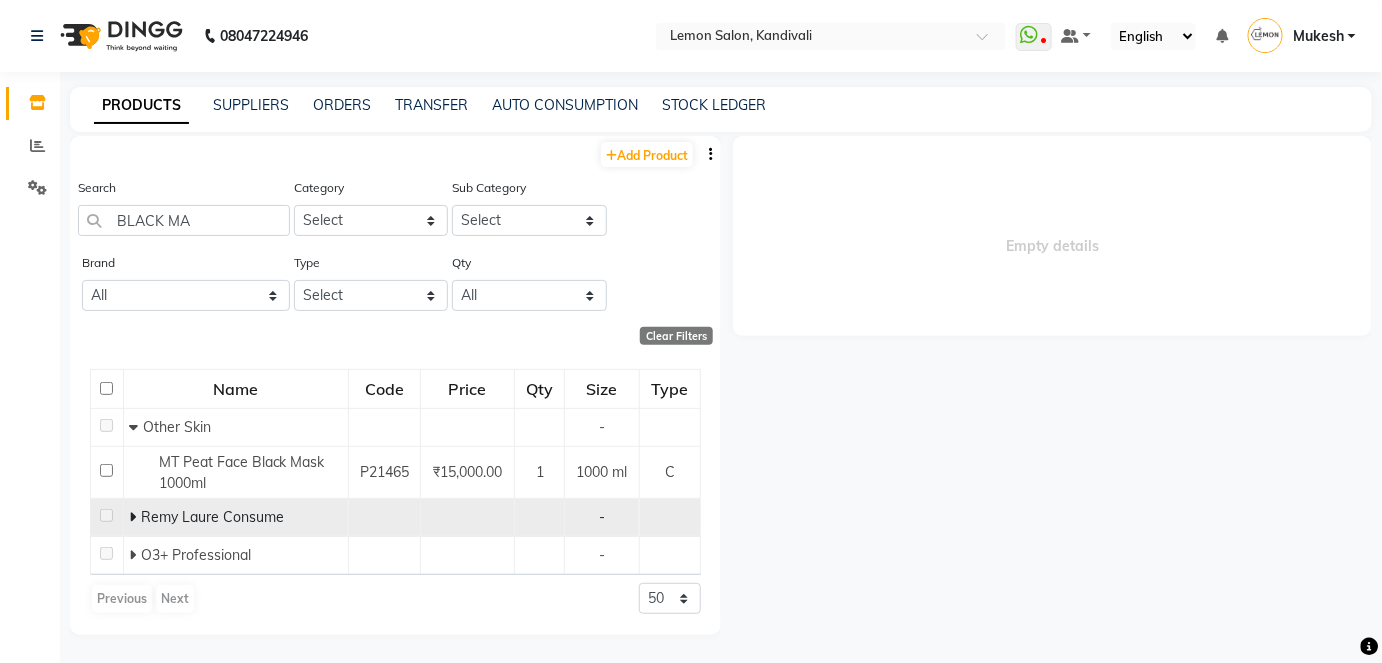 click 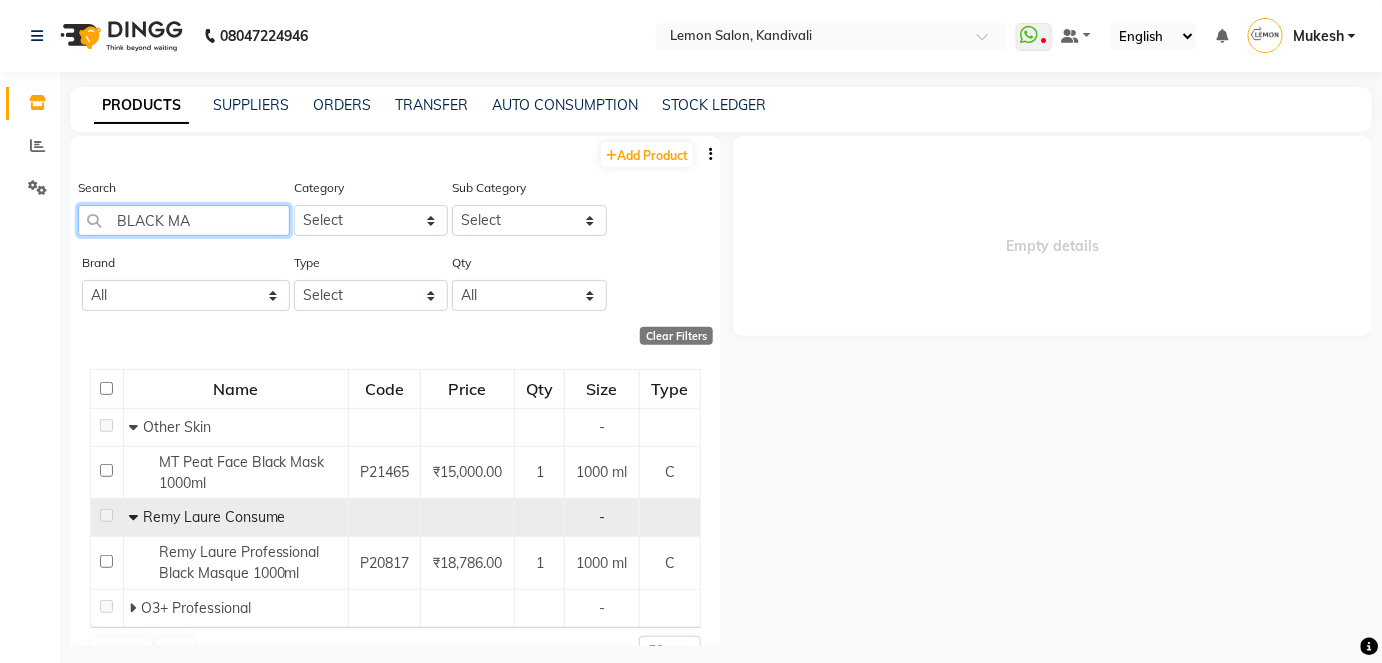 drag, startPoint x: 194, startPoint y: 222, endPoint x: 114, endPoint y: 222, distance: 80 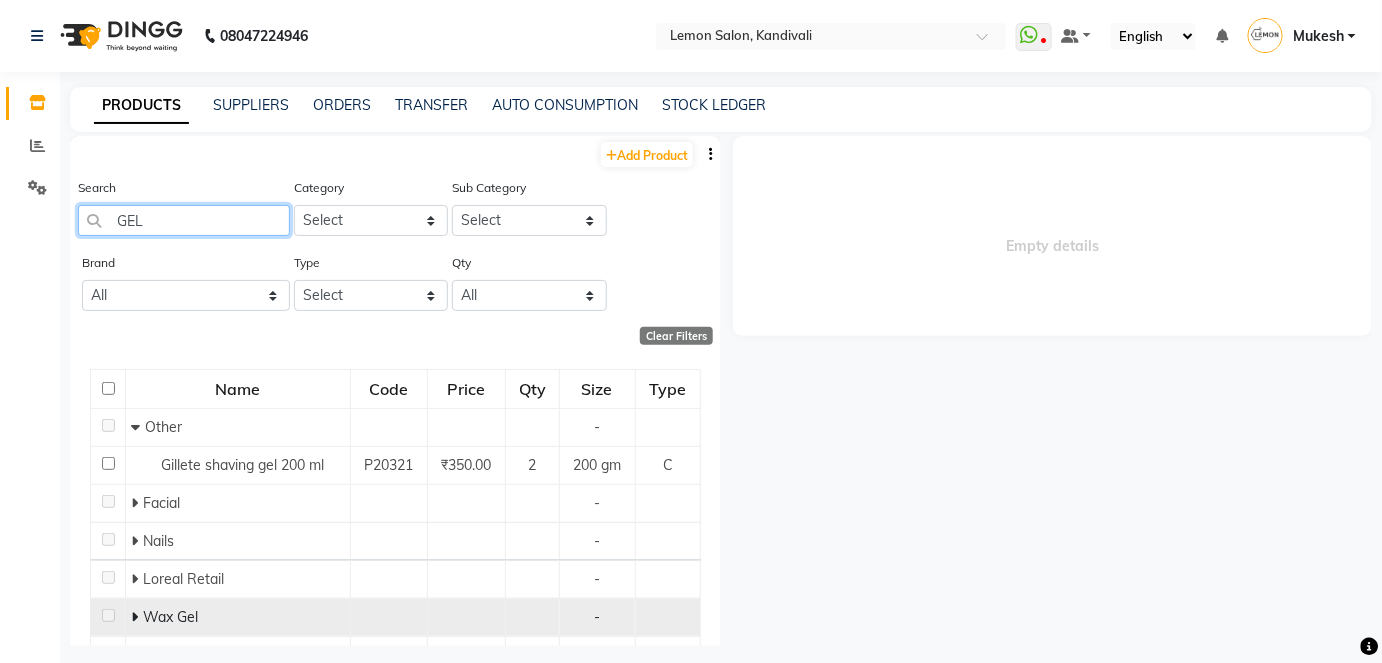 type on "GEL" 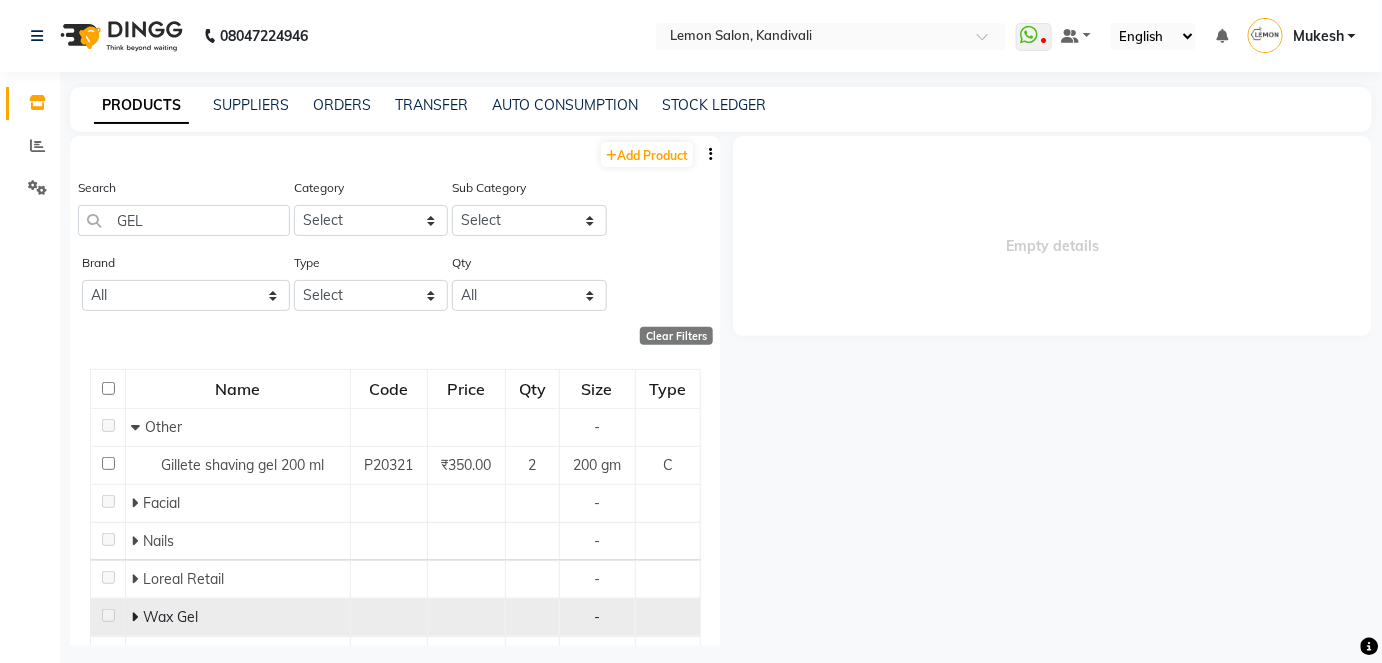 click 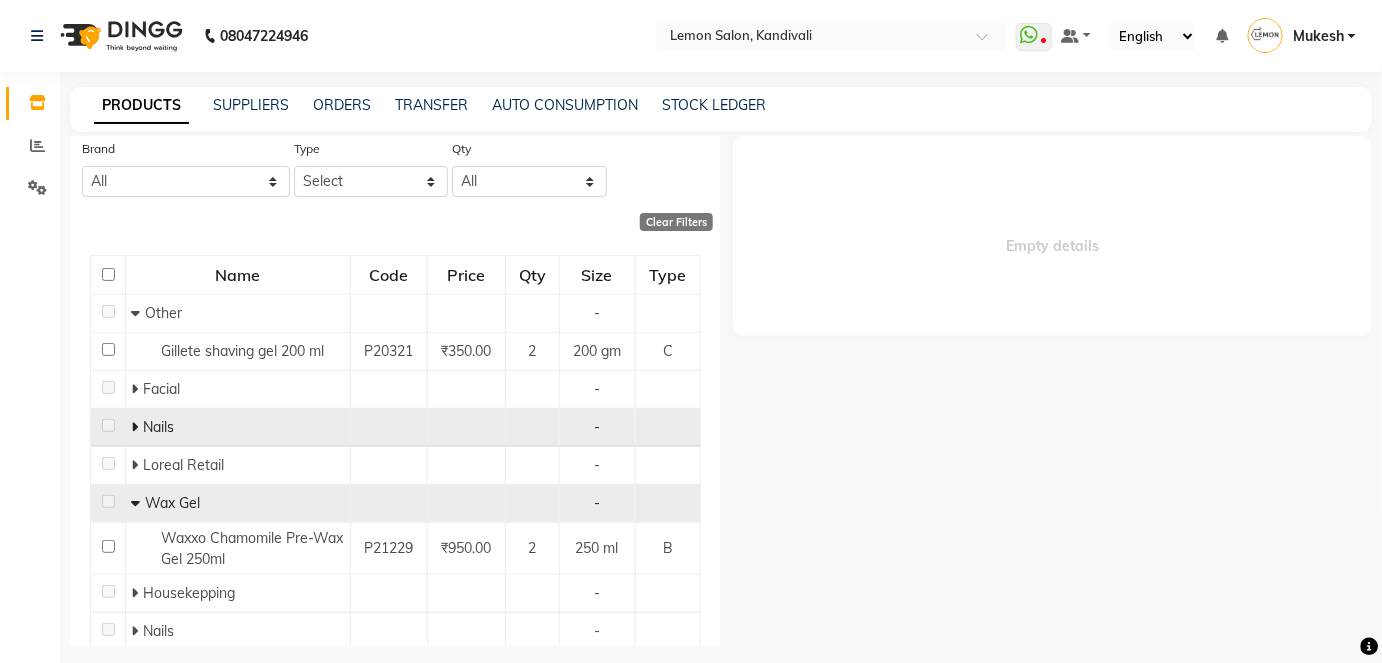 scroll, scrollTop: 214, scrollLeft: 0, axis: vertical 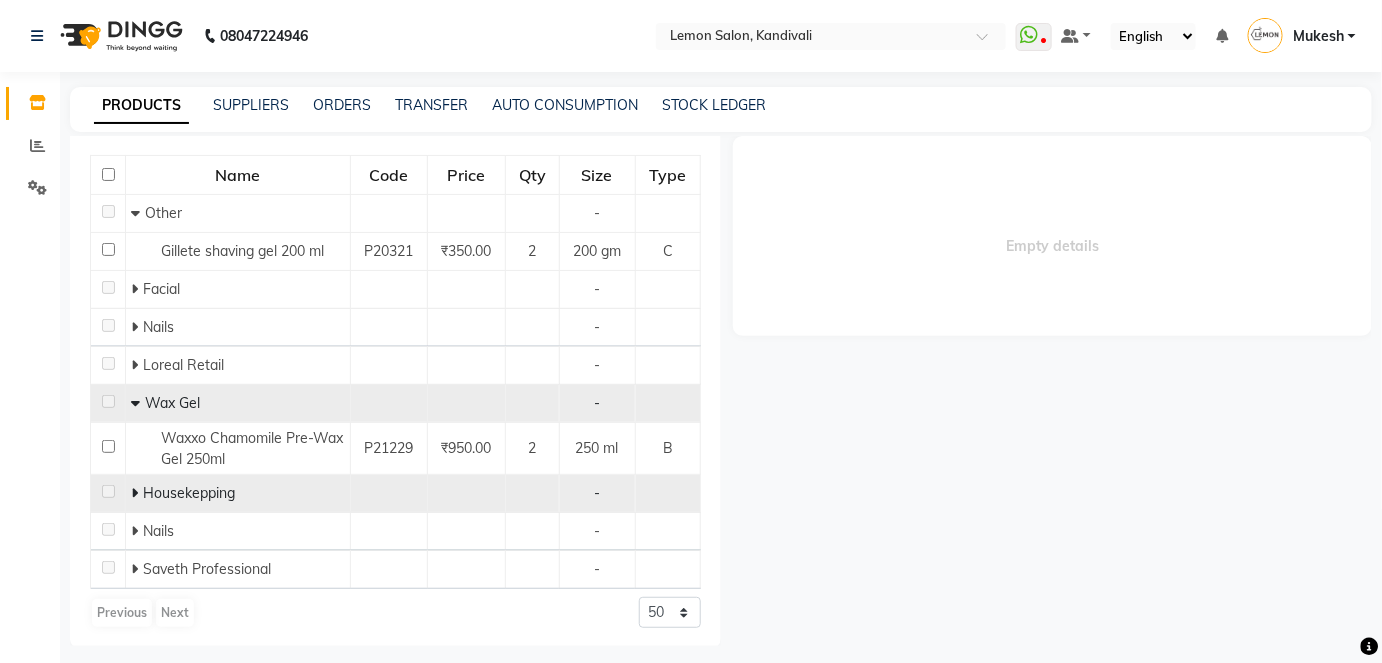 click 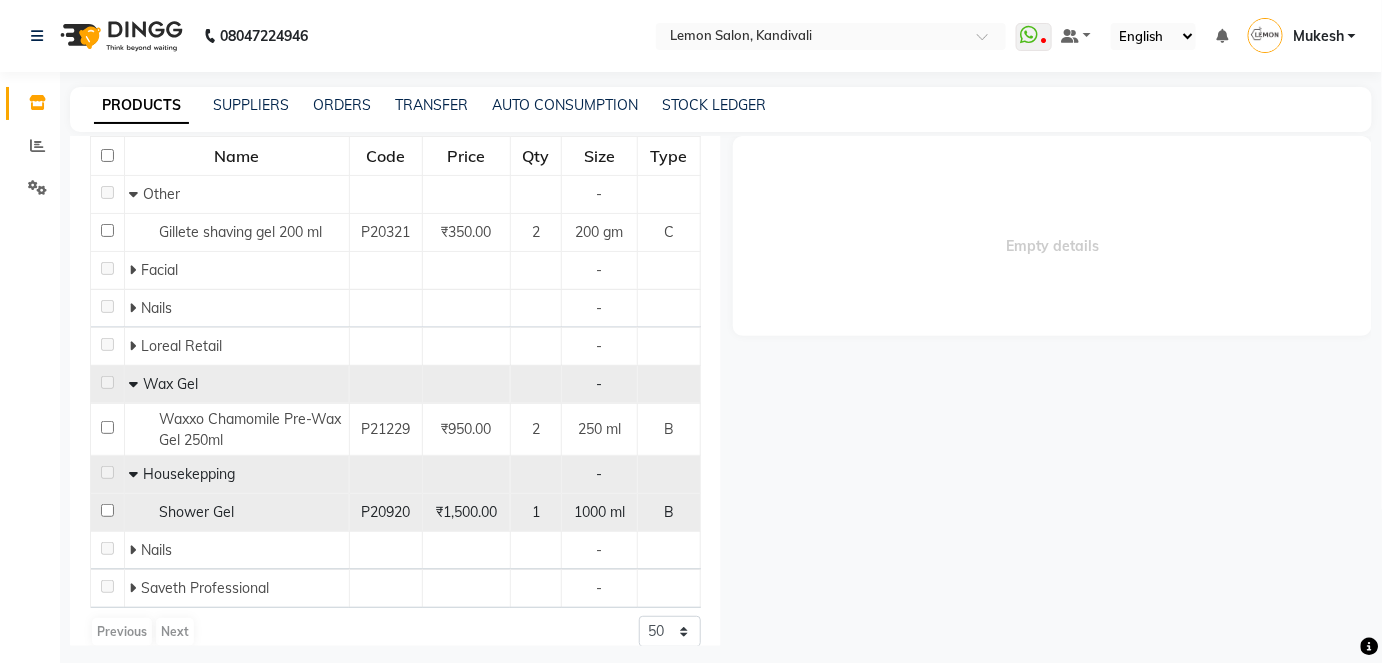 scroll, scrollTop: 252, scrollLeft: 0, axis: vertical 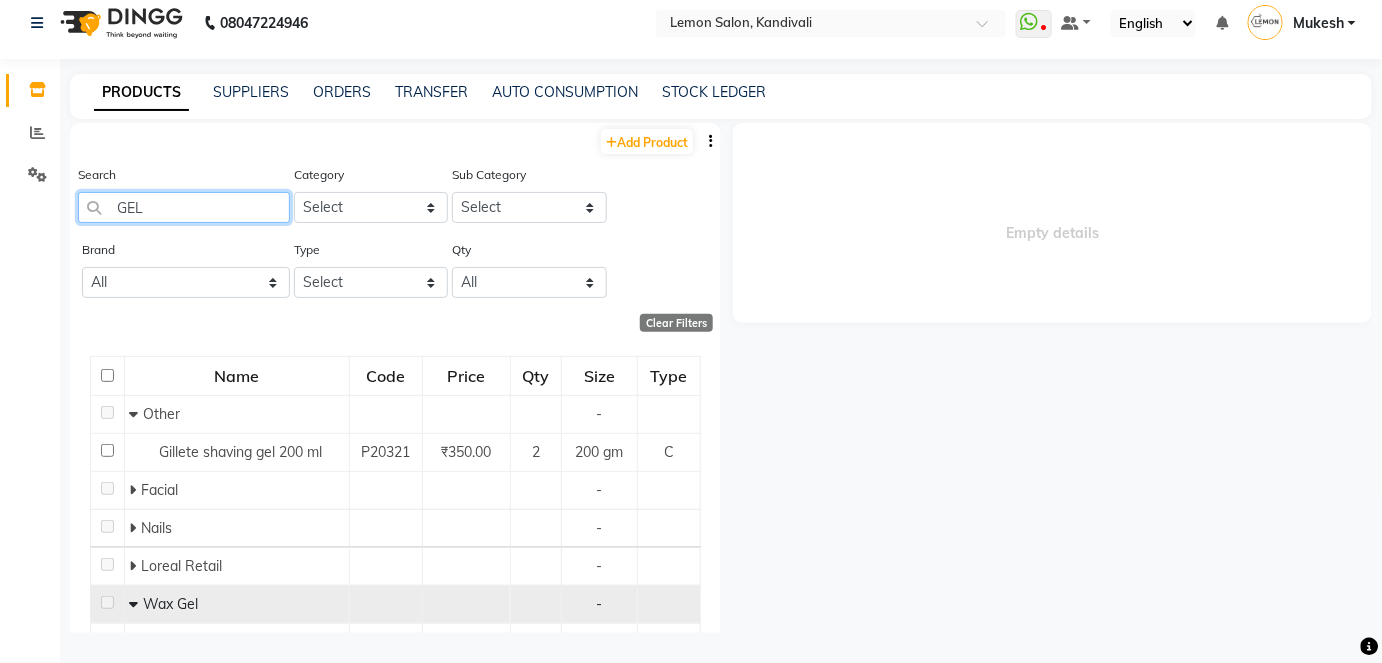 drag, startPoint x: 142, startPoint y: 214, endPoint x: 112, endPoint y: 211, distance: 30.149628 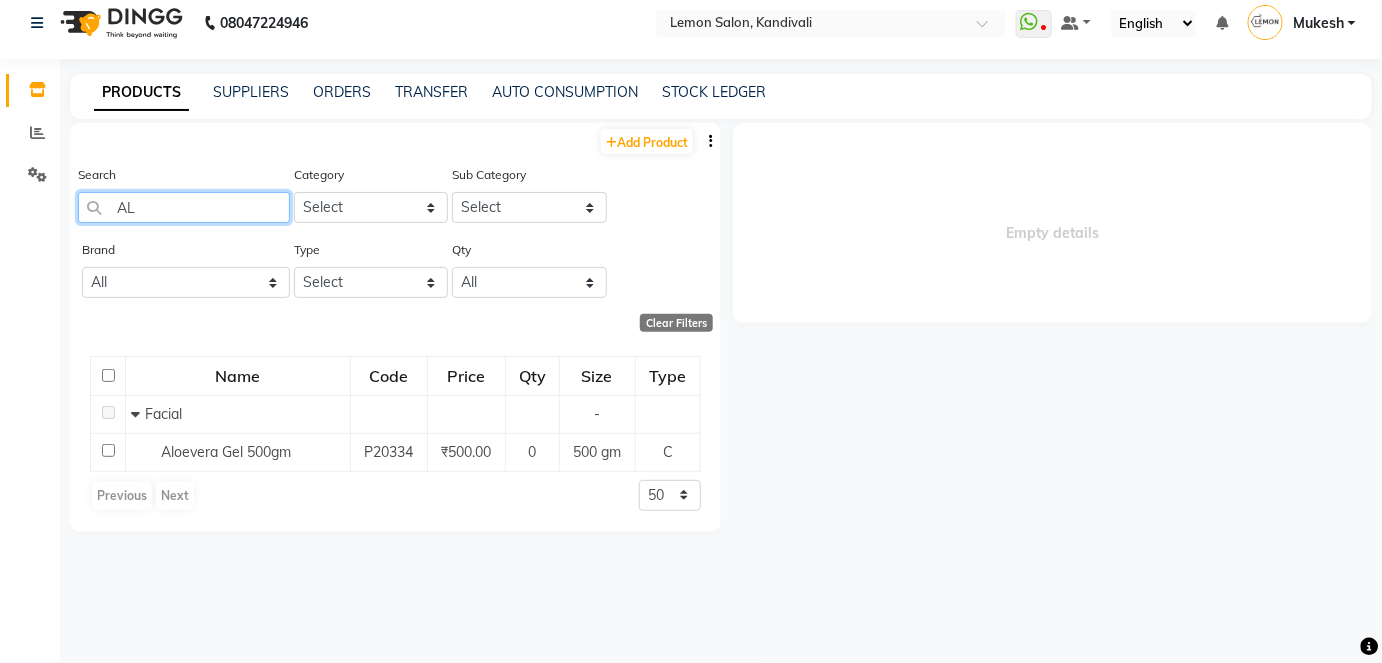 type on "A" 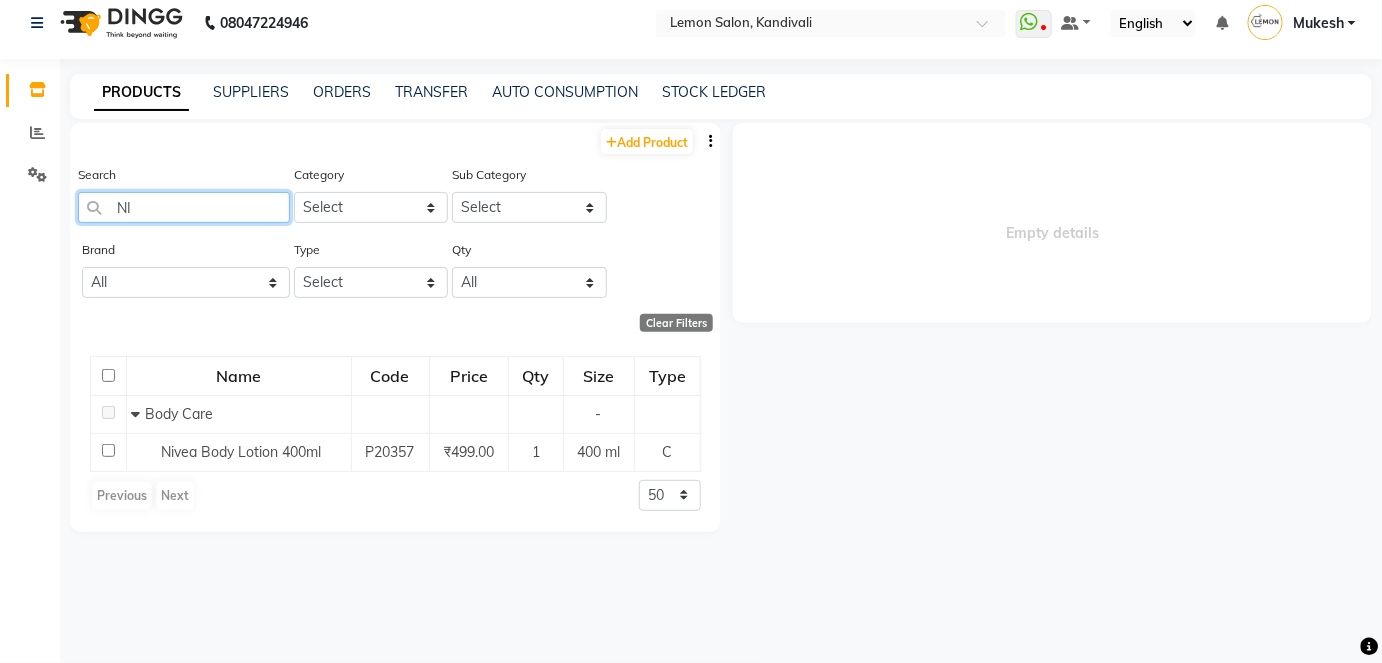 type on "N" 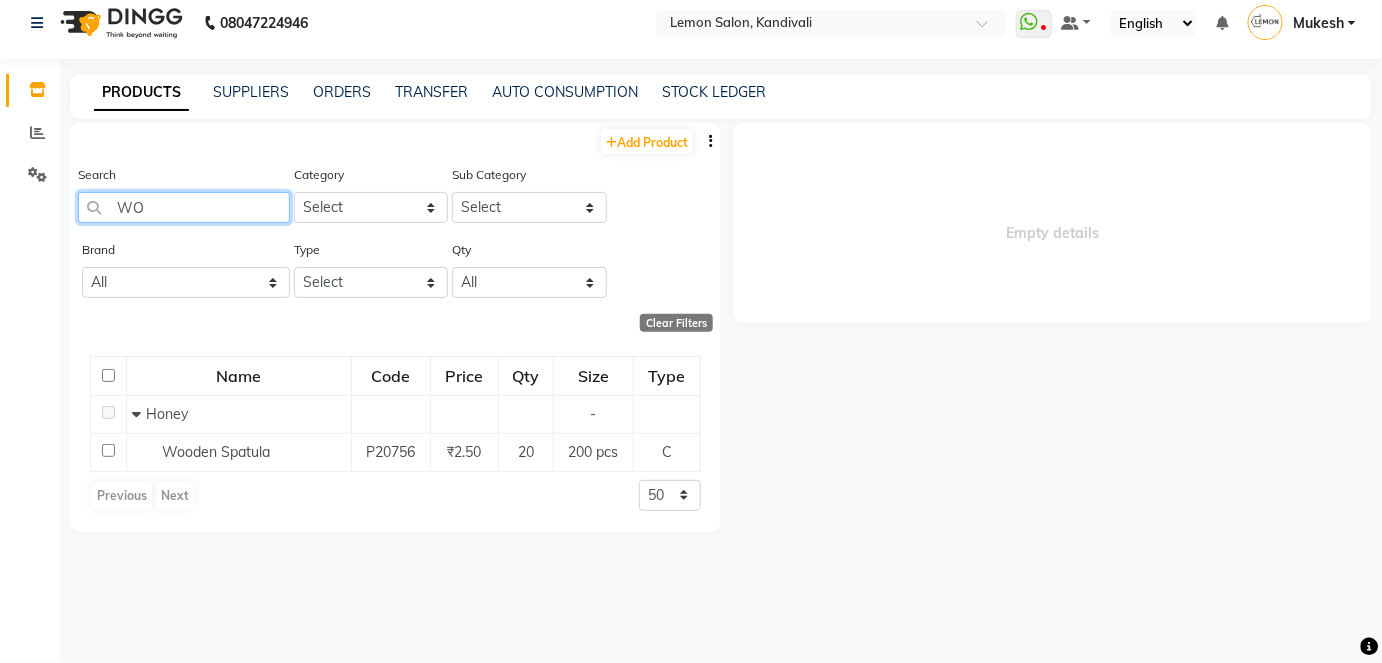type on "W" 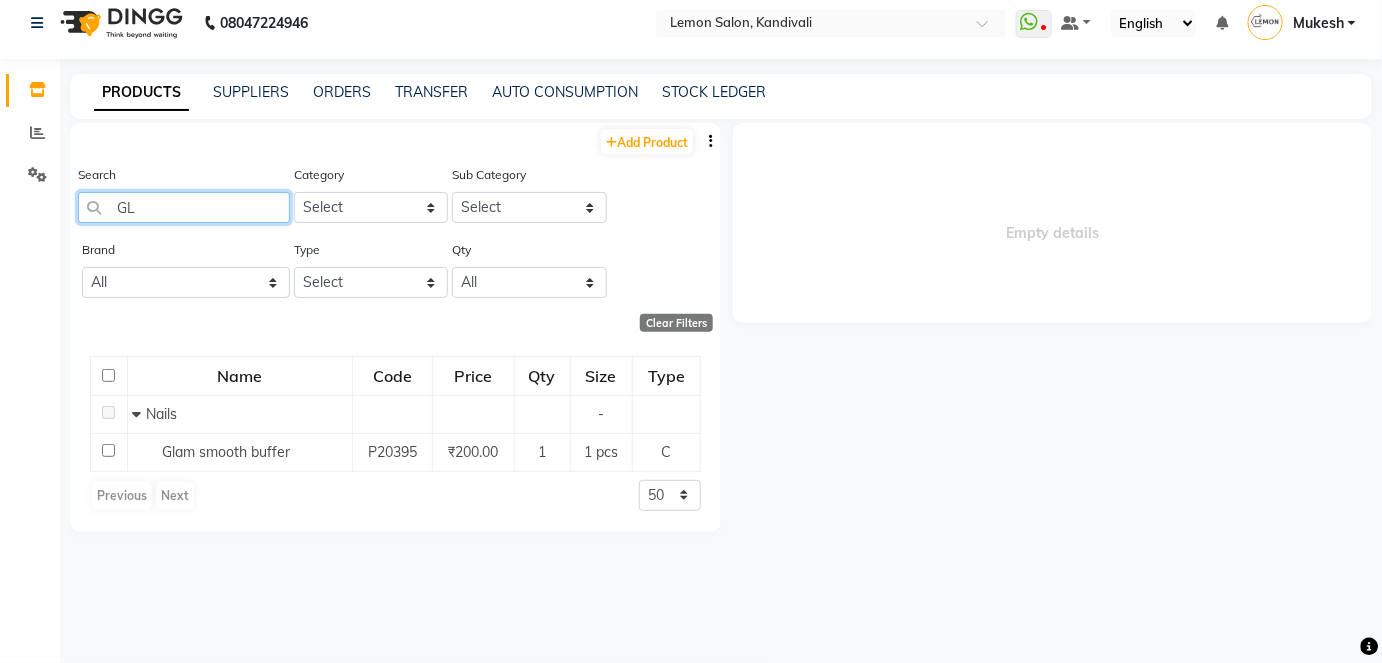 type on "G" 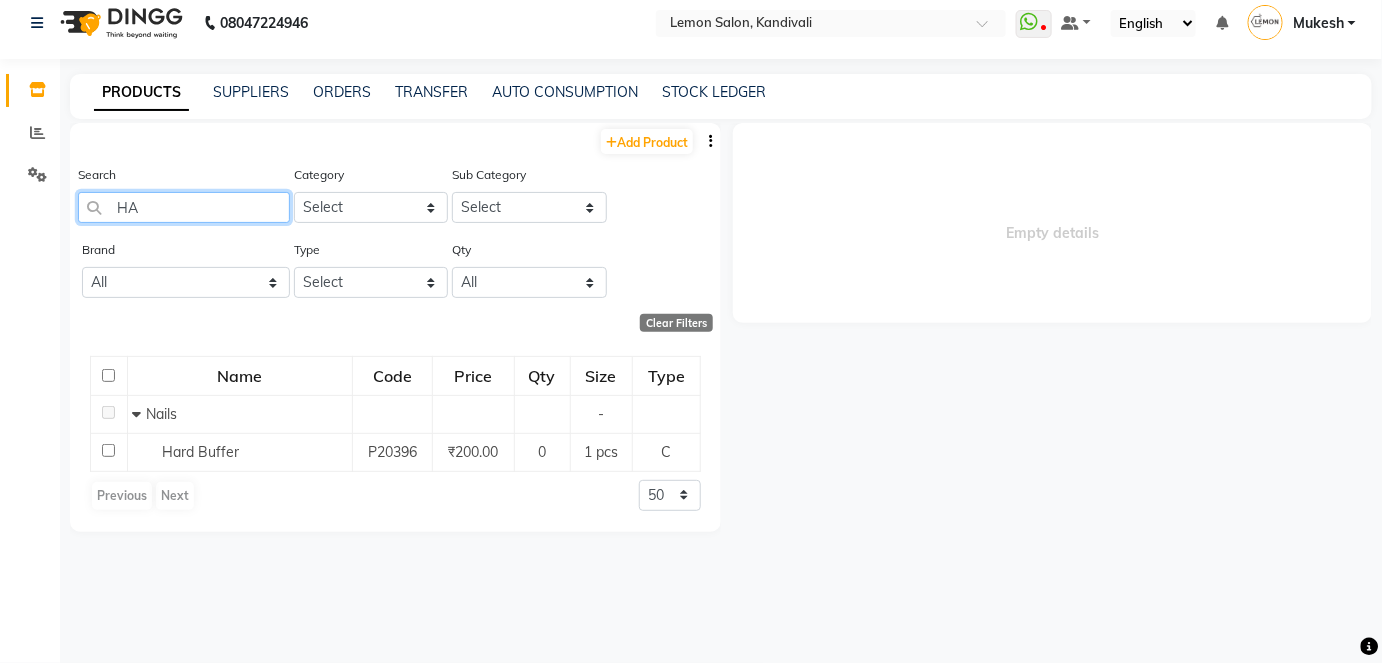 type on "H" 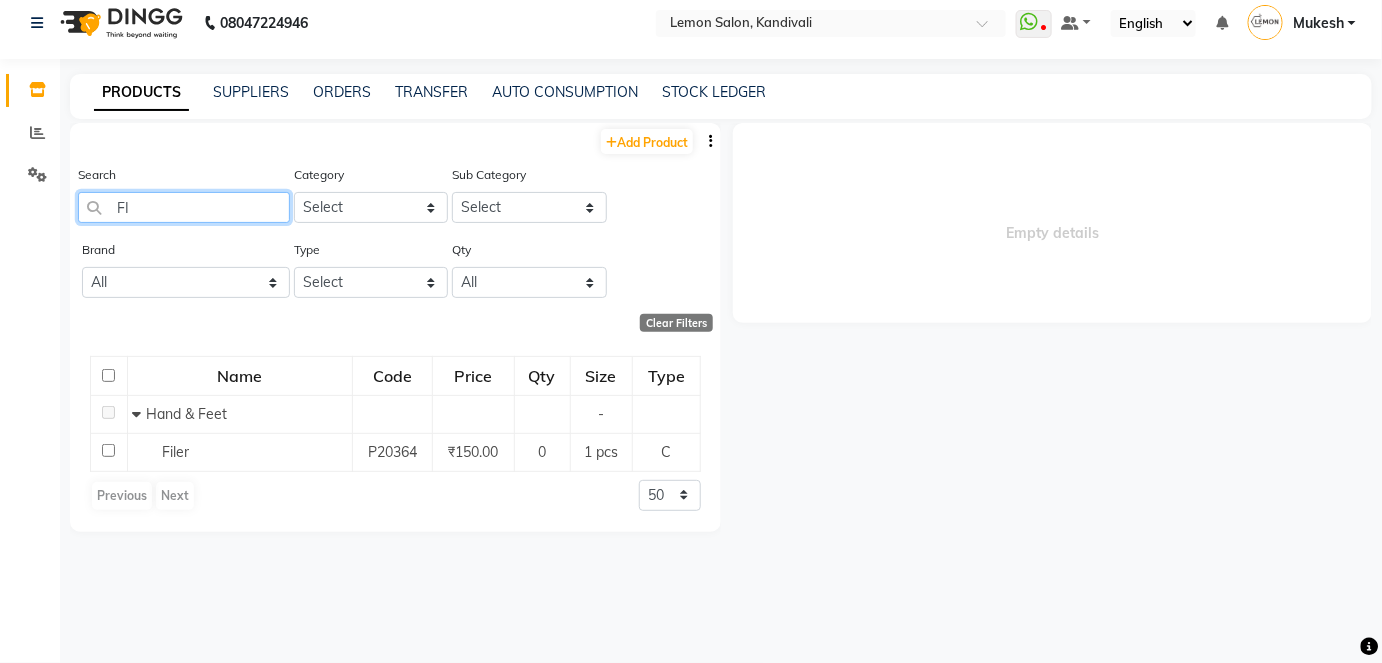 type on "F" 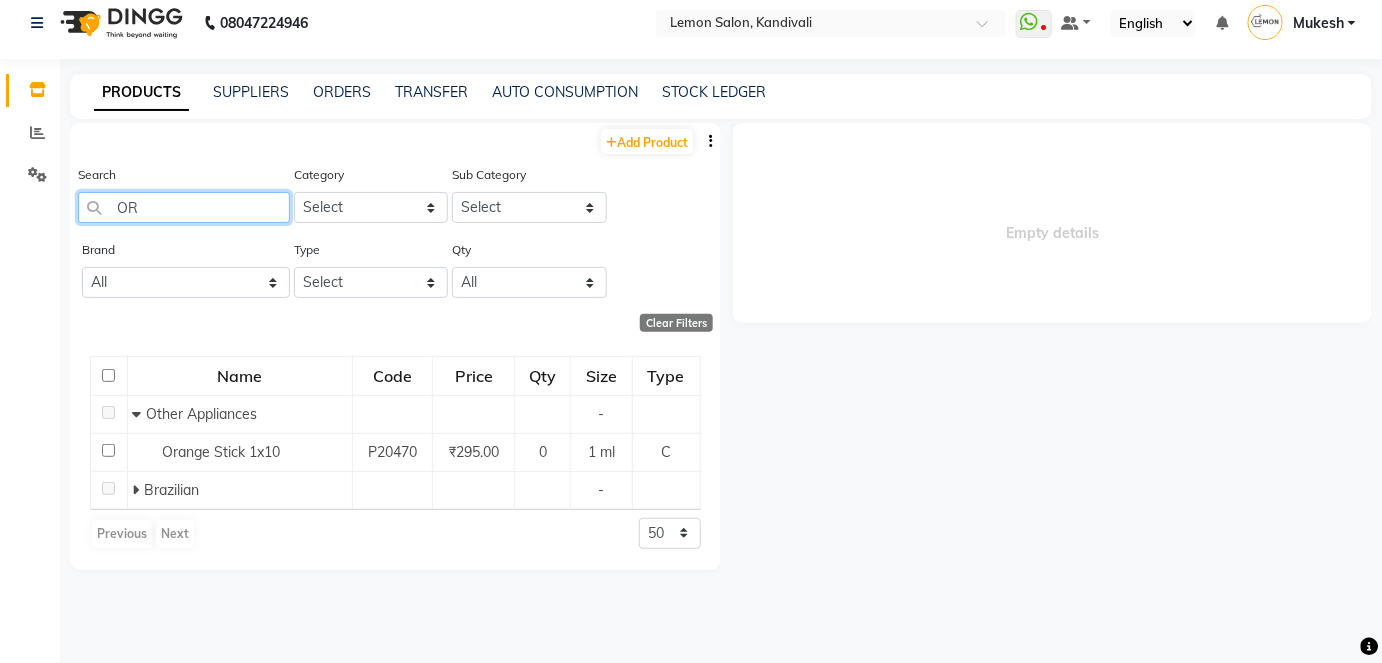 type on "O" 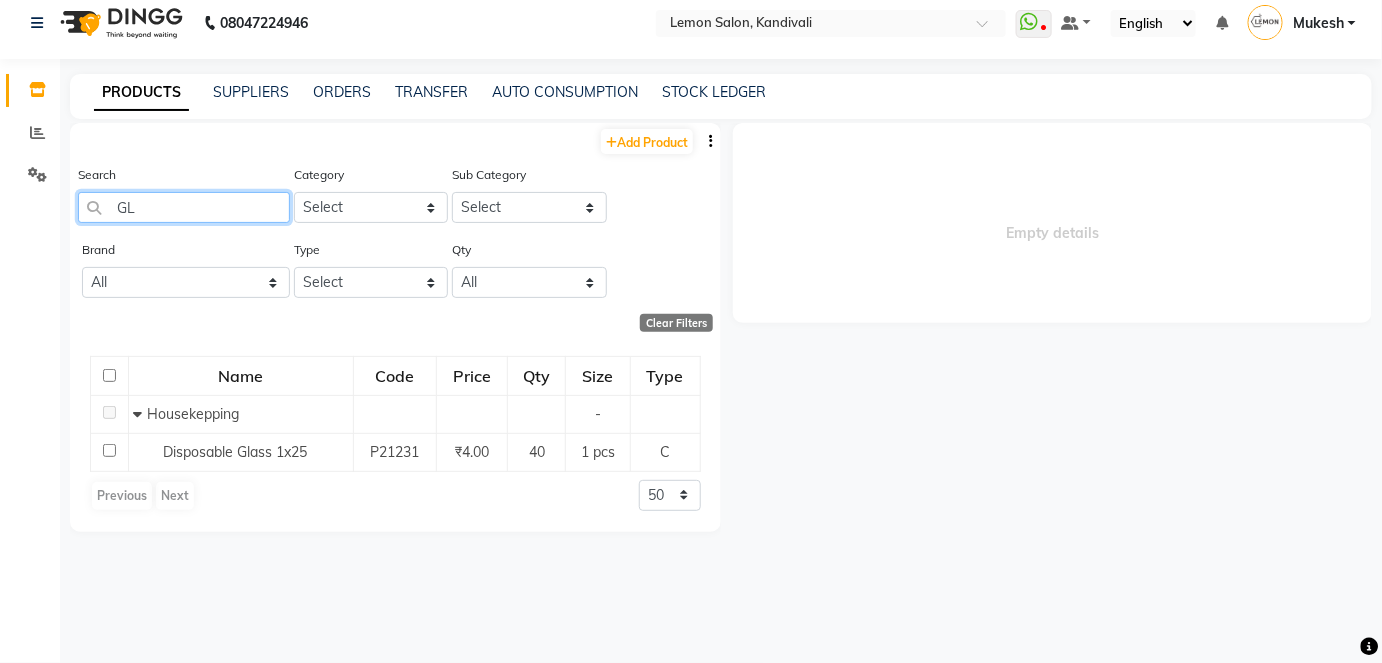 type on "G" 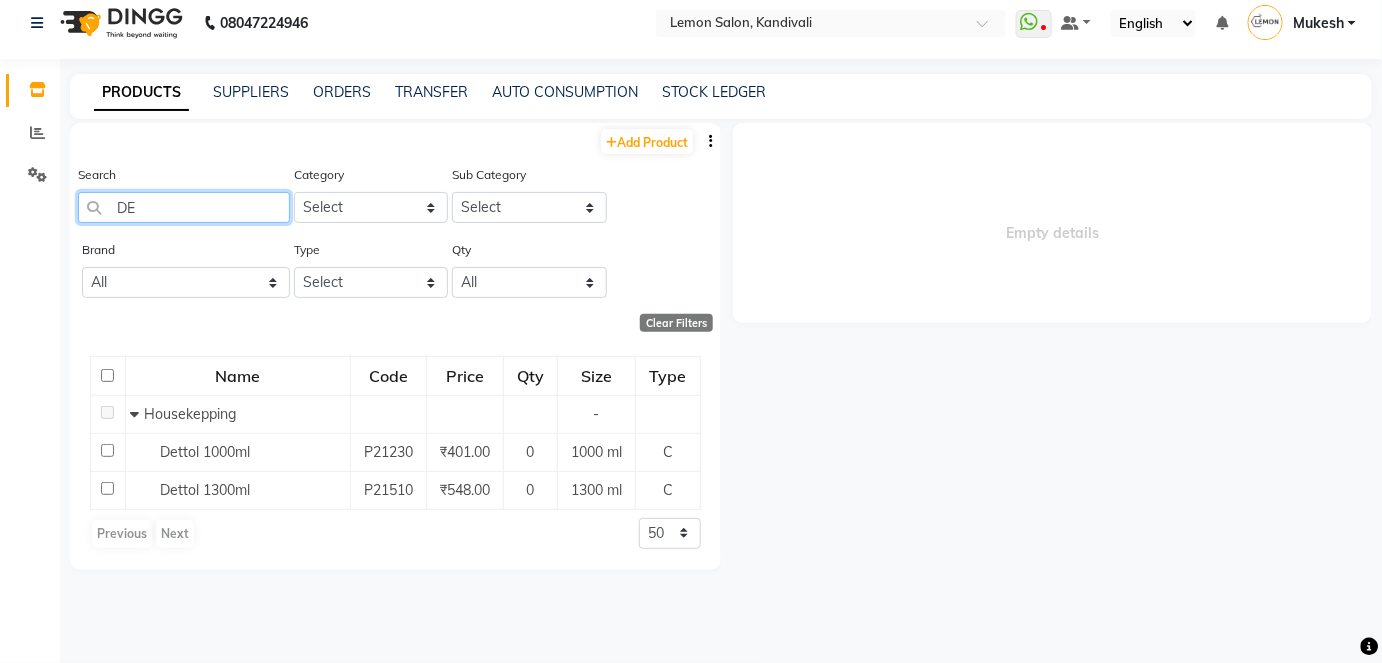 type on "D" 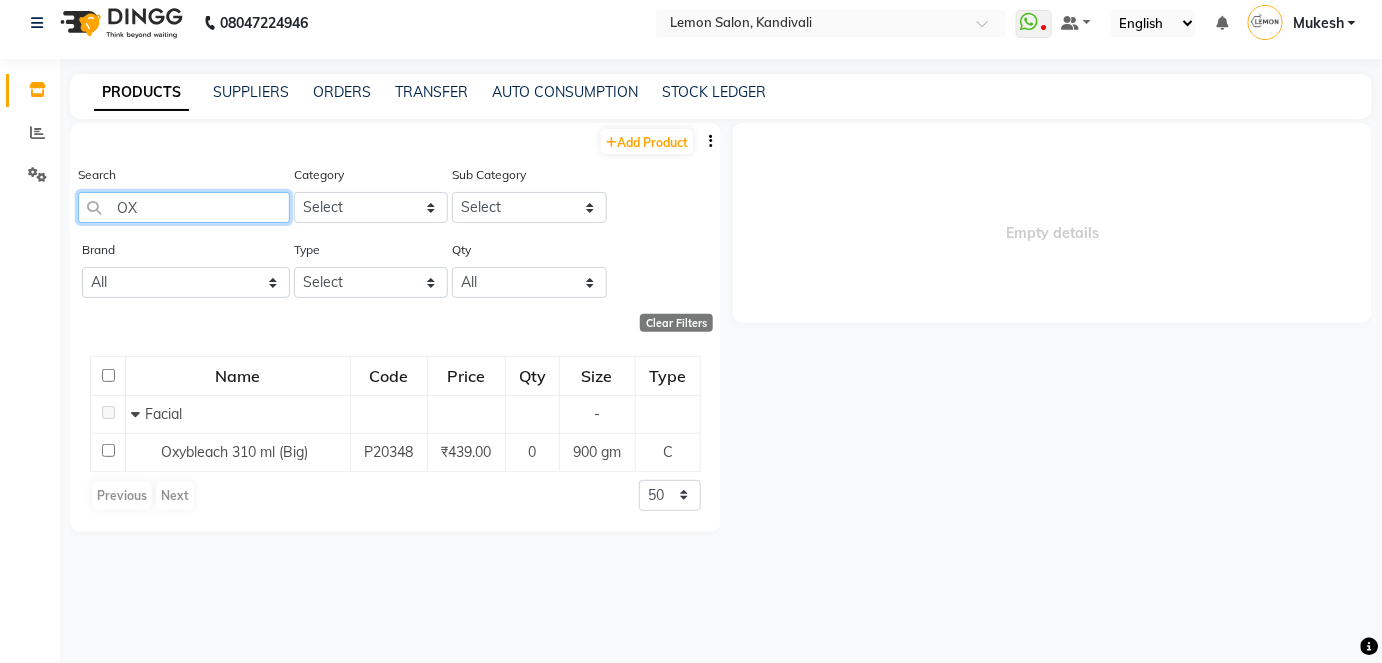 type on "O" 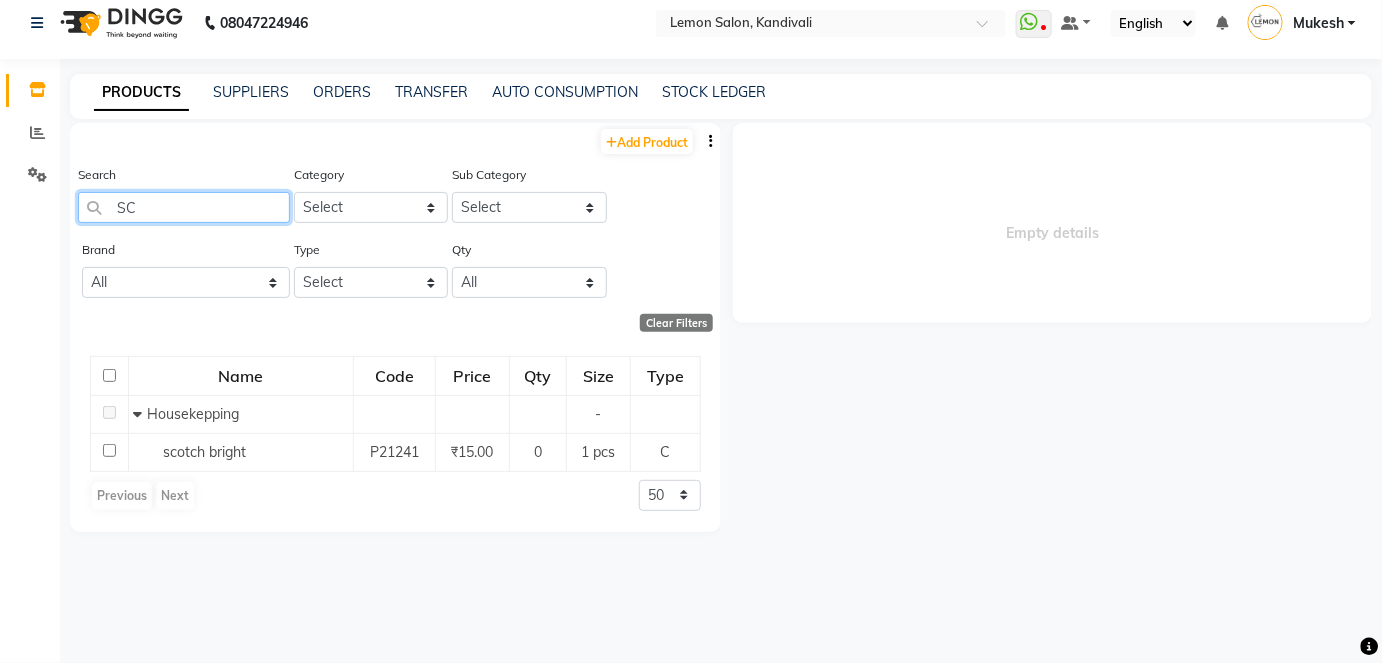 type on "S" 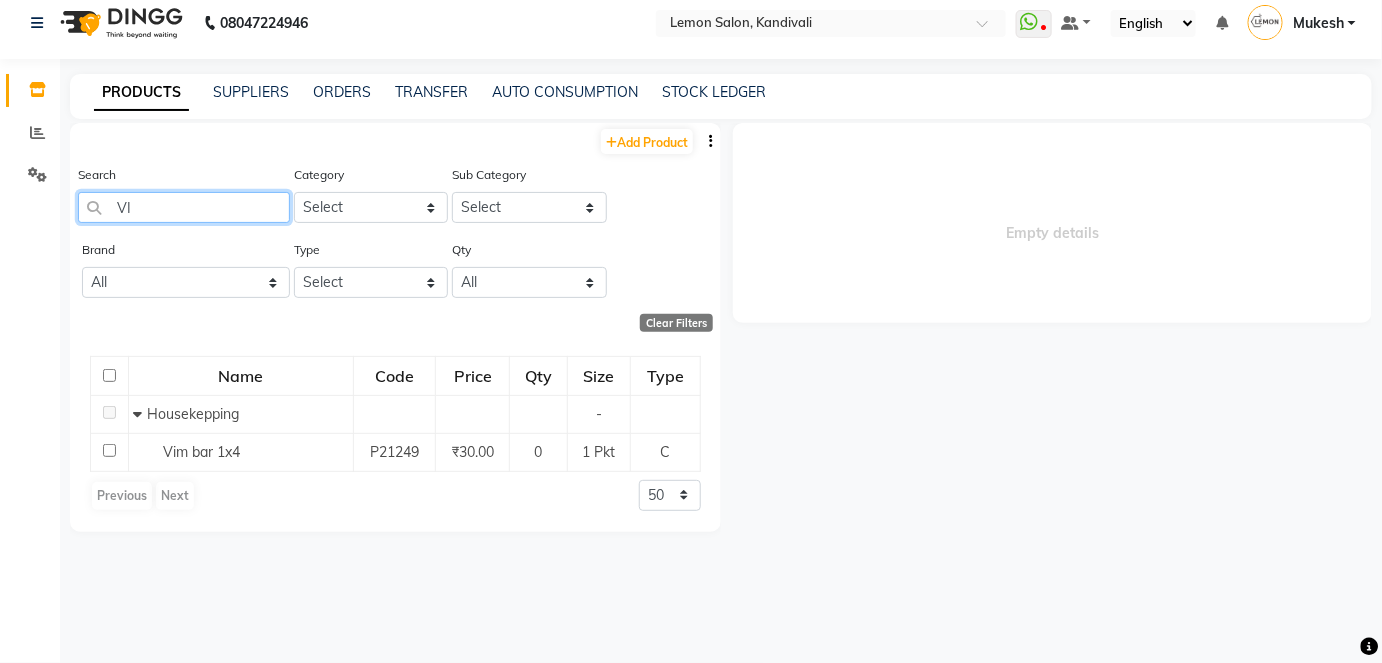 type on "V" 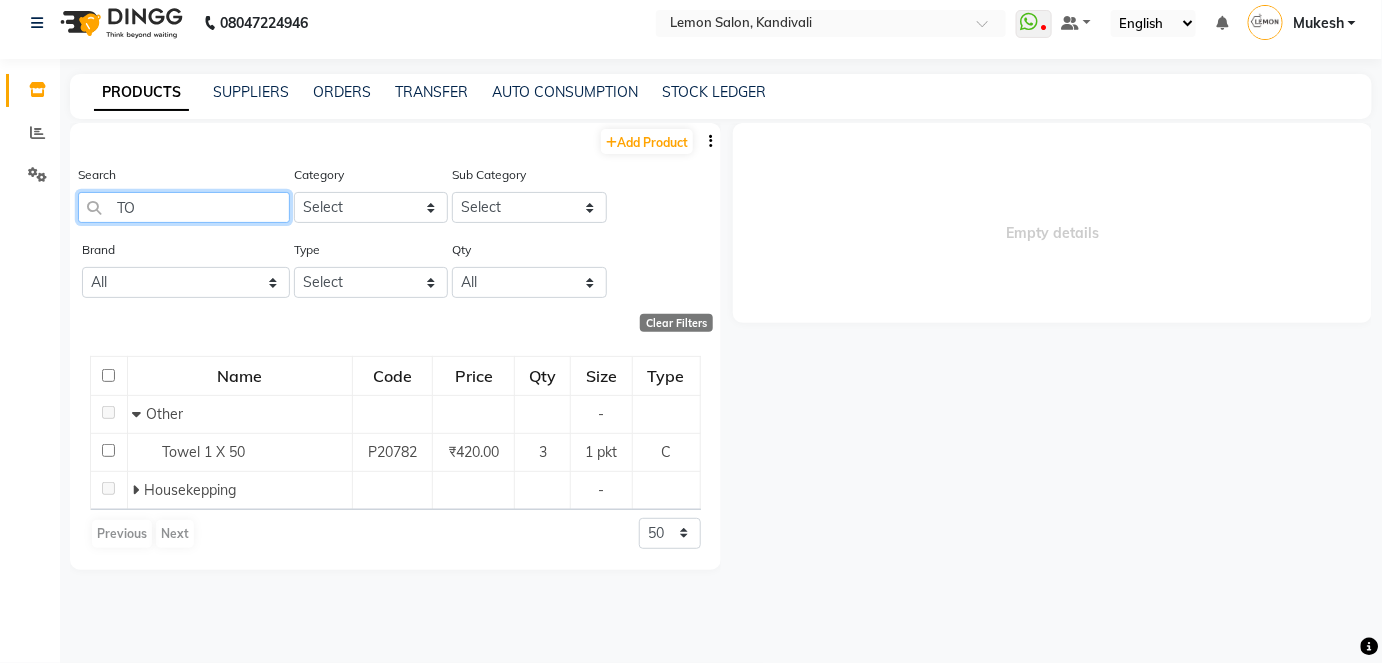 type on "T" 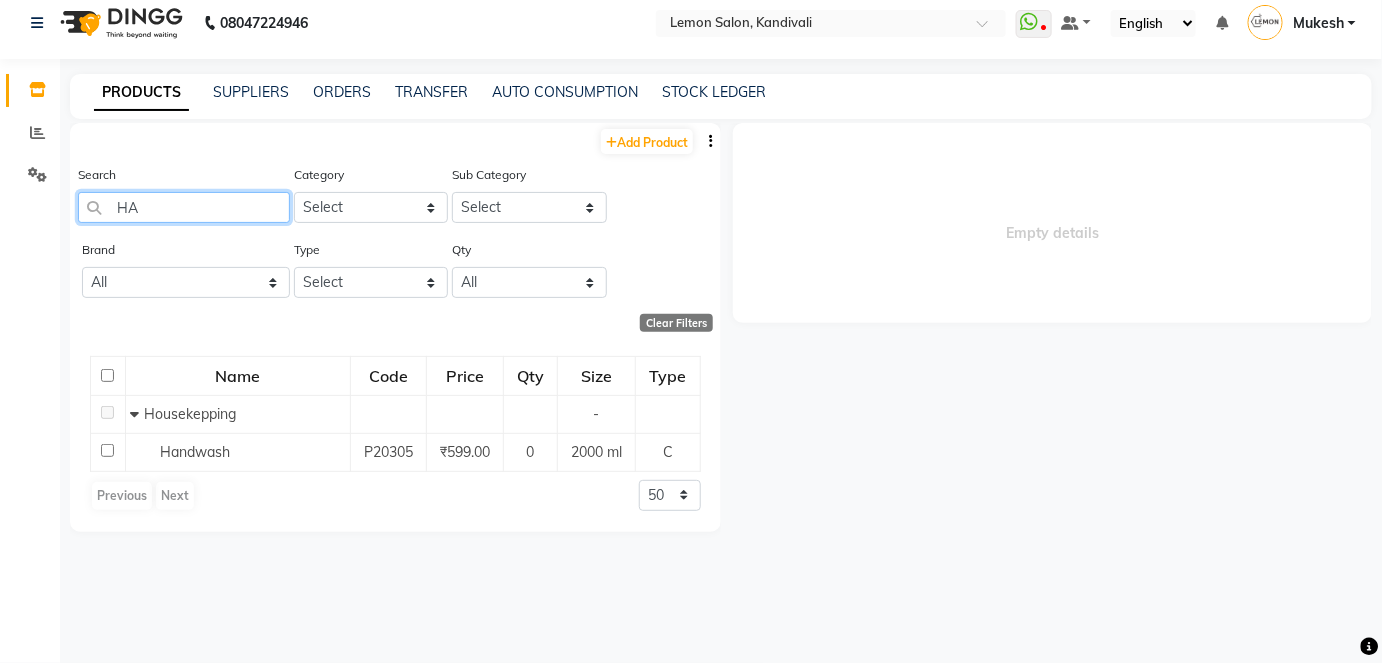 type on "H" 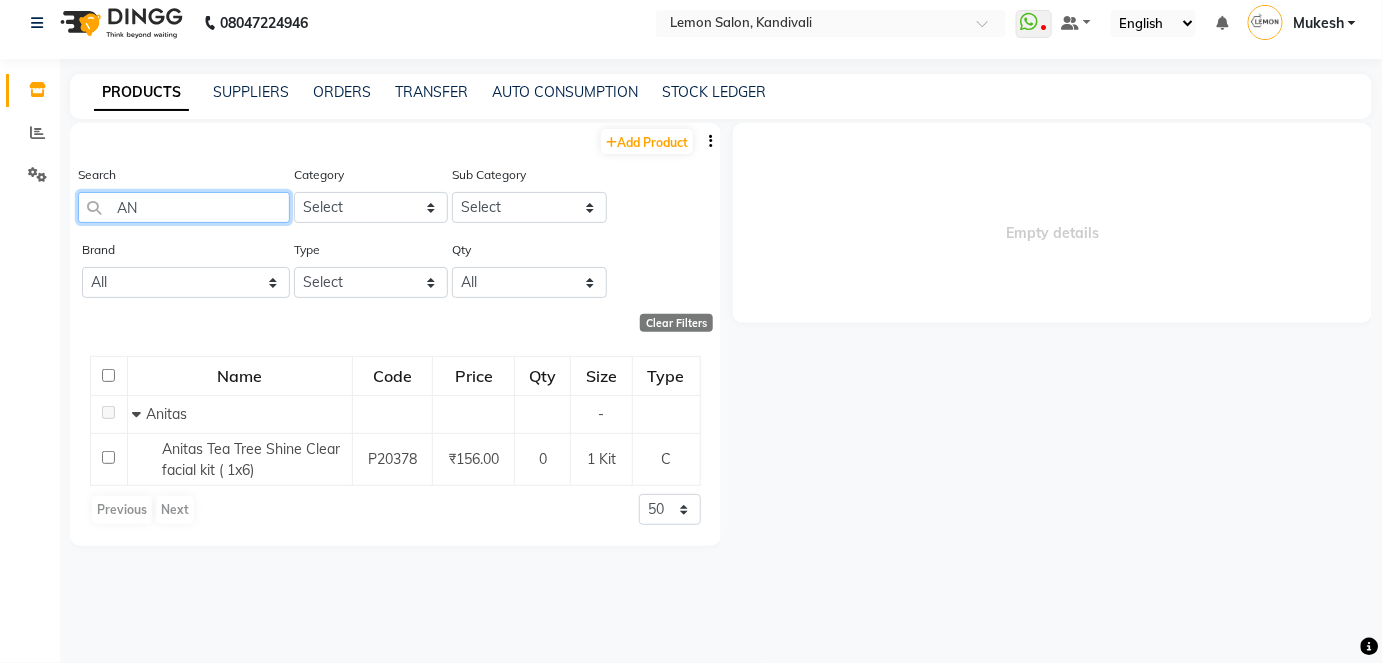 type on "A" 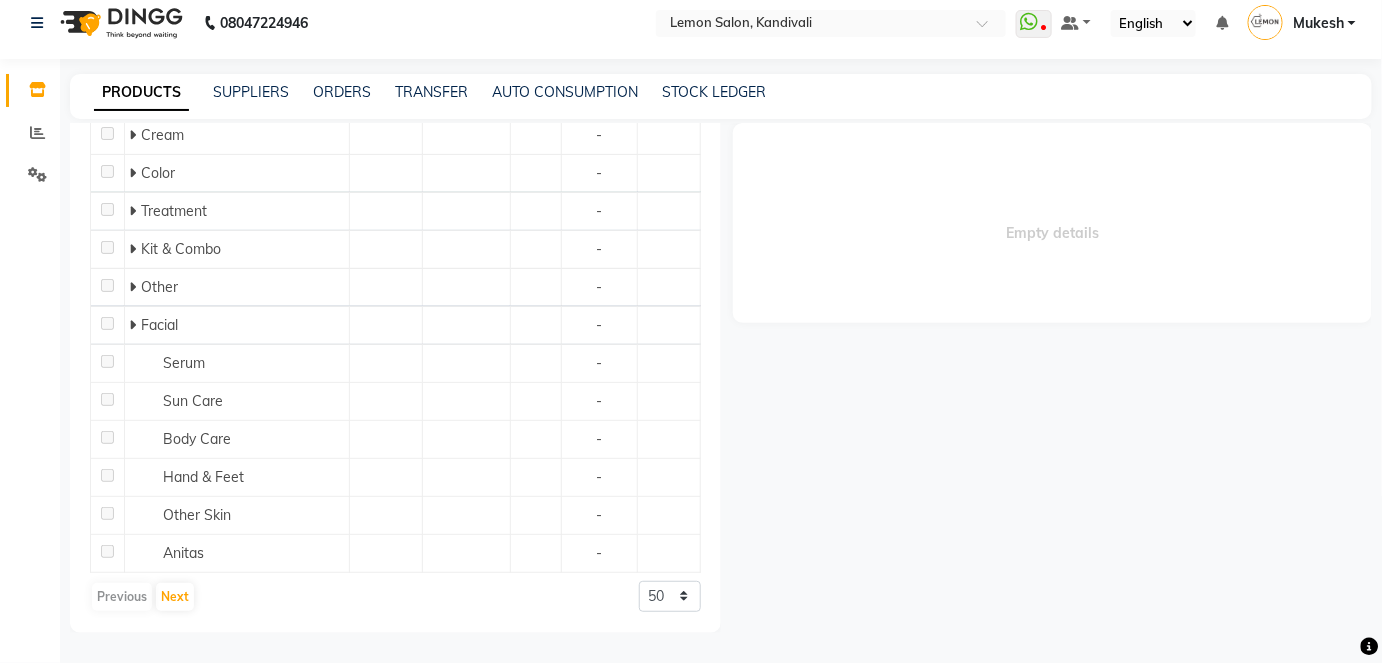 scroll, scrollTop: 0, scrollLeft: 0, axis: both 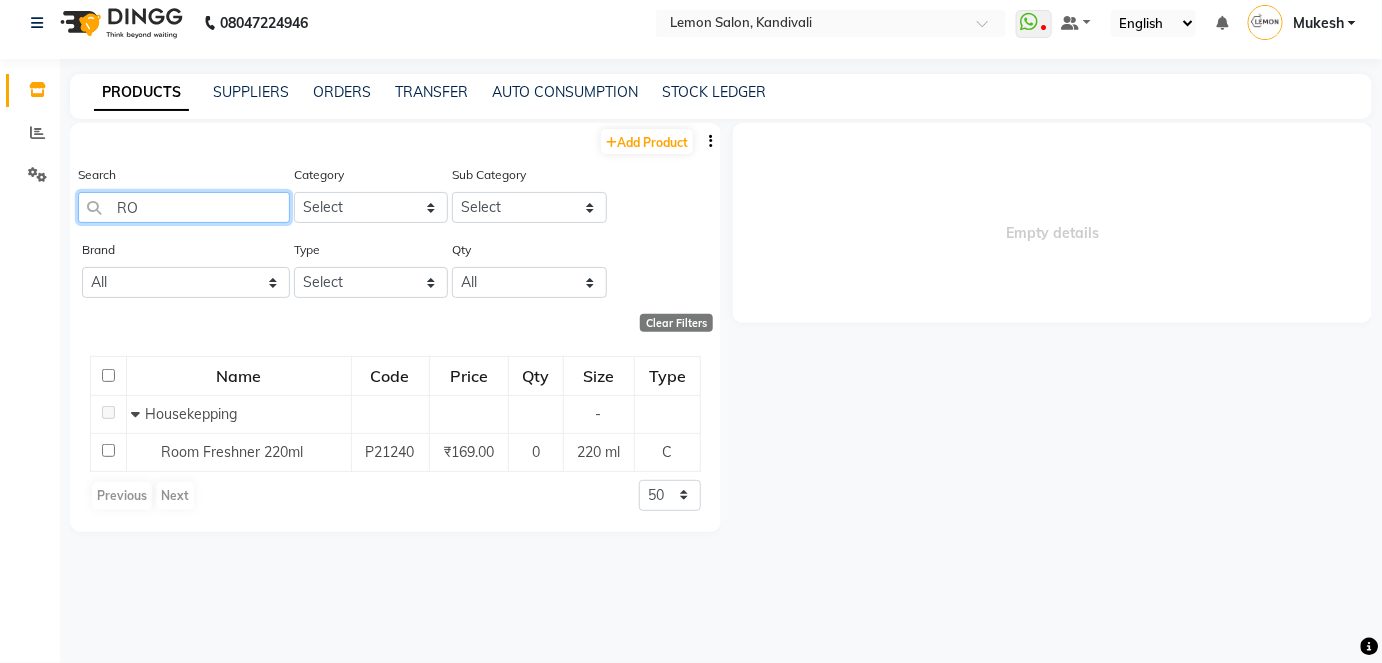 type on "R" 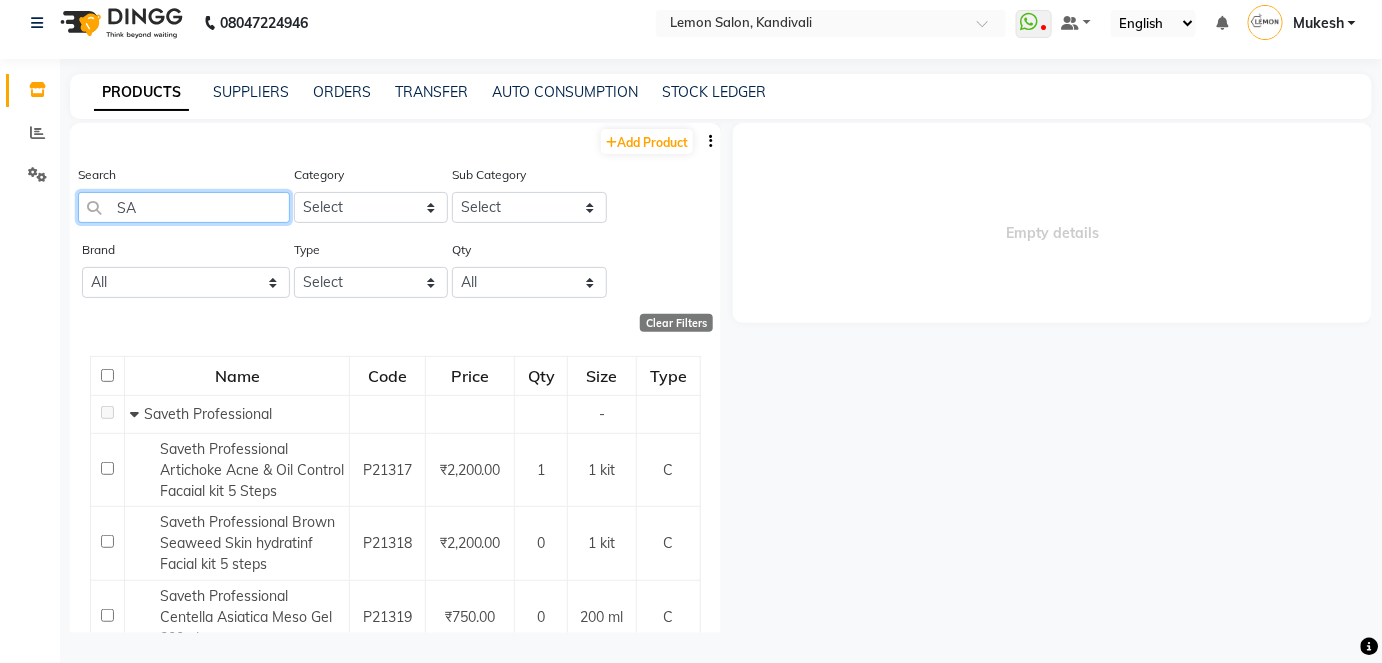 type on "S" 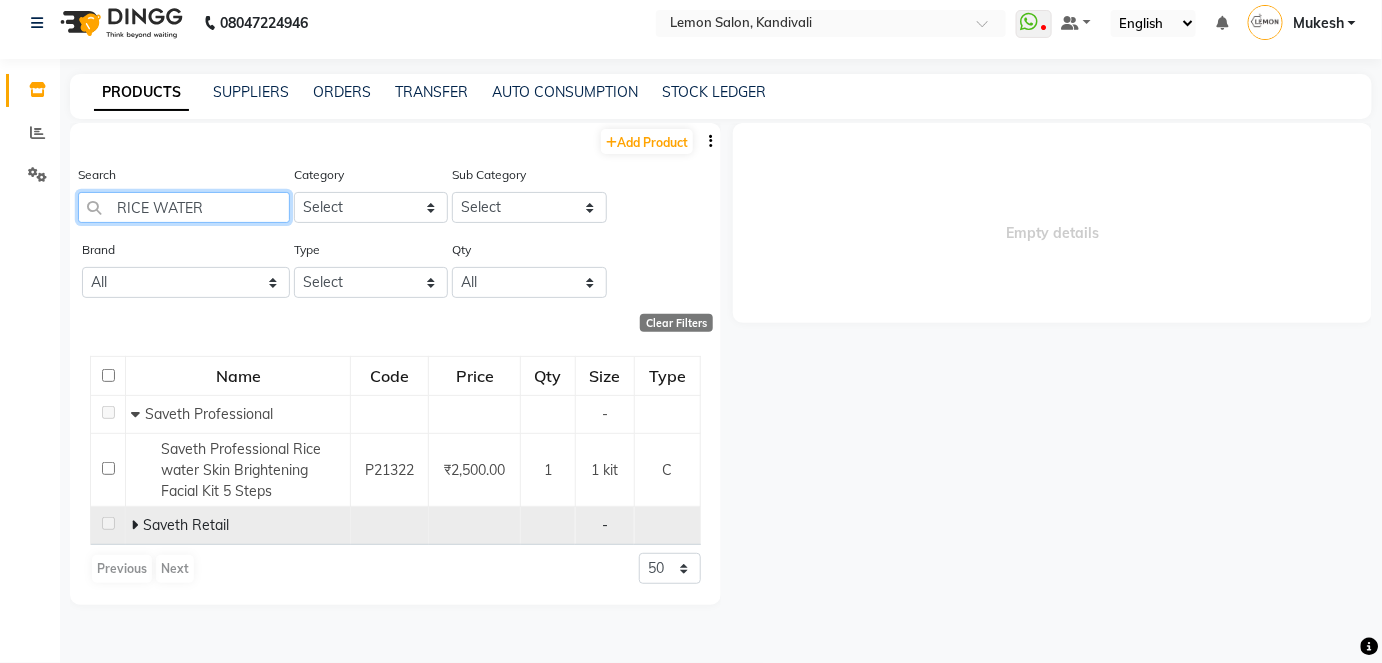 type on "RICE WATER" 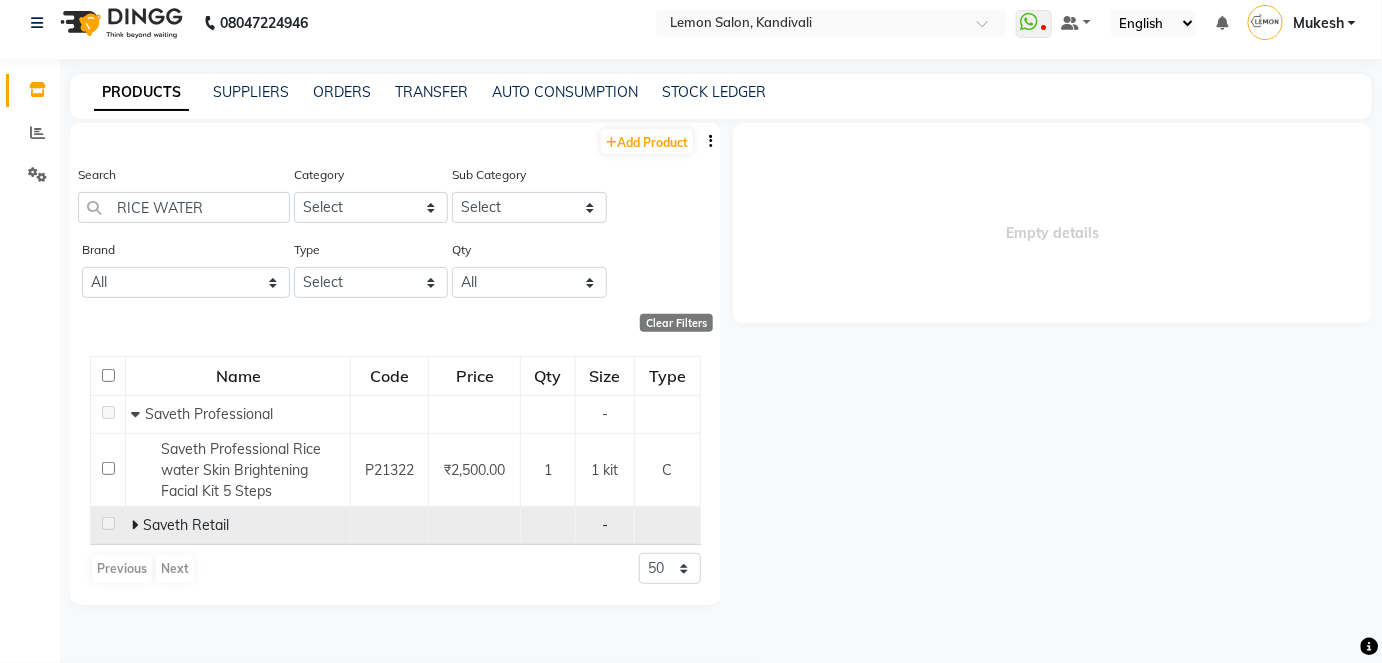 click 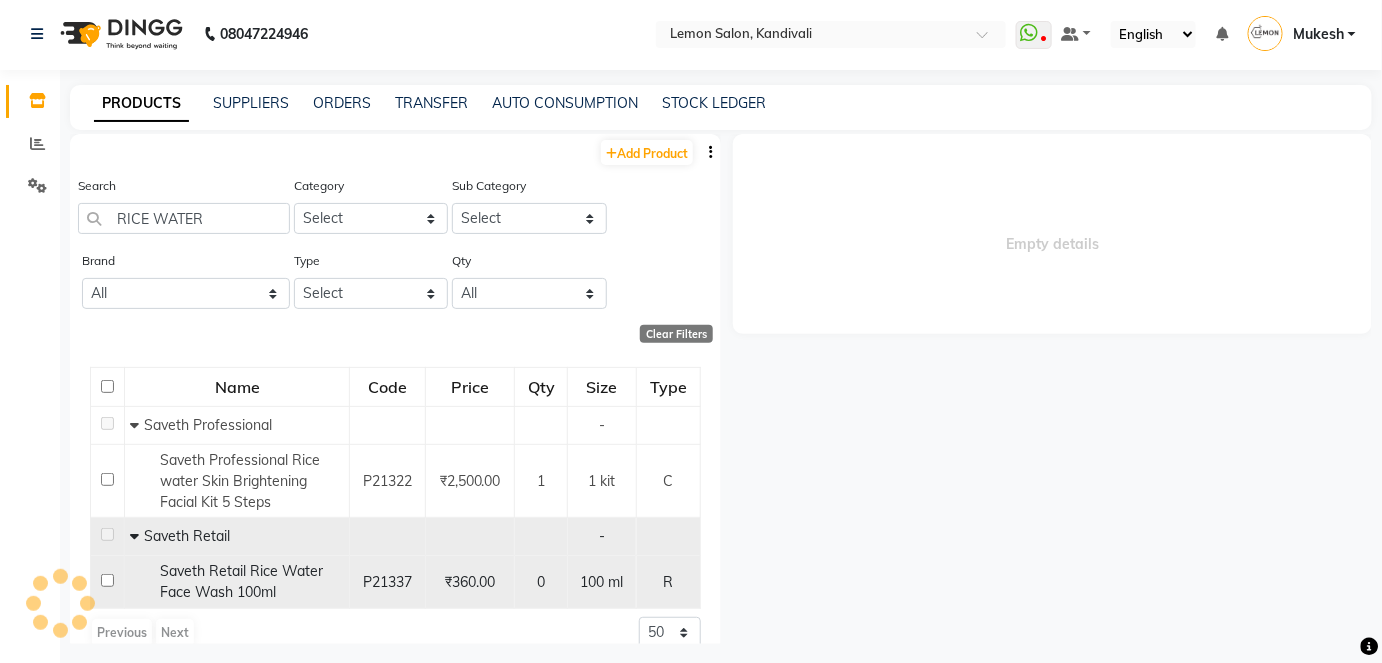 scroll, scrollTop: 0, scrollLeft: 0, axis: both 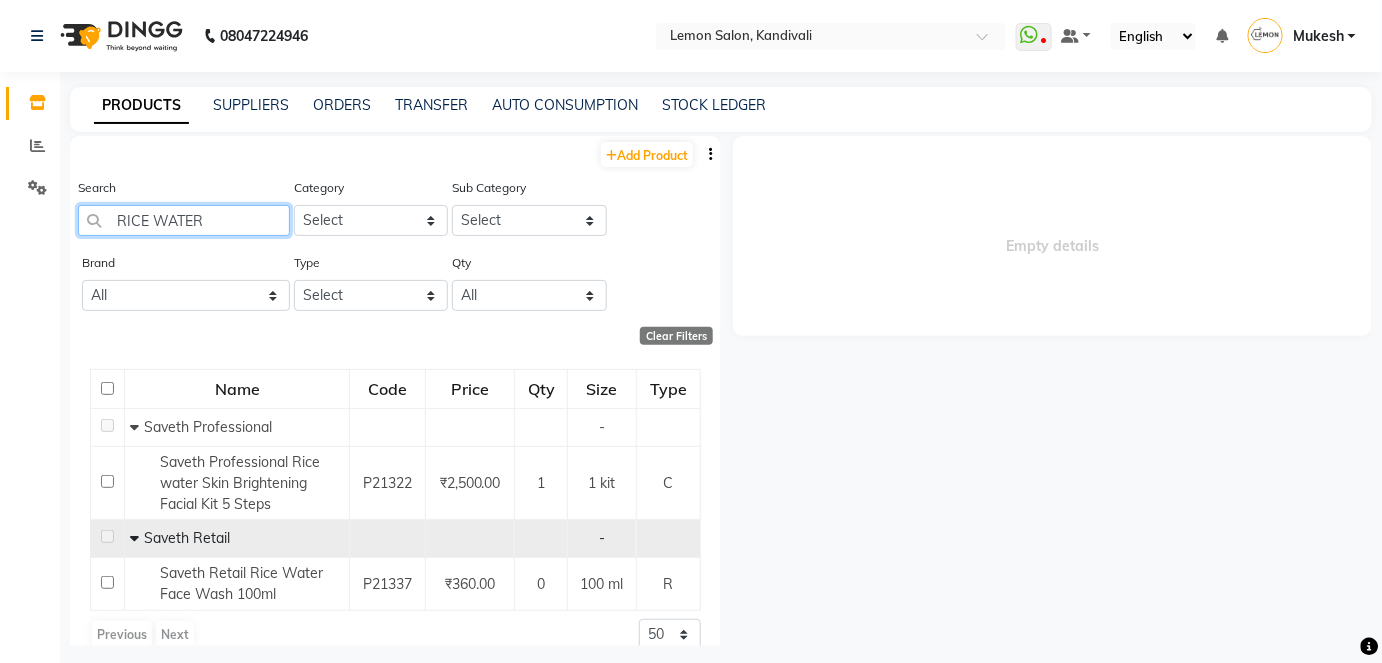 drag, startPoint x: 202, startPoint y: 216, endPoint x: 125, endPoint y: 230, distance: 78.26238 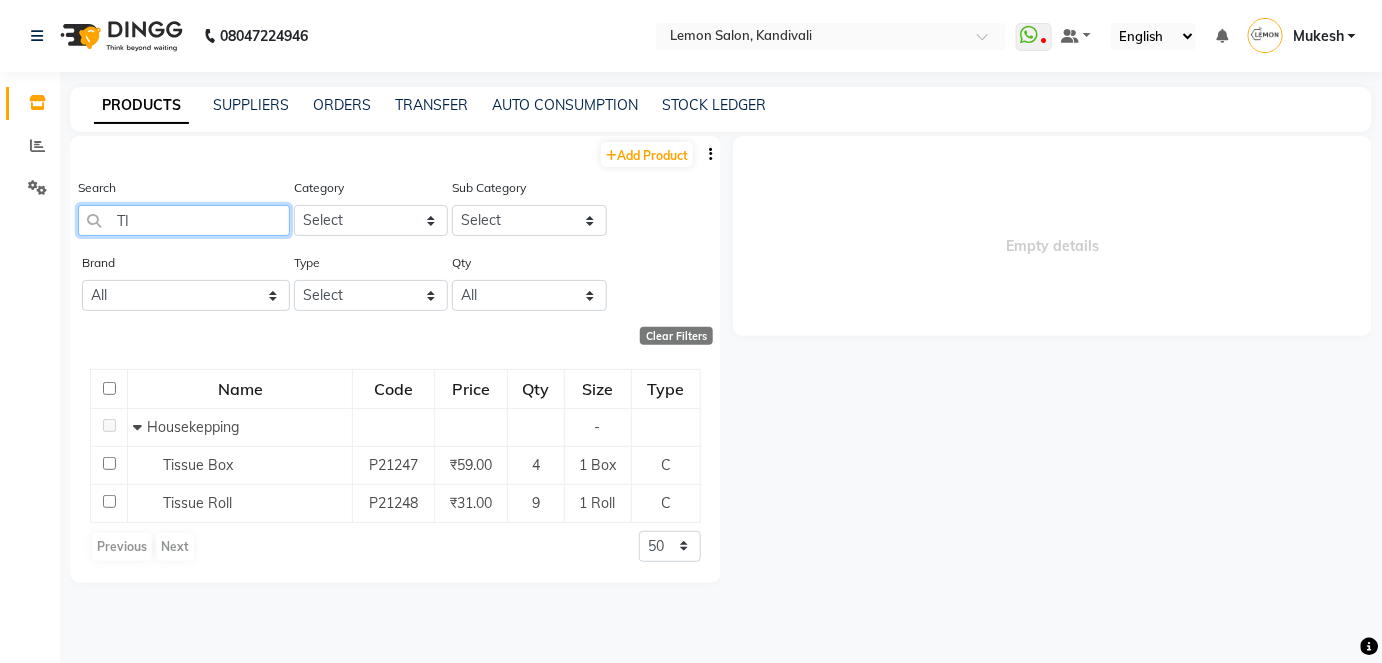 type on "T" 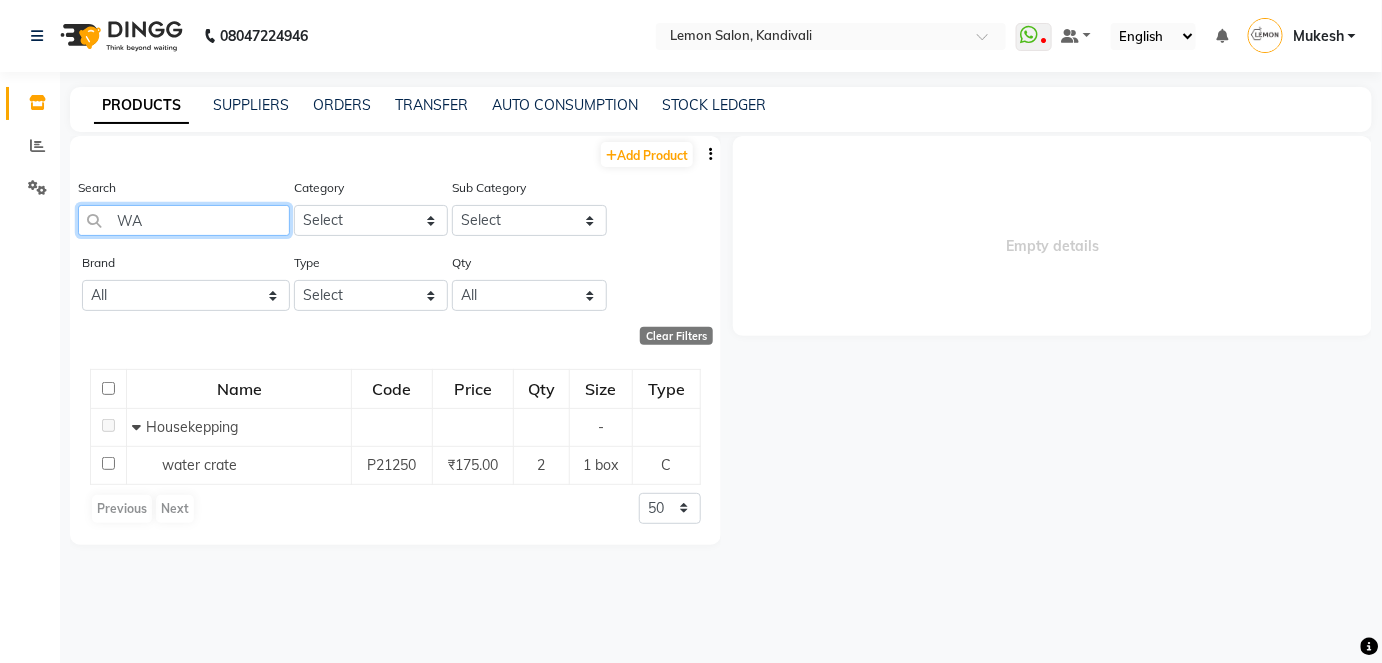 type on "W" 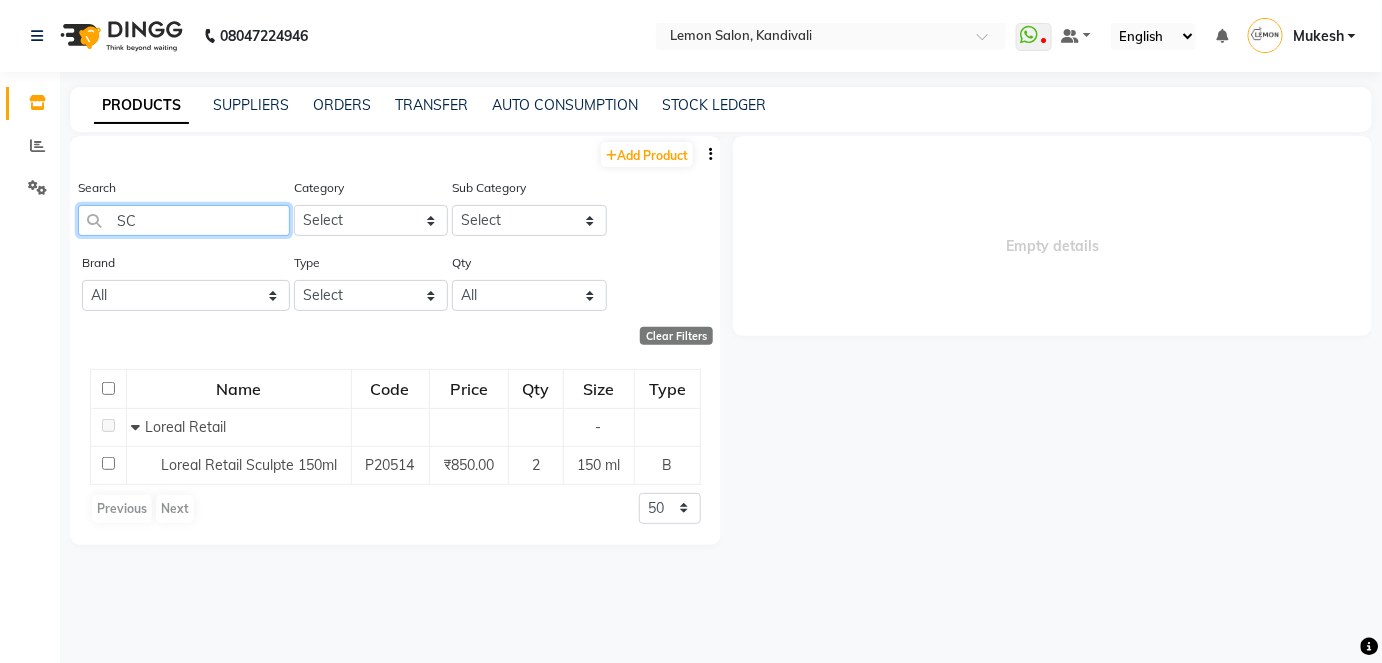type on "S" 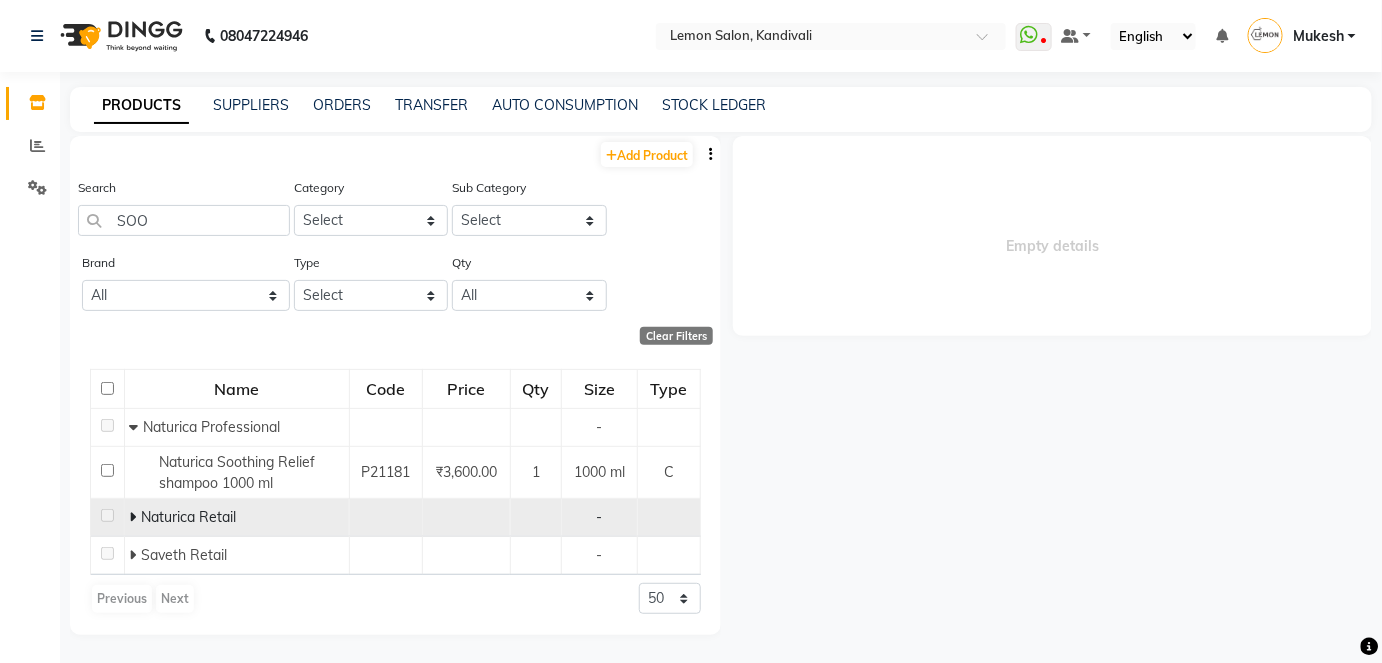 click 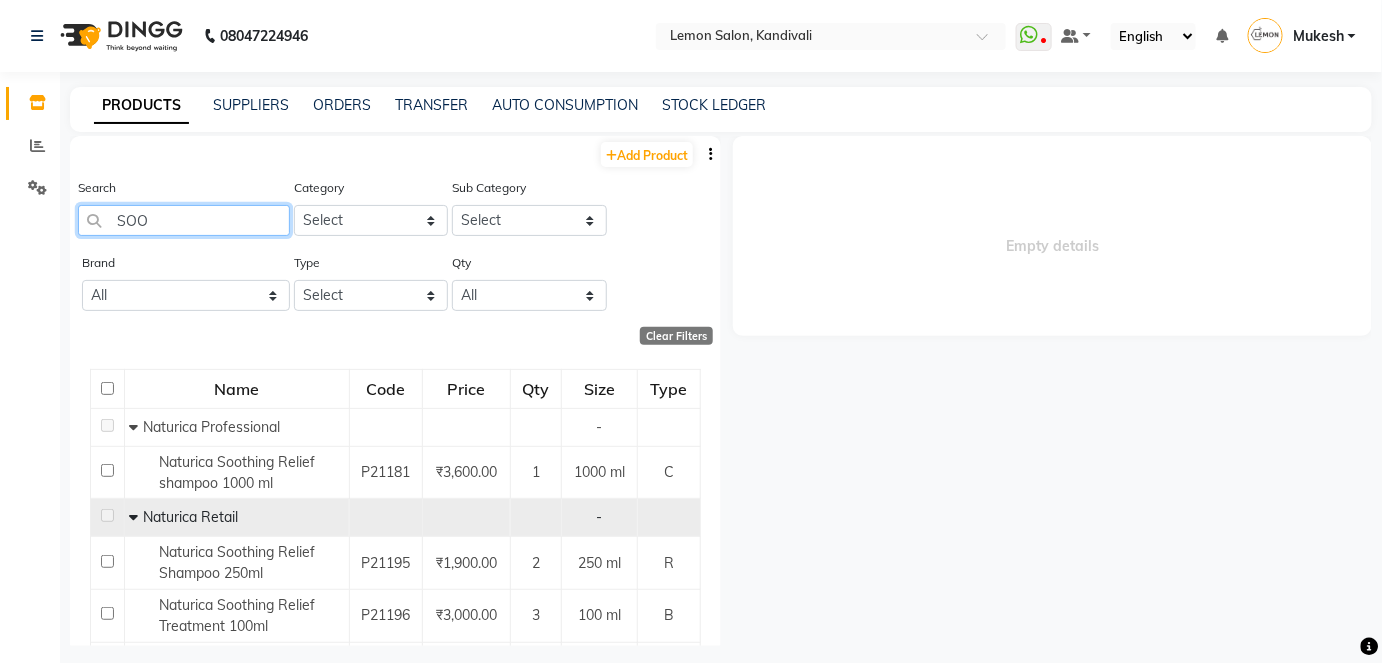 click on "SOO" 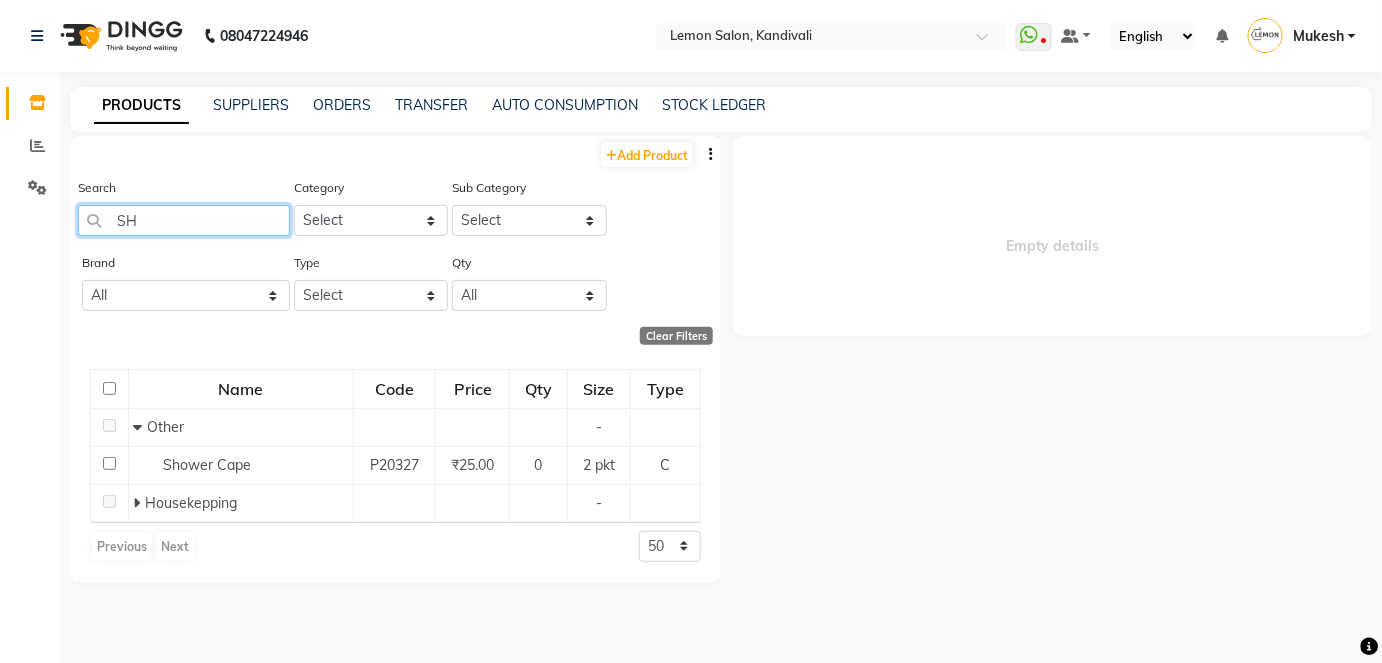 type on "S" 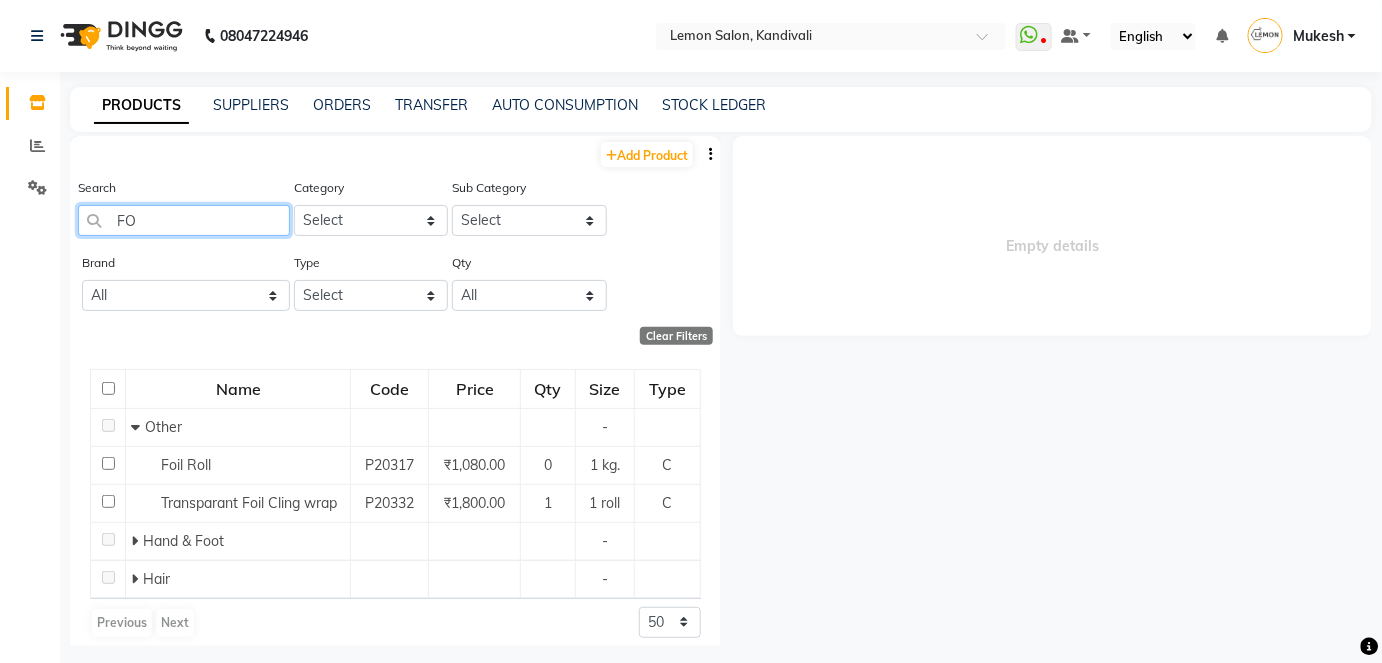 type on "F" 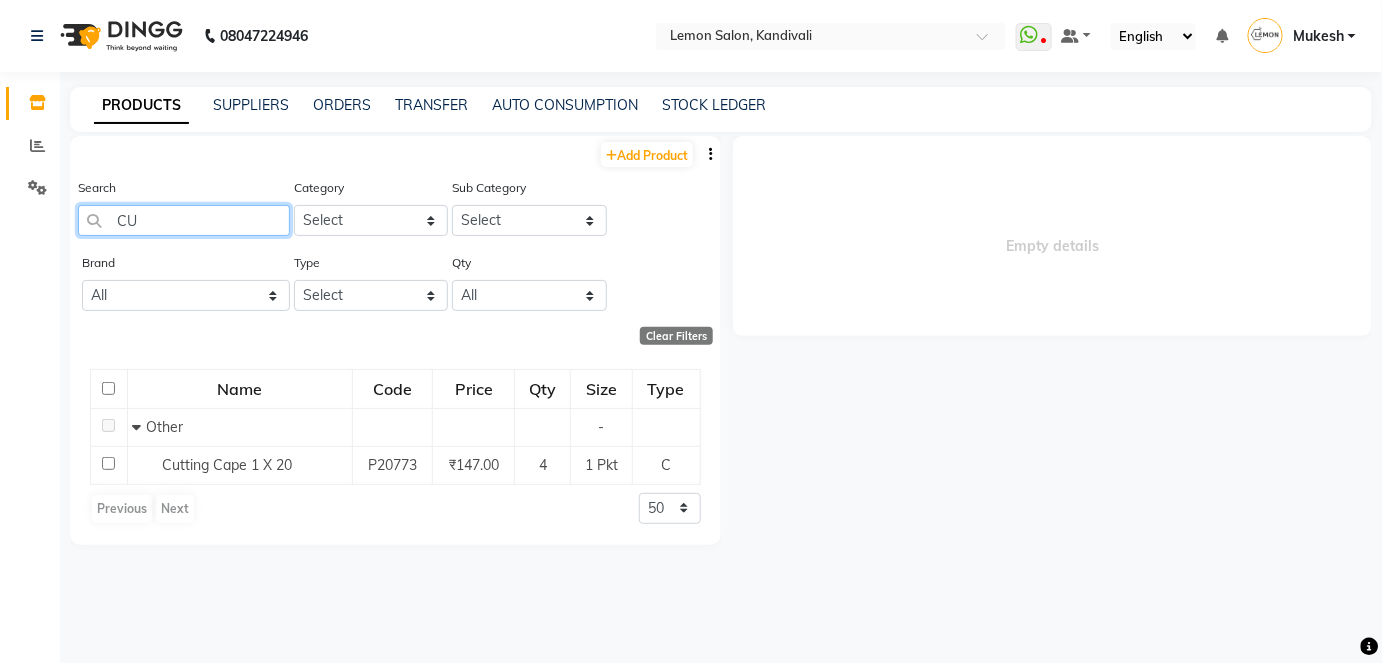 type on "C" 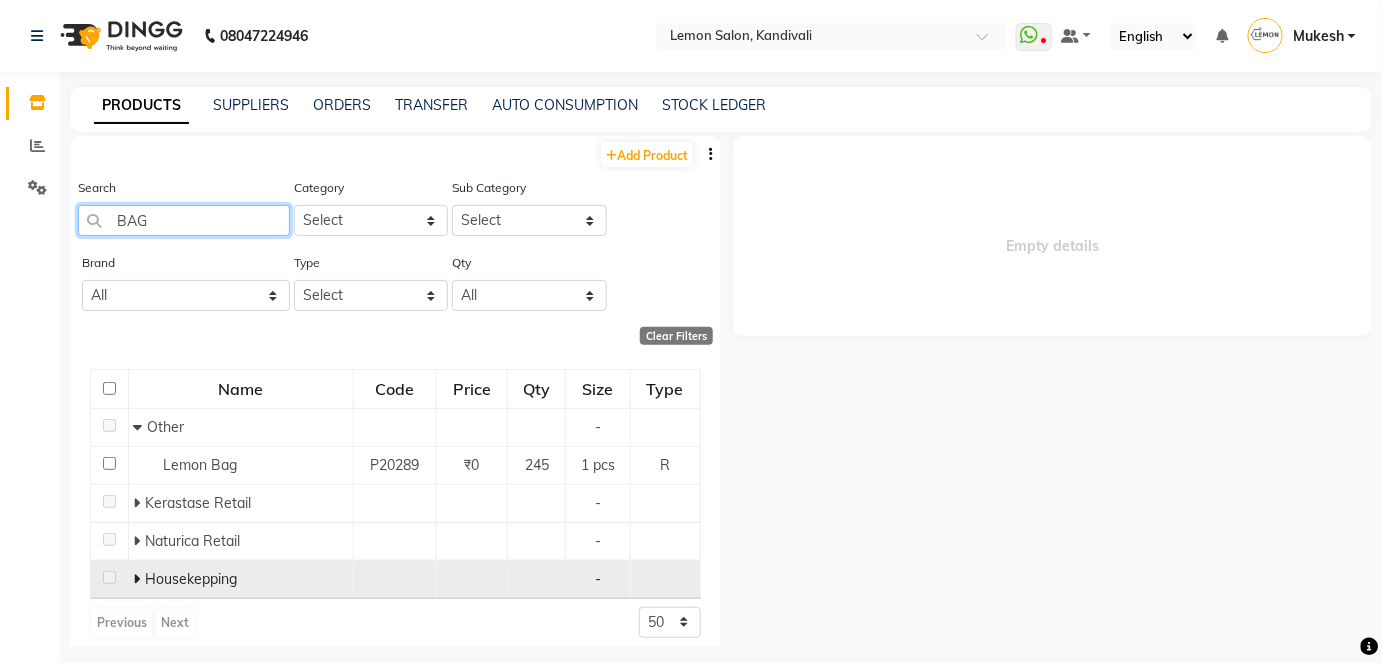 type on "BAG" 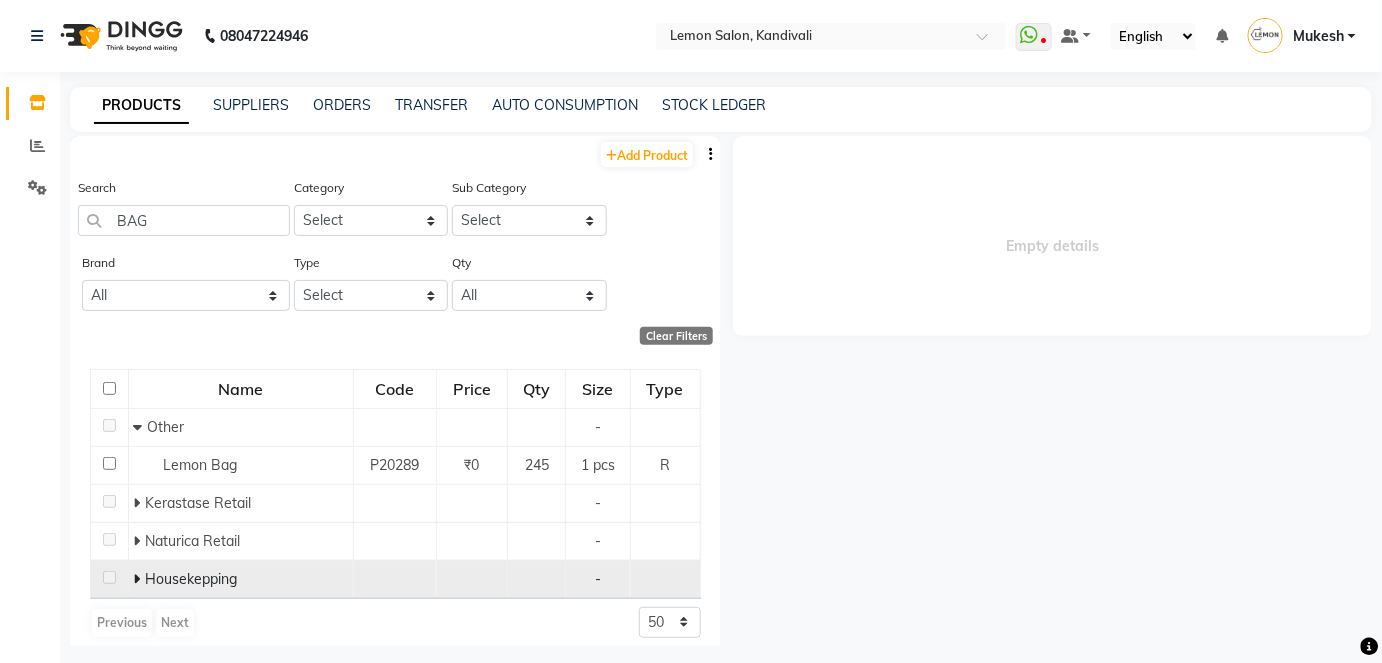 click 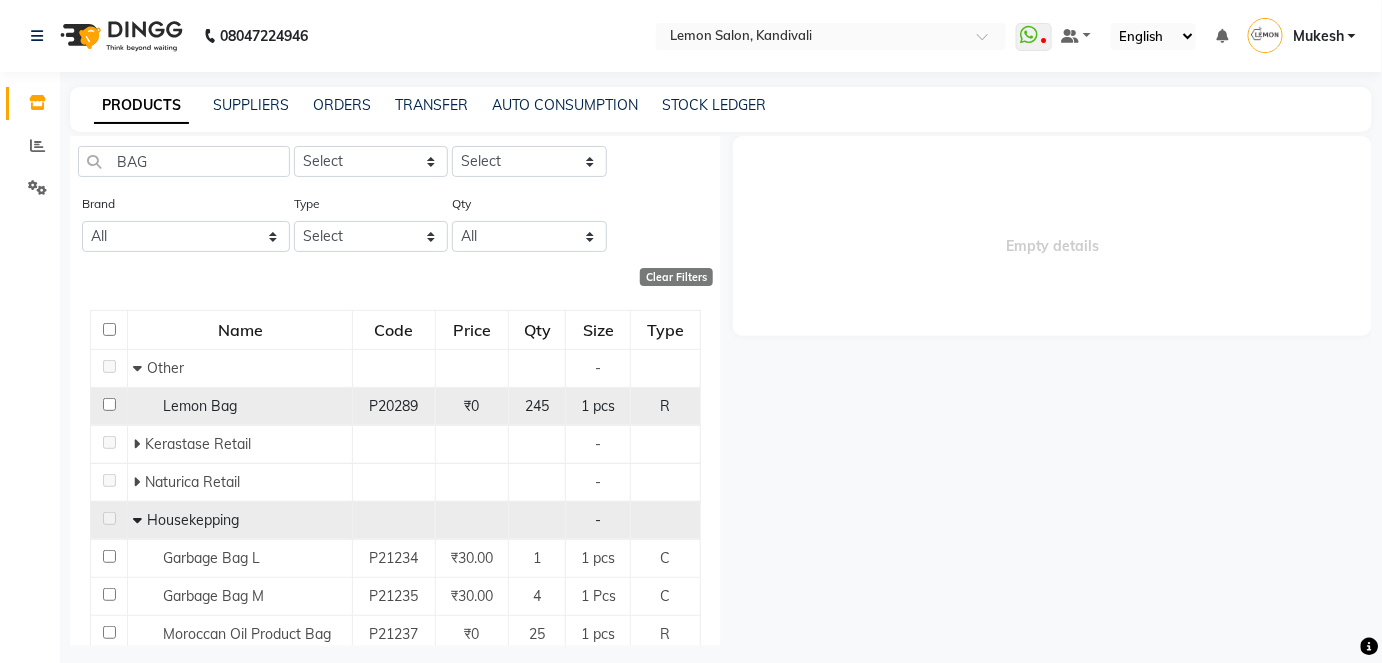 scroll, scrollTop: 0, scrollLeft: 0, axis: both 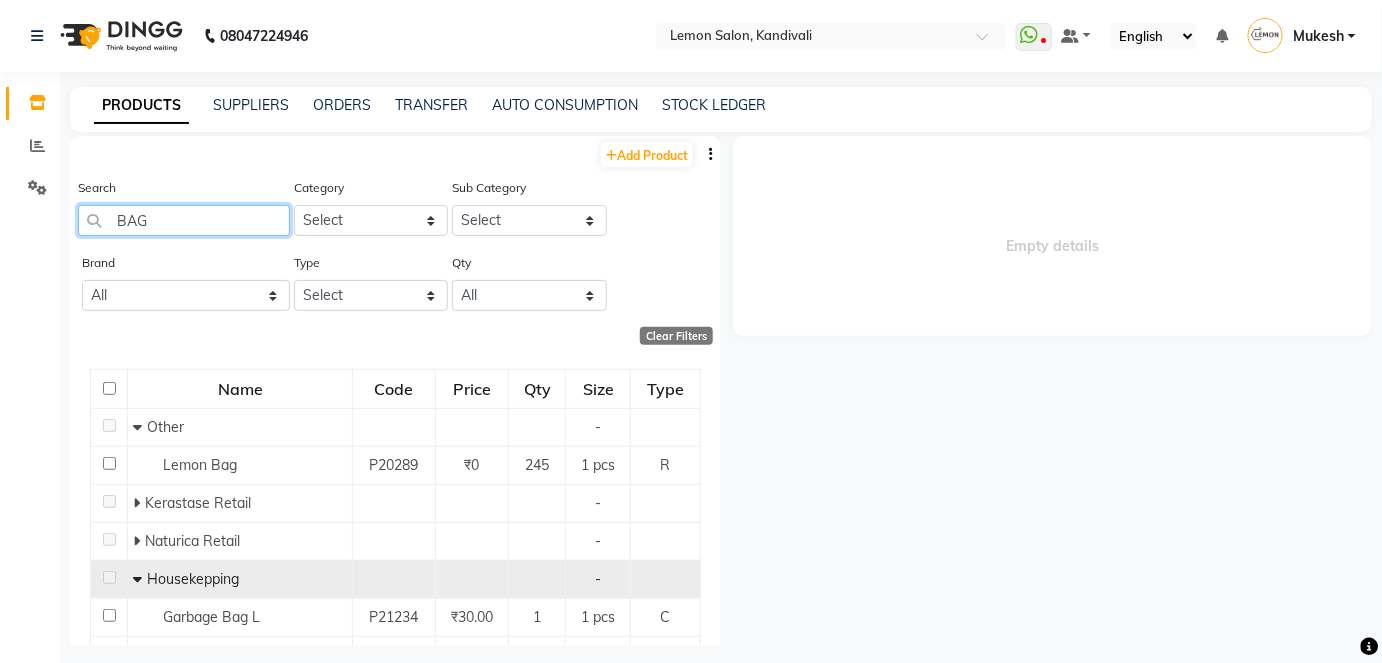 drag, startPoint x: 158, startPoint y: 214, endPoint x: 85, endPoint y: 218, distance: 73.109505 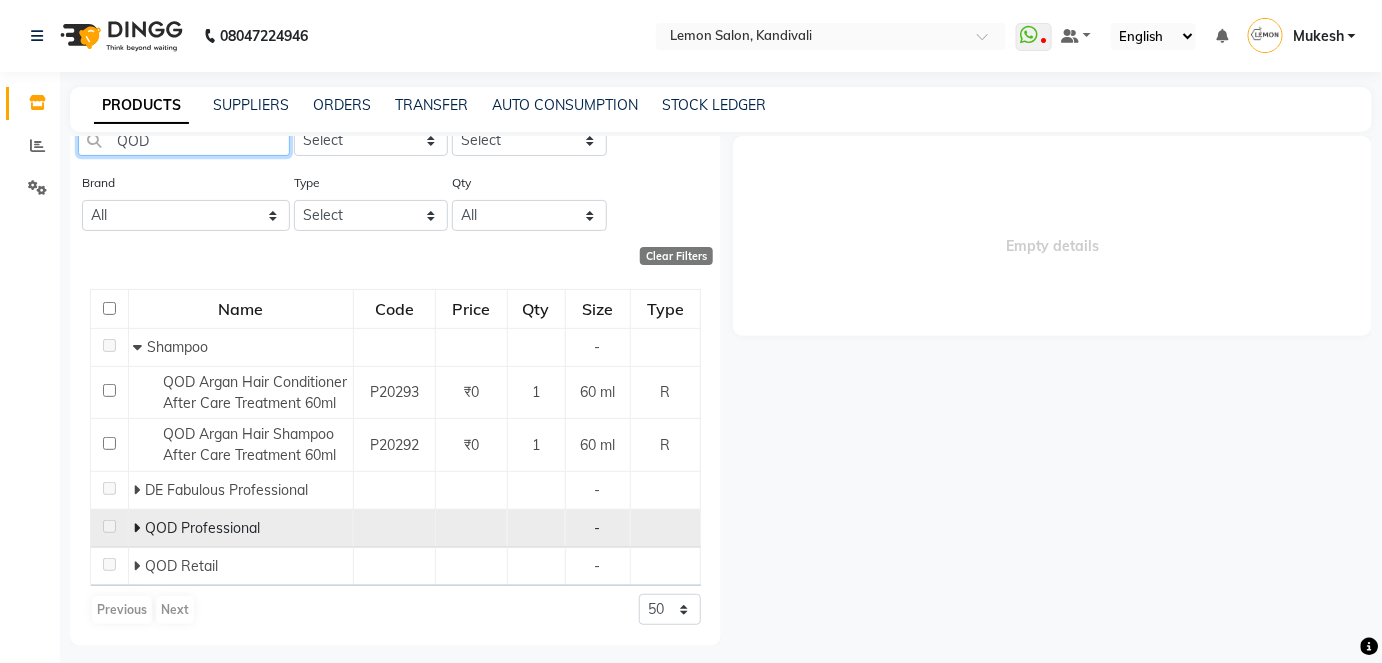 scroll, scrollTop: 99, scrollLeft: 0, axis: vertical 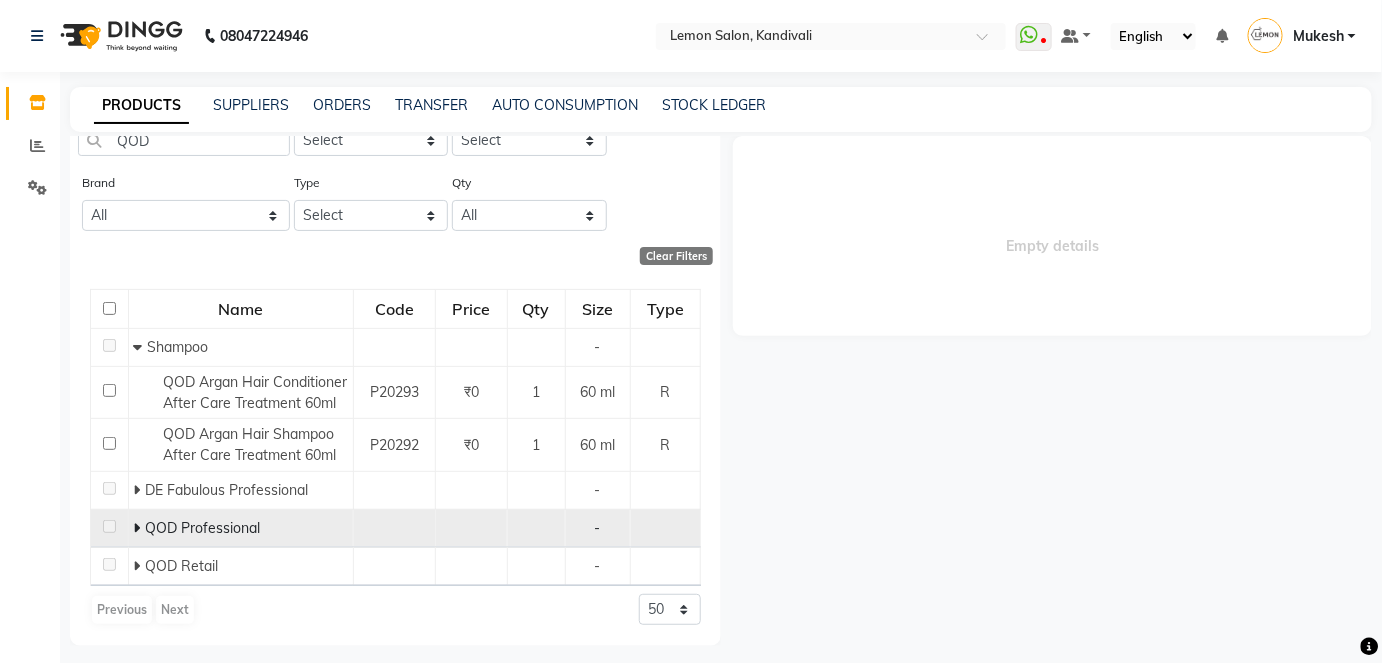 click 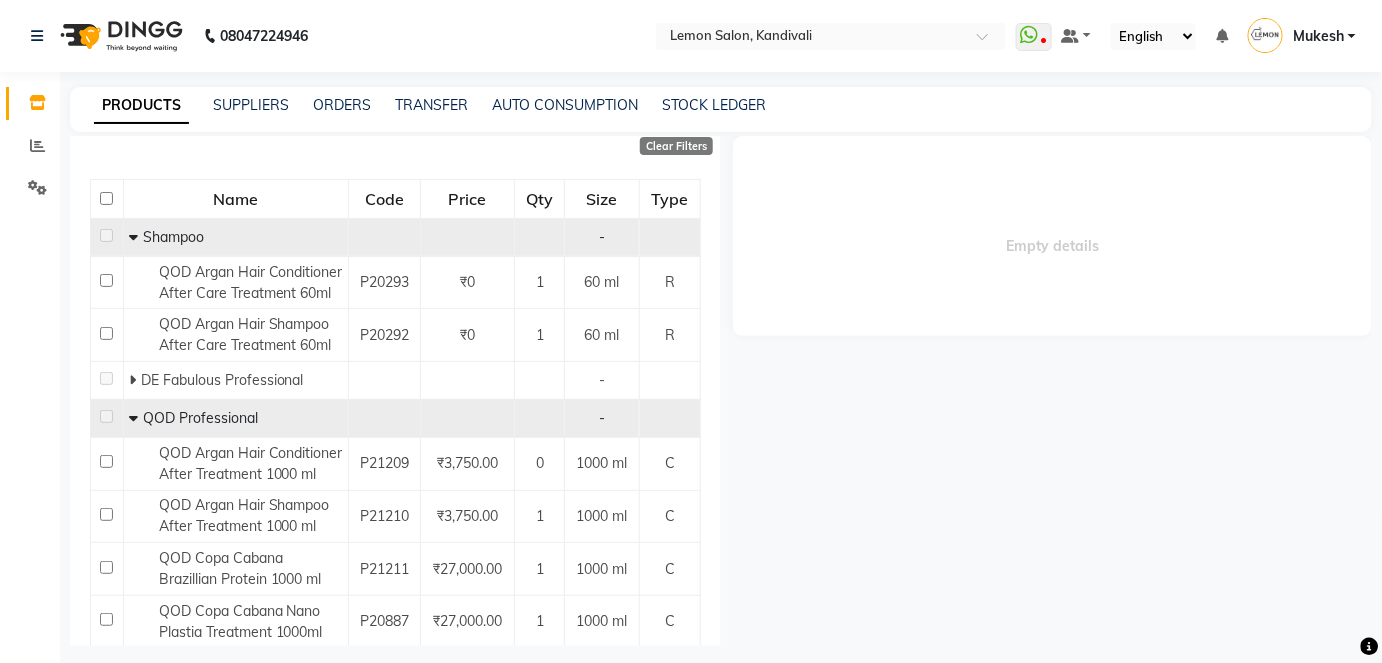scroll, scrollTop: 0, scrollLeft: 0, axis: both 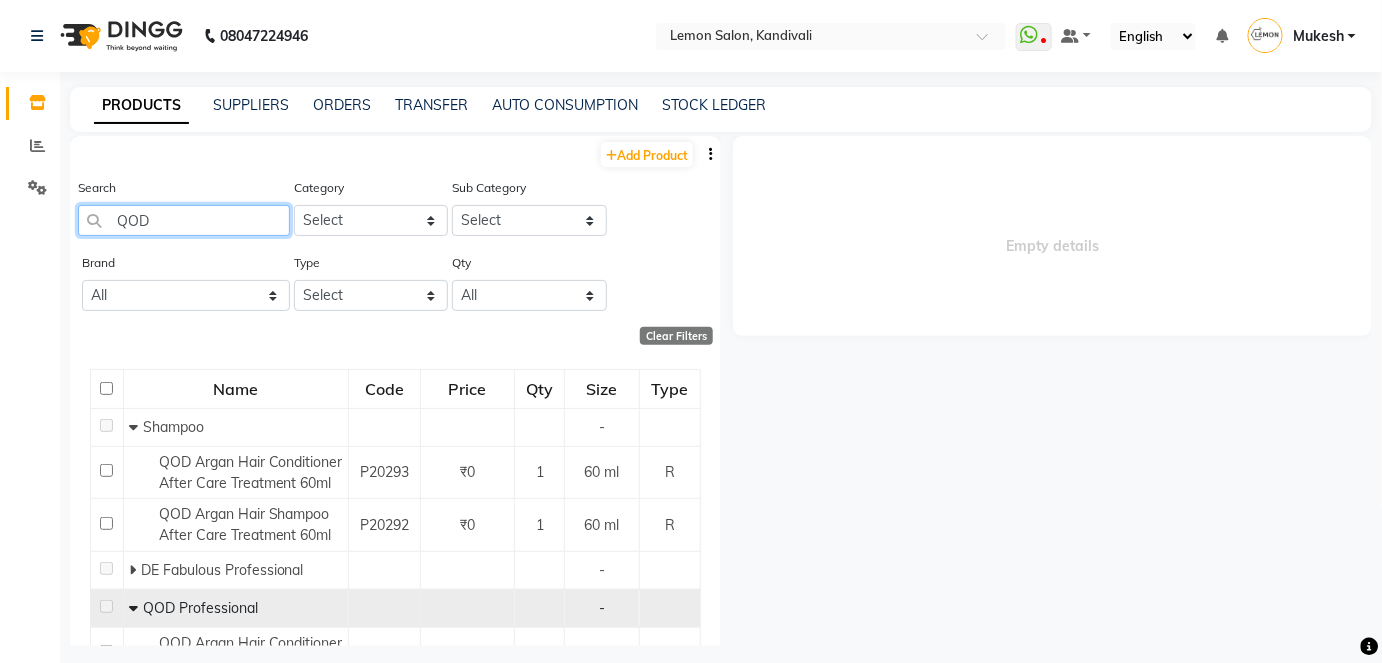 drag, startPoint x: 128, startPoint y: 213, endPoint x: 80, endPoint y: 216, distance: 48.09366 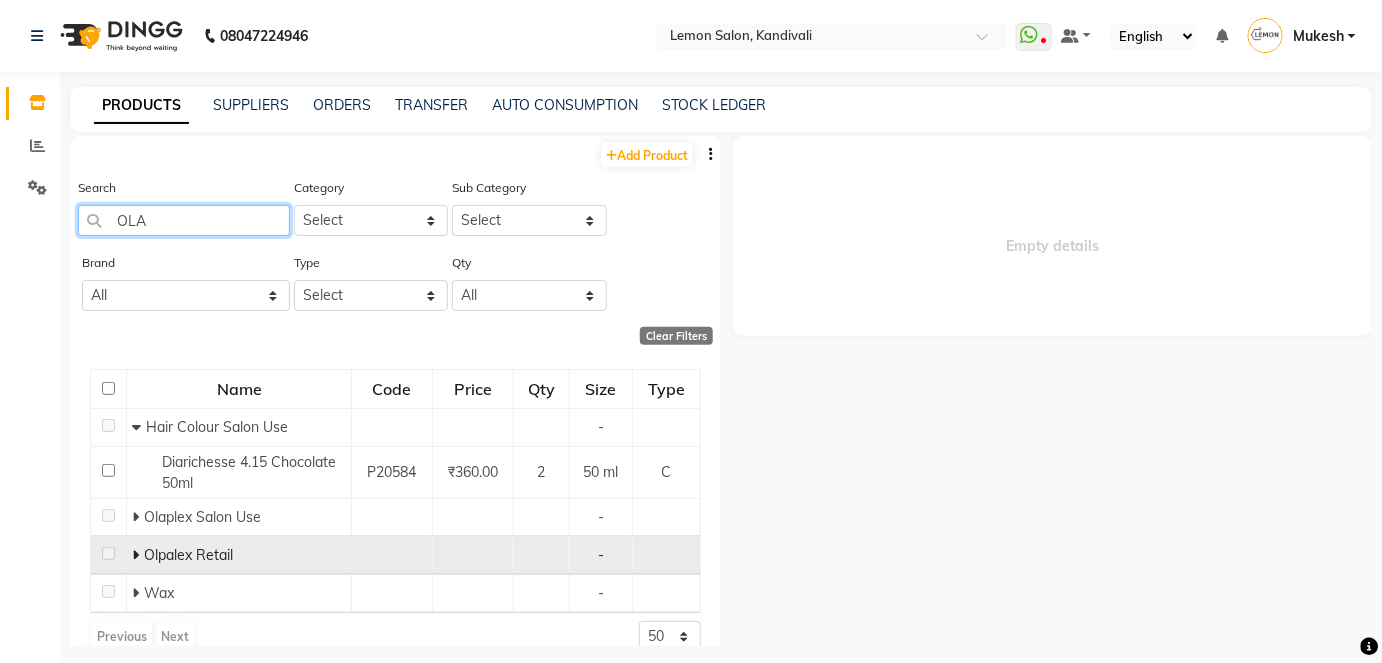 type on "OLA" 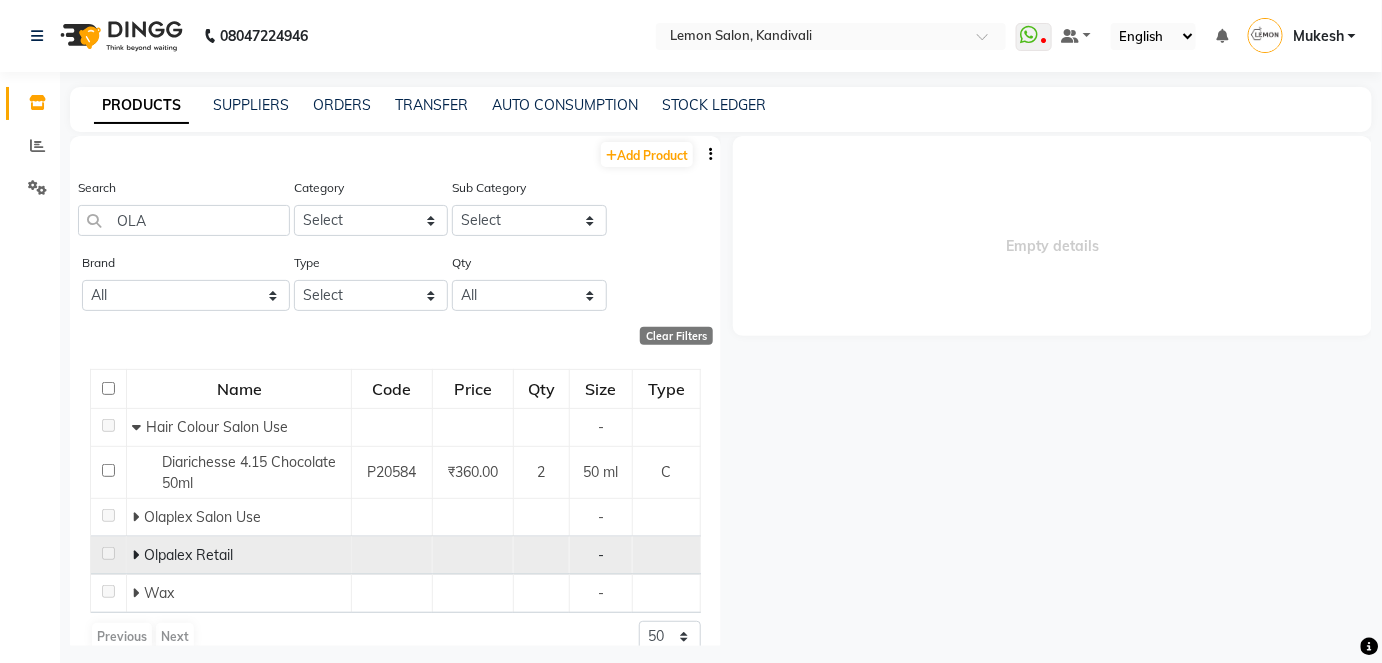 click 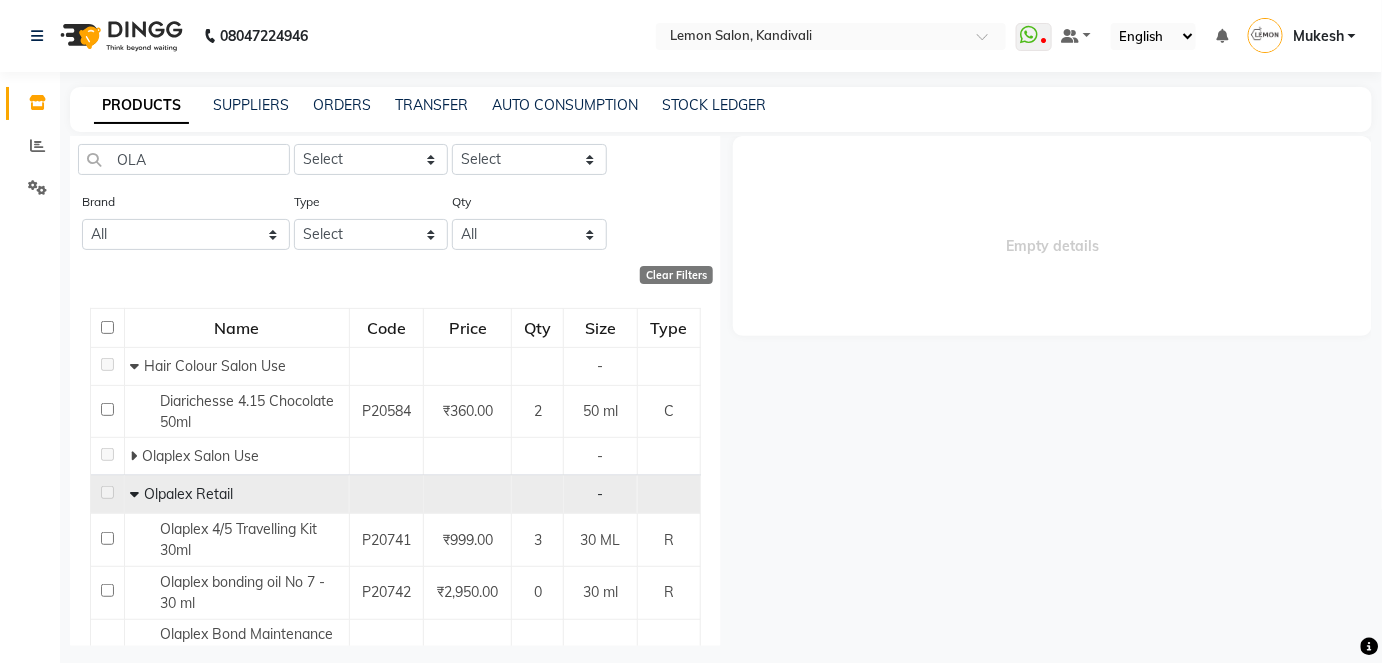 scroll, scrollTop: 0, scrollLeft: 0, axis: both 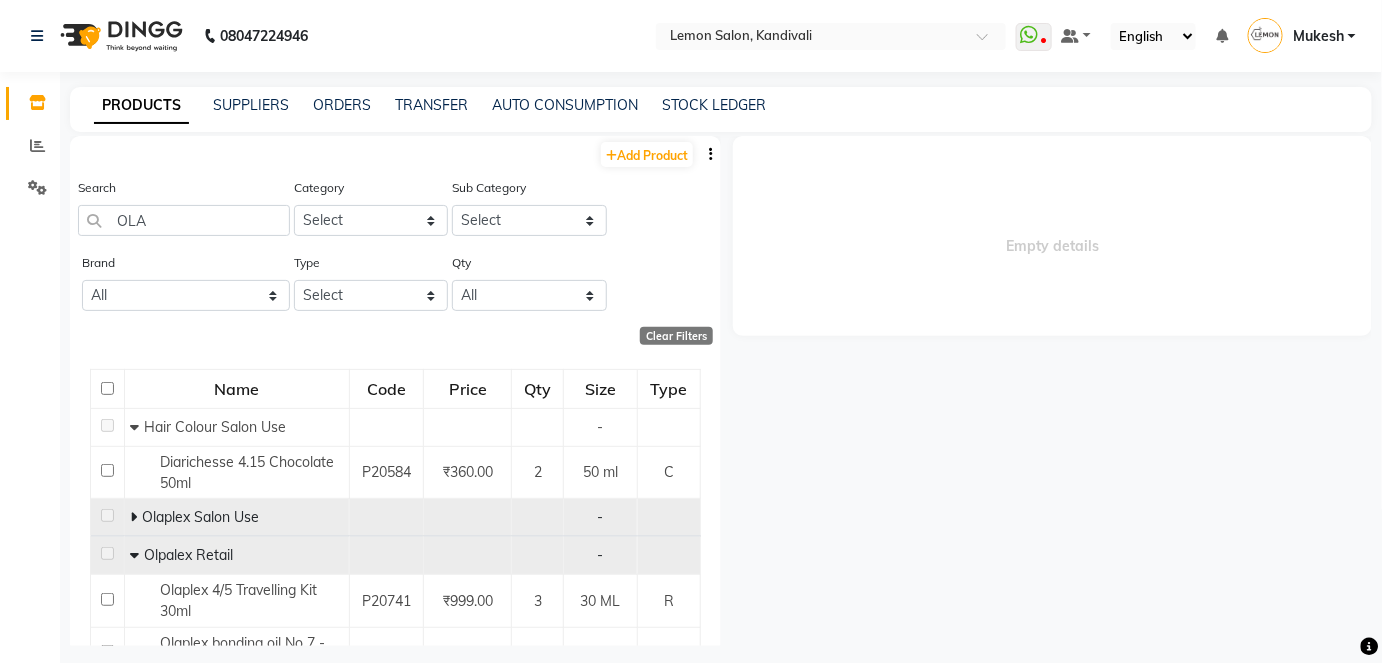 click 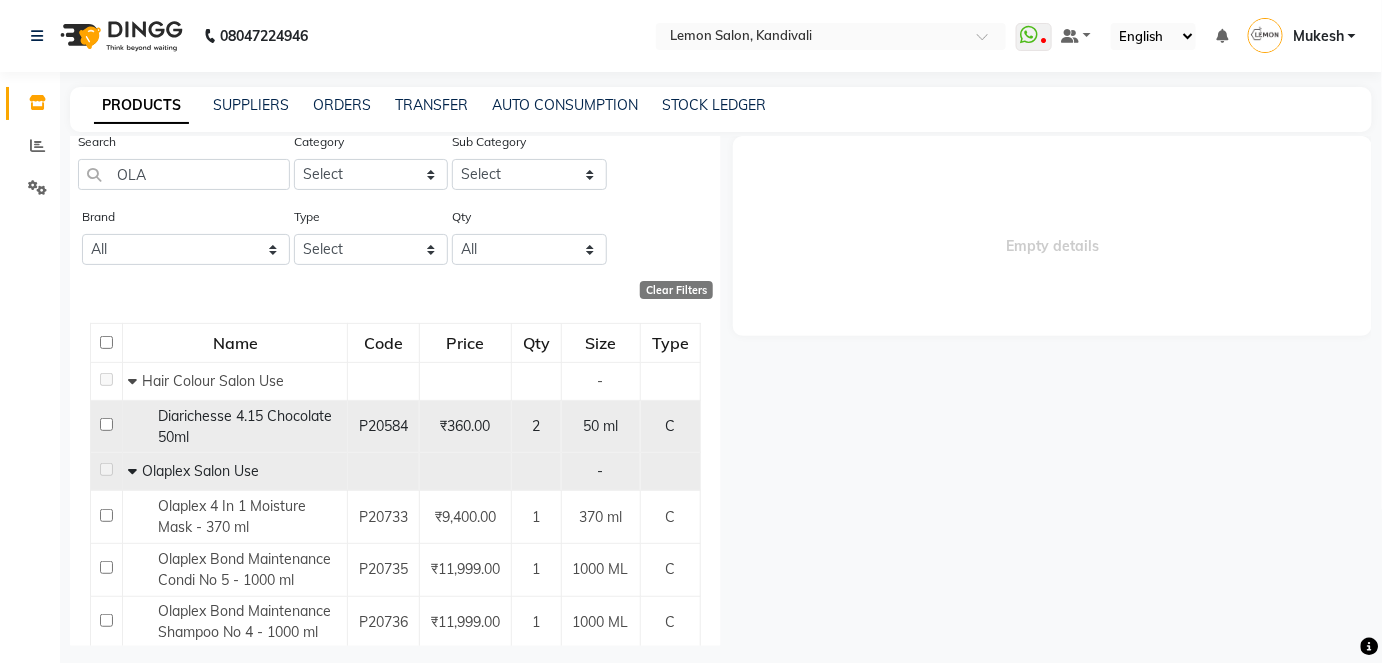 scroll, scrollTop: 0, scrollLeft: 0, axis: both 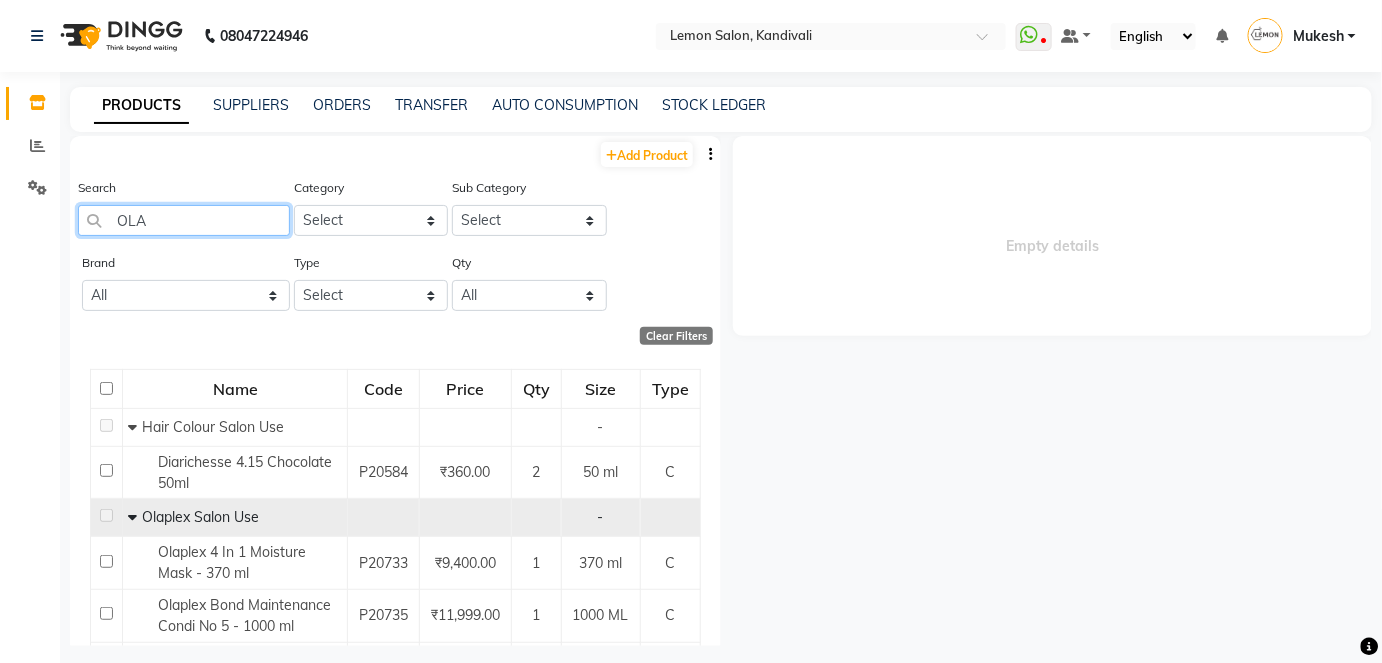 drag, startPoint x: 166, startPoint y: 218, endPoint x: 101, endPoint y: 224, distance: 65.27634 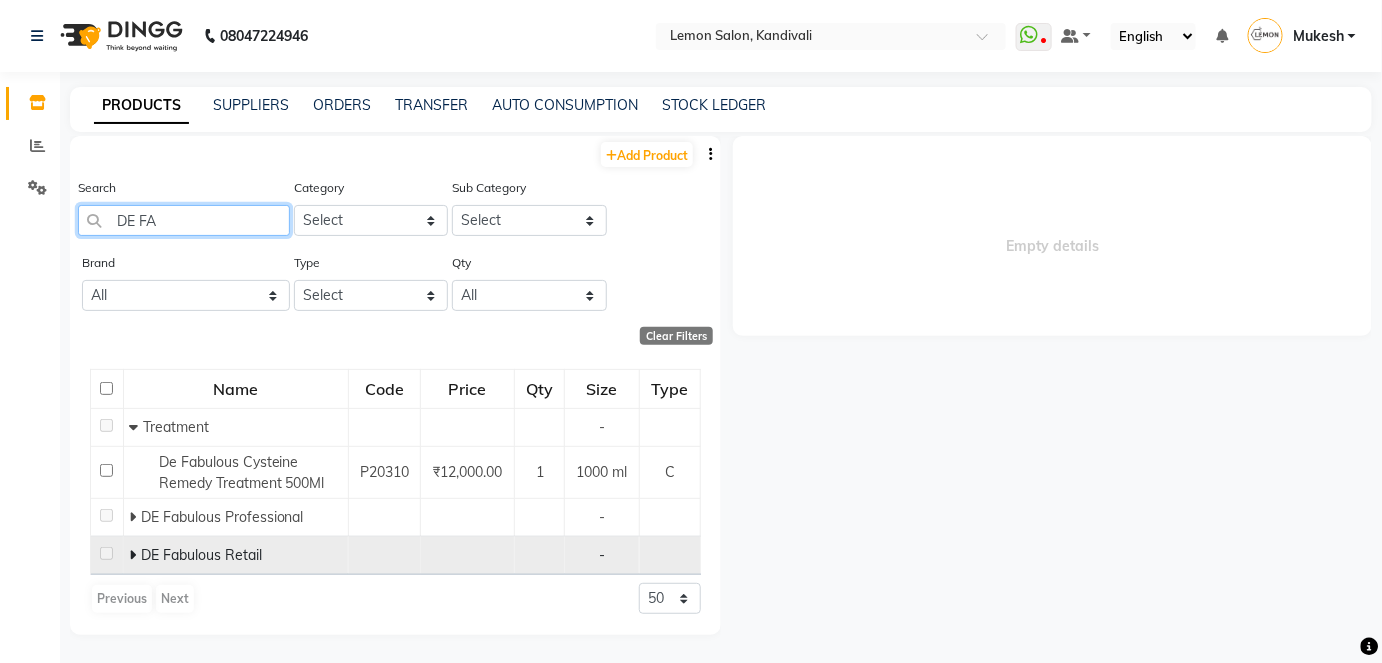 type on "DE FA" 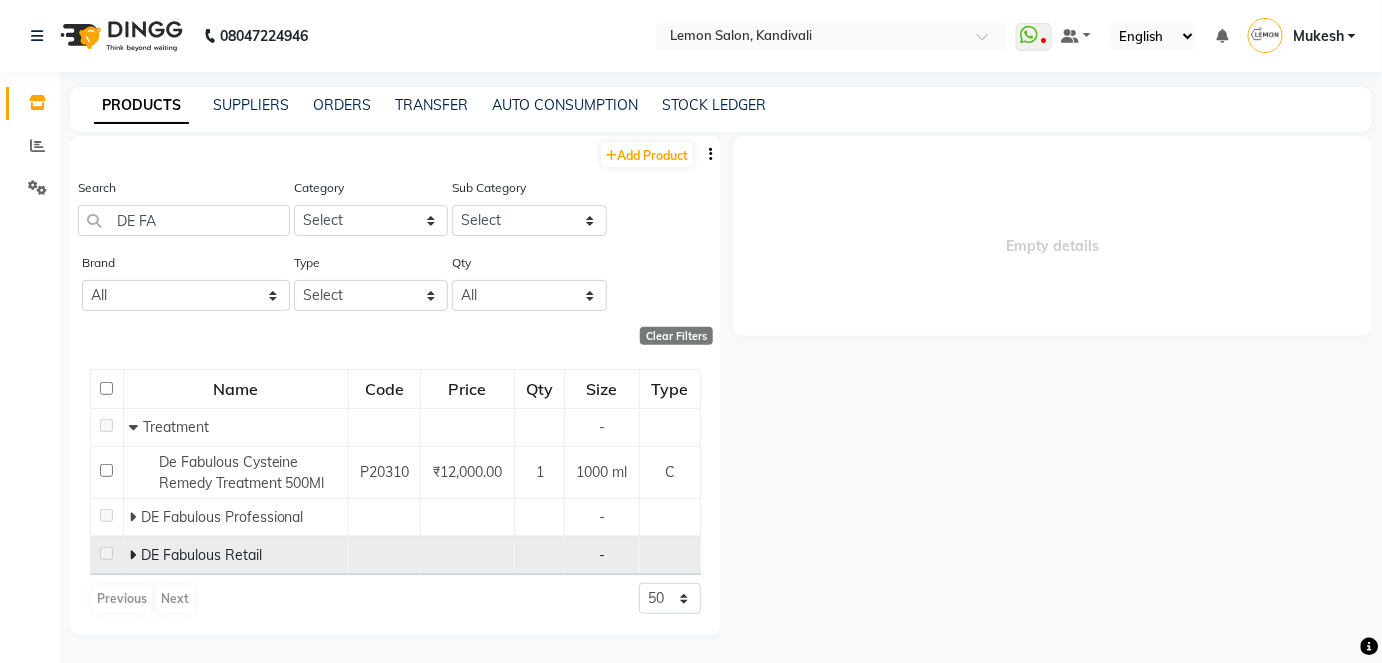 click 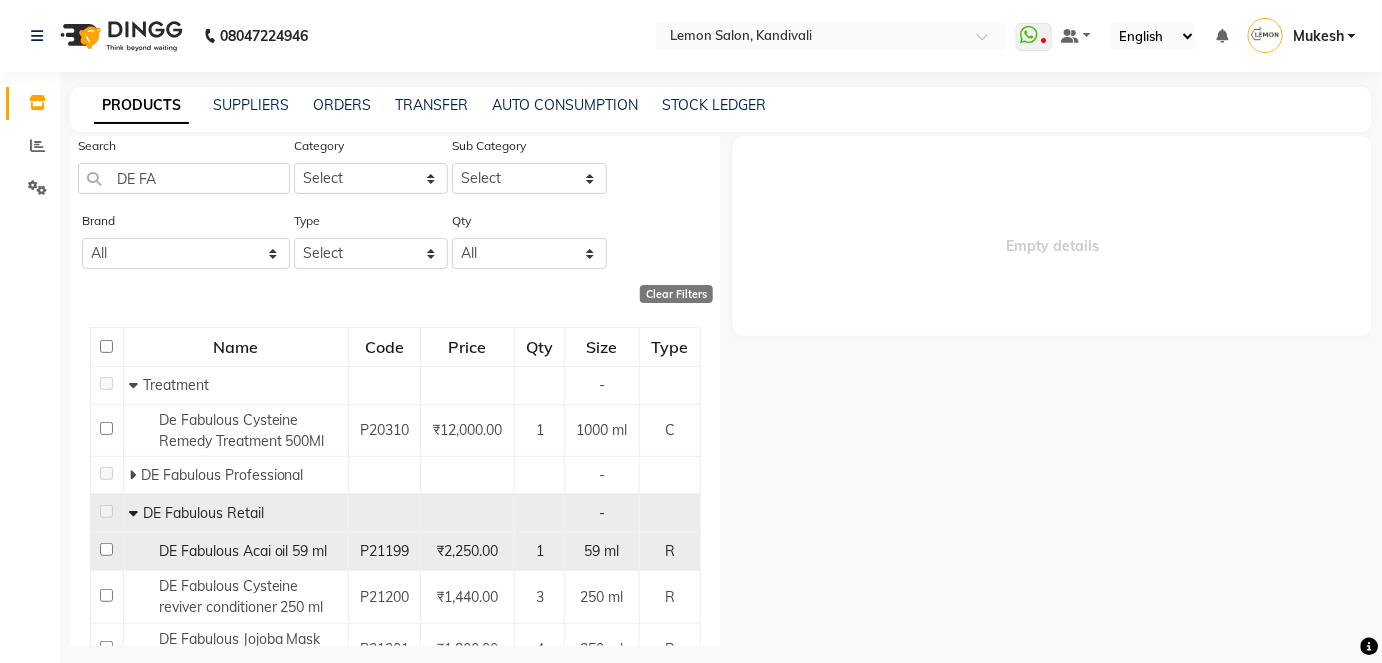 scroll, scrollTop: 0, scrollLeft: 0, axis: both 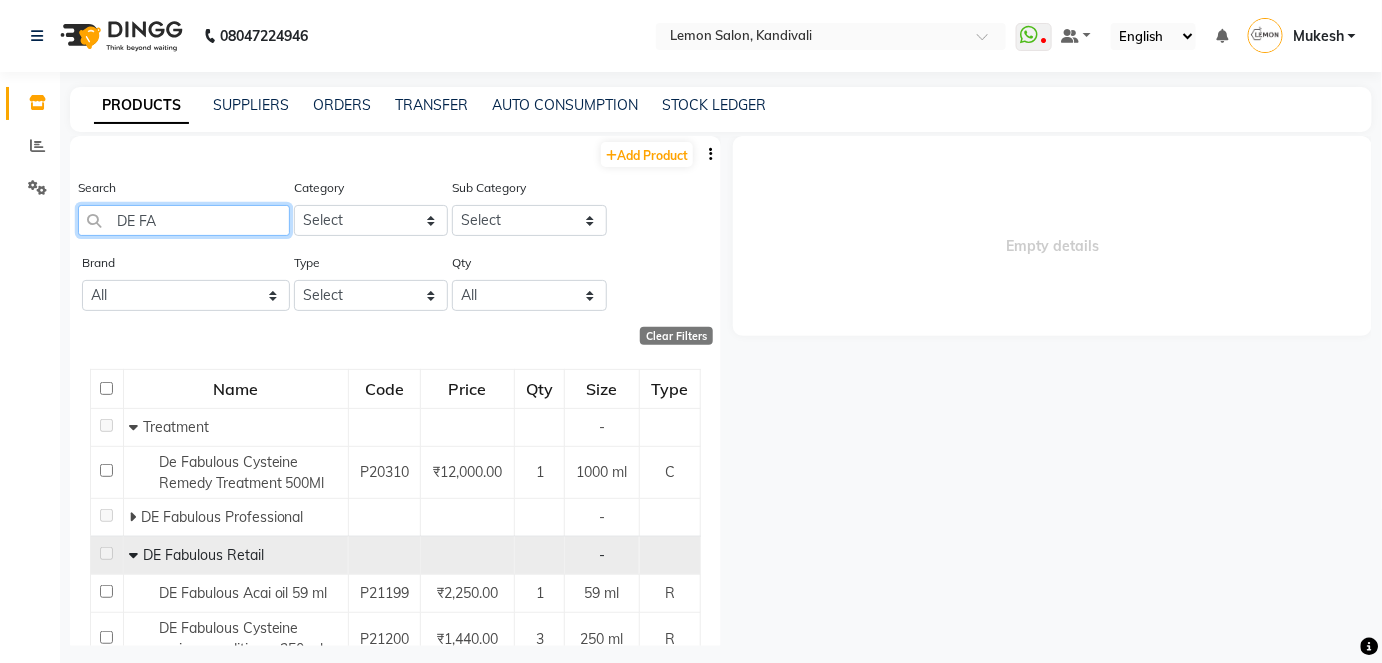 drag, startPoint x: 169, startPoint y: 218, endPoint x: 107, endPoint y: 225, distance: 62.39391 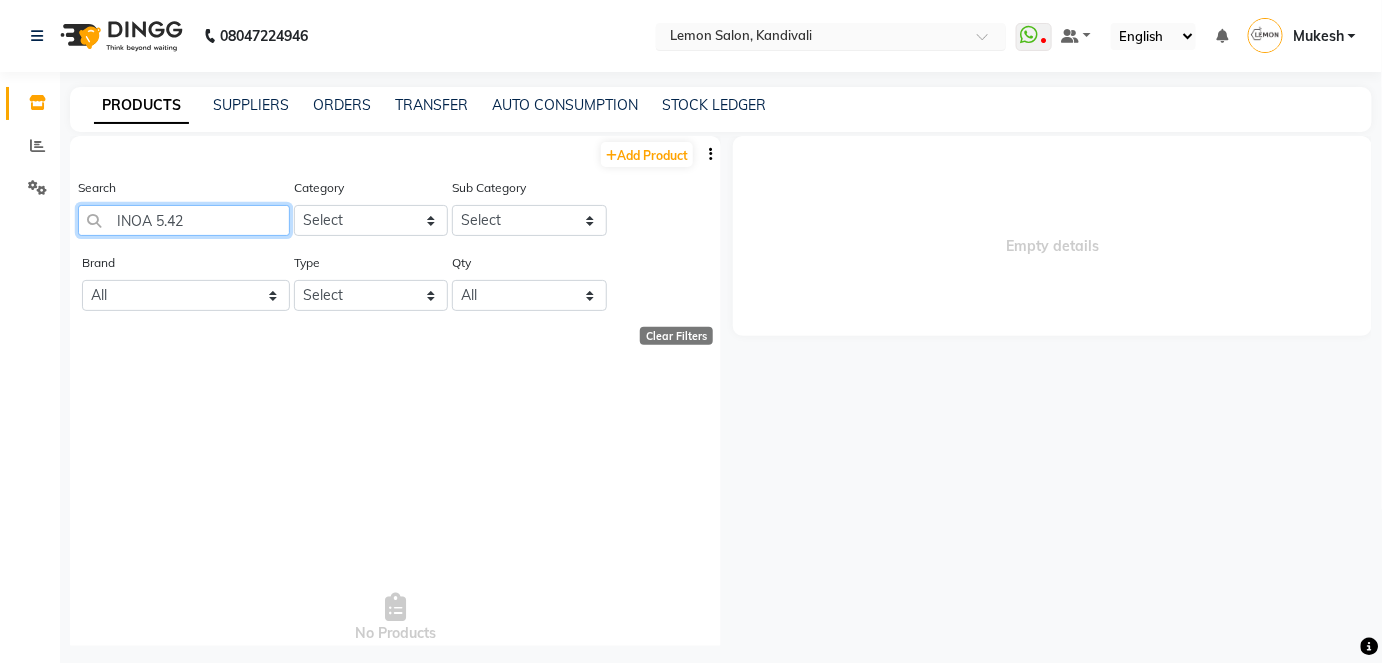 type on "INOA 5.42" 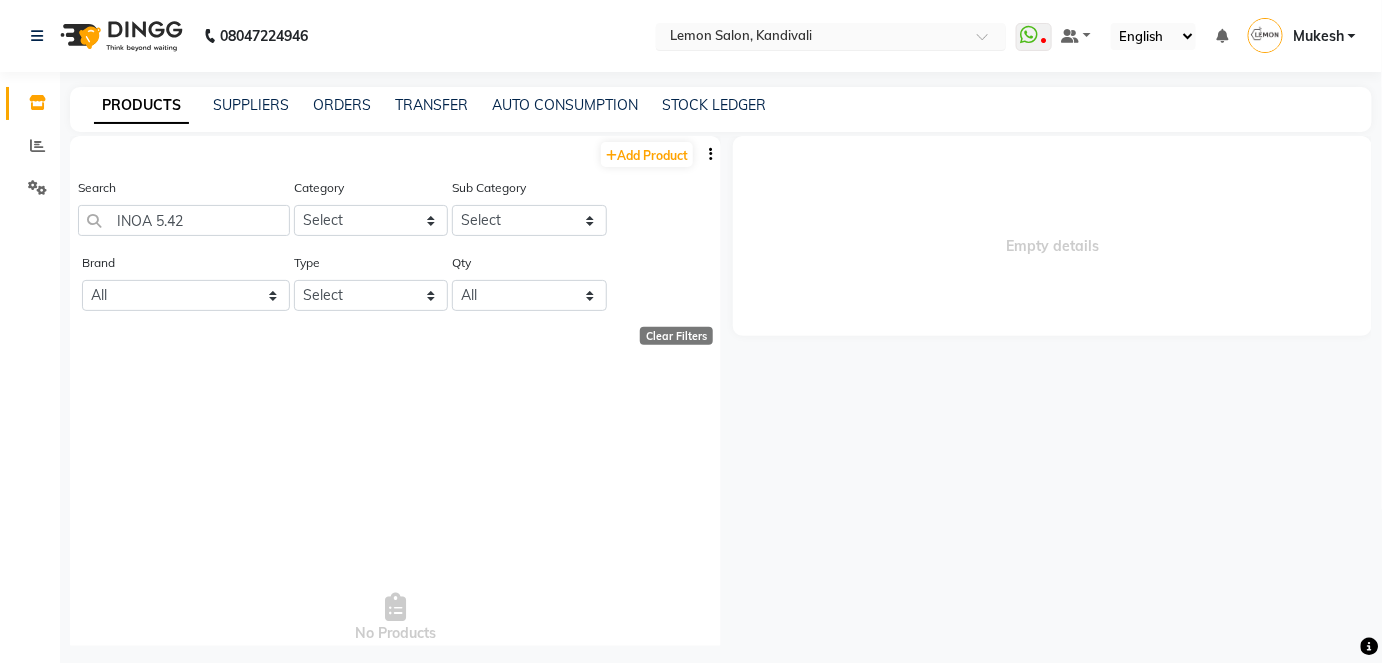 click at bounding box center (831, 38) 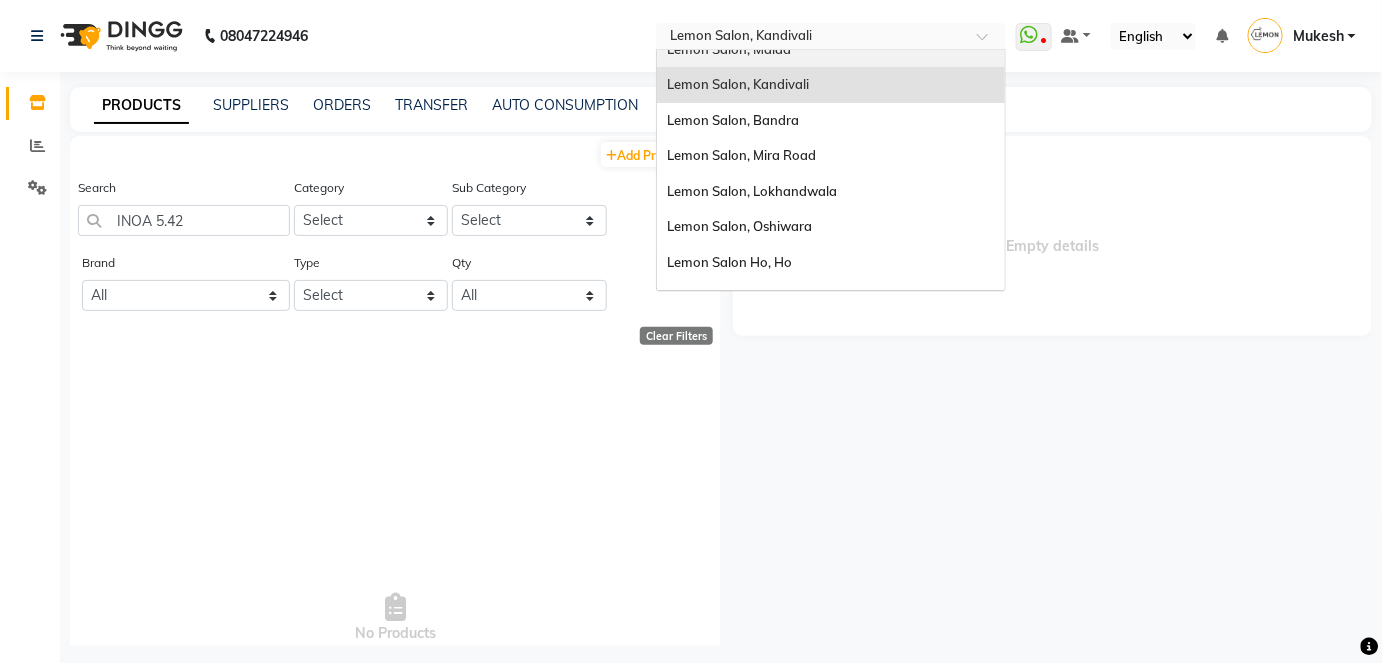 scroll, scrollTop: 185, scrollLeft: 0, axis: vertical 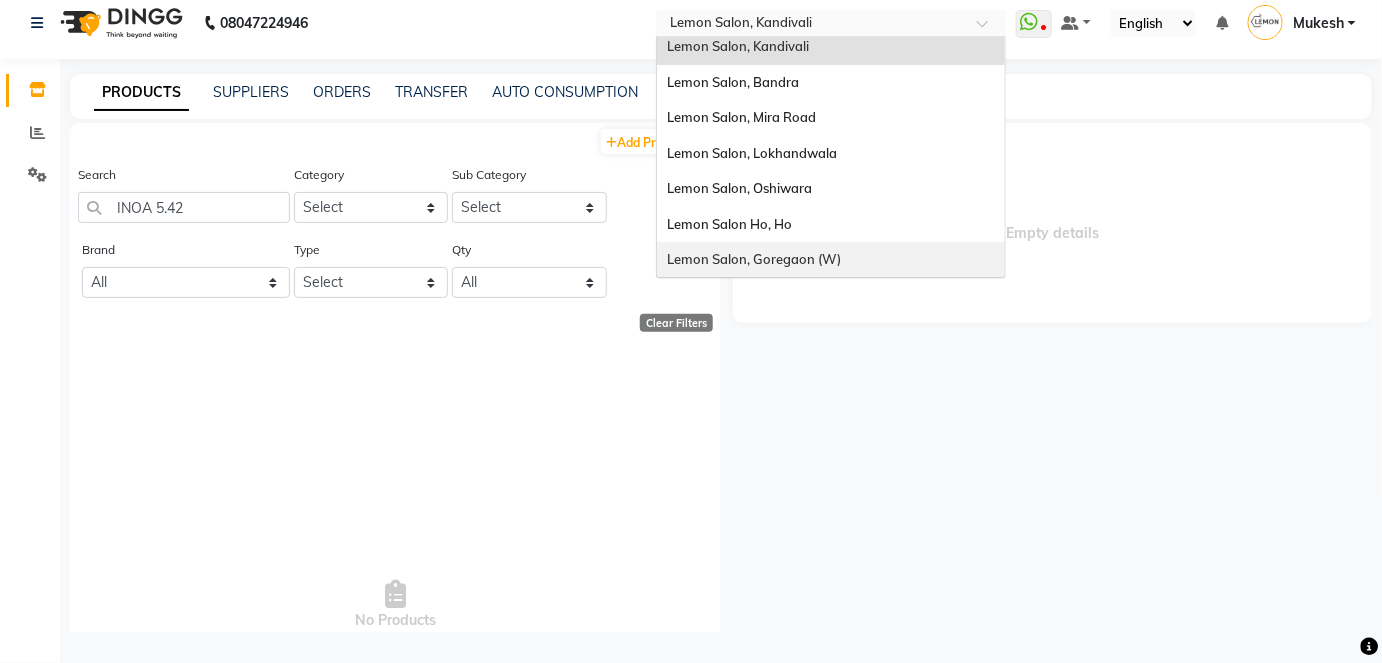 click on "Lemon Salon, Goregaon (W)" at bounding box center (754, 259) 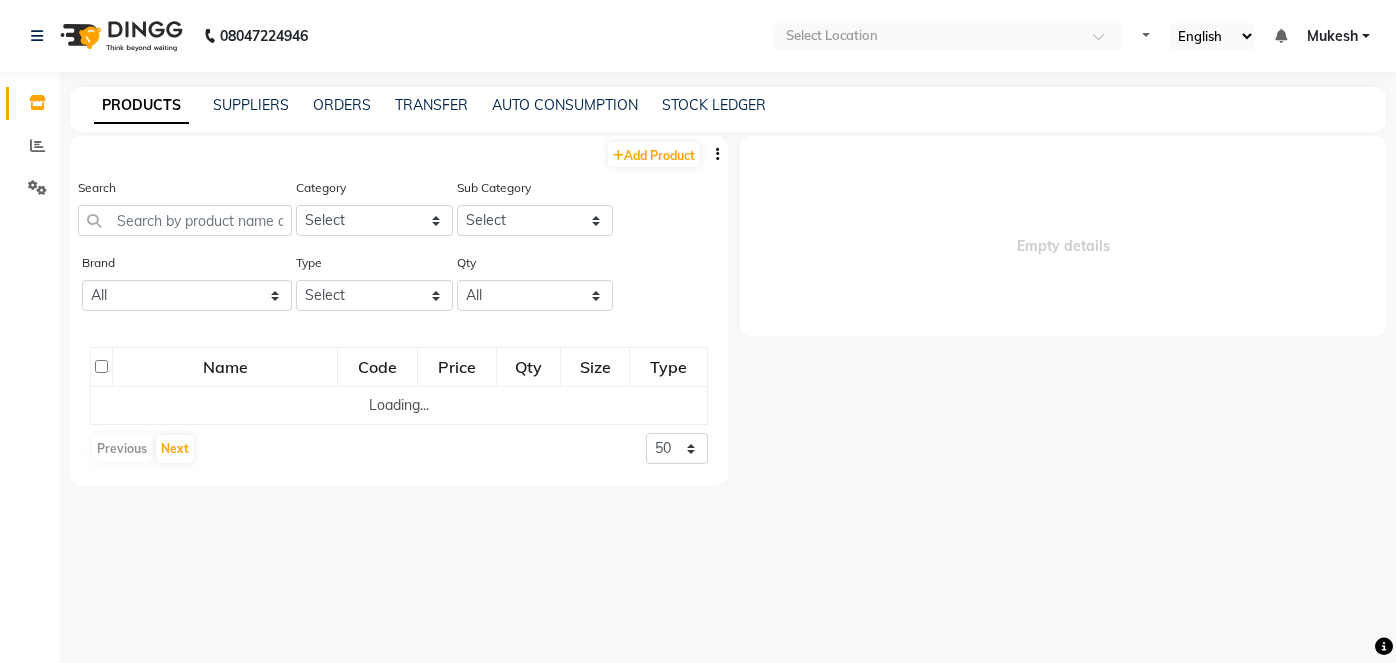 scroll, scrollTop: 0, scrollLeft: 0, axis: both 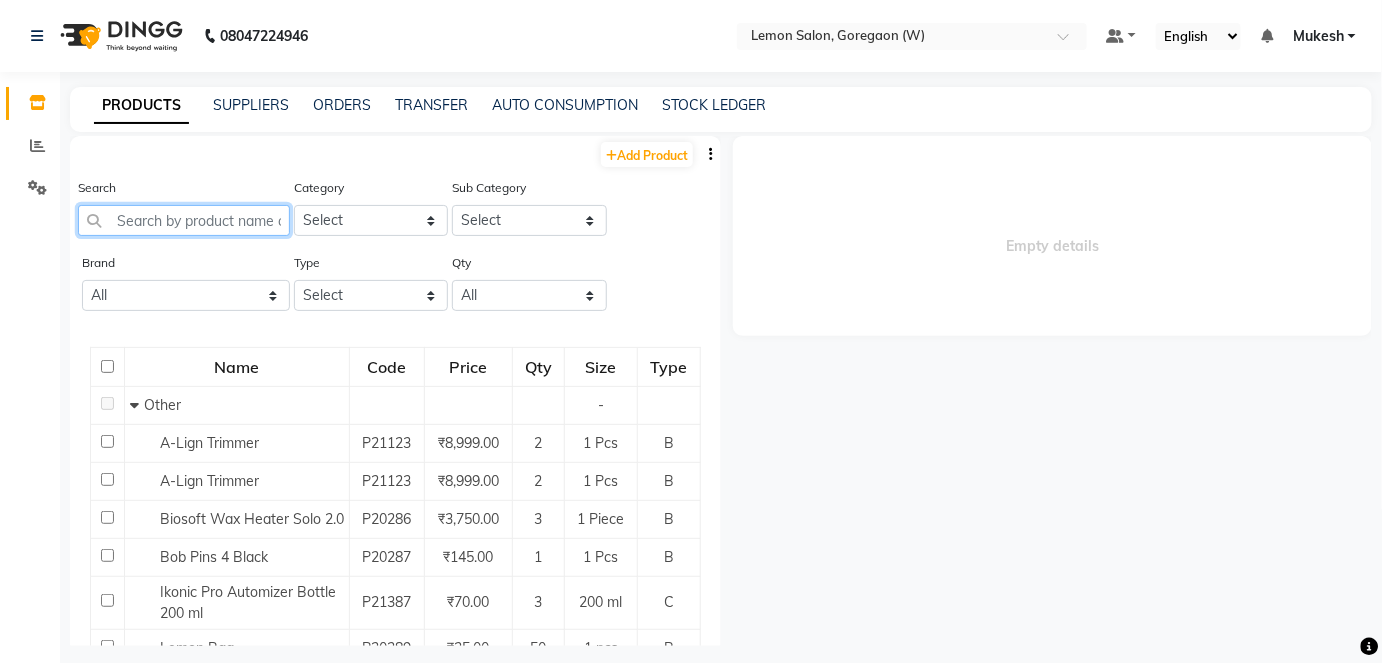 click 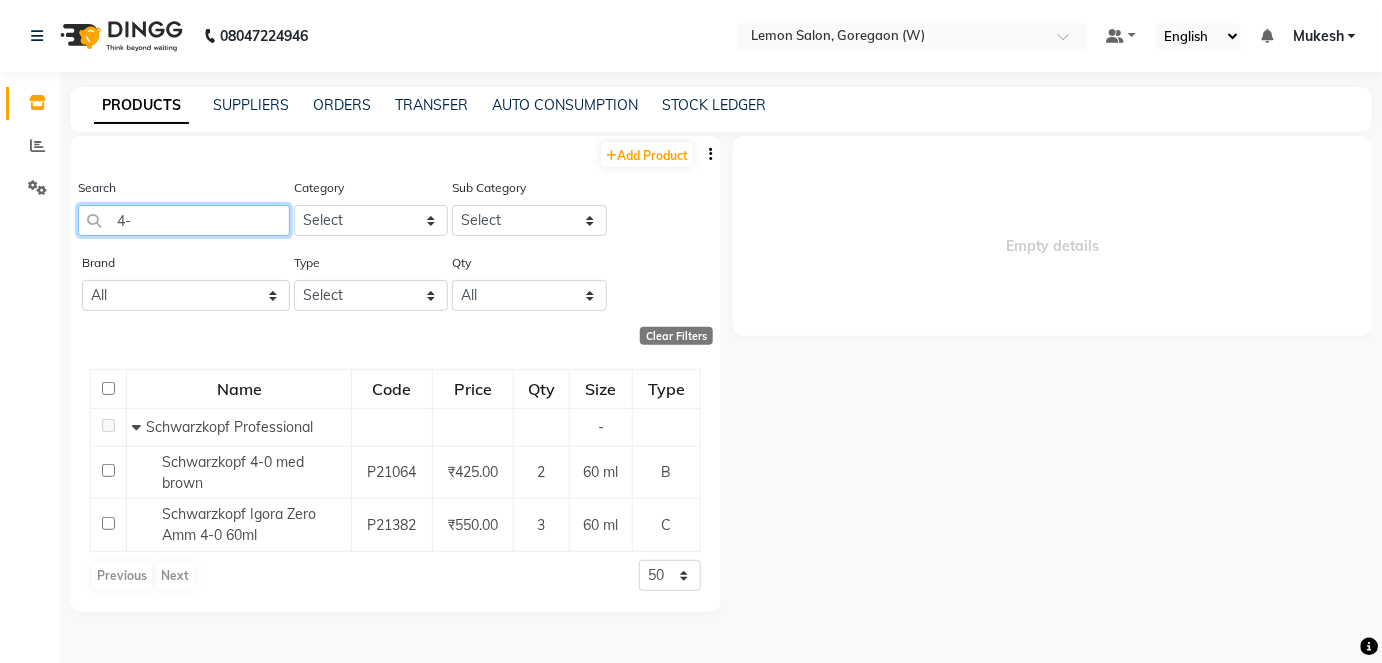 type on "4" 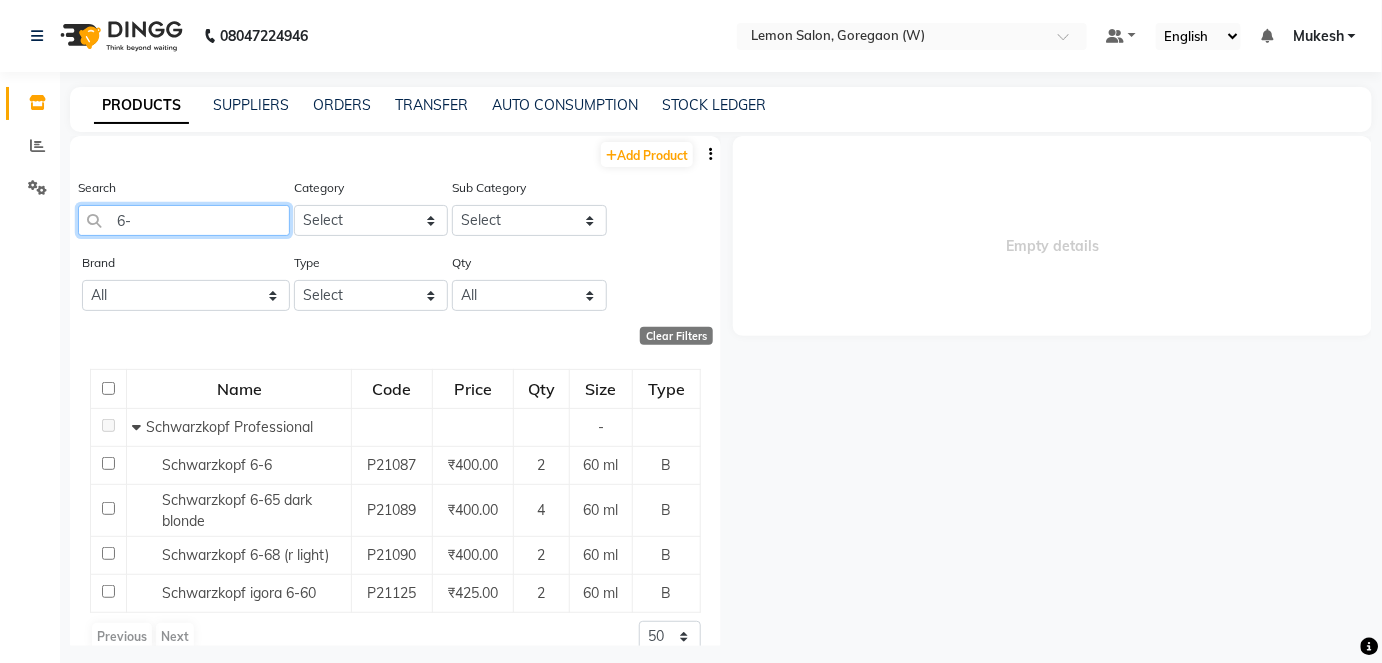 type on "6" 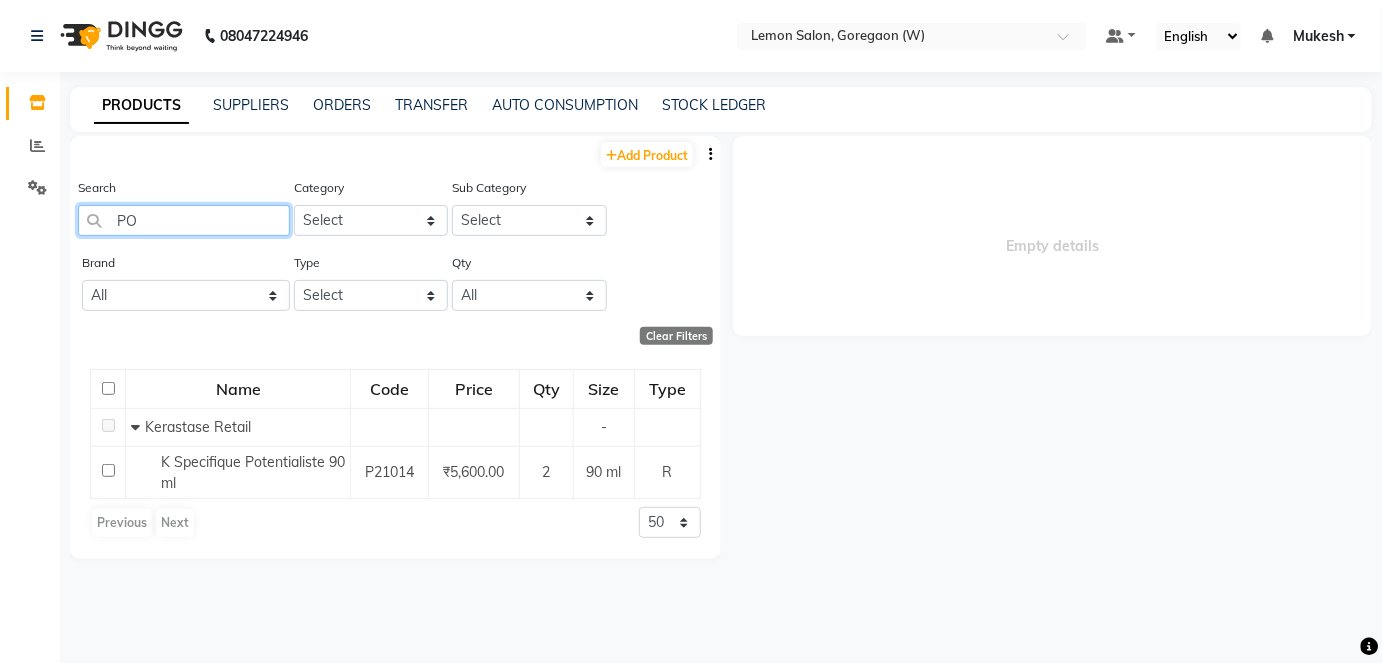 type on "P" 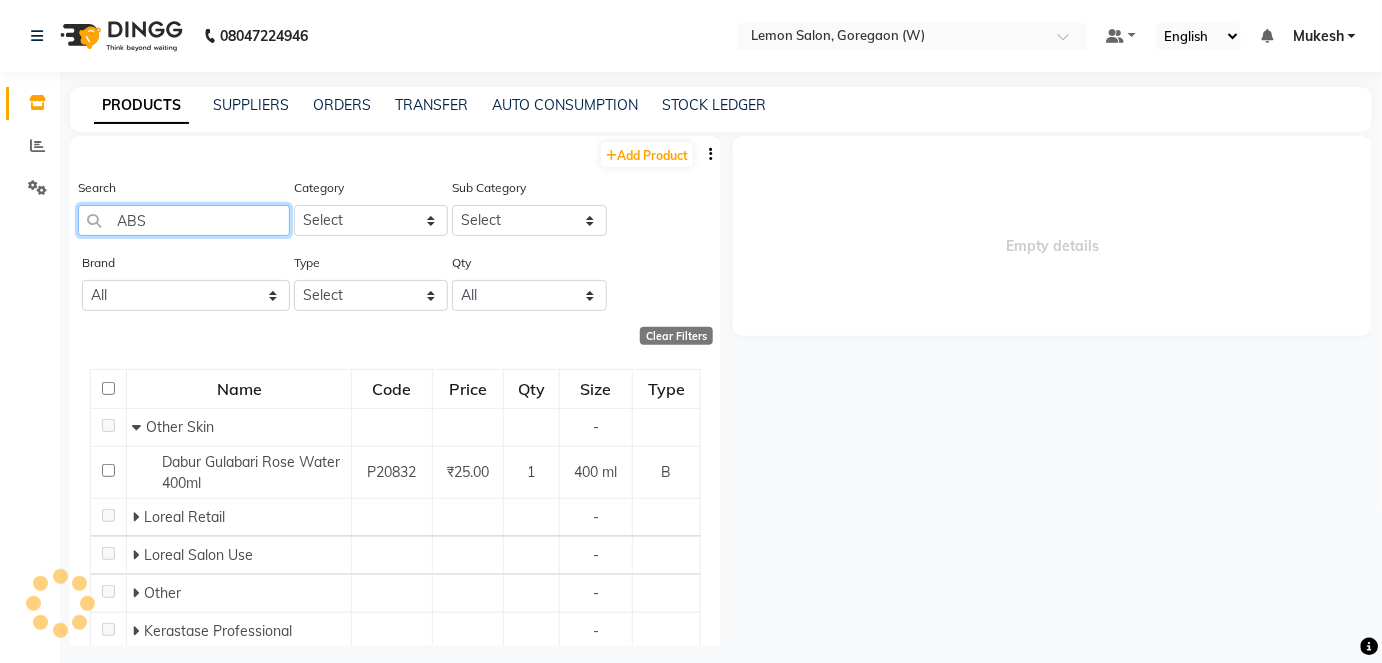 type on "ABSO" 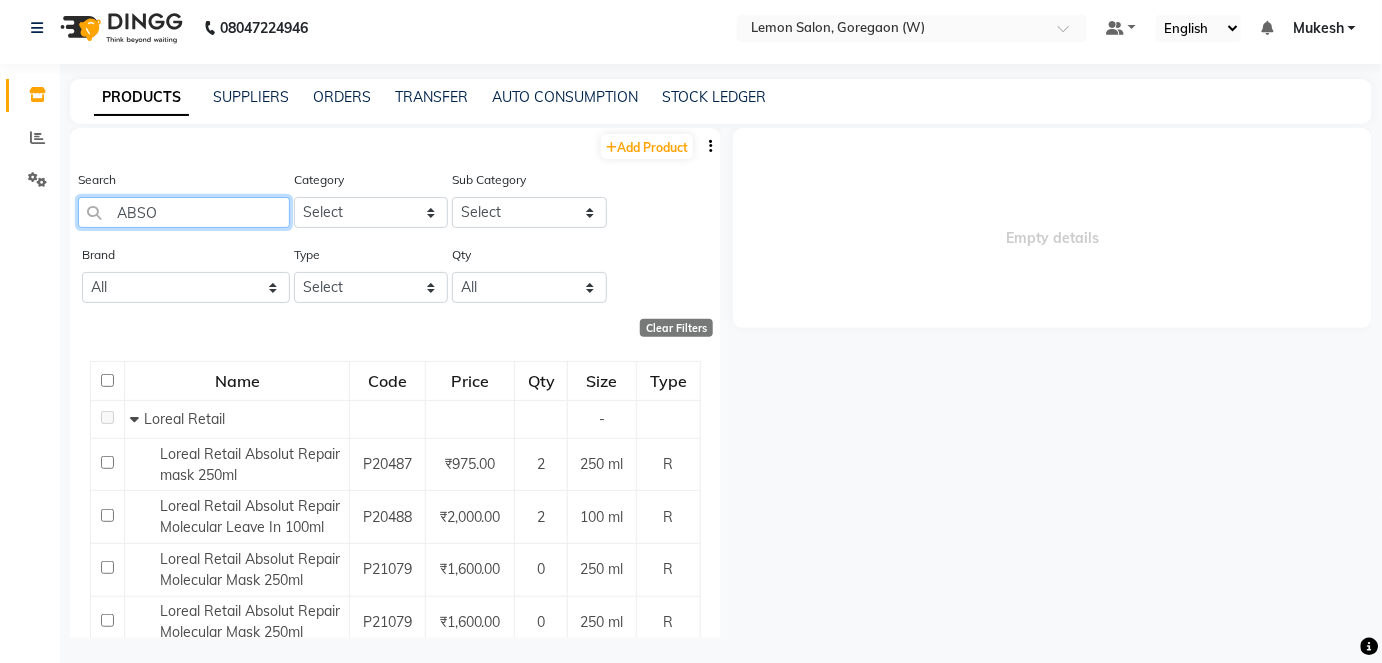 scroll, scrollTop: 13, scrollLeft: 0, axis: vertical 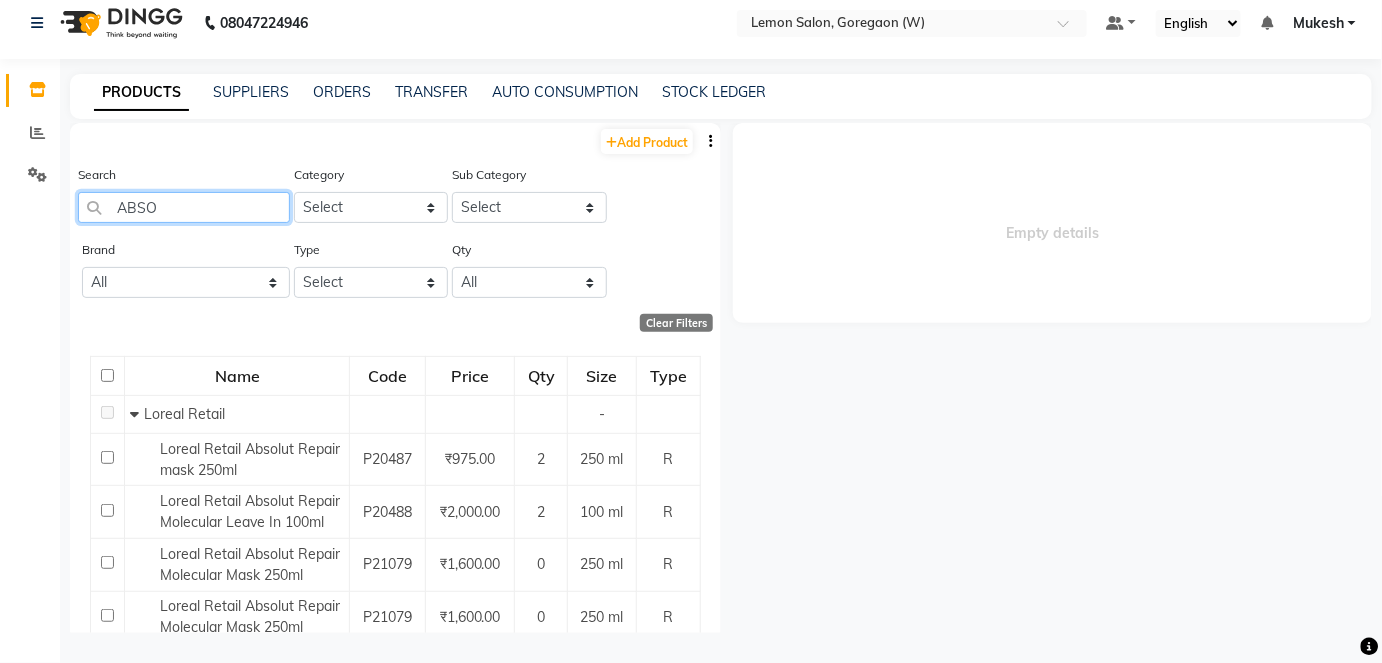drag, startPoint x: 174, startPoint y: 205, endPoint x: 106, endPoint y: 204, distance: 68.007355 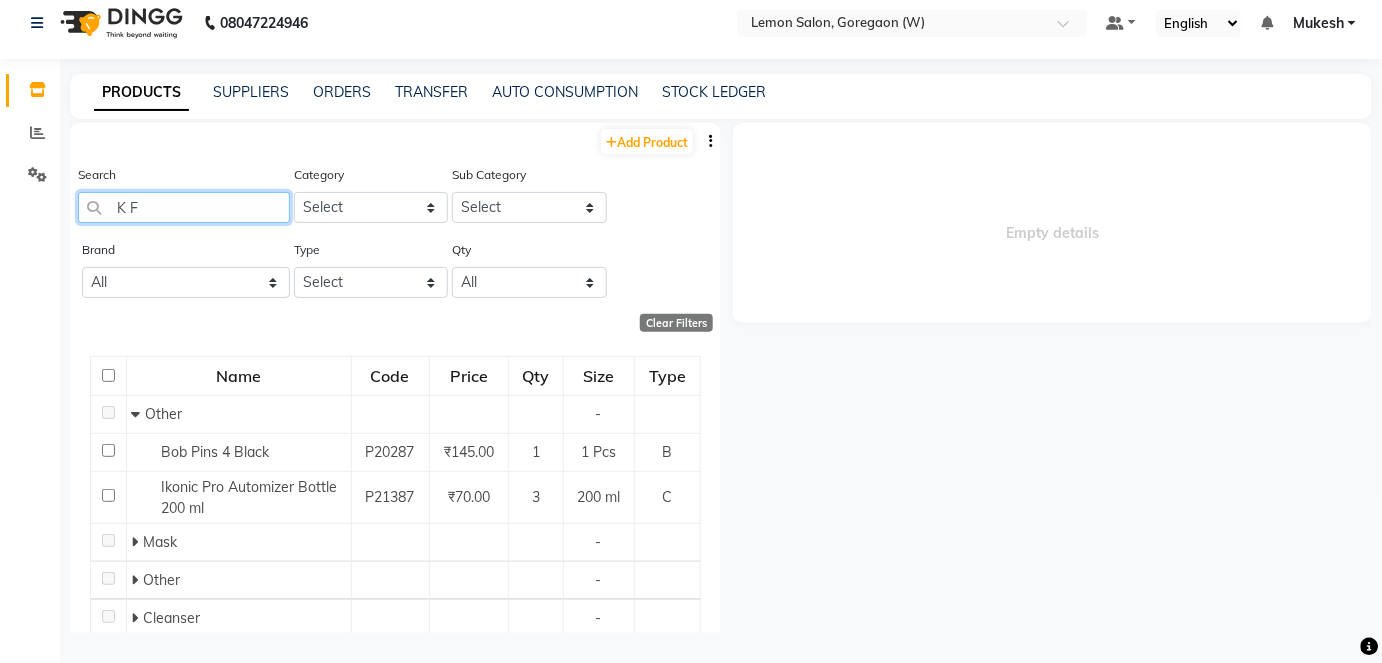 type on "K FU" 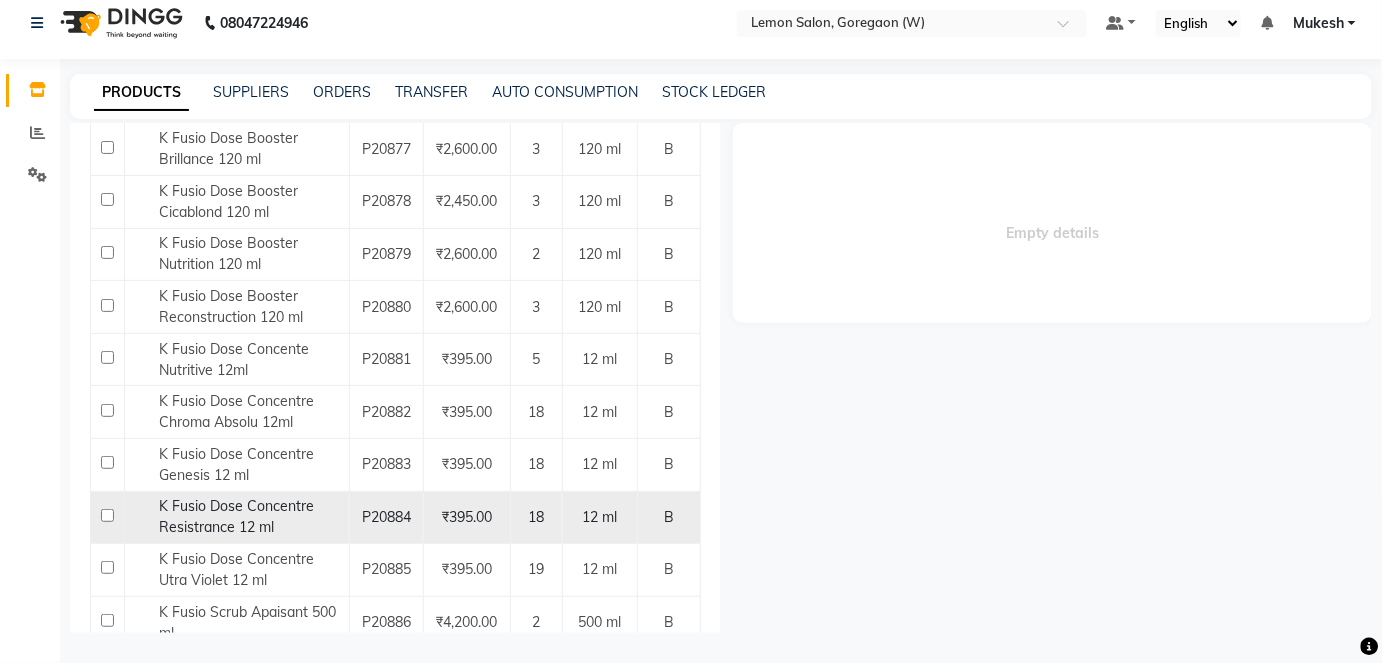 scroll, scrollTop: 0, scrollLeft: 0, axis: both 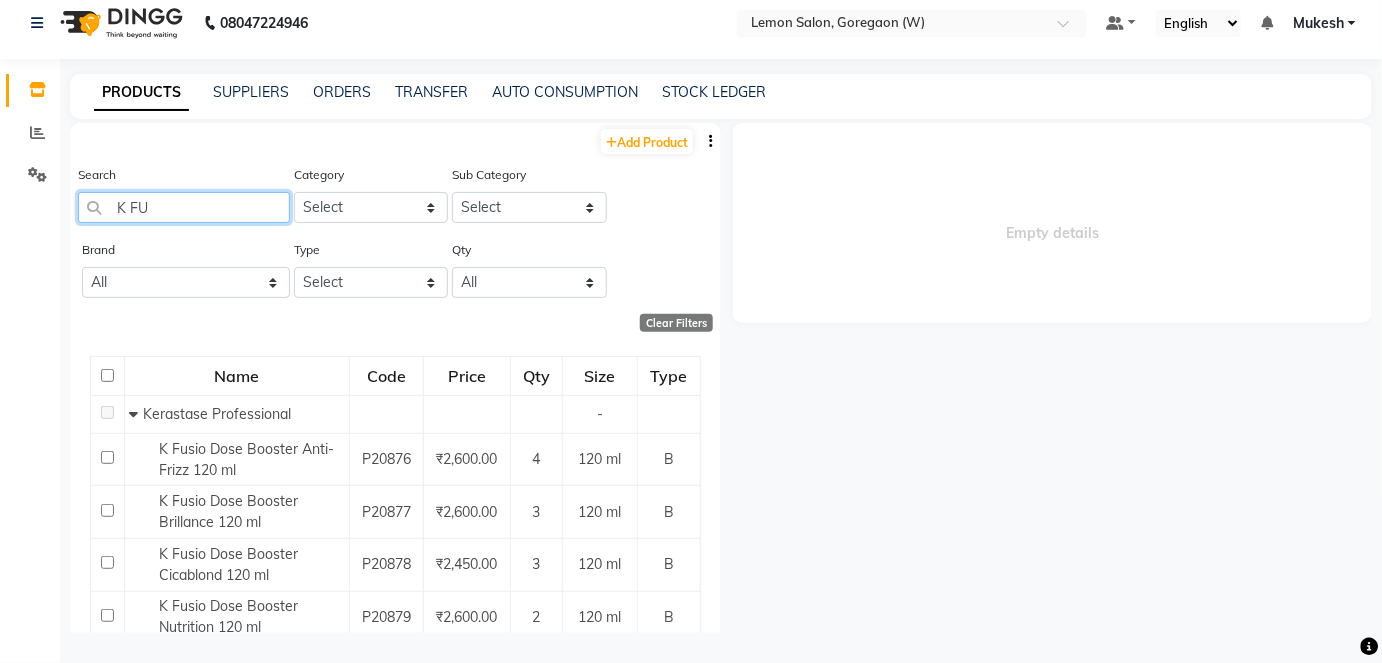 drag, startPoint x: 144, startPoint y: 204, endPoint x: 114, endPoint y: 210, distance: 30.594116 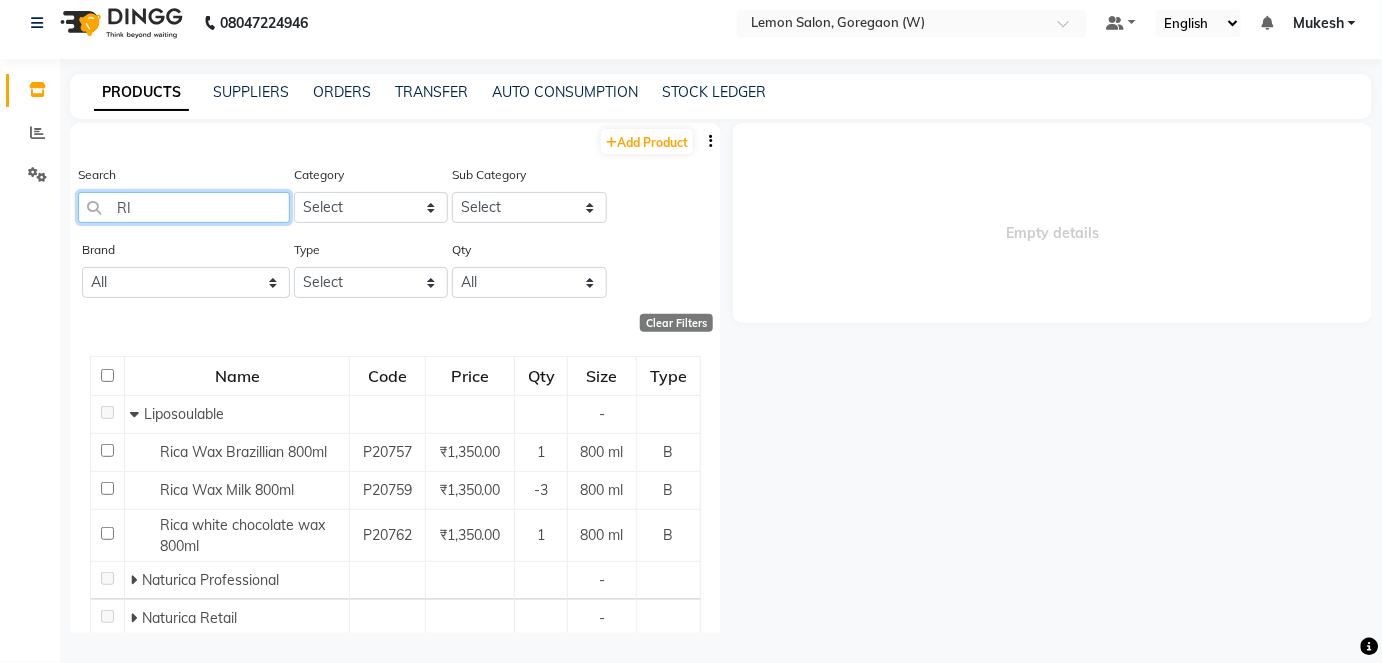 type on "R" 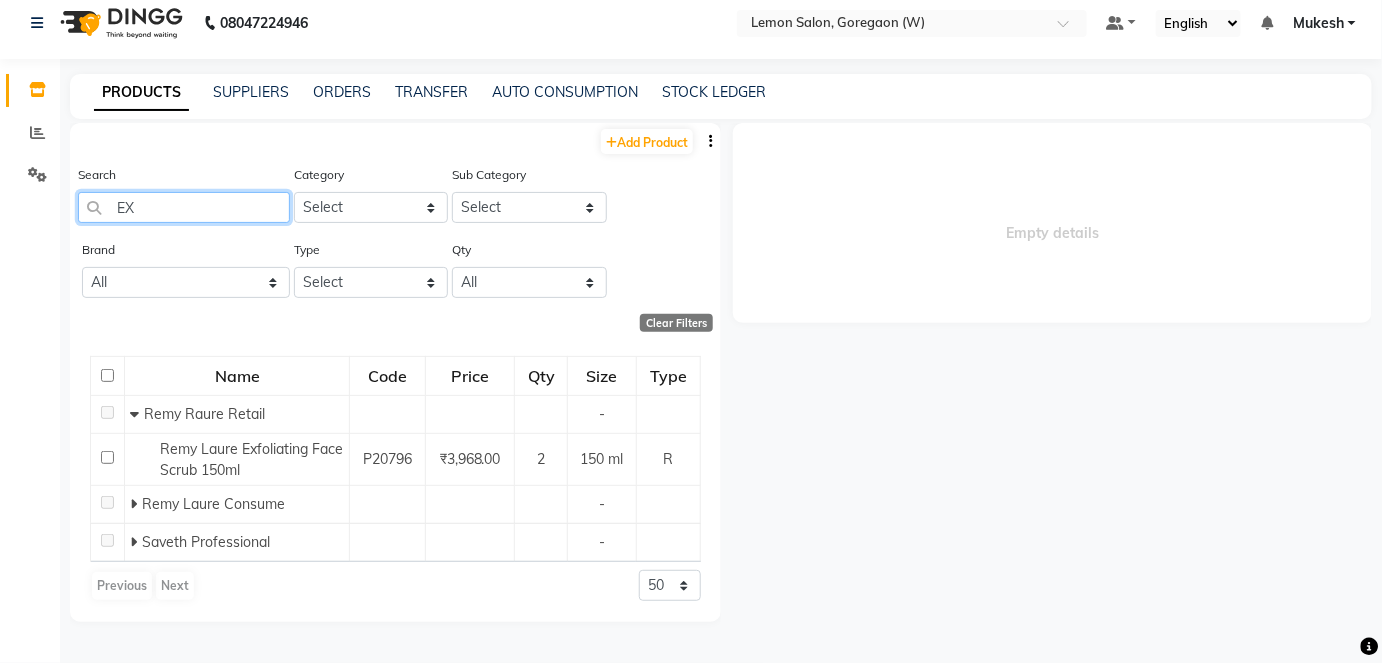 type on "E" 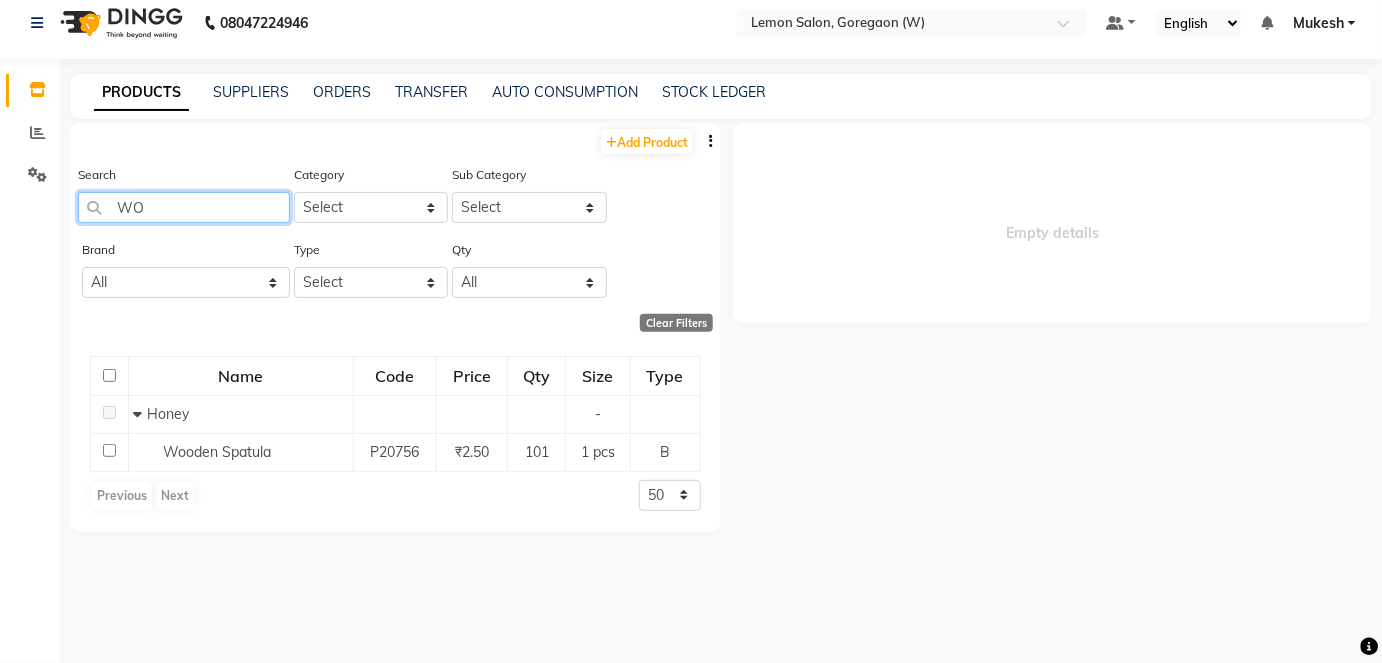 type on "W" 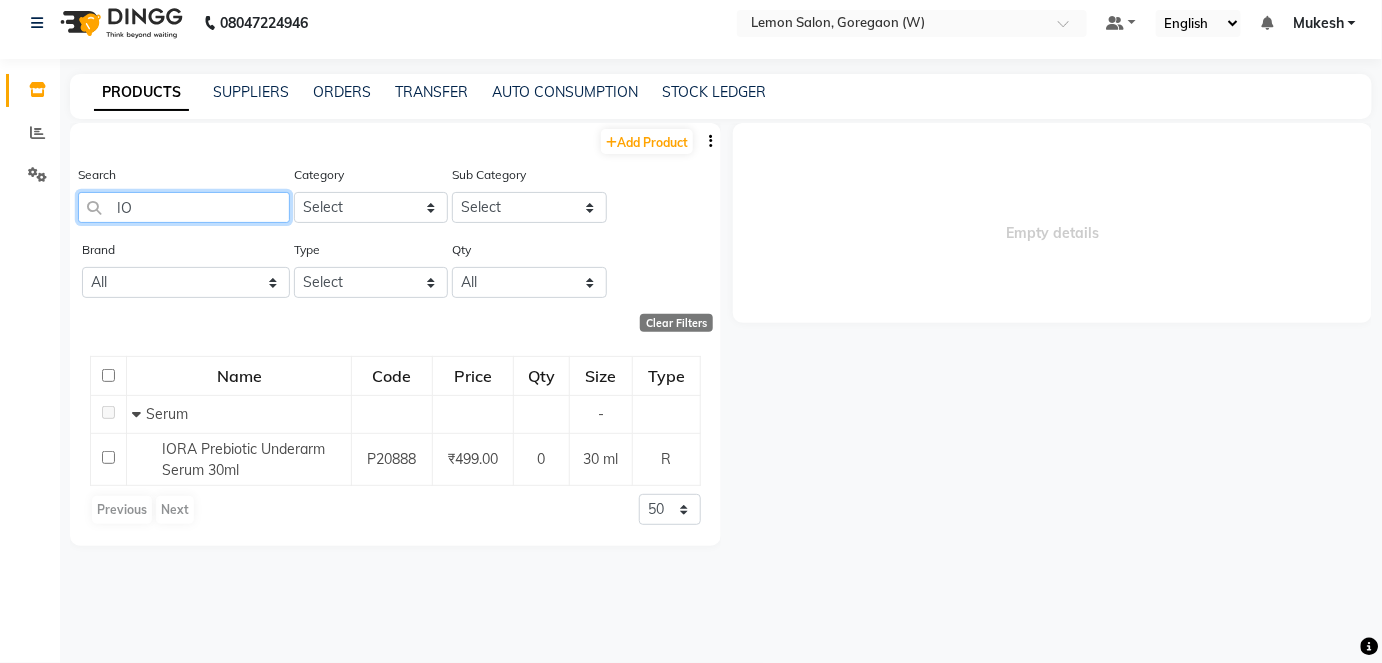 type on "I" 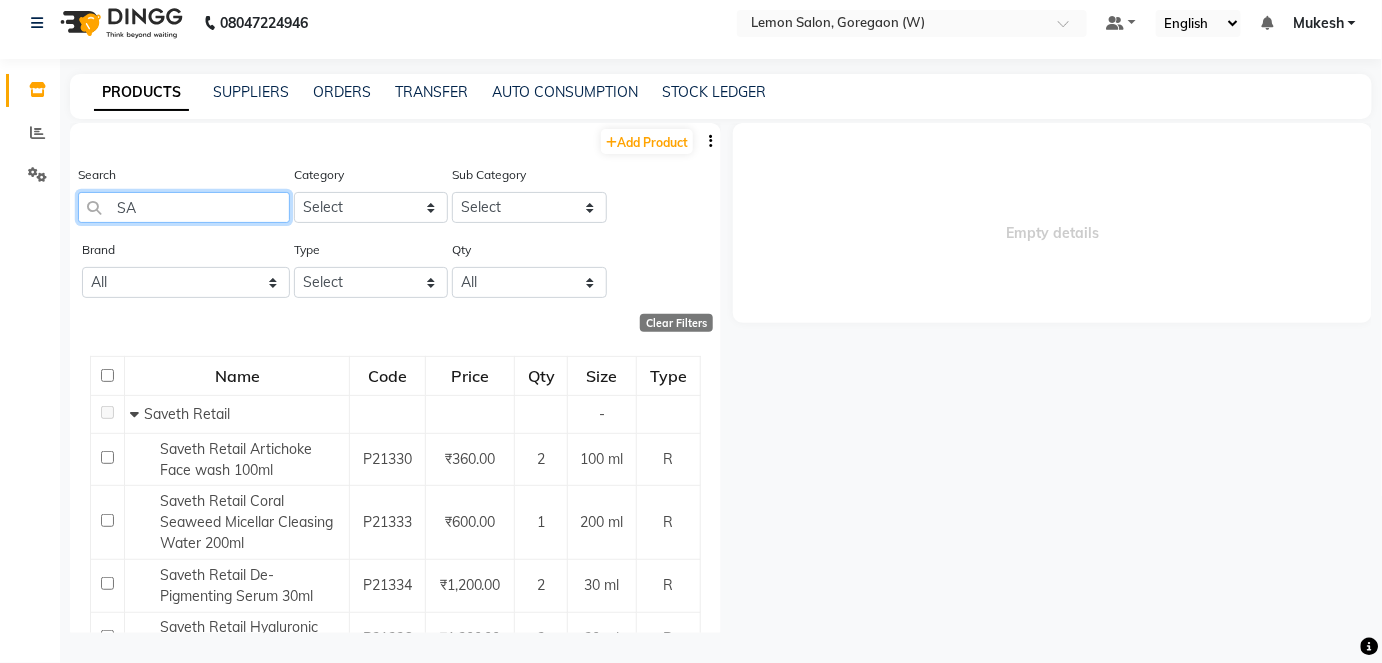 type on "S" 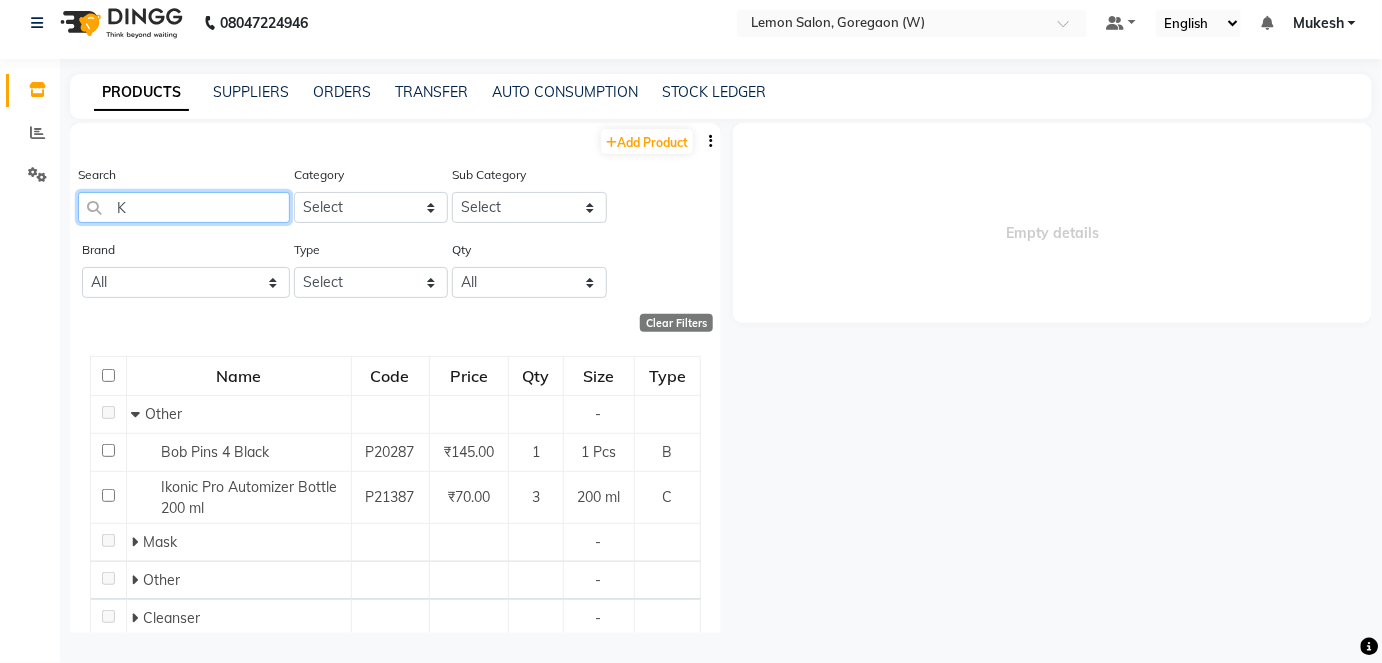 type on "K" 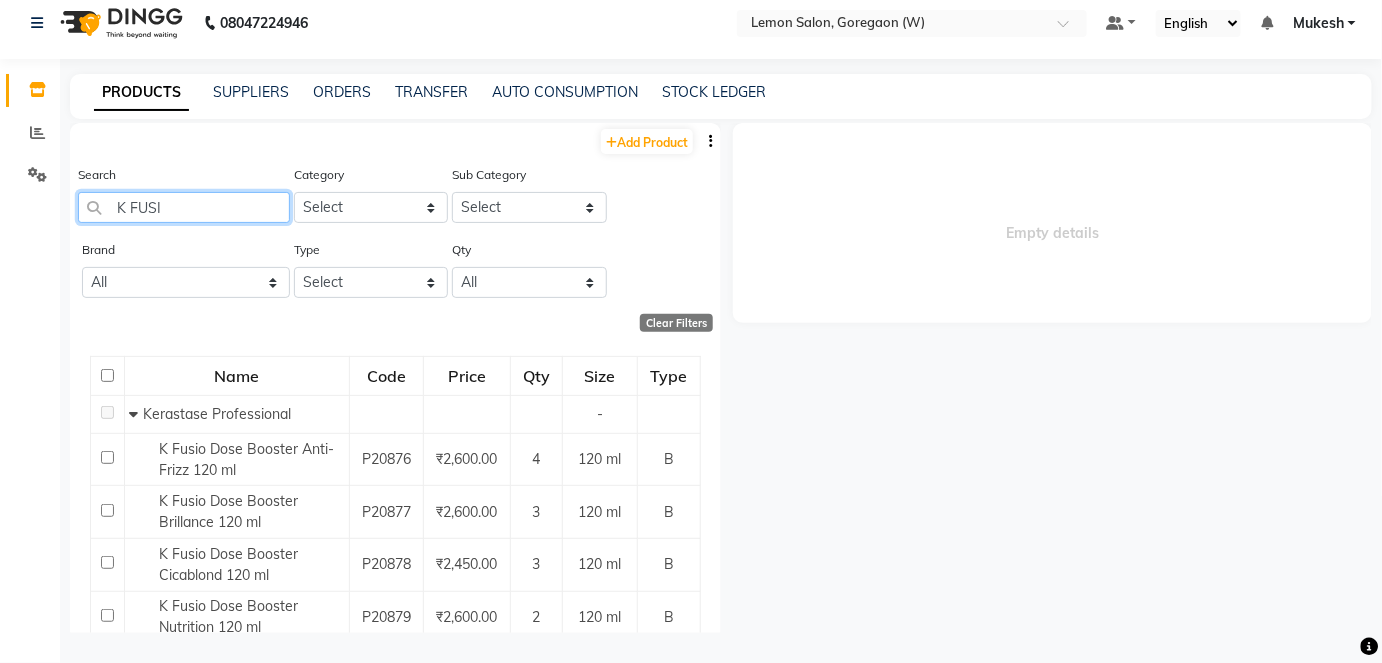 type on "K FUSIO" 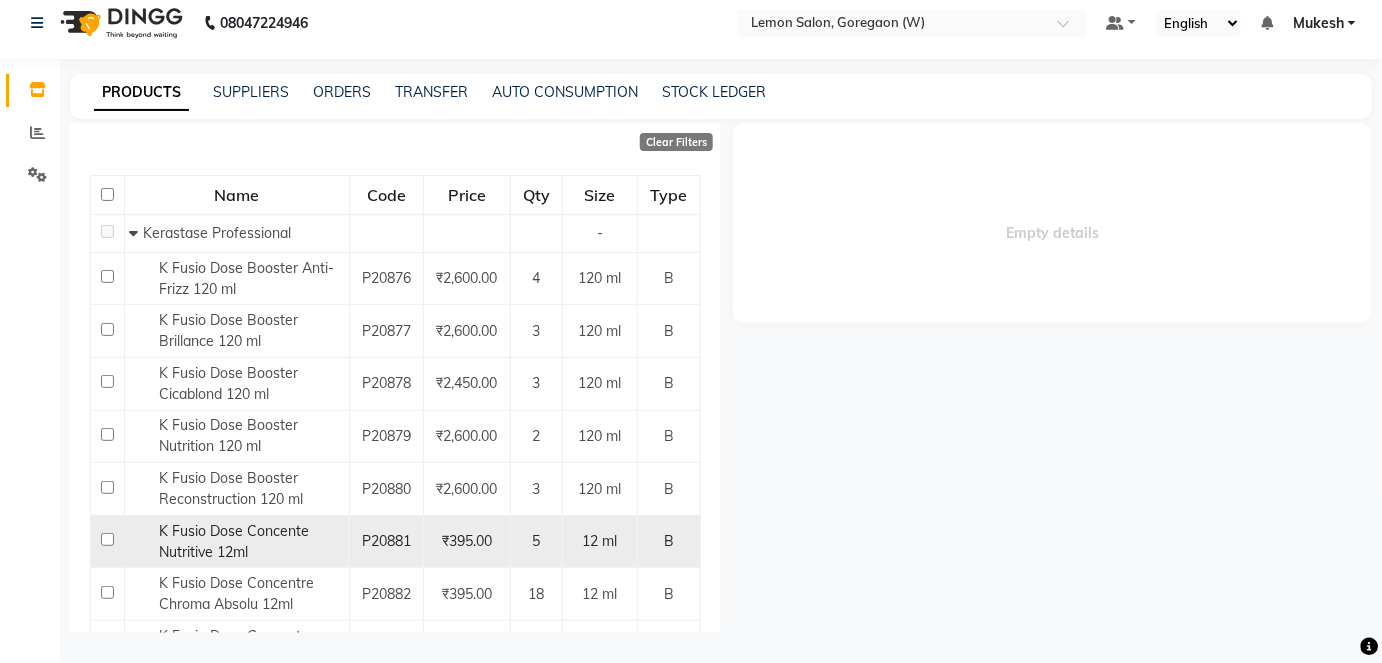 scroll, scrollTop: 0, scrollLeft: 0, axis: both 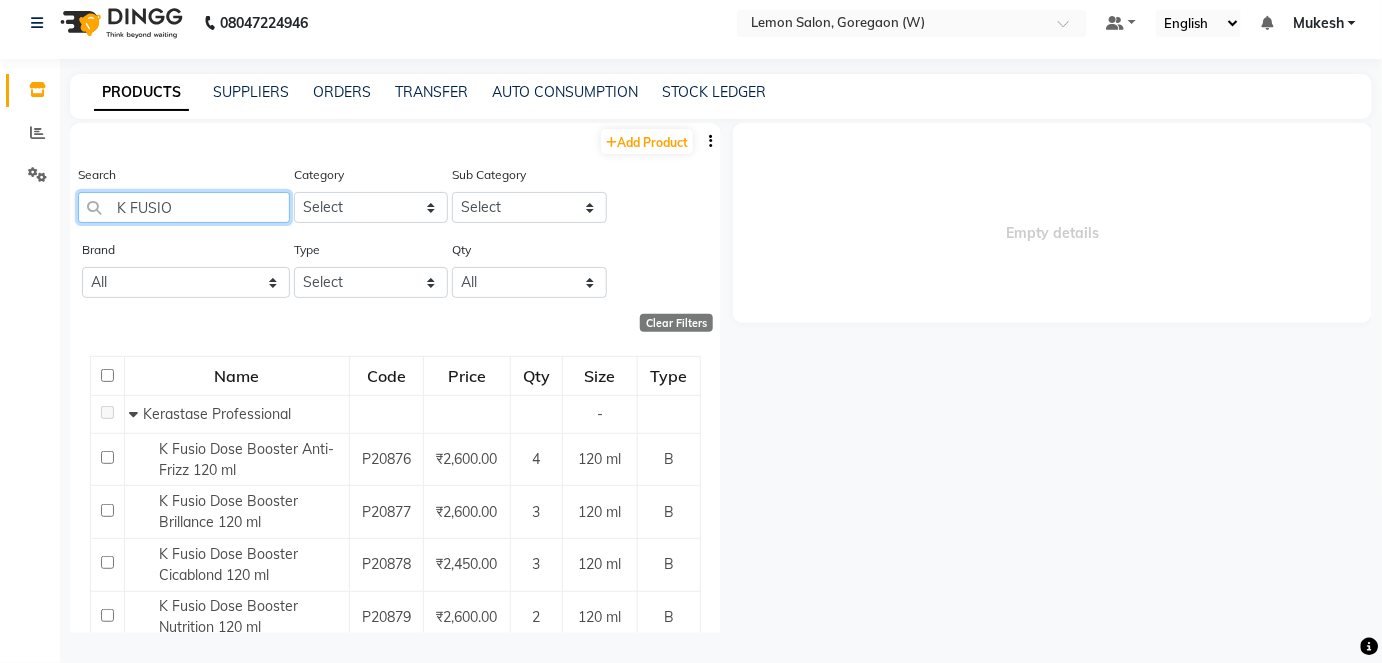 drag, startPoint x: 189, startPoint y: 202, endPoint x: 108, endPoint y: 218, distance: 82.565125 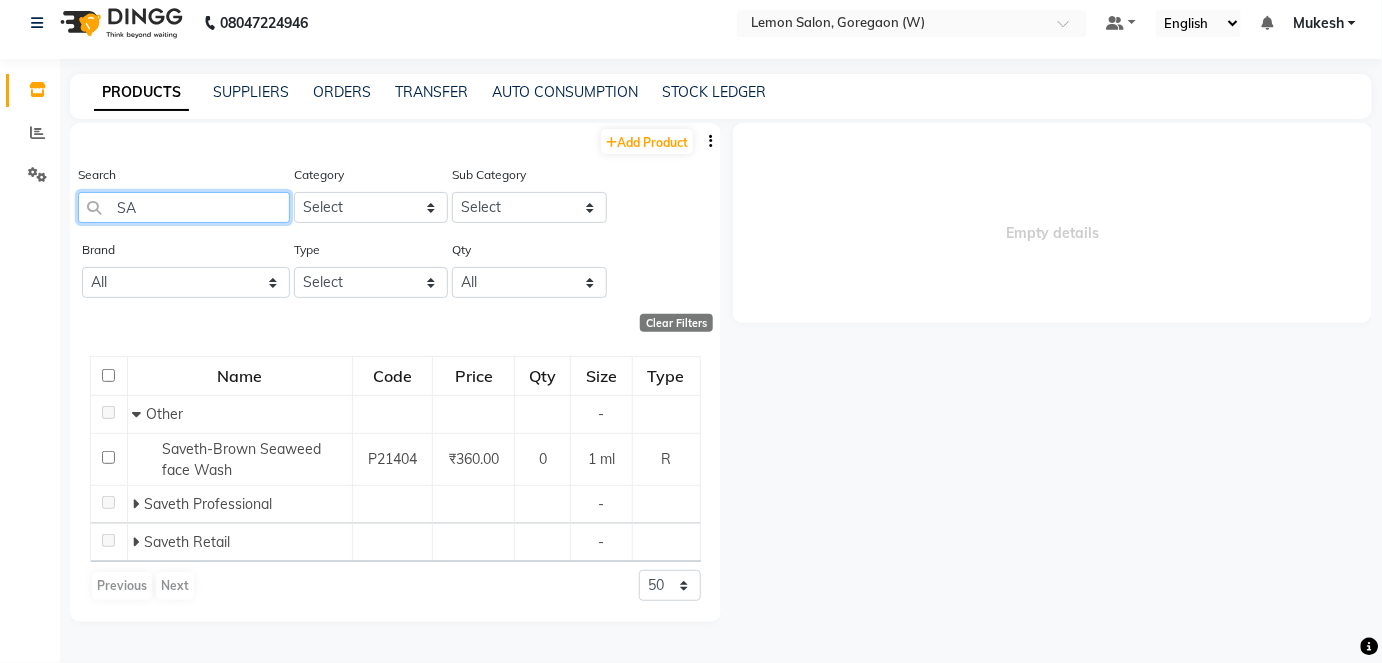 type on "S" 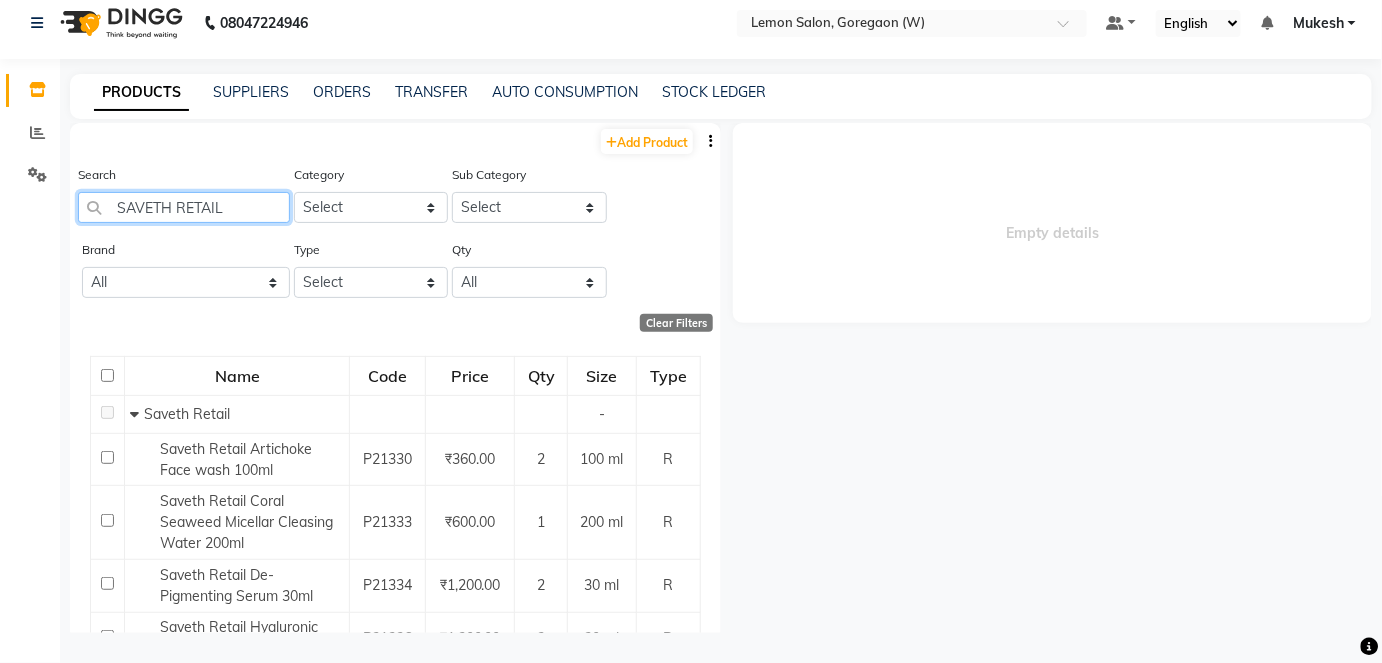 type on "SAVETH RETAIL" 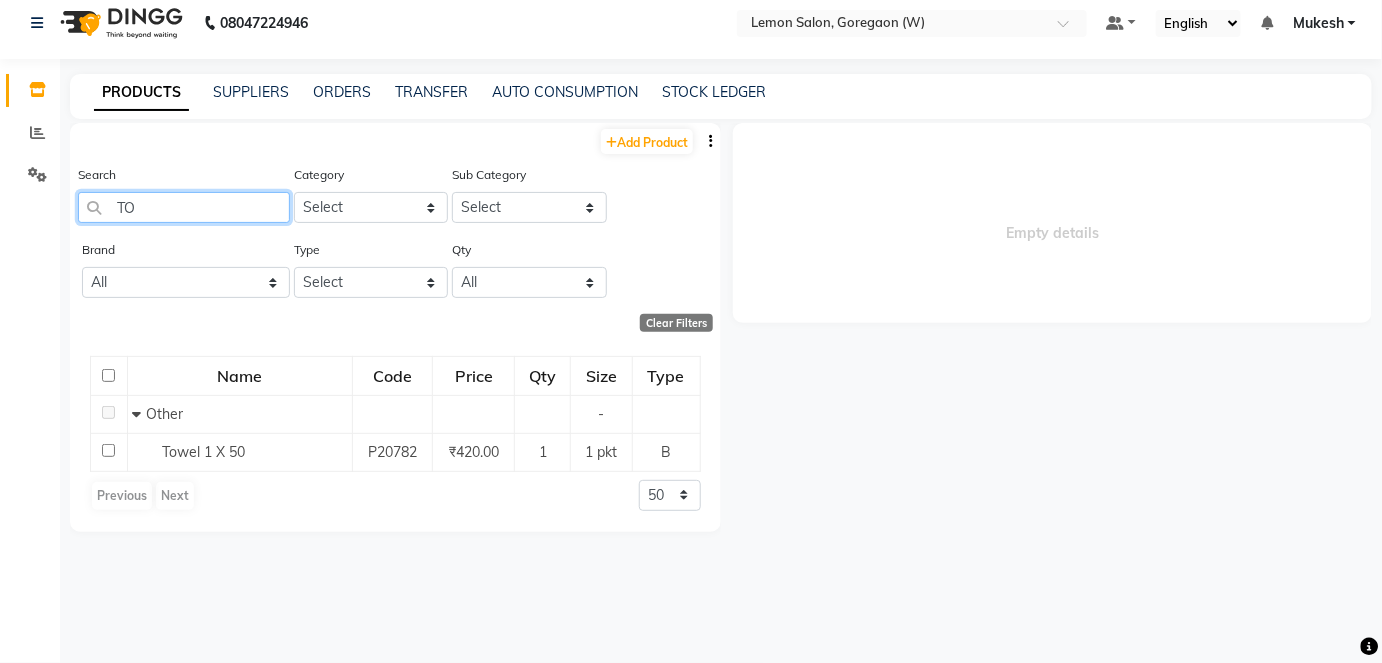 type on "T" 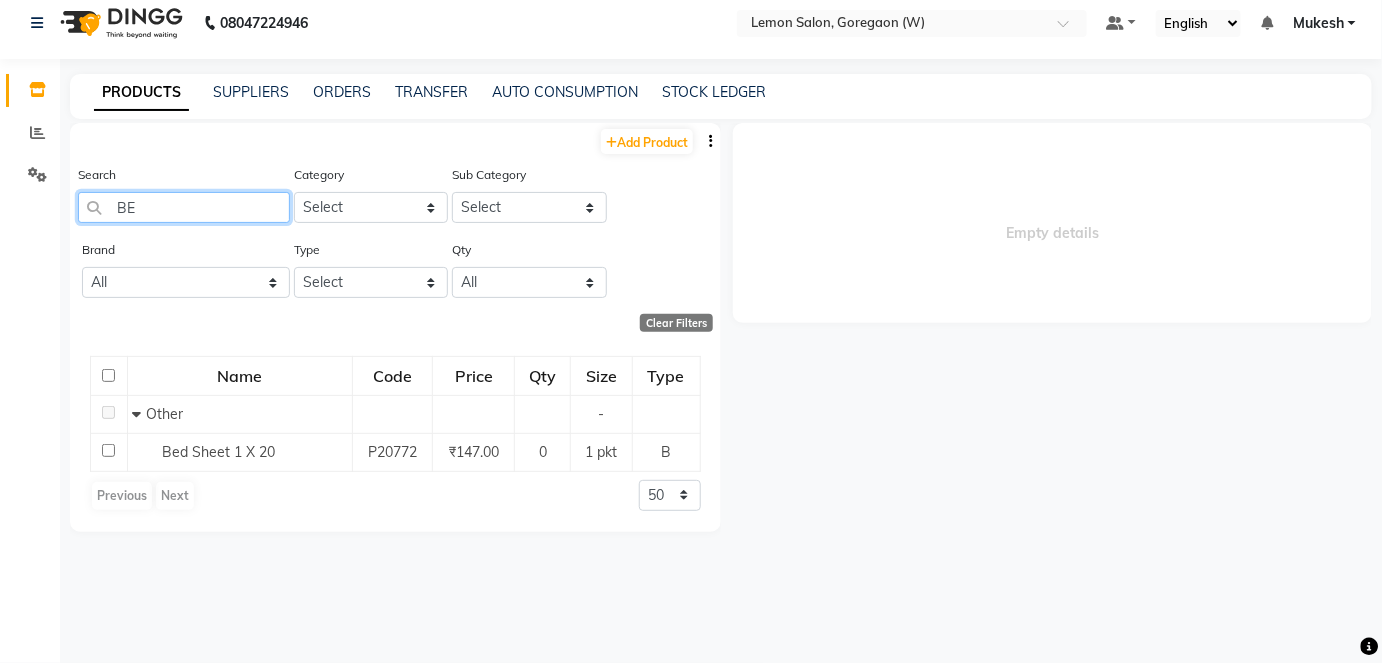 type on "B" 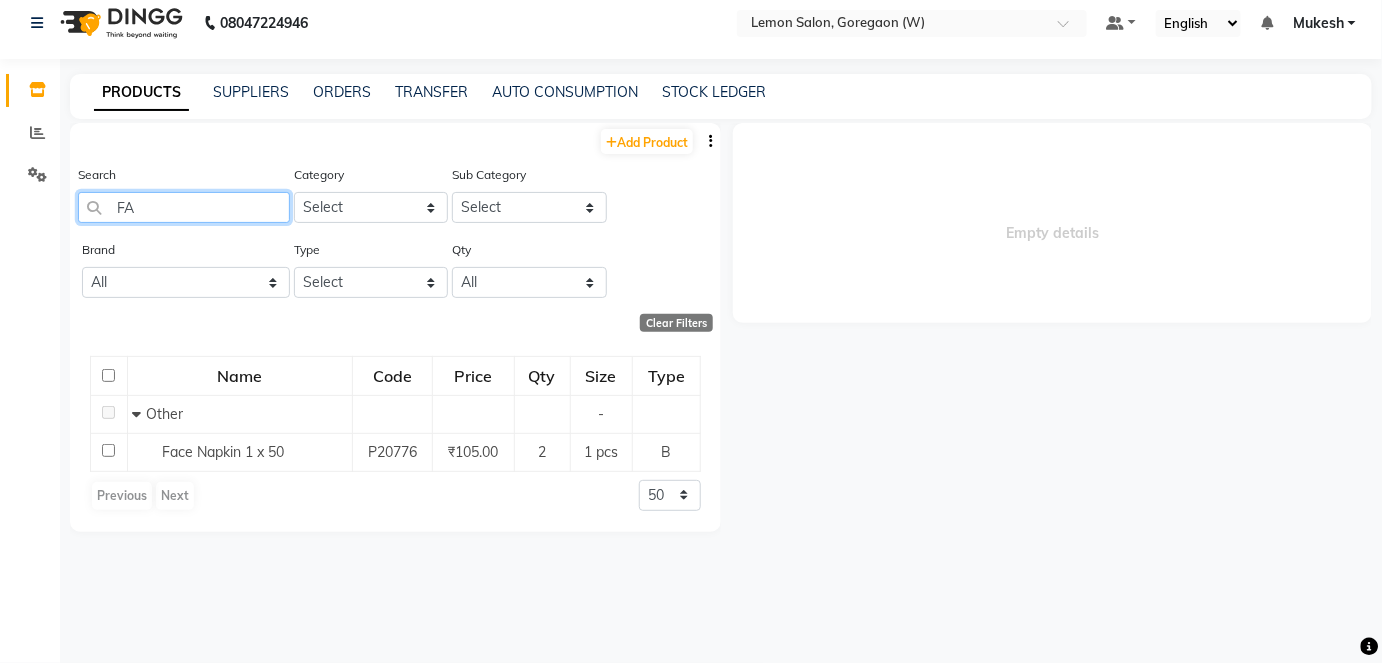 type on "F" 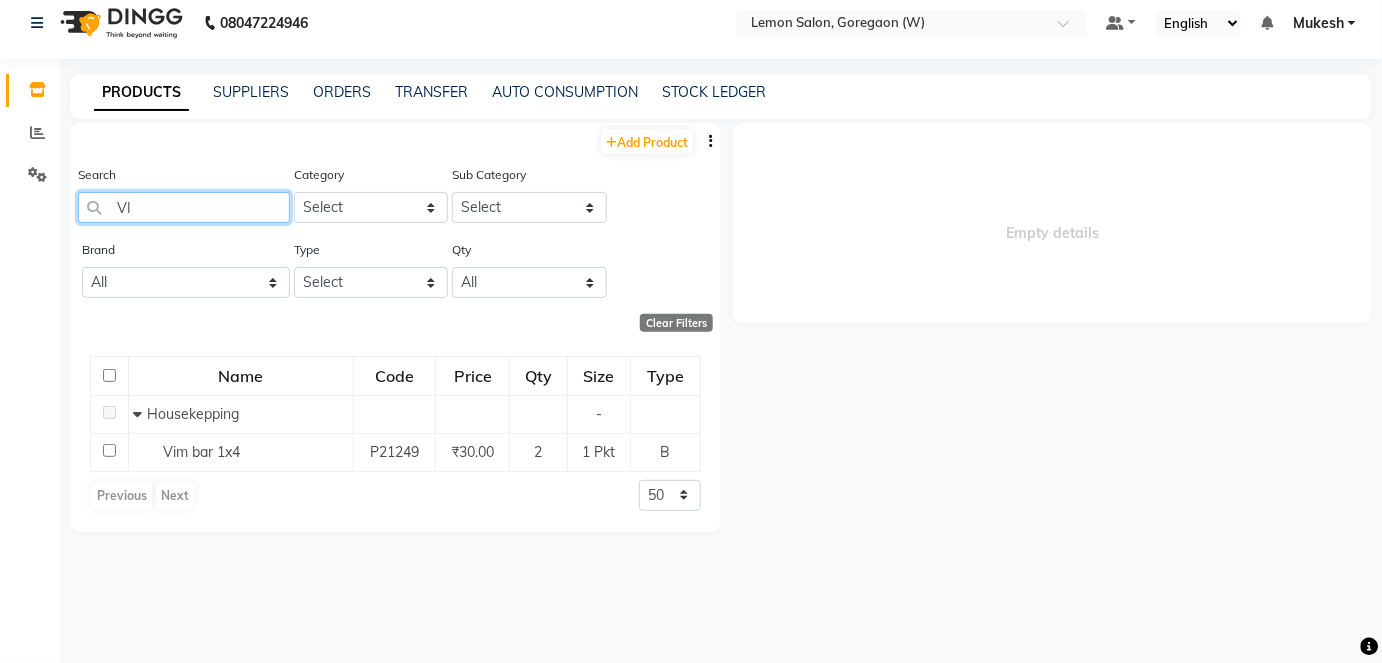 type on "V" 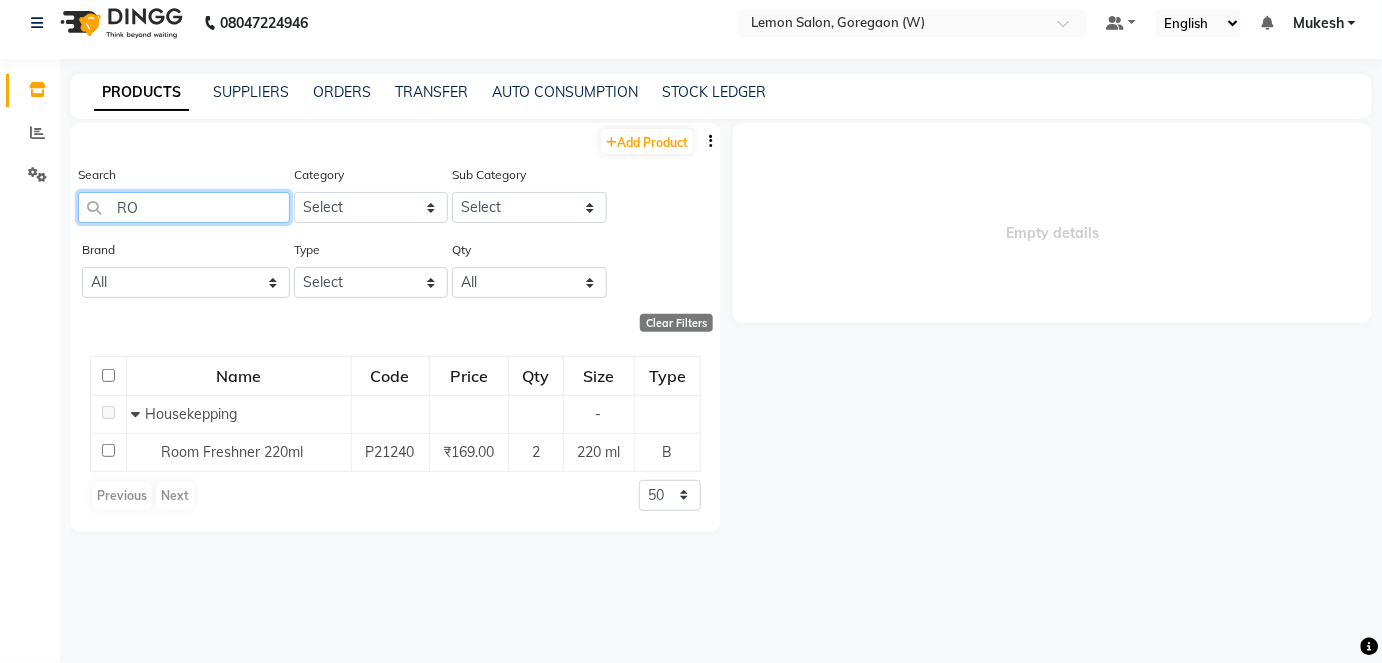 type on "R" 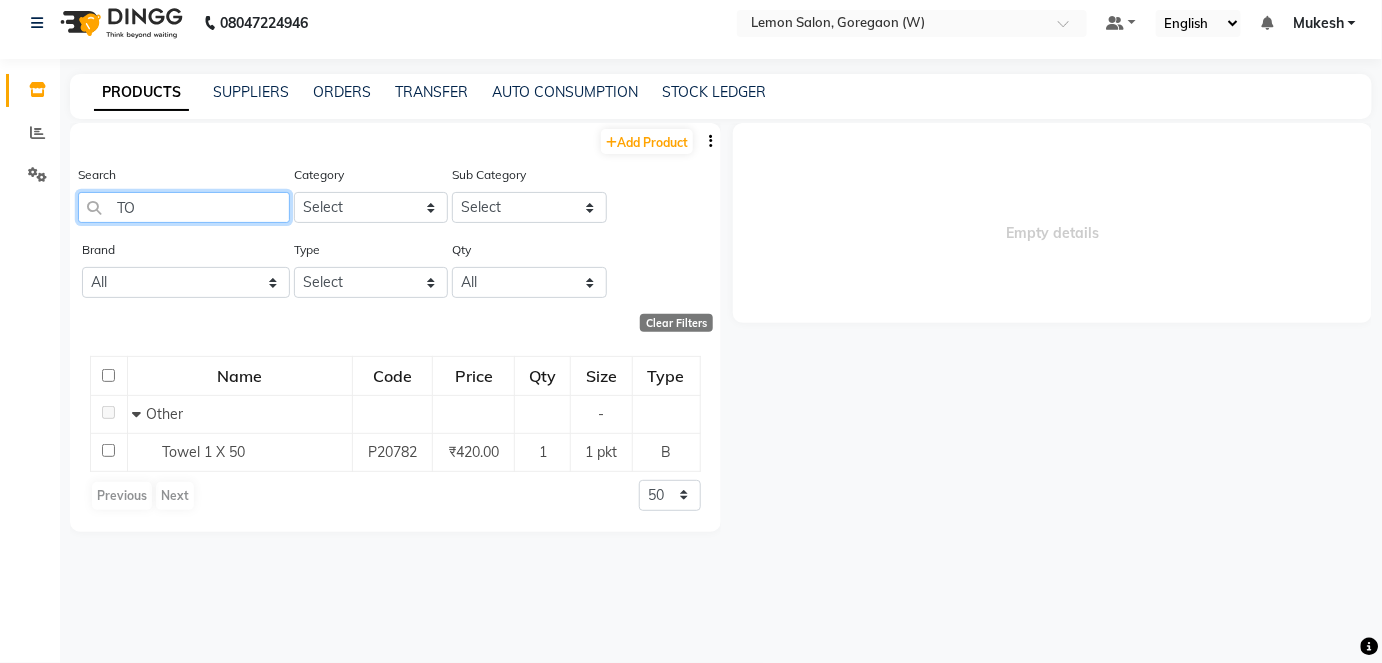 type on "T" 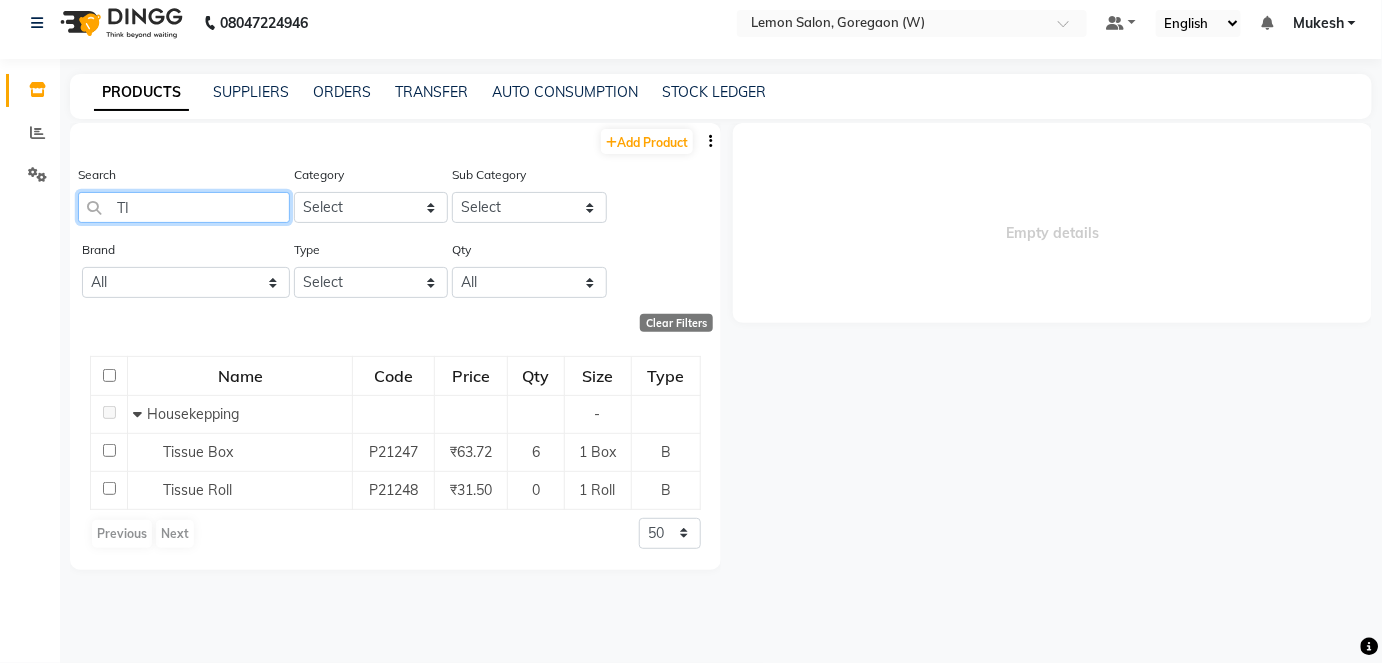 type on "T" 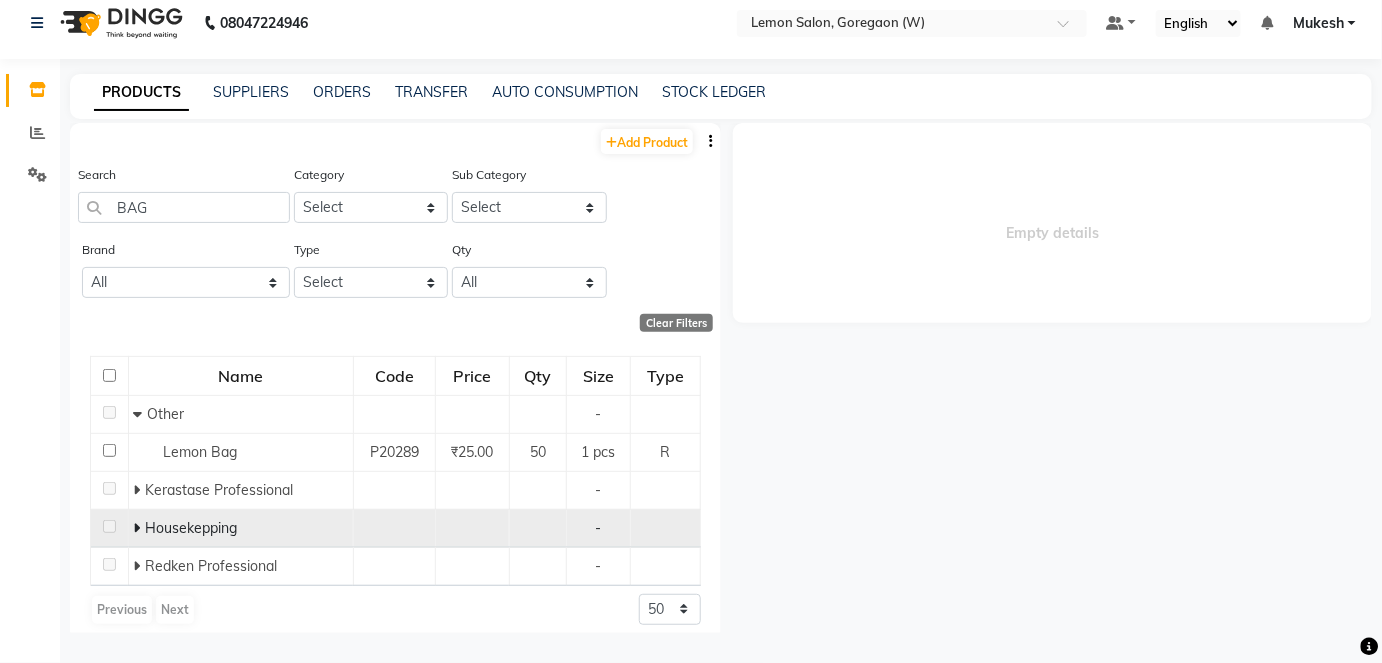 click 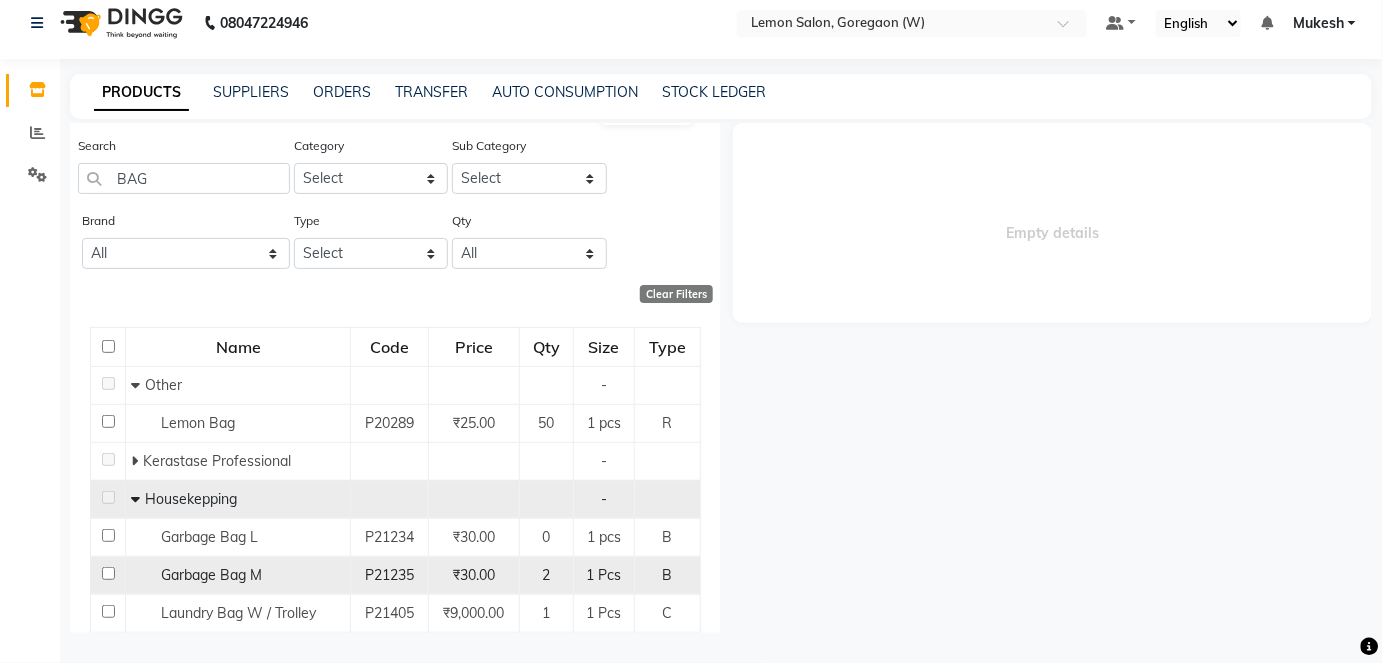 scroll, scrollTop: 0, scrollLeft: 0, axis: both 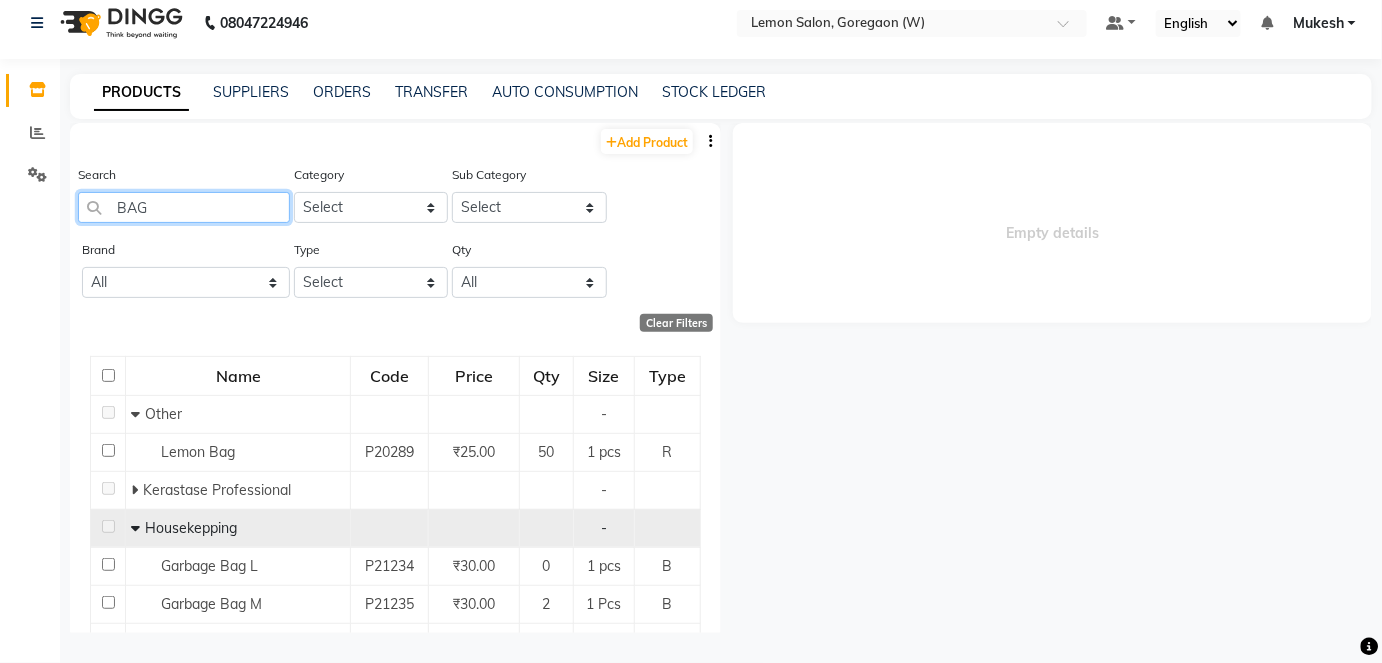 click on "BAG" 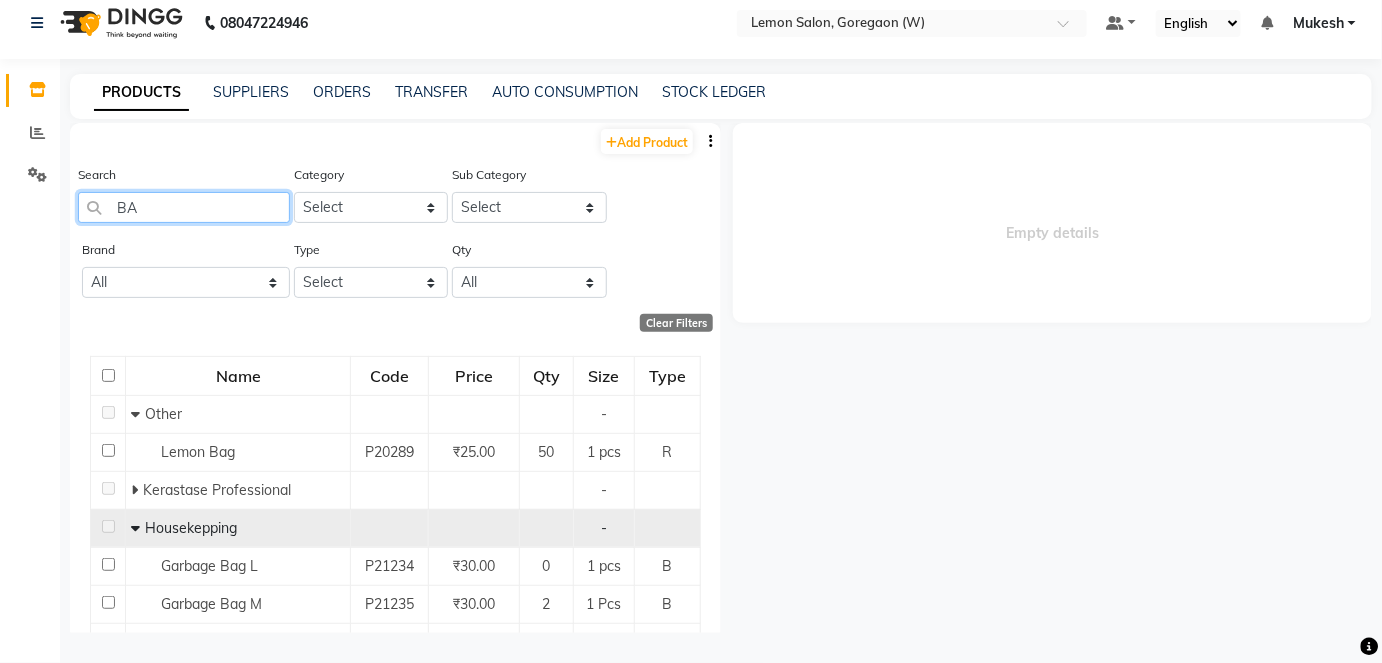 type on "B" 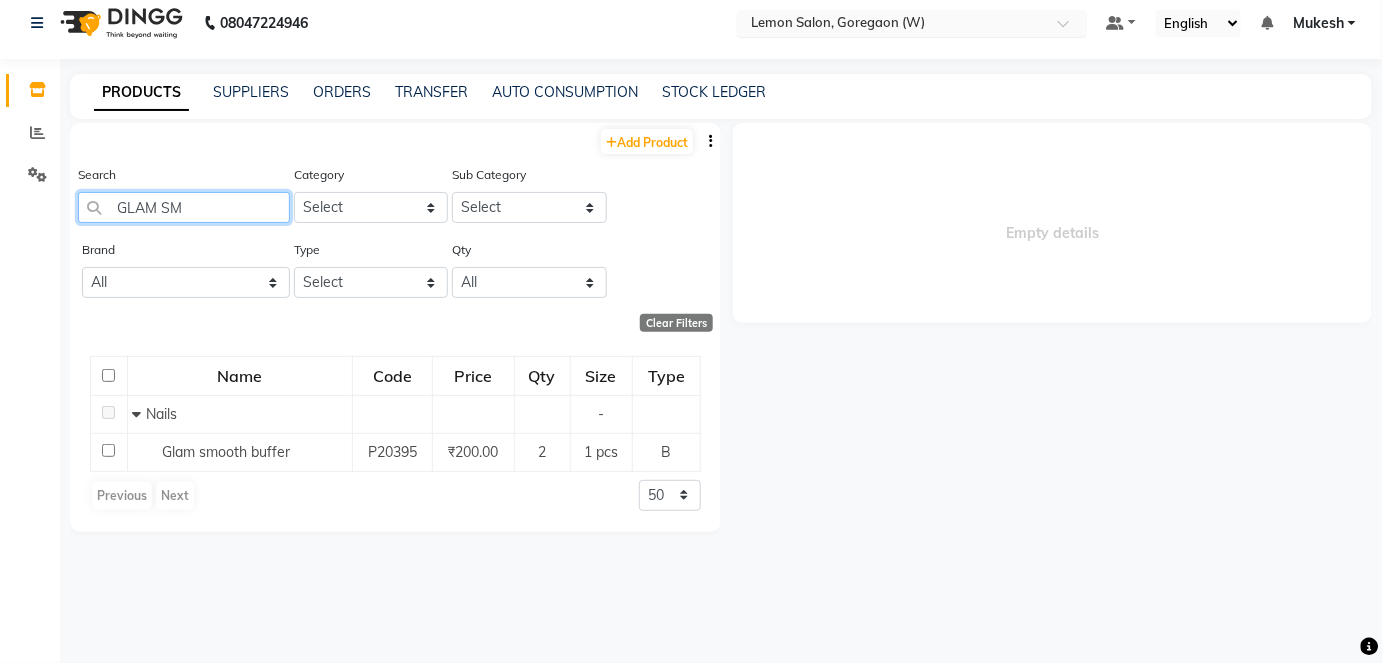 type on "GLAM SM" 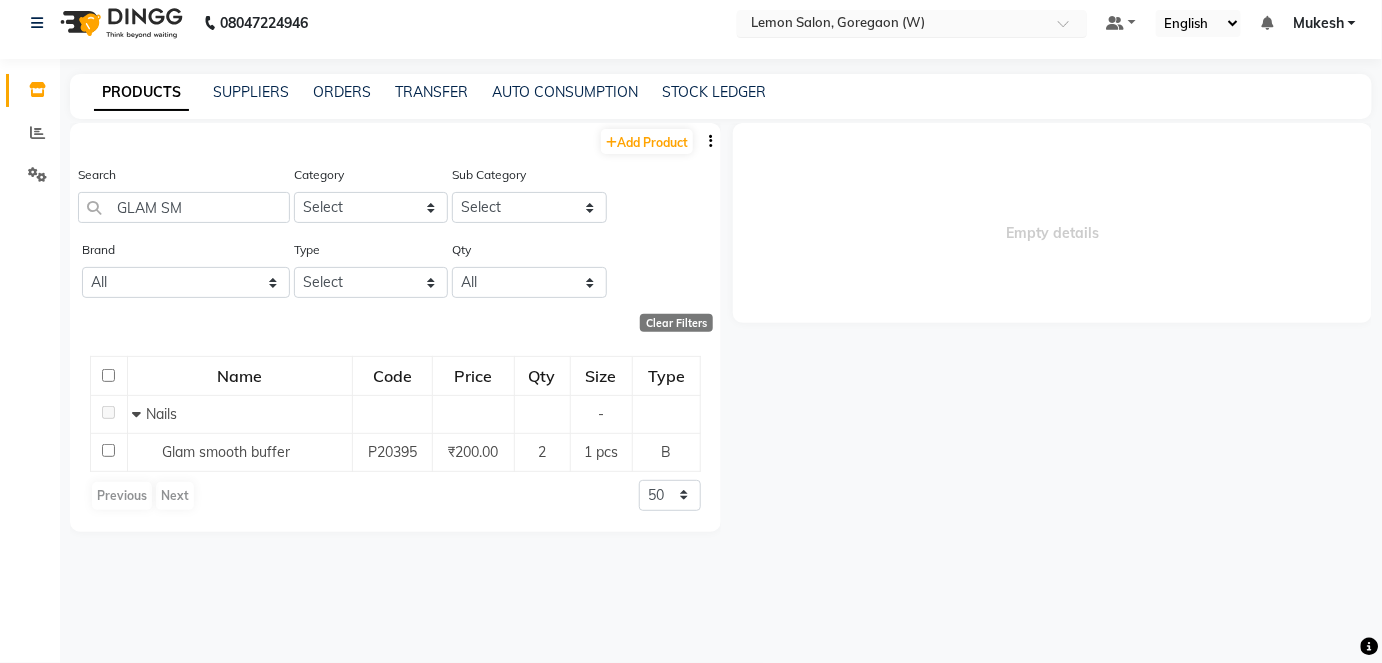 click at bounding box center (1070, 29) 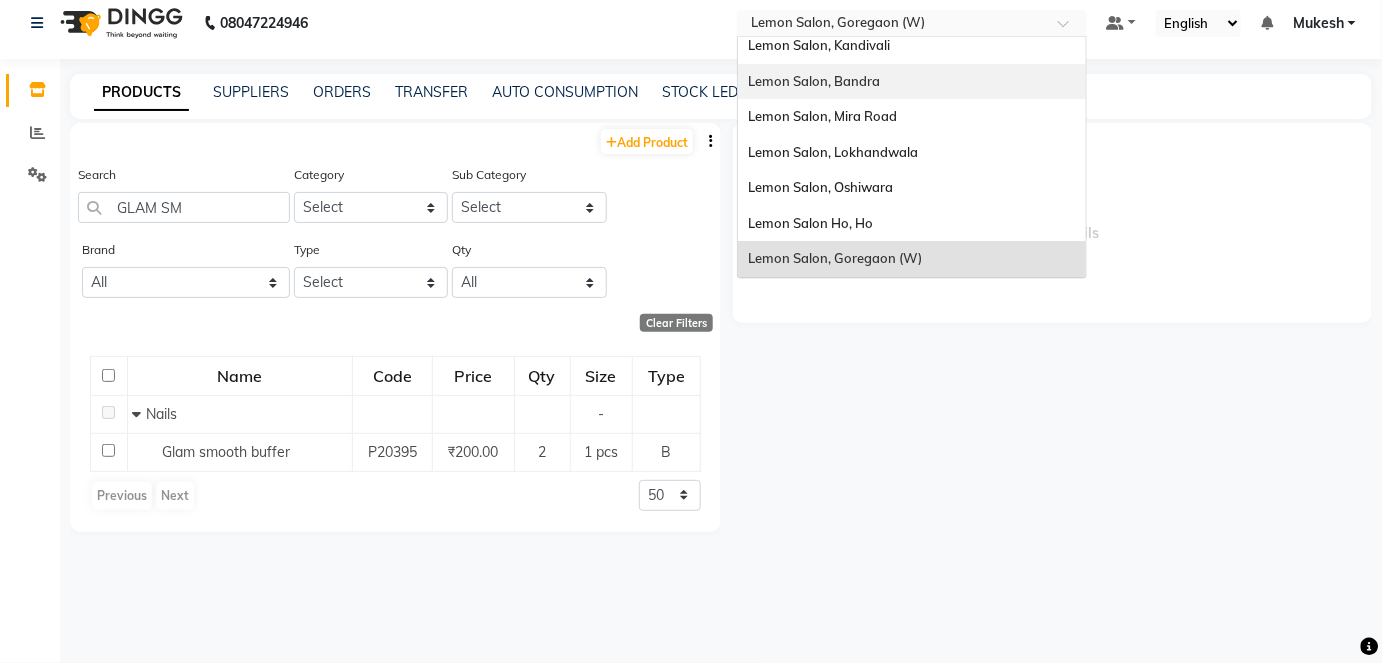 scroll, scrollTop: 185, scrollLeft: 0, axis: vertical 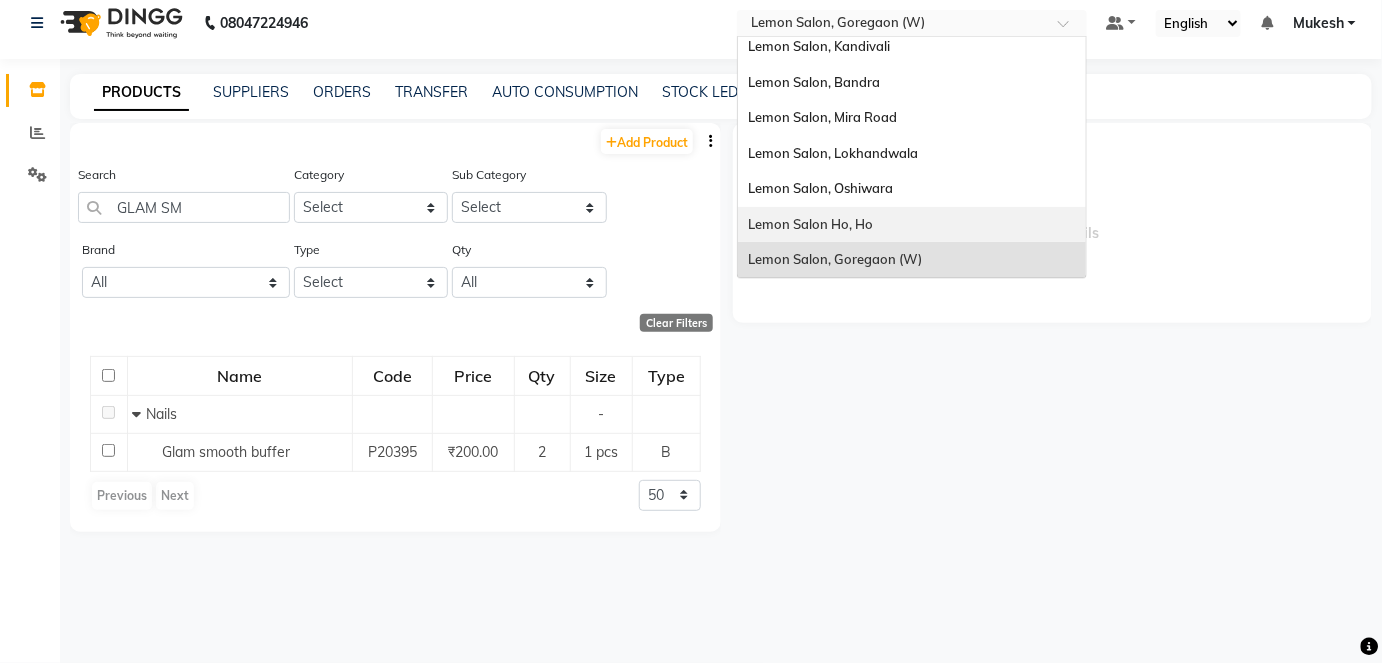 click on "Lemon Salon Ho, Ho" at bounding box center (912, 225) 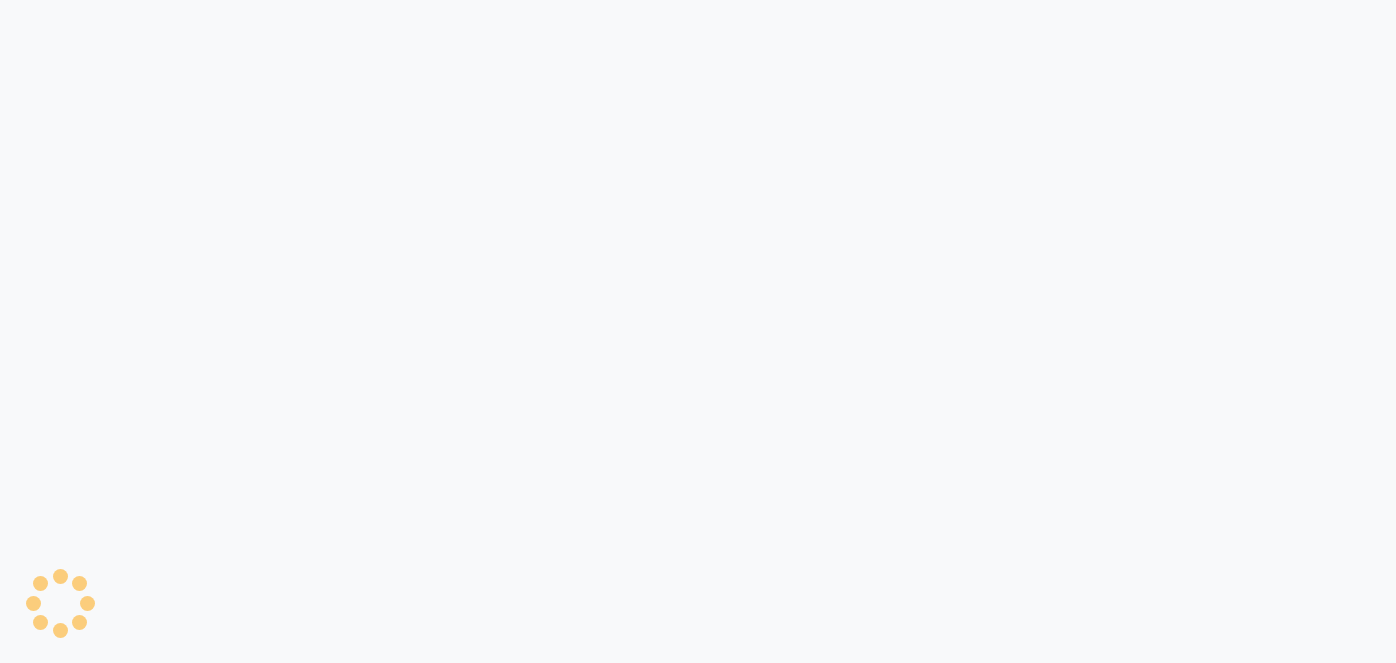 scroll, scrollTop: 0, scrollLeft: 0, axis: both 